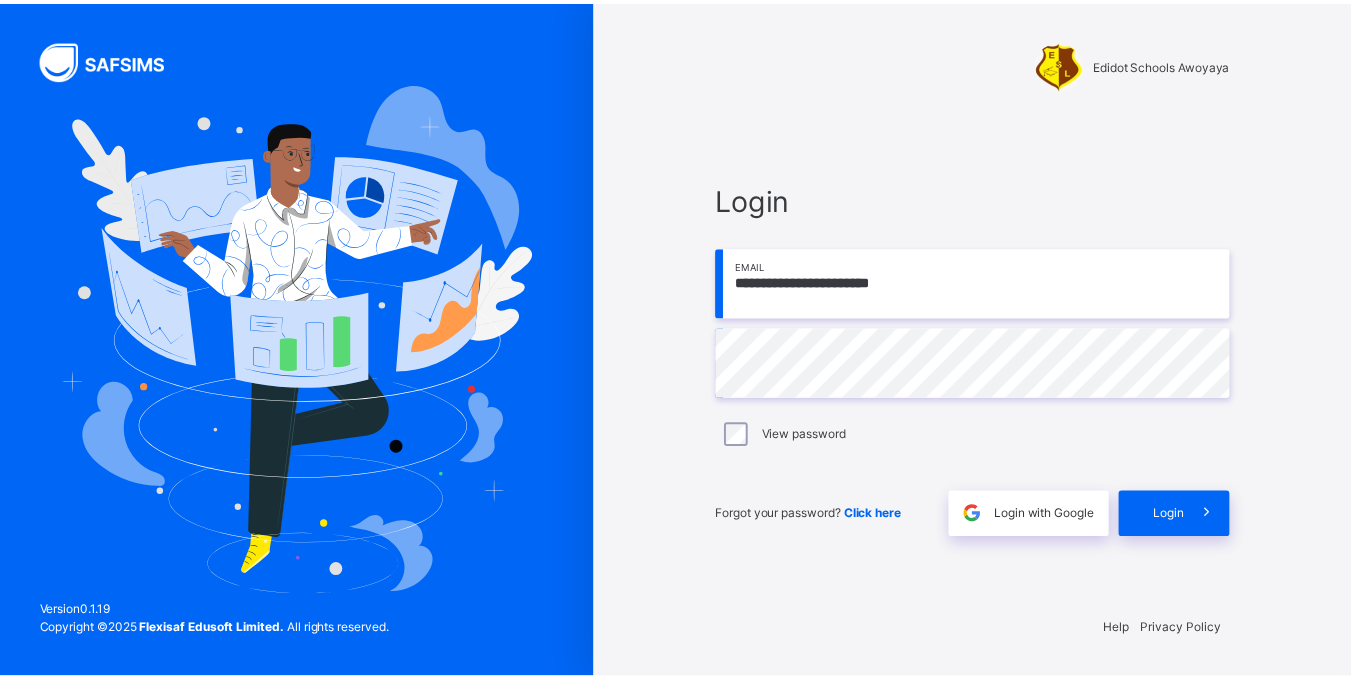 scroll, scrollTop: 0, scrollLeft: 0, axis: both 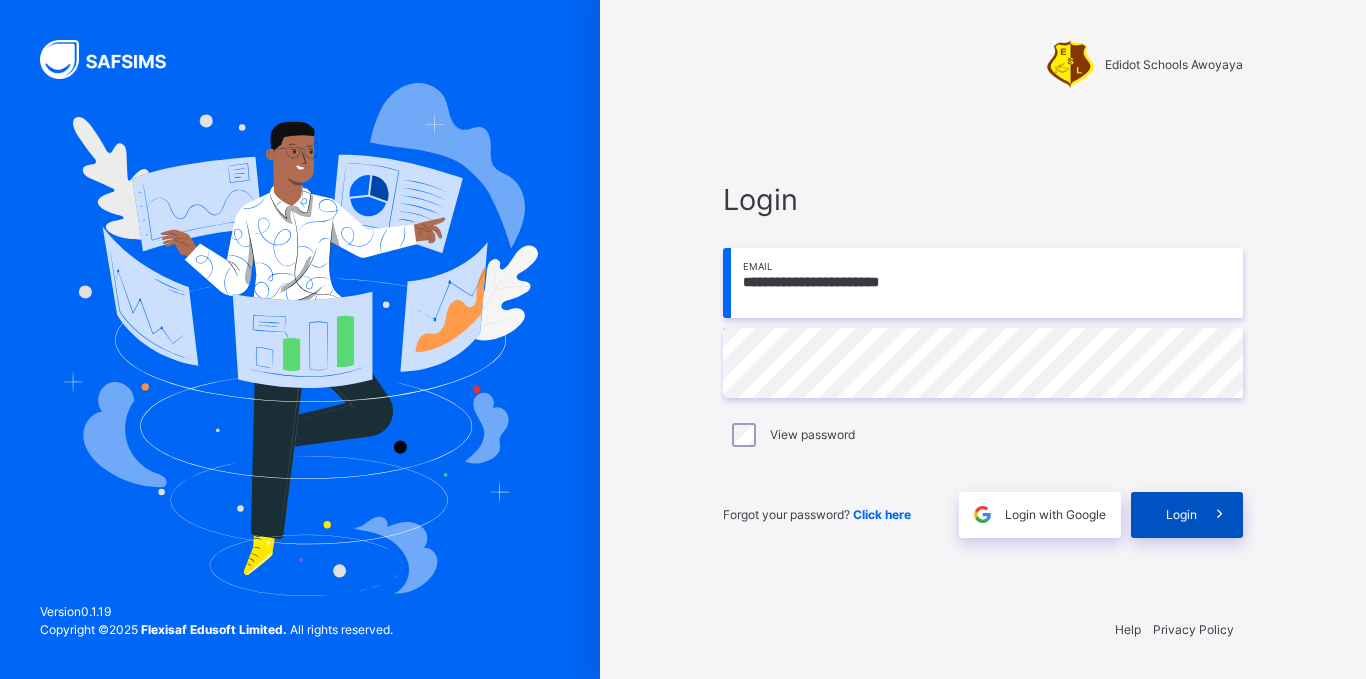 click on "Login" at bounding box center [1181, 515] 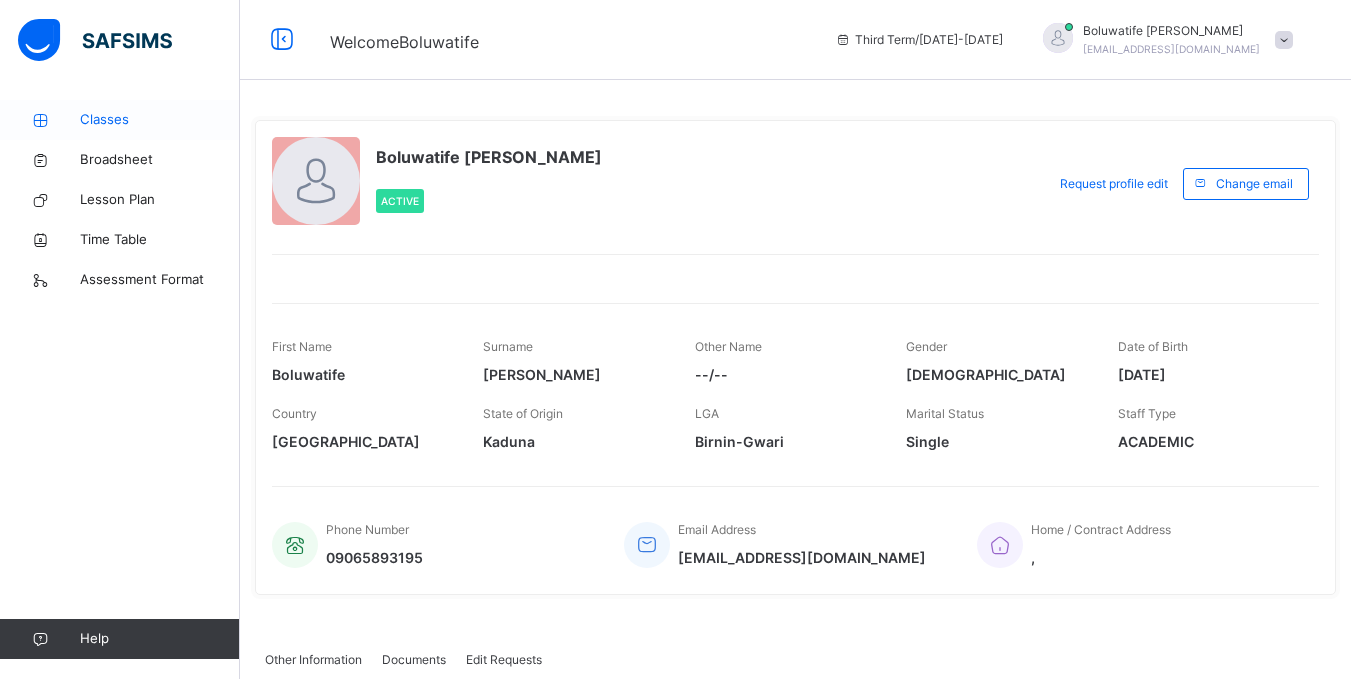 click on "Classes" at bounding box center (160, 120) 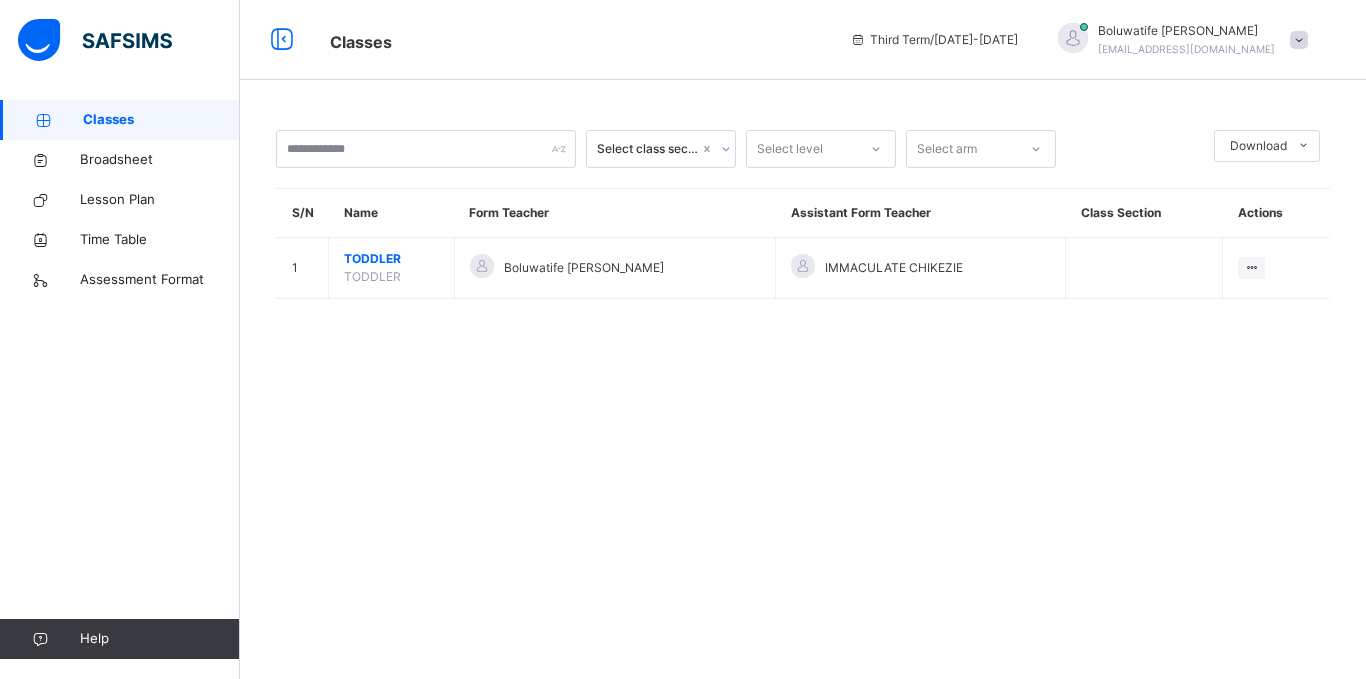 click on "Classes" at bounding box center (161, 120) 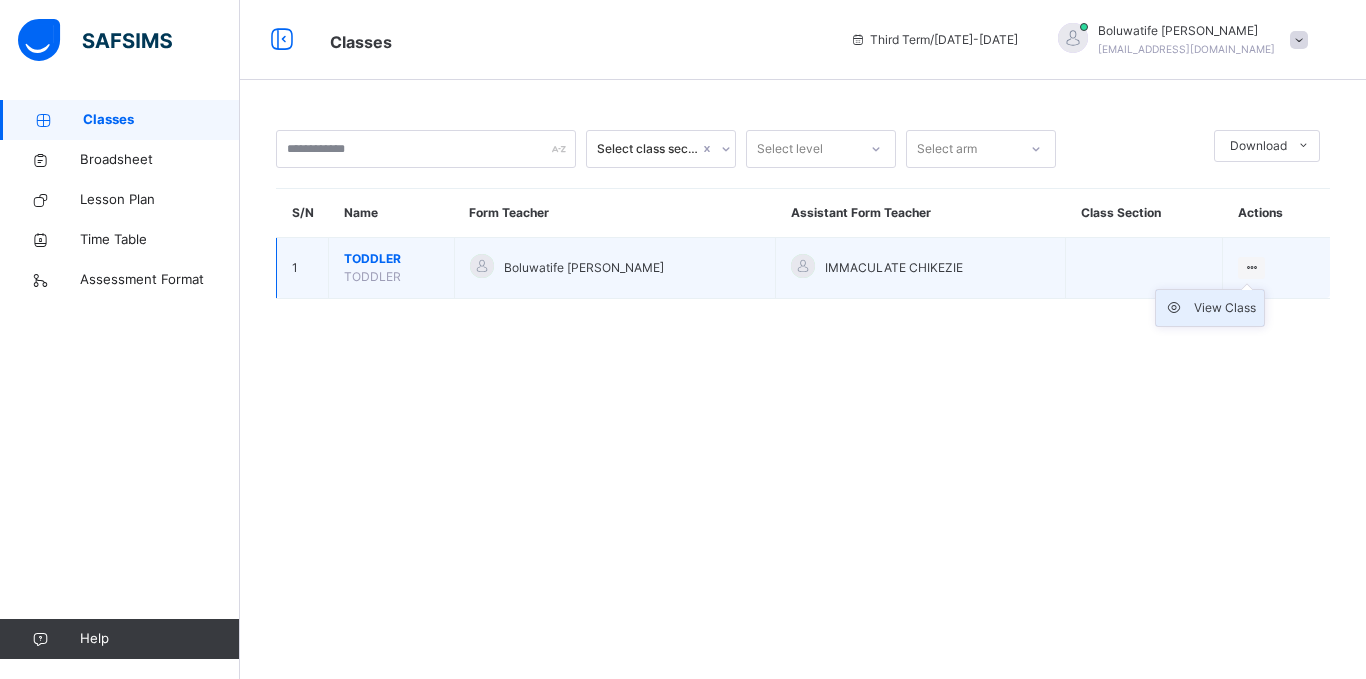 click at bounding box center (1179, 308) 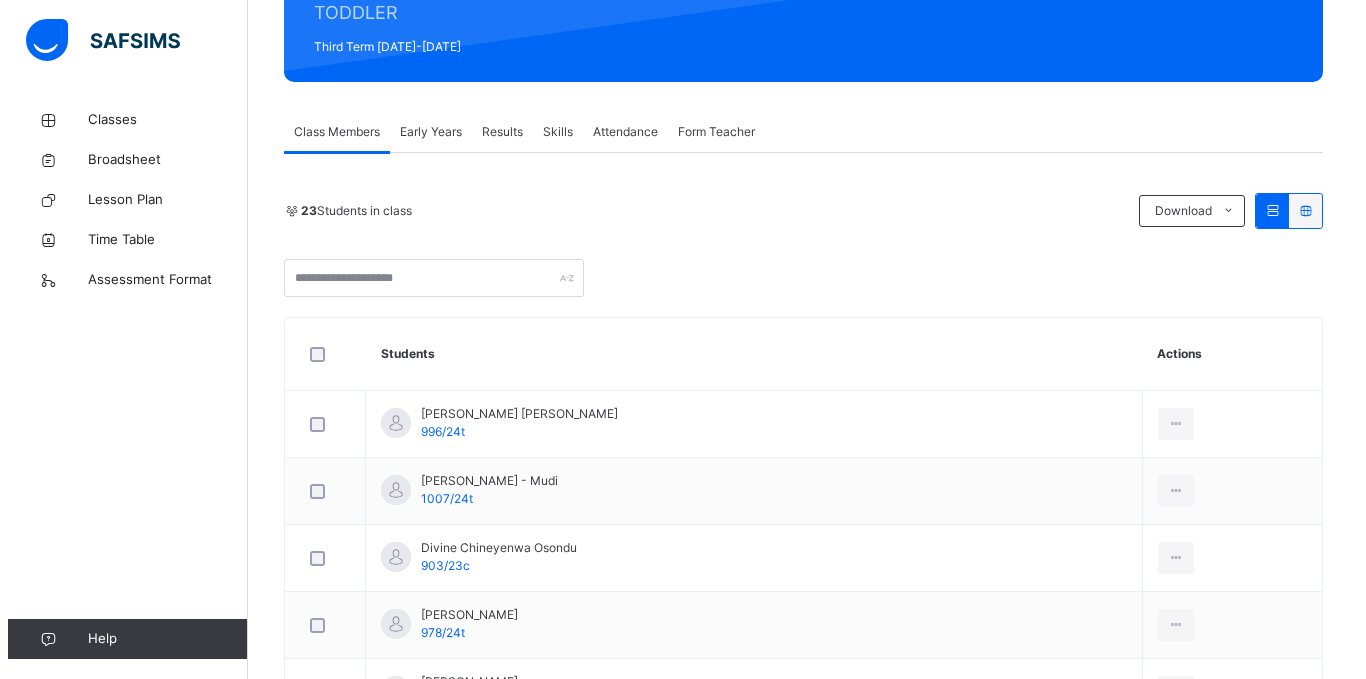 scroll, scrollTop: 280, scrollLeft: 0, axis: vertical 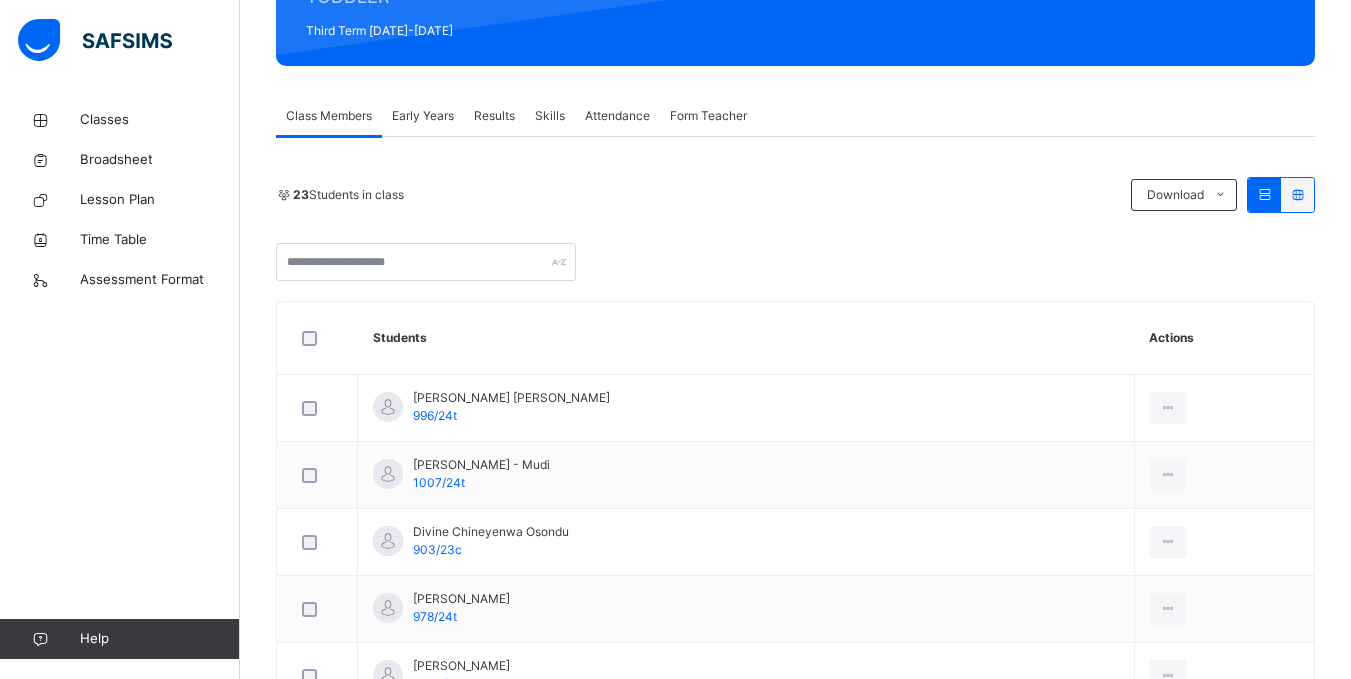 click on "Early Years" at bounding box center (423, 116) 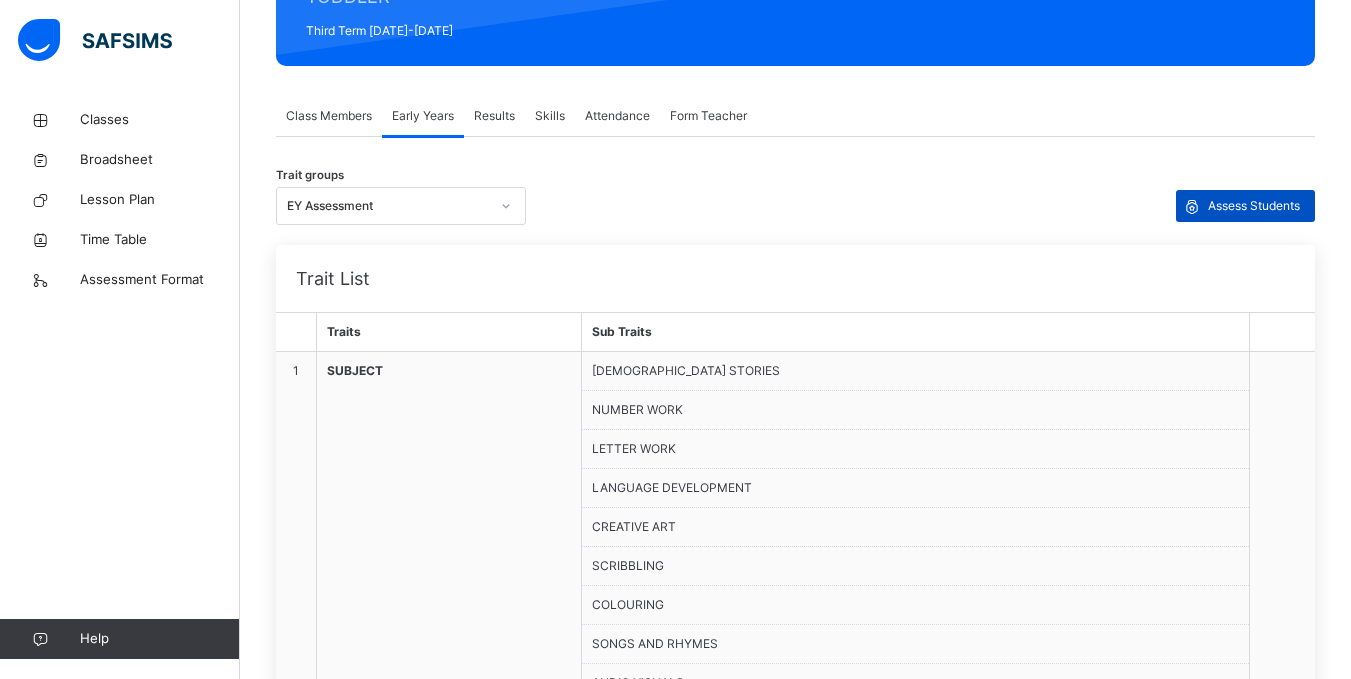click on "Assess Students" at bounding box center (1254, 206) 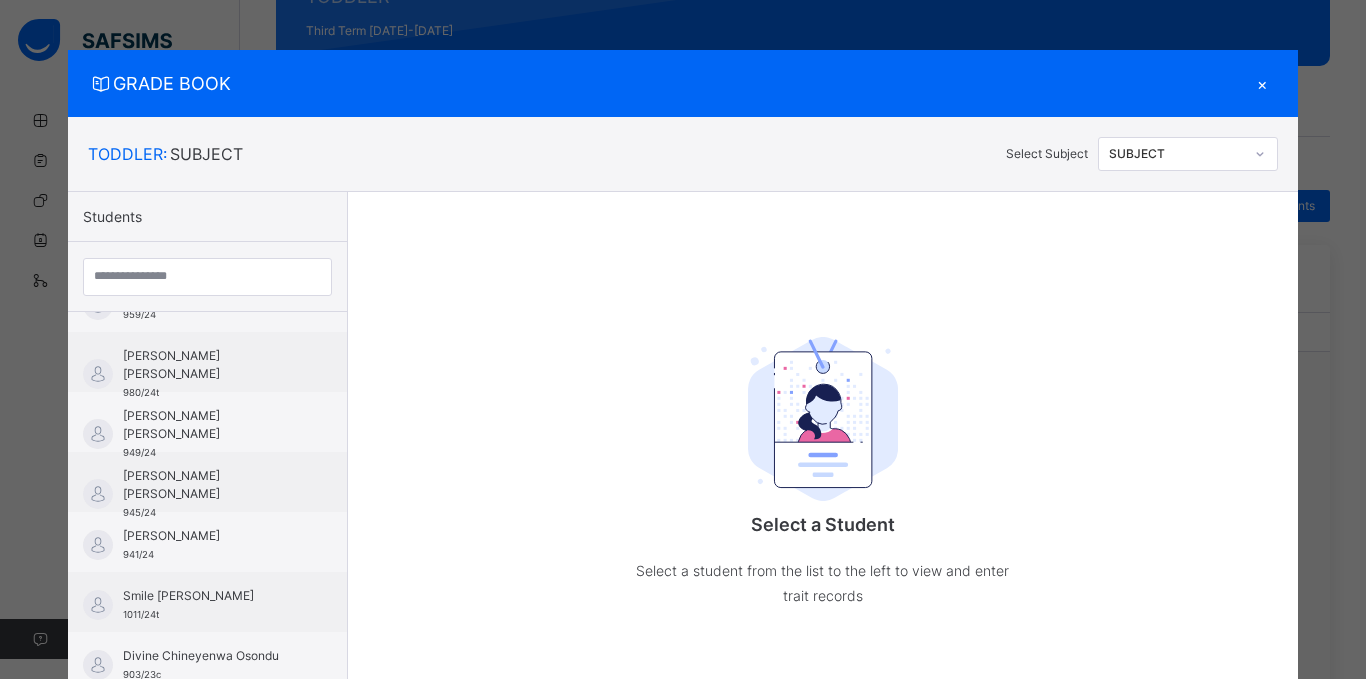 scroll, scrollTop: 80, scrollLeft: 0, axis: vertical 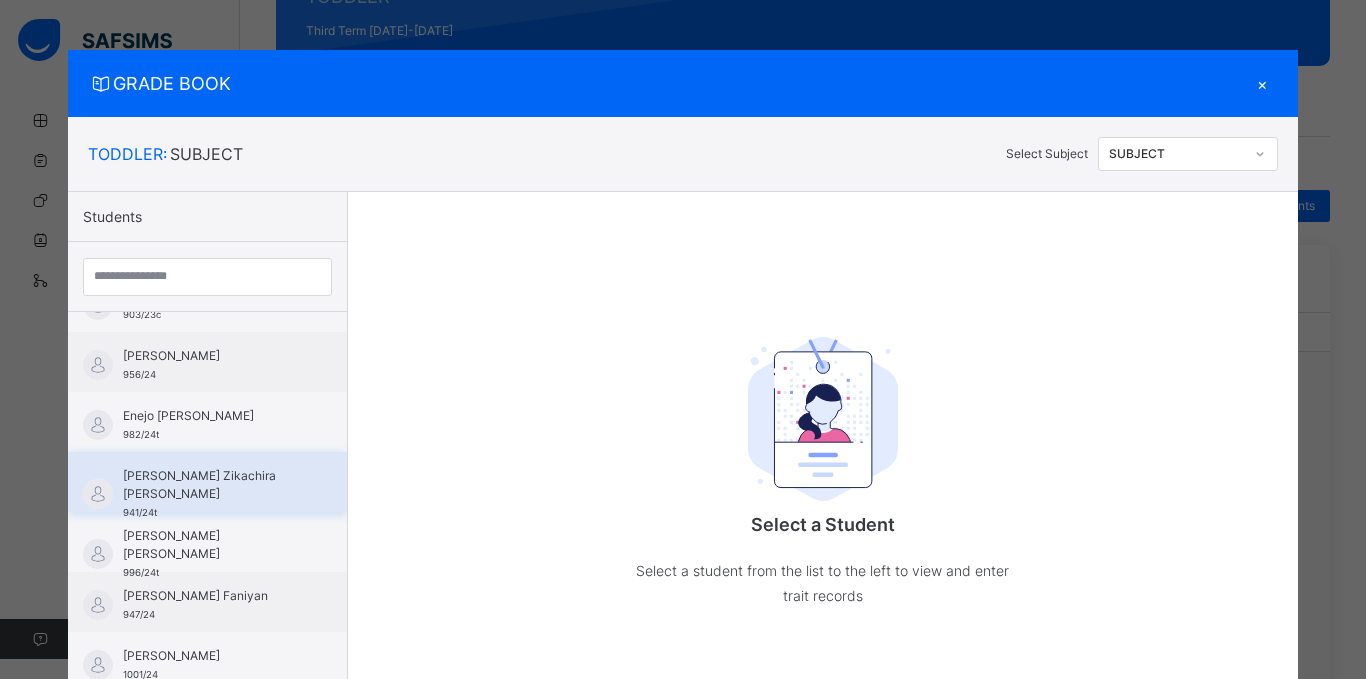 click on "[PERSON_NAME]  Zikachira  [PERSON_NAME]" at bounding box center (212, 485) 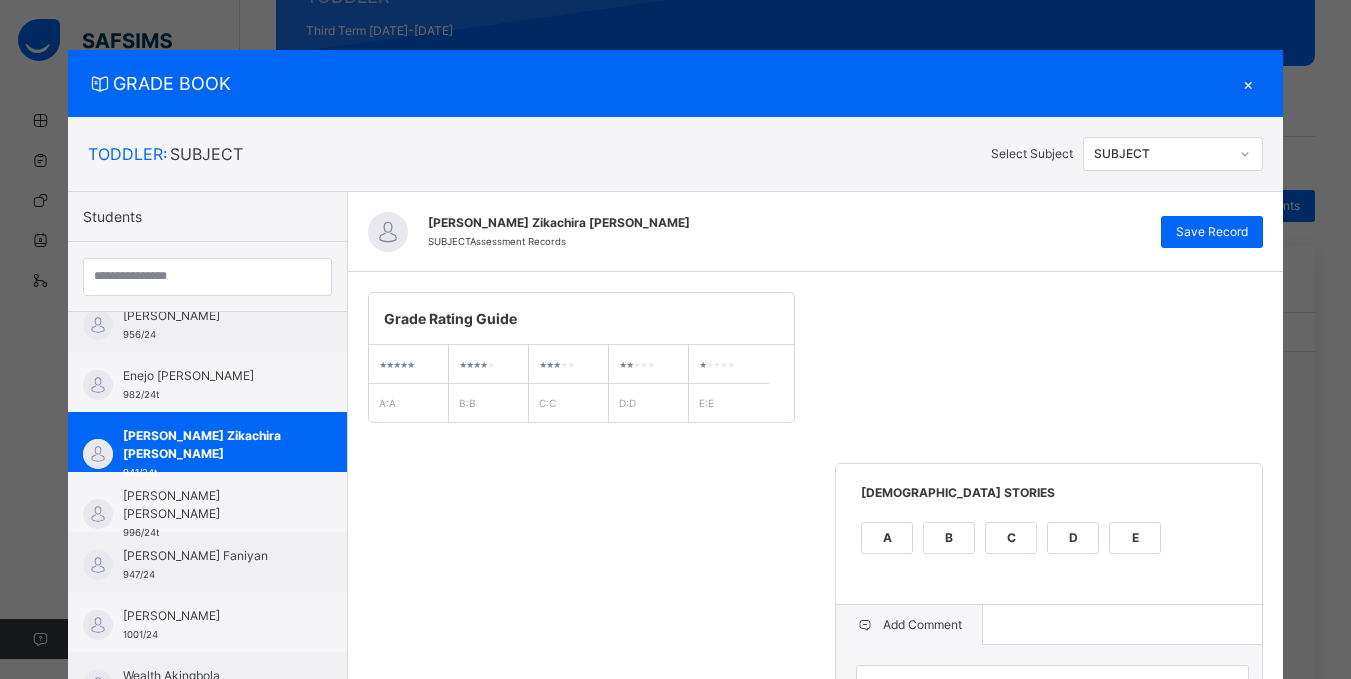 scroll, scrollTop: 480, scrollLeft: 0, axis: vertical 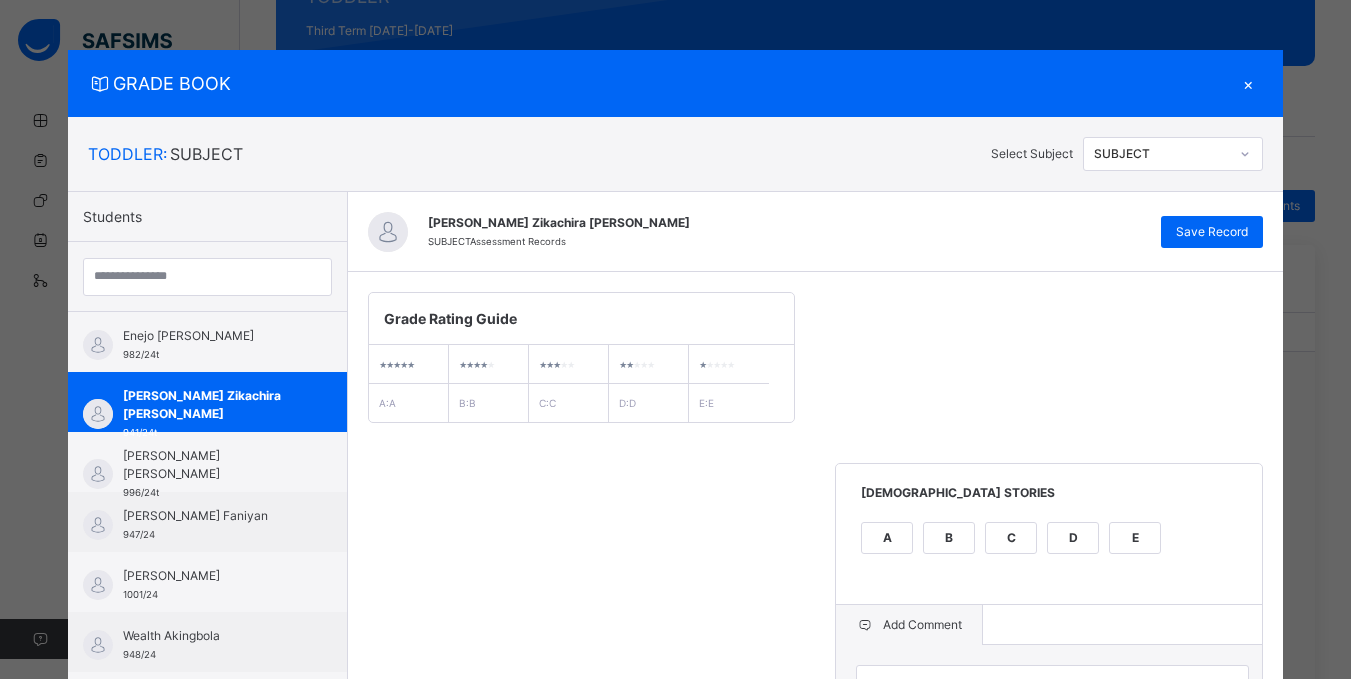 click on "**********" at bounding box center [816, 1172] 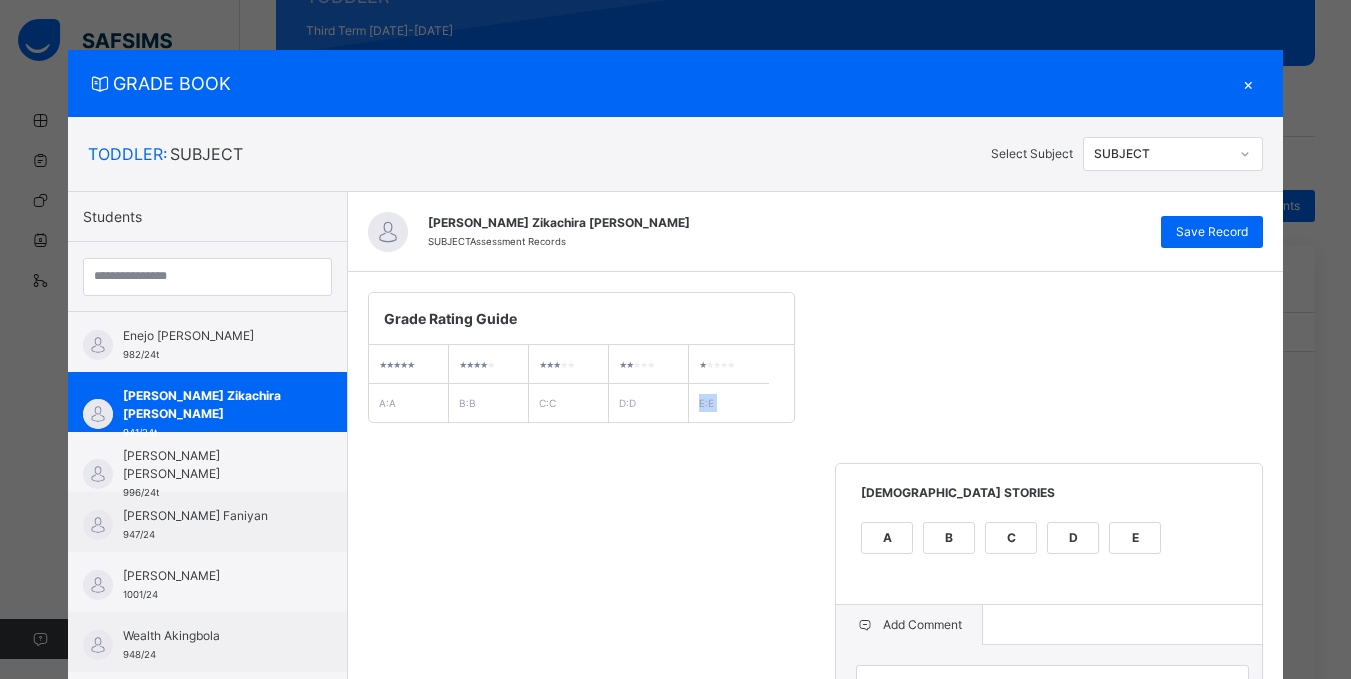 click on "**********" at bounding box center (816, 1172) 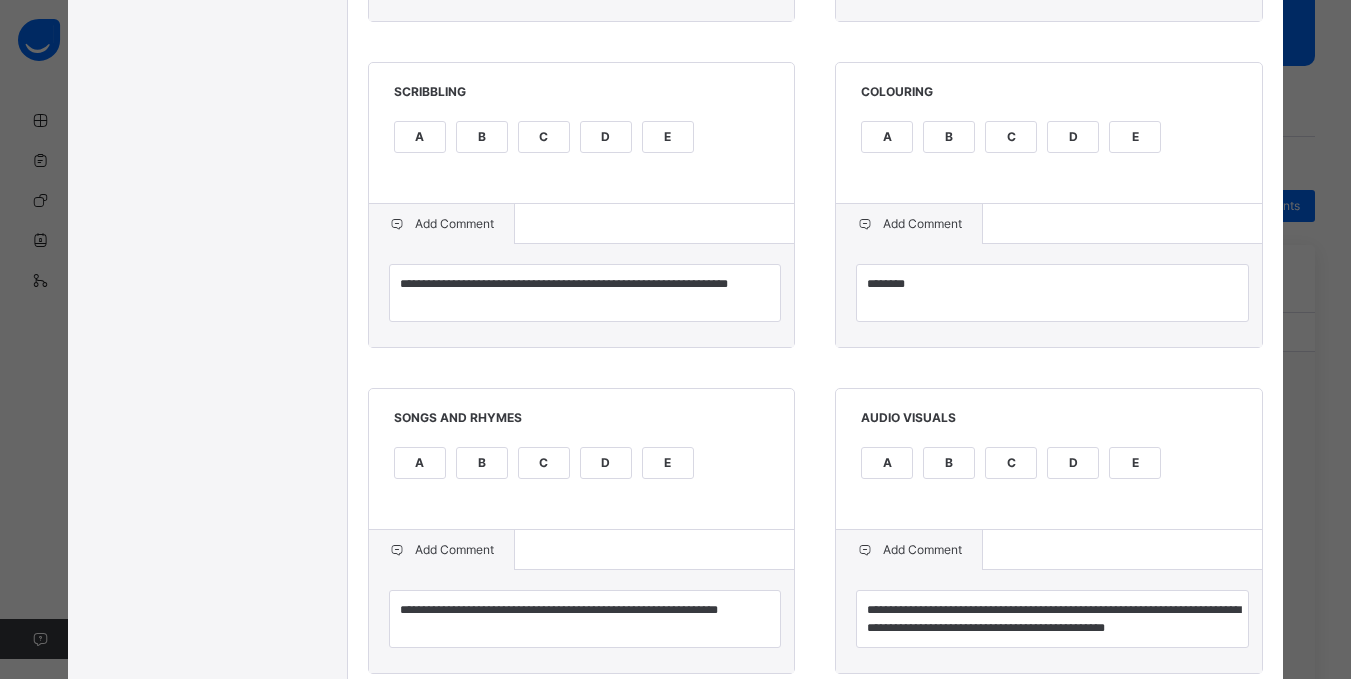 scroll, scrollTop: 1400, scrollLeft: 0, axis: vertical 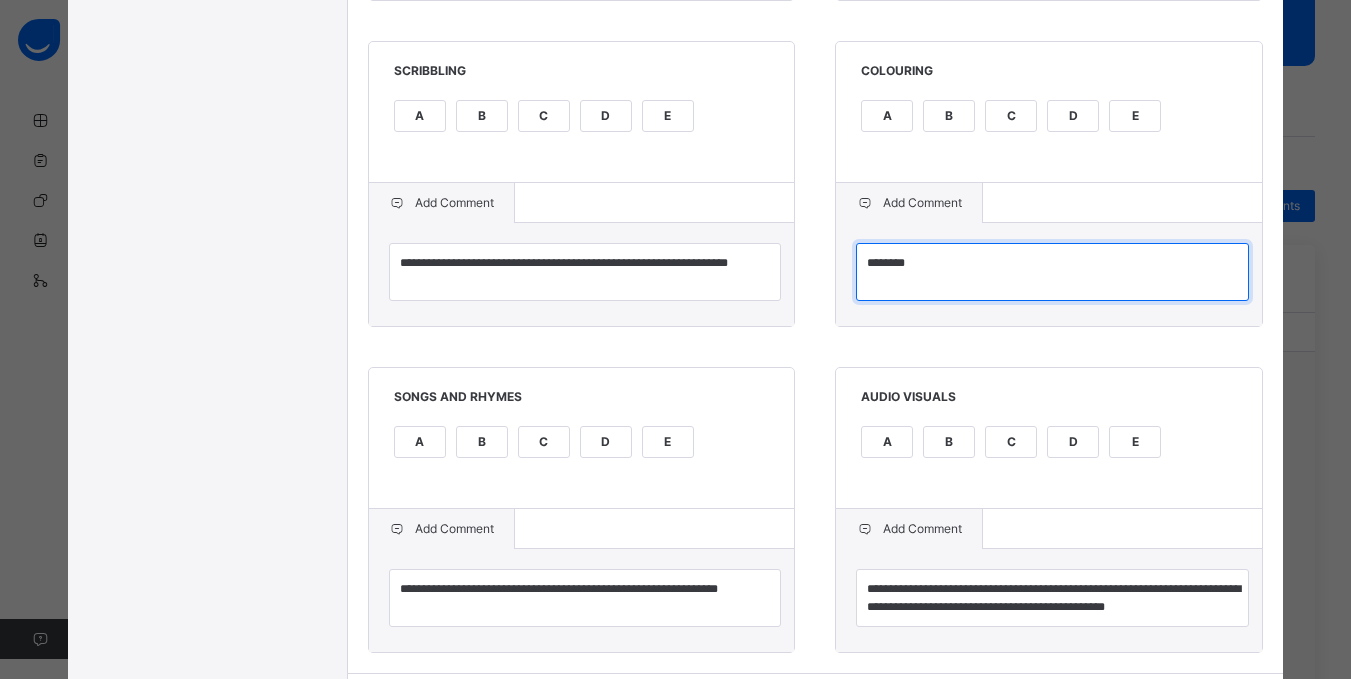 click on "*******" at bounding box center (1052, 272) 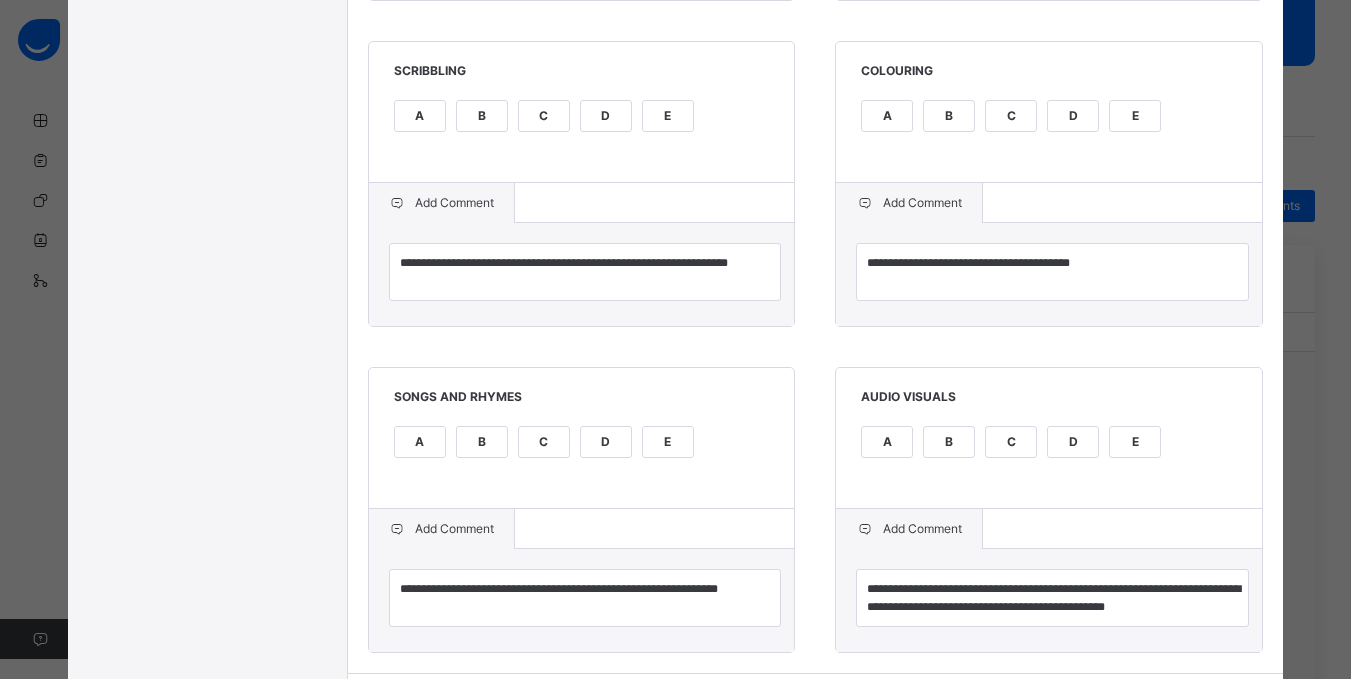 click on "**********" at bounding box center [1049, 274] 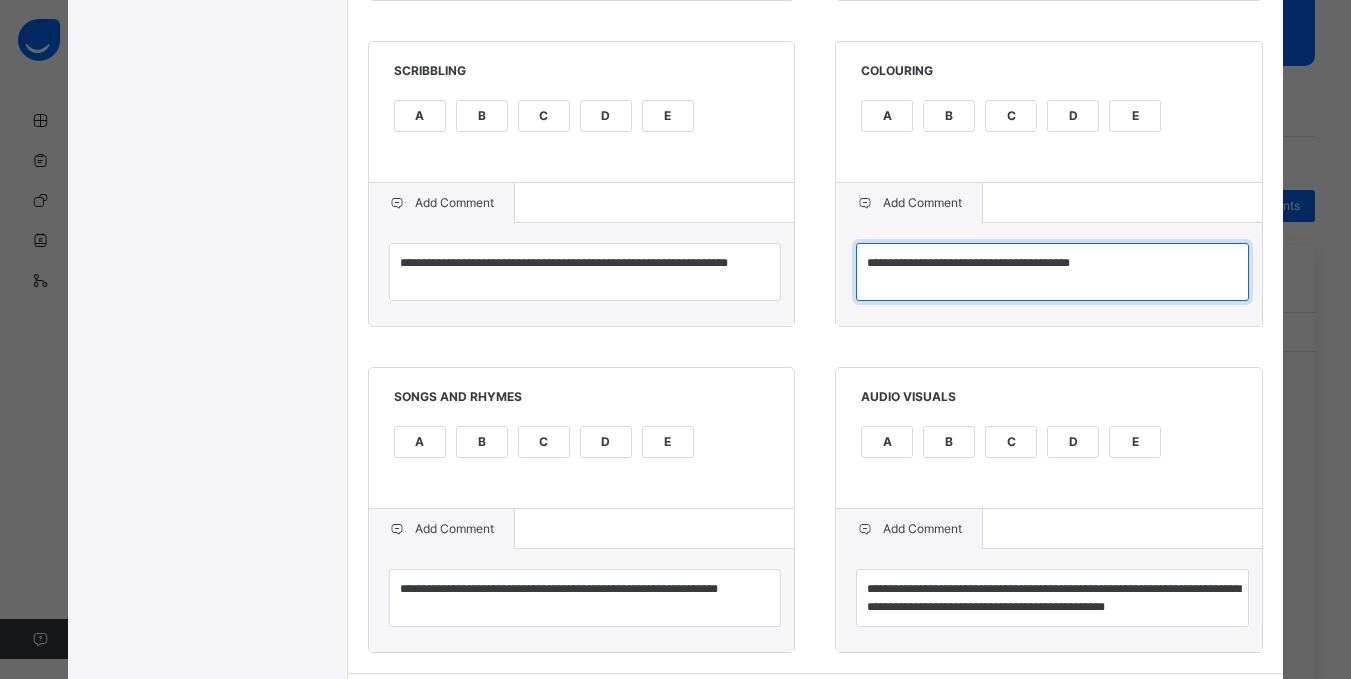 click on "**********" at bounding box center (1052, 272) 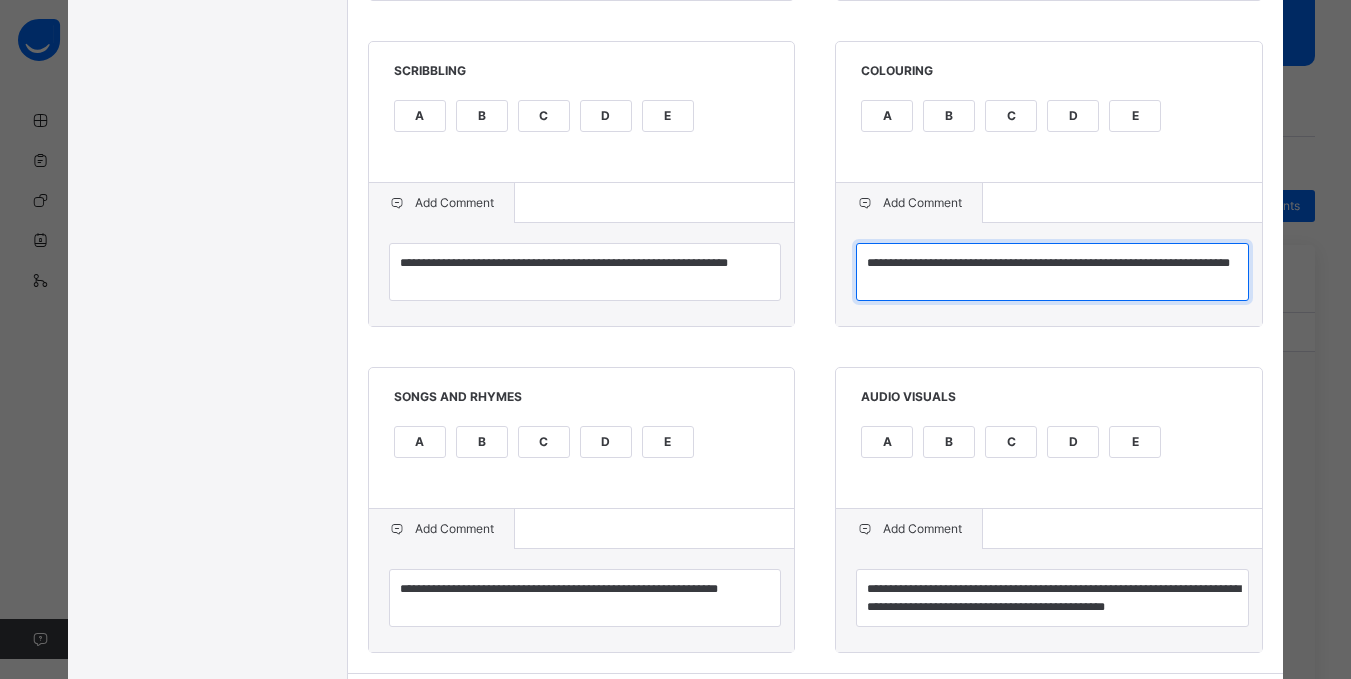 type on "**********" 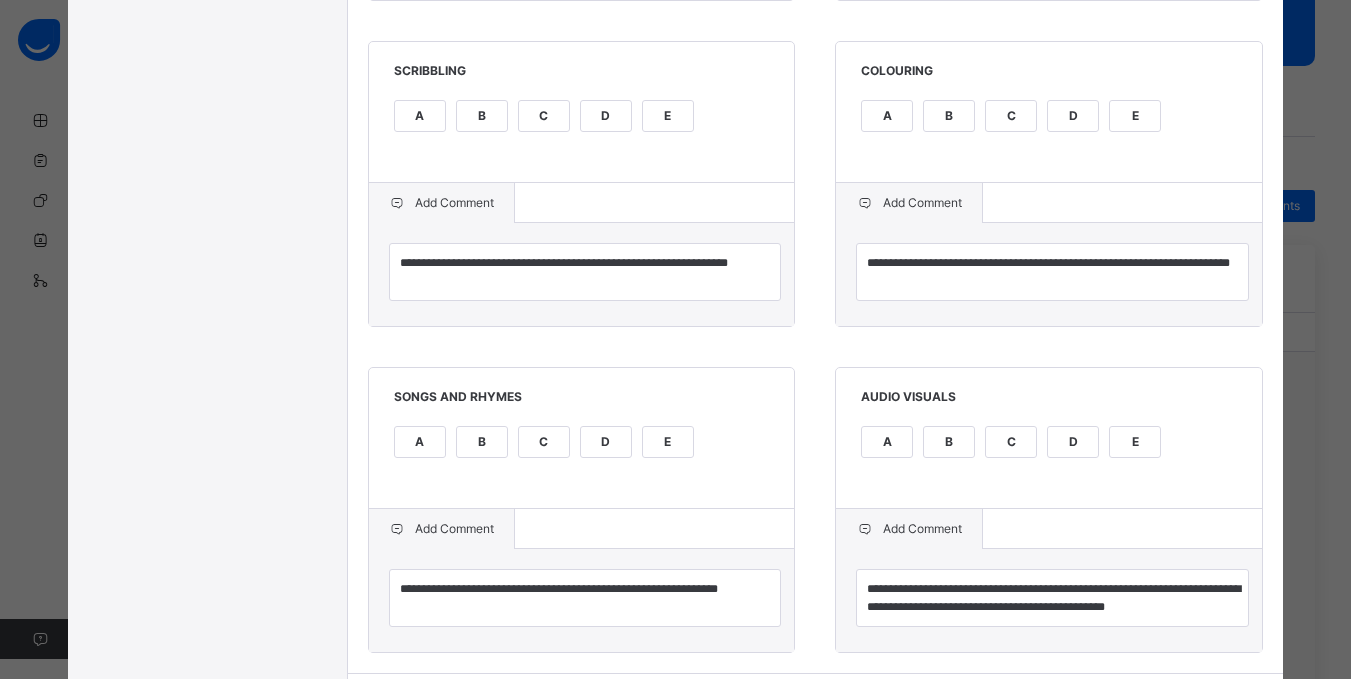 click on "SONGS AND RHYMES" at bounding box center (582, 404) 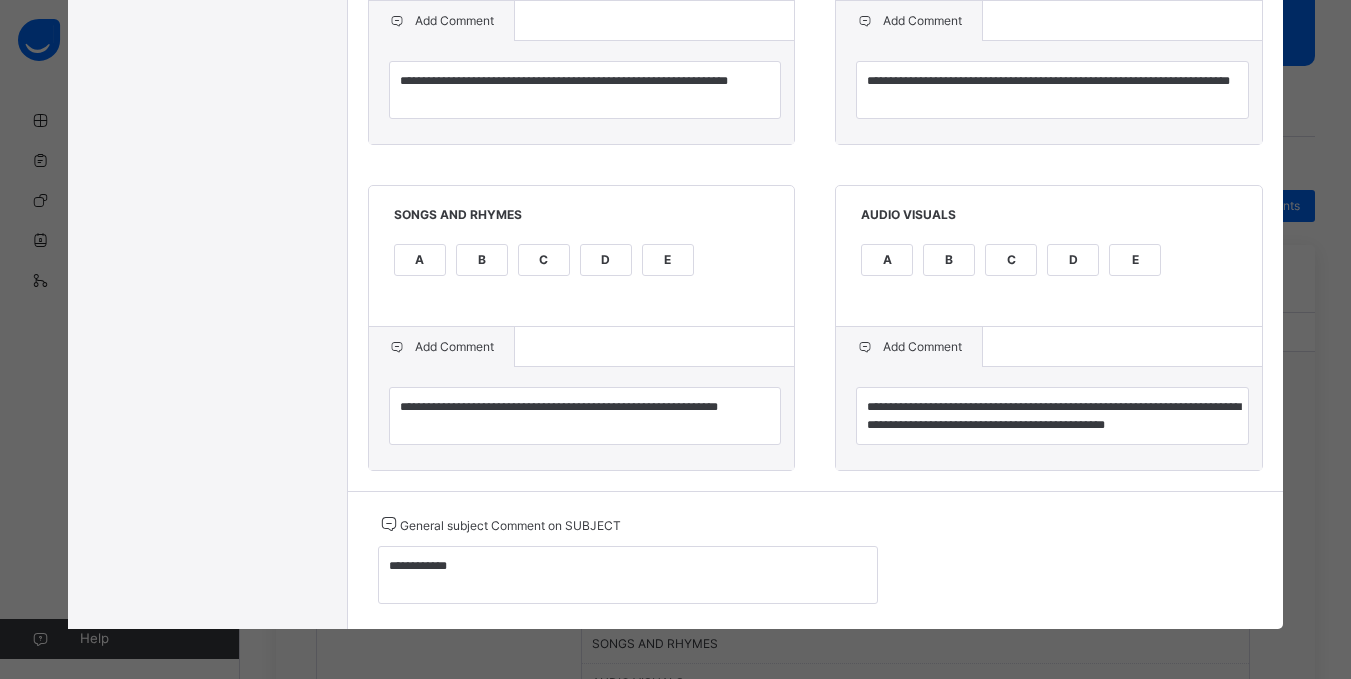 scroll, scrollTop: 1597, scrollLeft: 0, axis: vertical 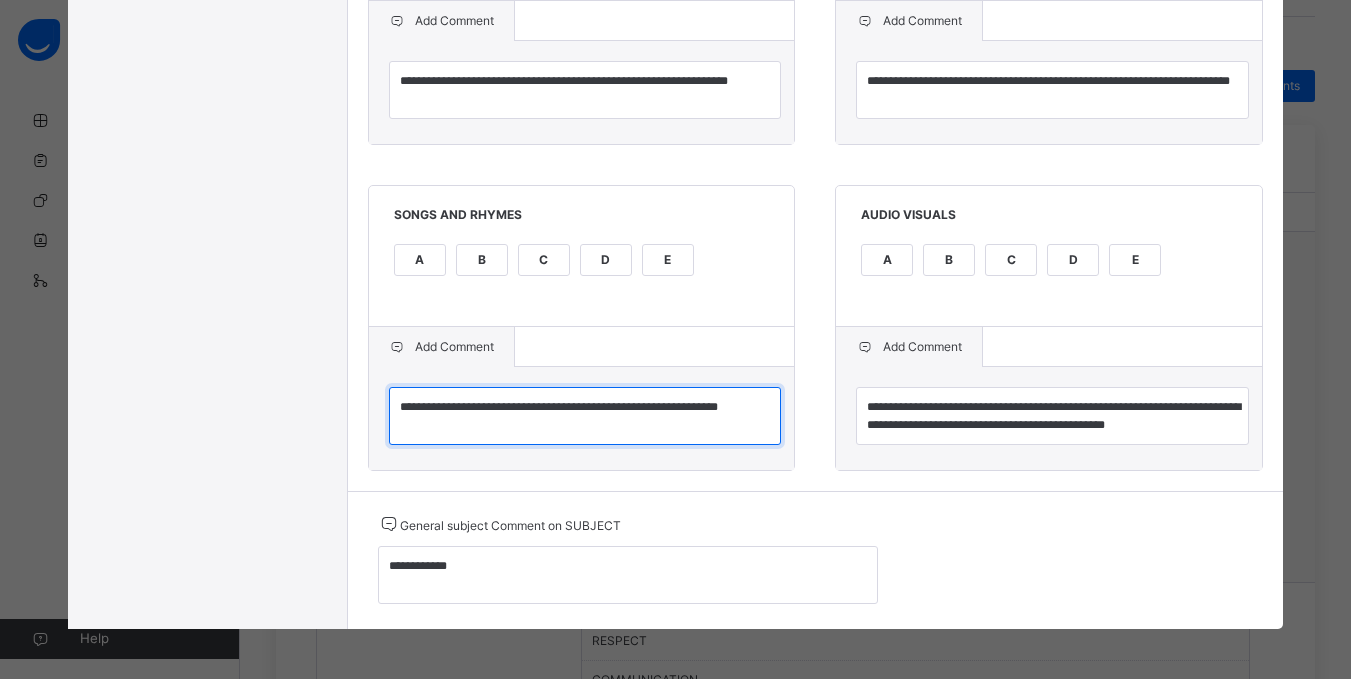click on "**********" at bounding box center (585, 416) 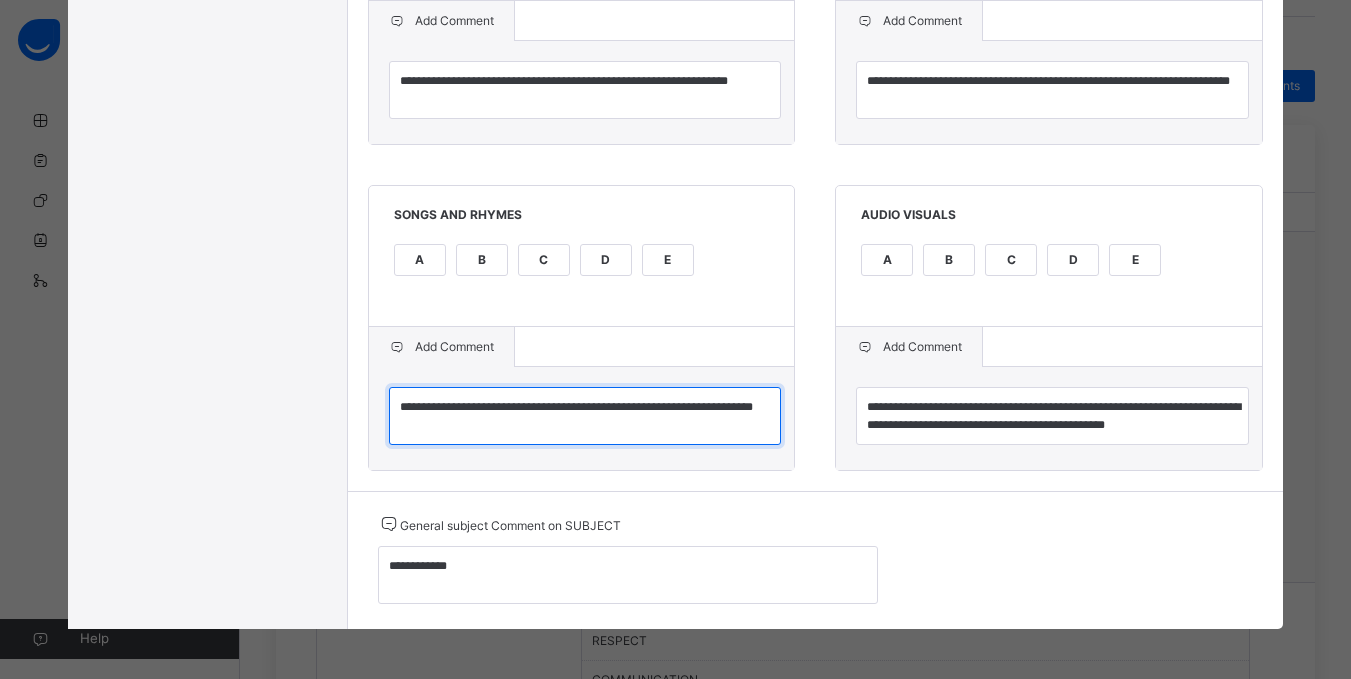type on "**********" 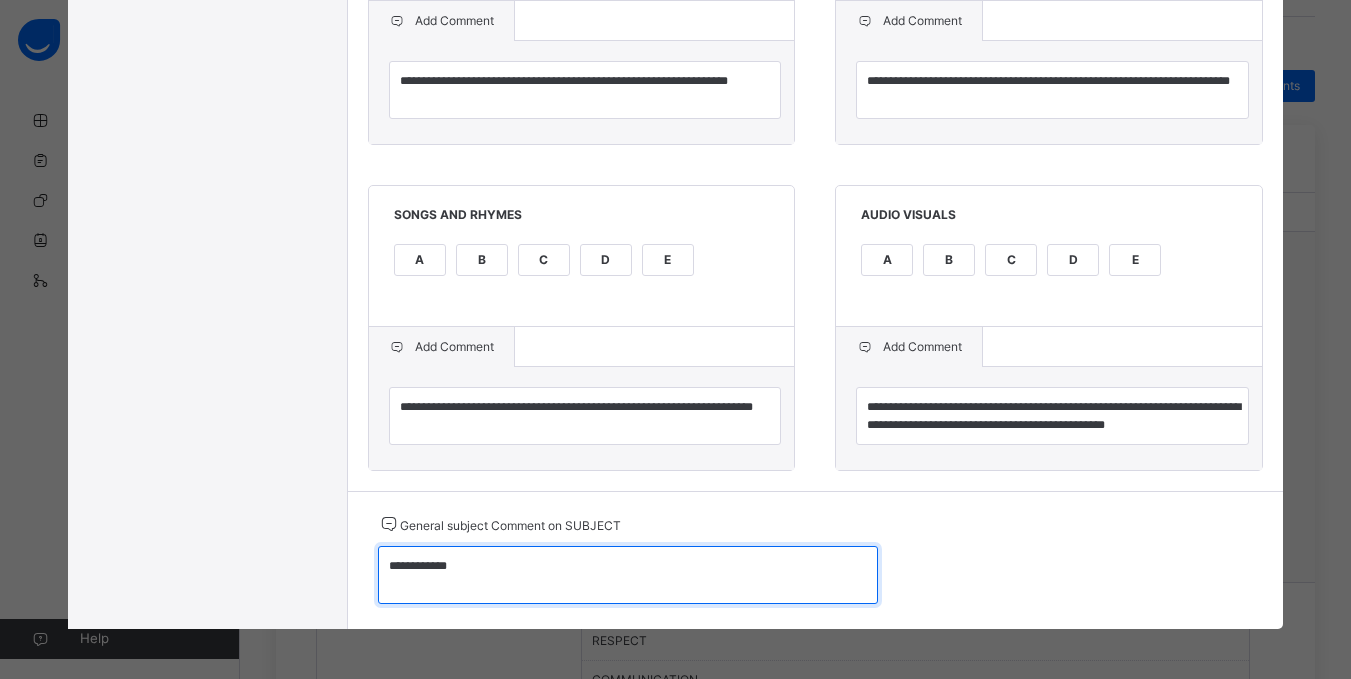 click on "**********" at bounding box center (628, 575) 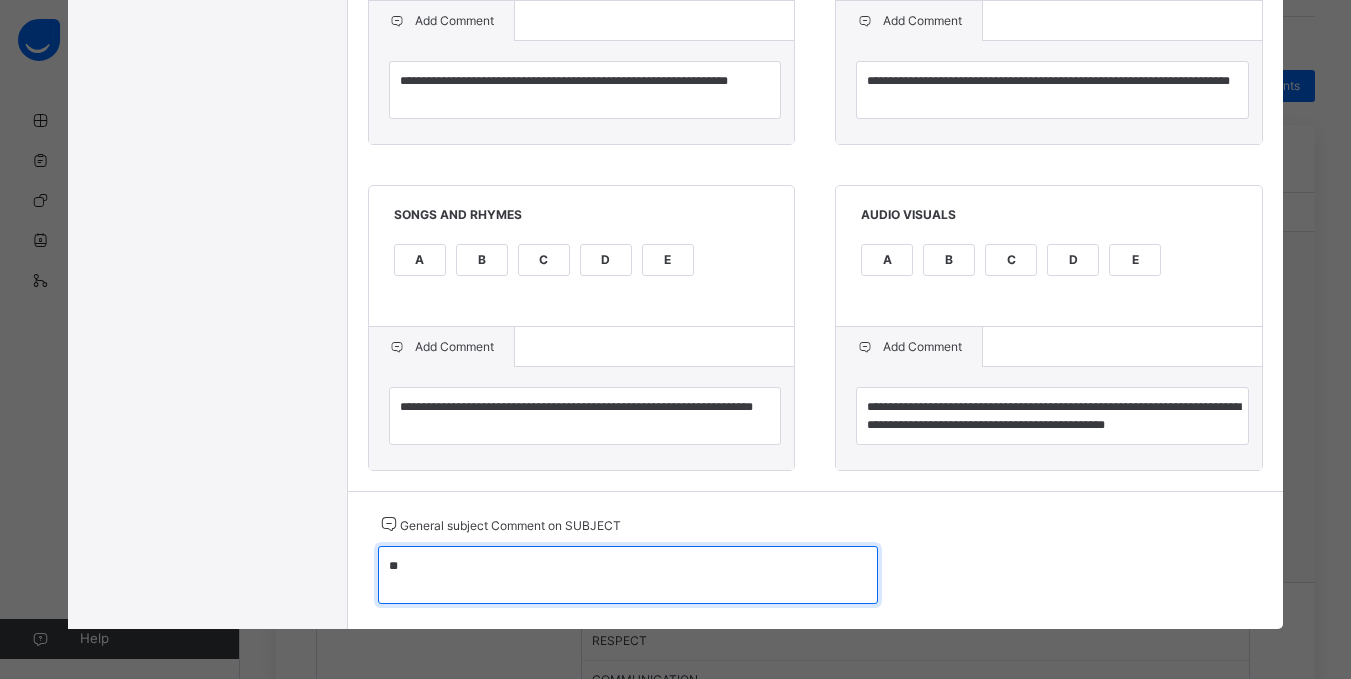 type on "*" 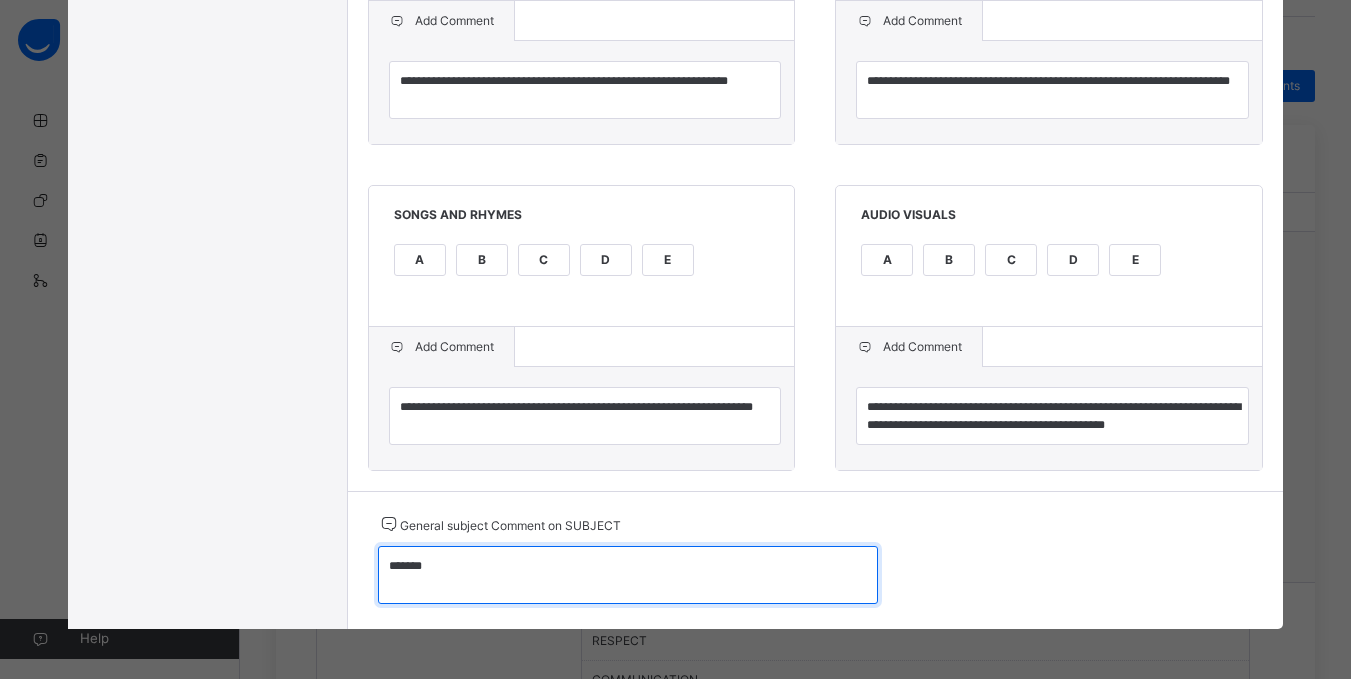 type on "*******" 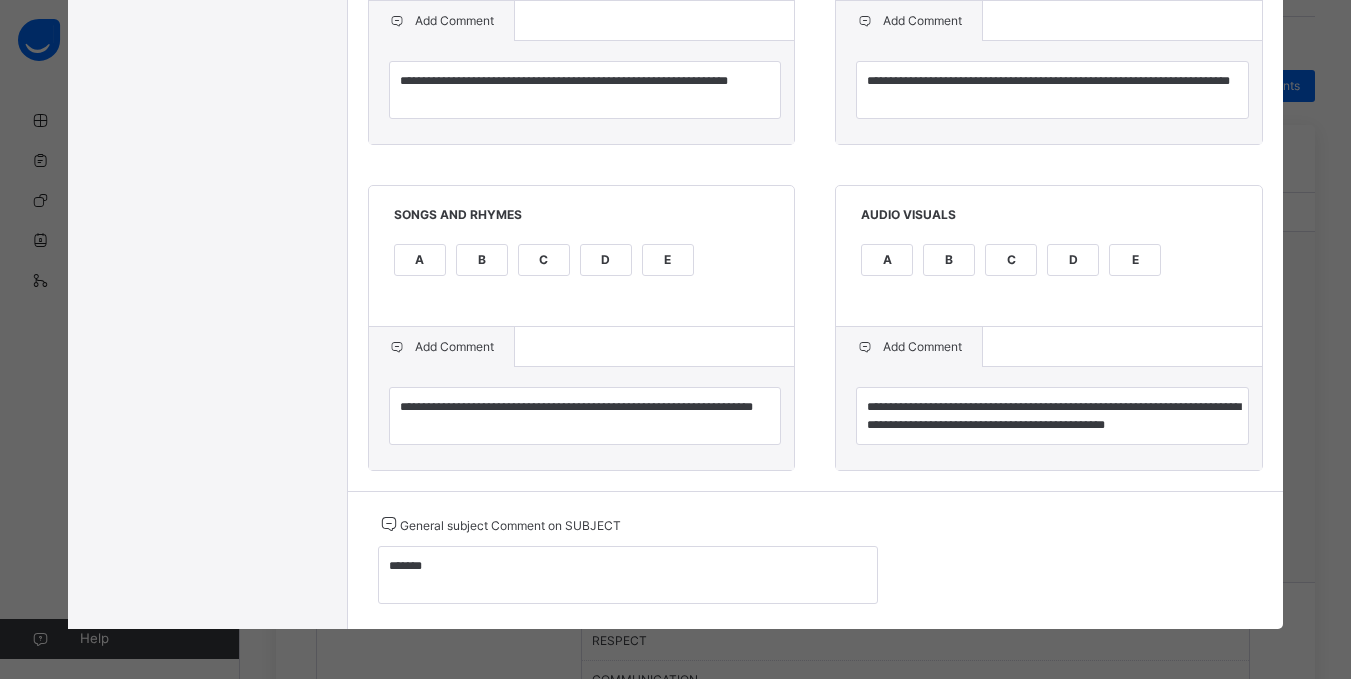 click on "**********" at bounding box center [816, -410] 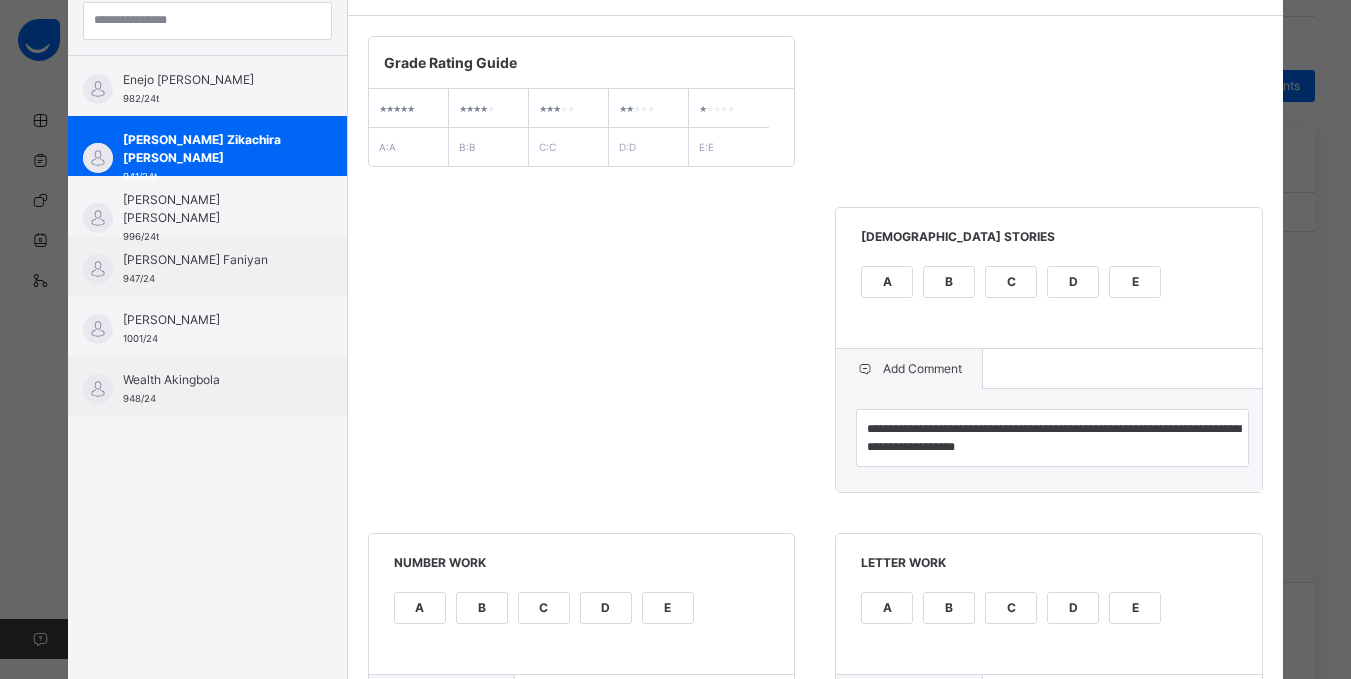 scroll, scrollTop: 0, scrollLeft: 0, axis: both 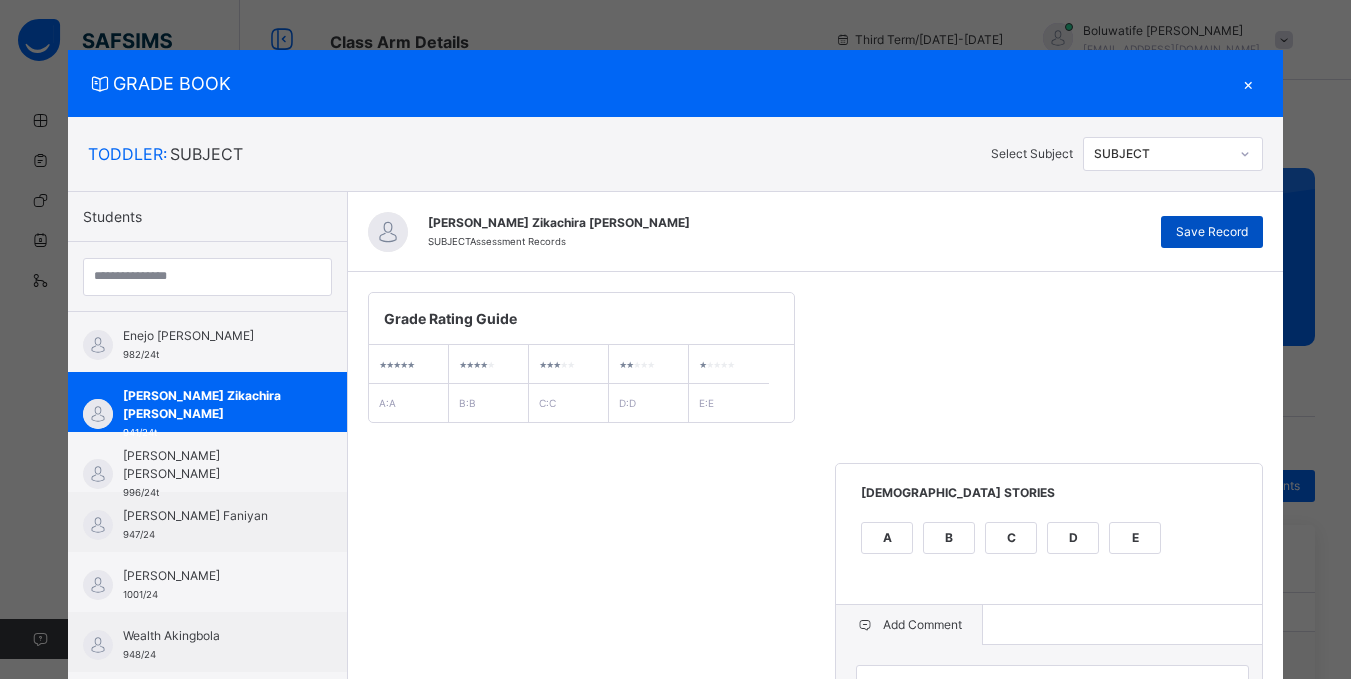 click on "Save Record" at bounding box center [1212, 232] 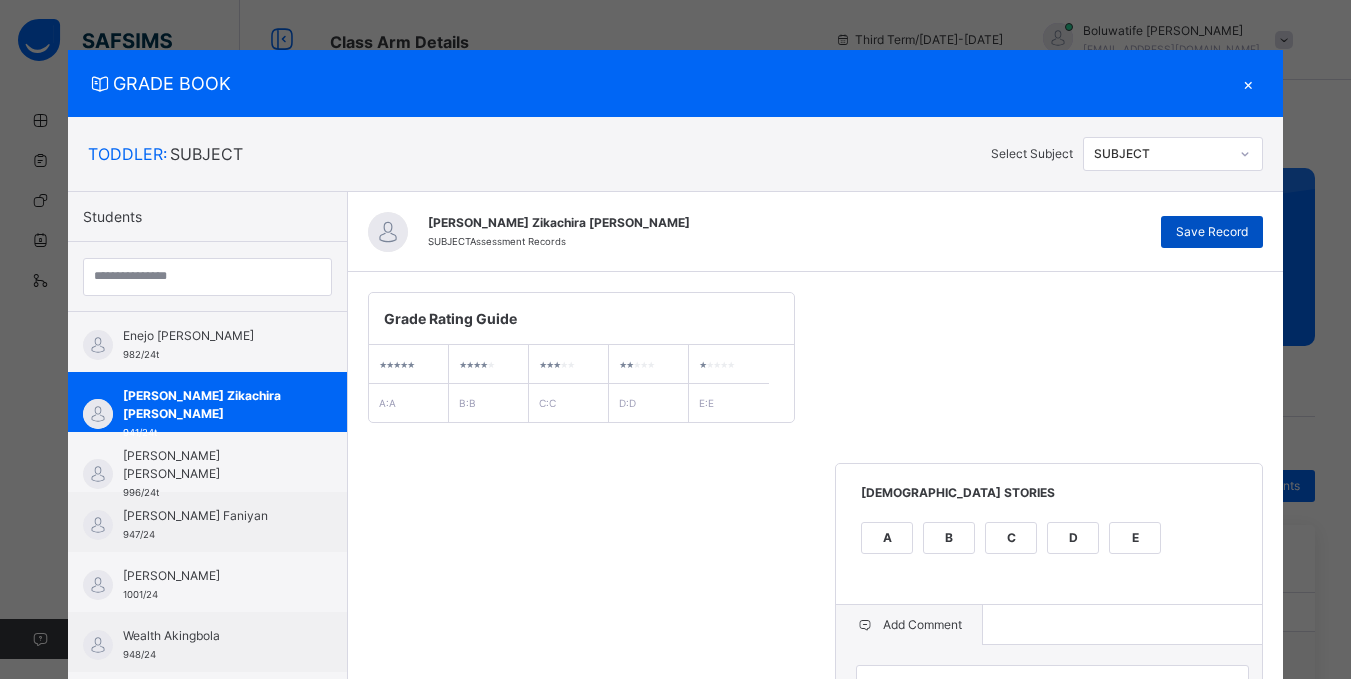 click on "Save Record" at bounding box center [1212, 232] 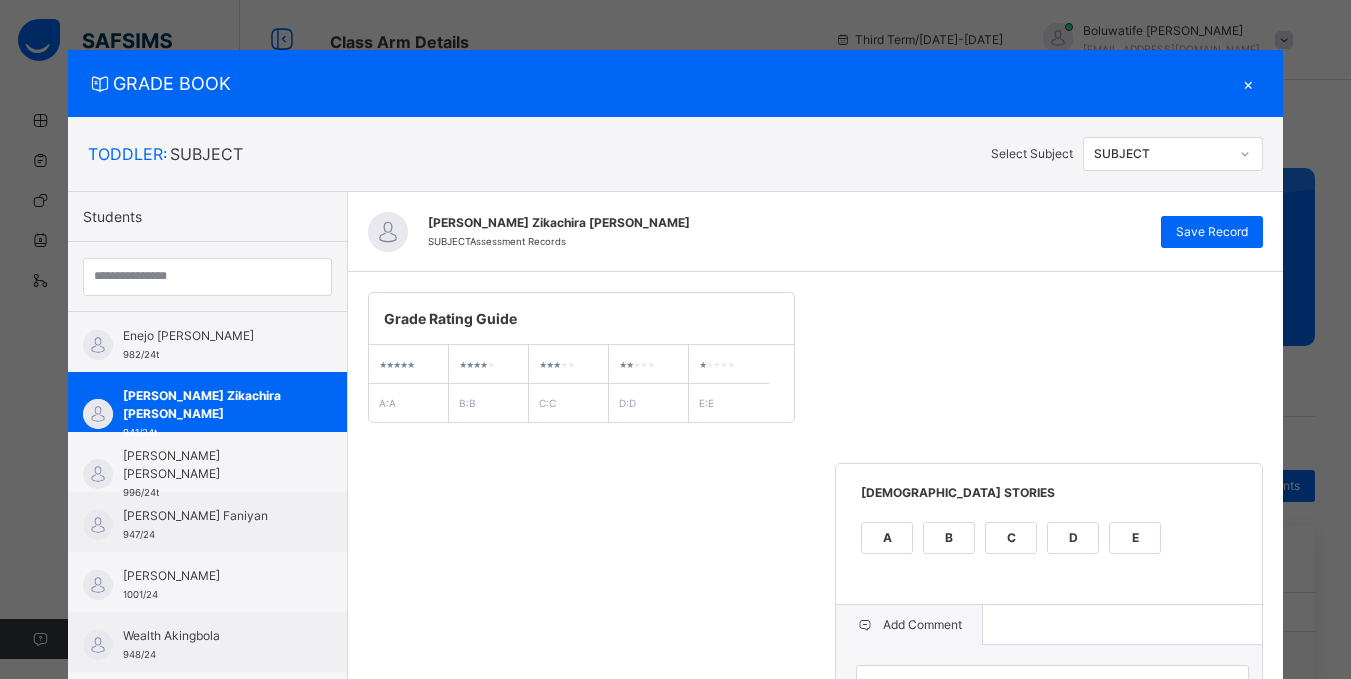 click on "×" at bounding box center (1248, 83) 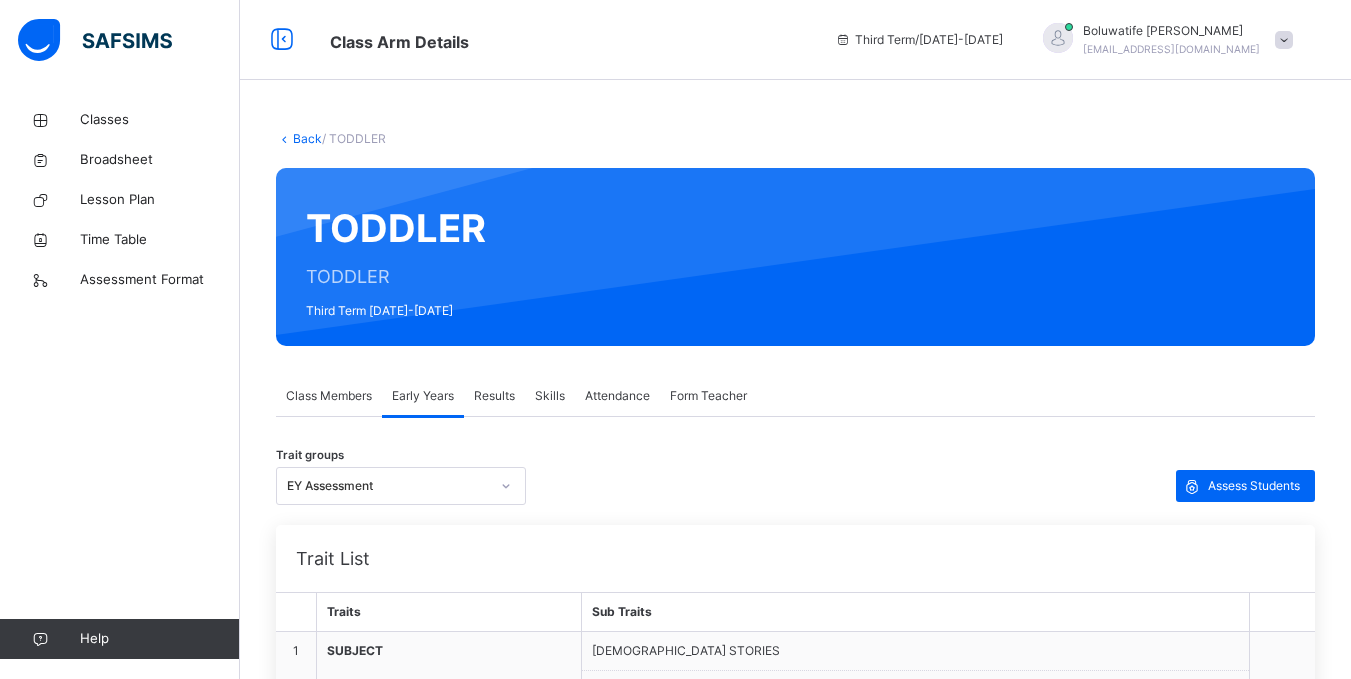click on "Results" at bounding box center [494, 396] 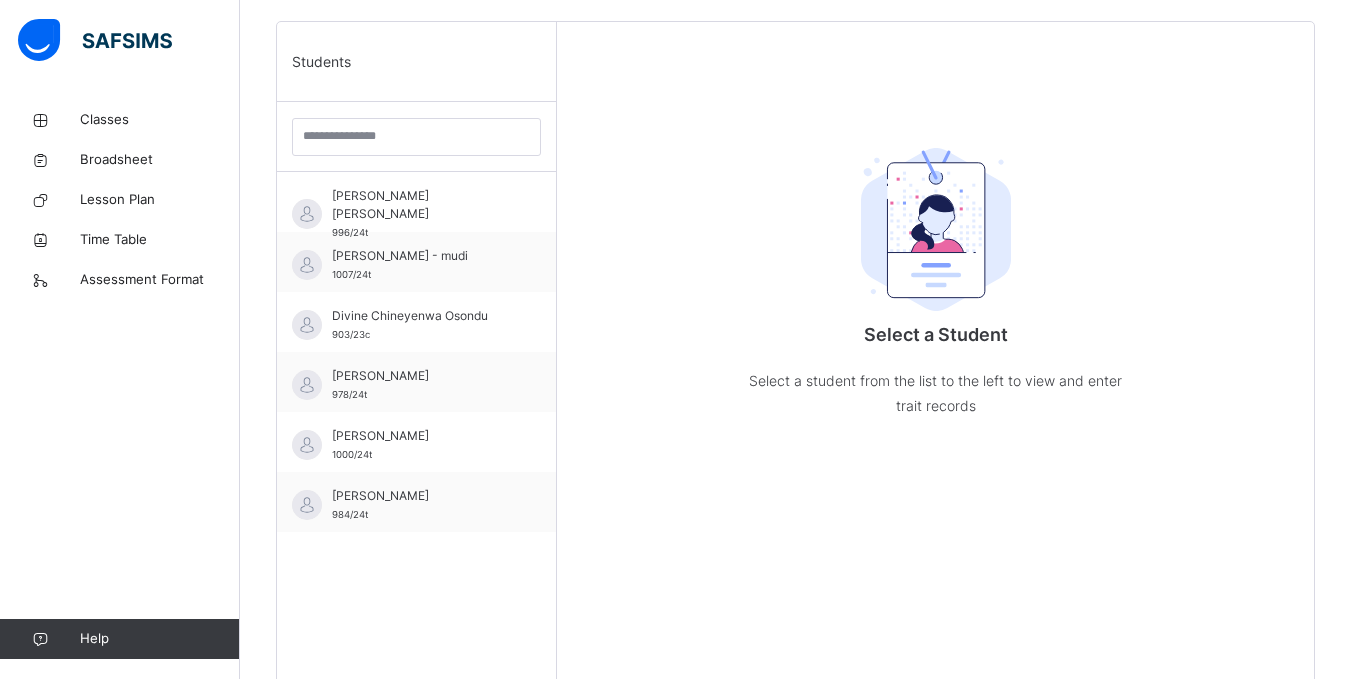 scroll, scrollTop: 520, scrollLeft: 0, axis: vertical 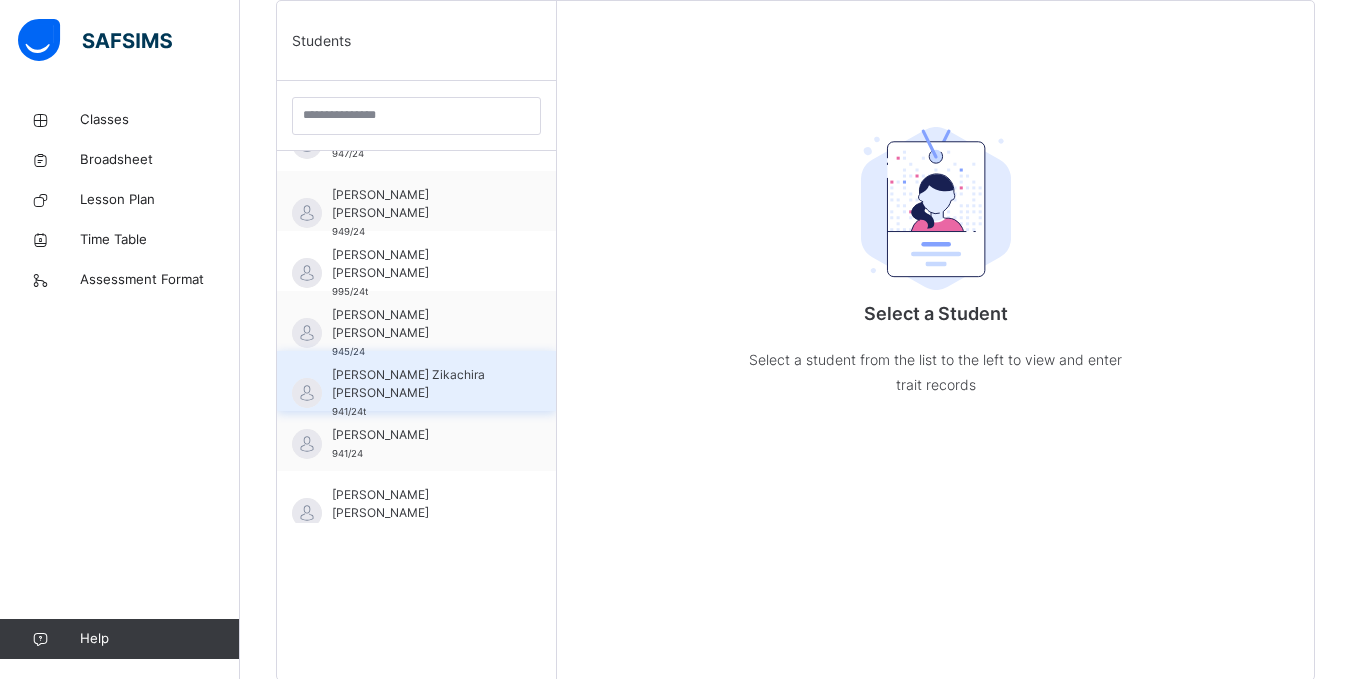 click on "[PERSON_NAME]  Zikachira  [PERSON_NAME]" at bounding box center (421, 384) 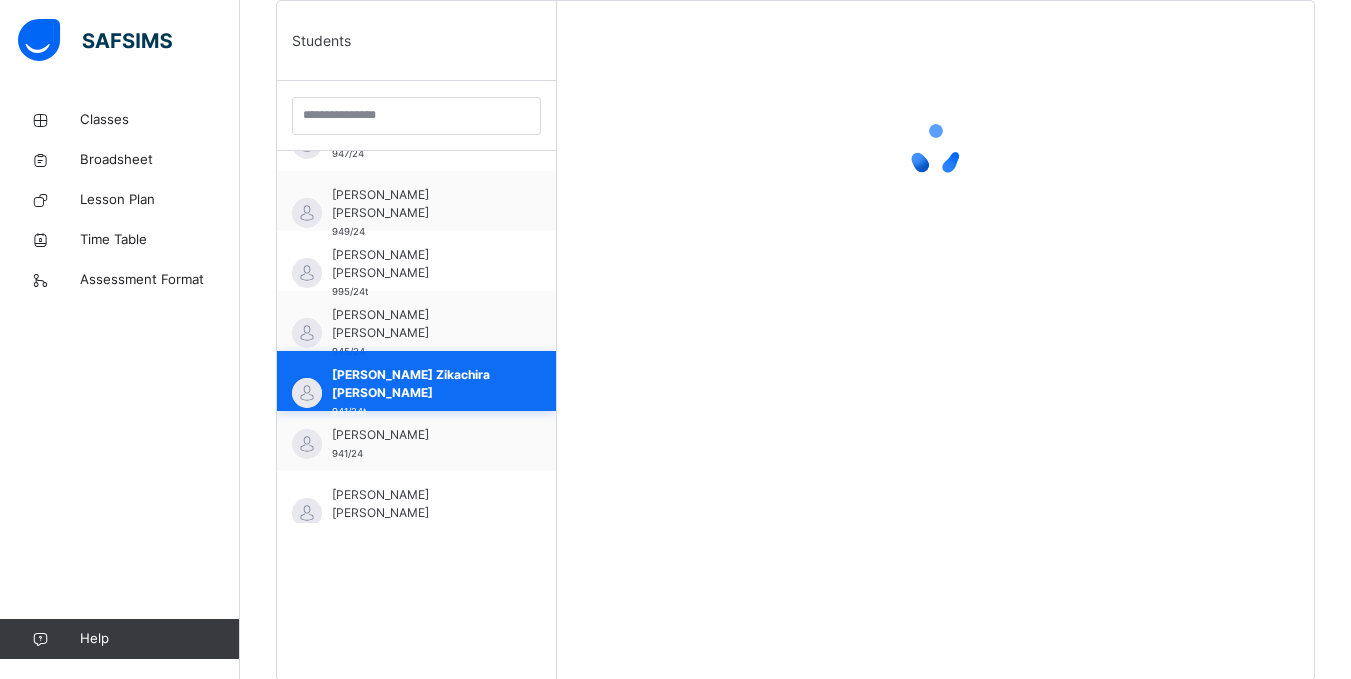 click on "[PERSON_NAME]  Zikachira  [PERSON_NAME]" at bounding box center (421, 384) 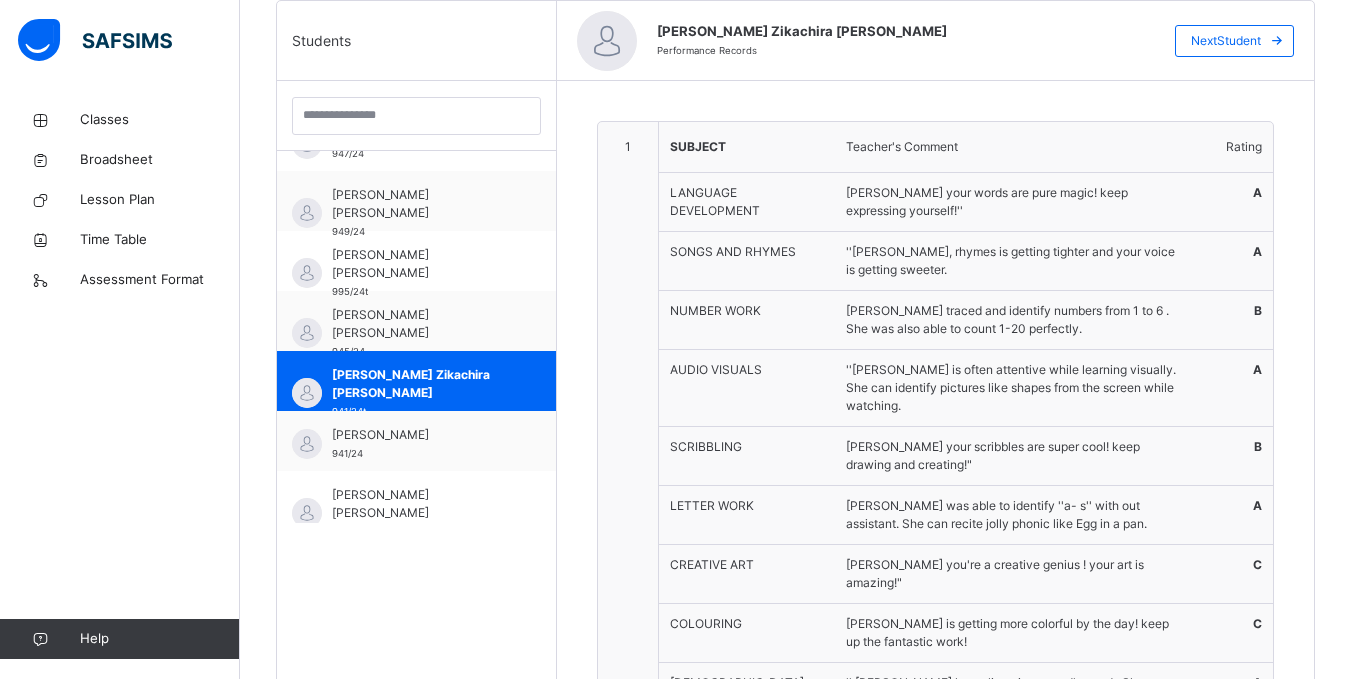 click on "1" at bounding box center [628, 466] 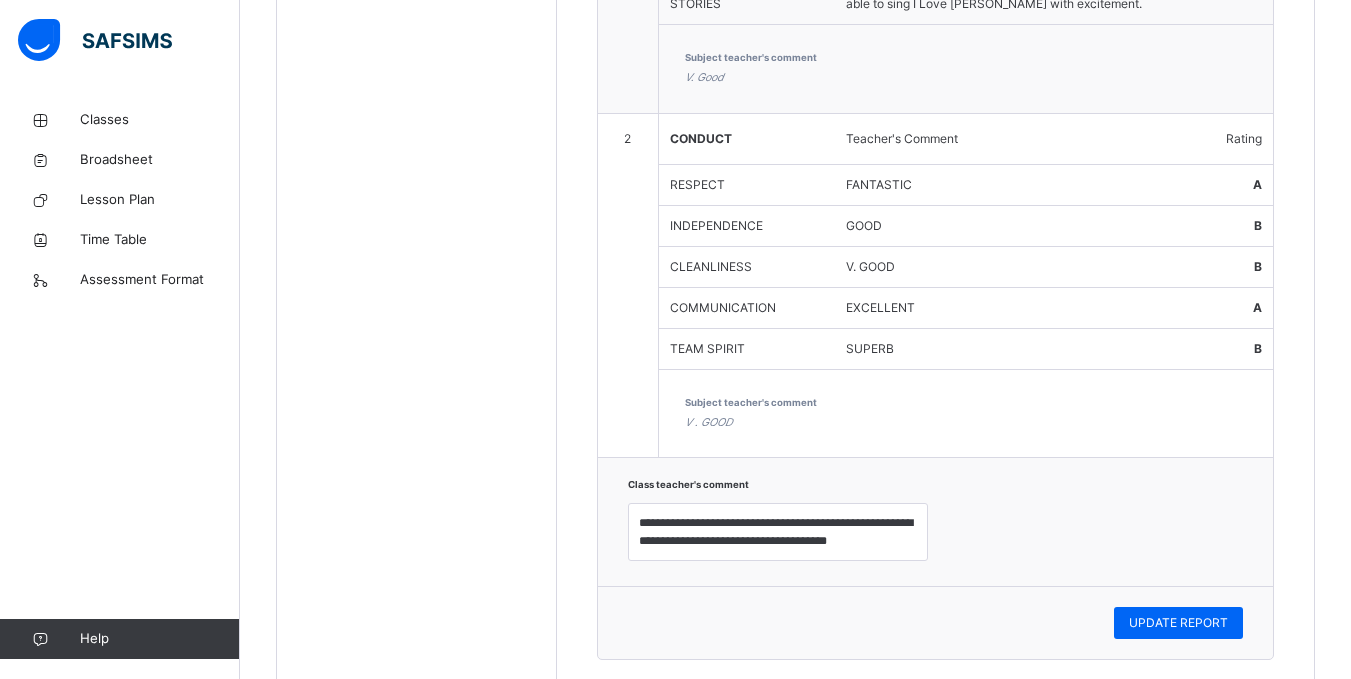 scroll, scrollTop: 1253, scrollLeft: 0, axis: vertical 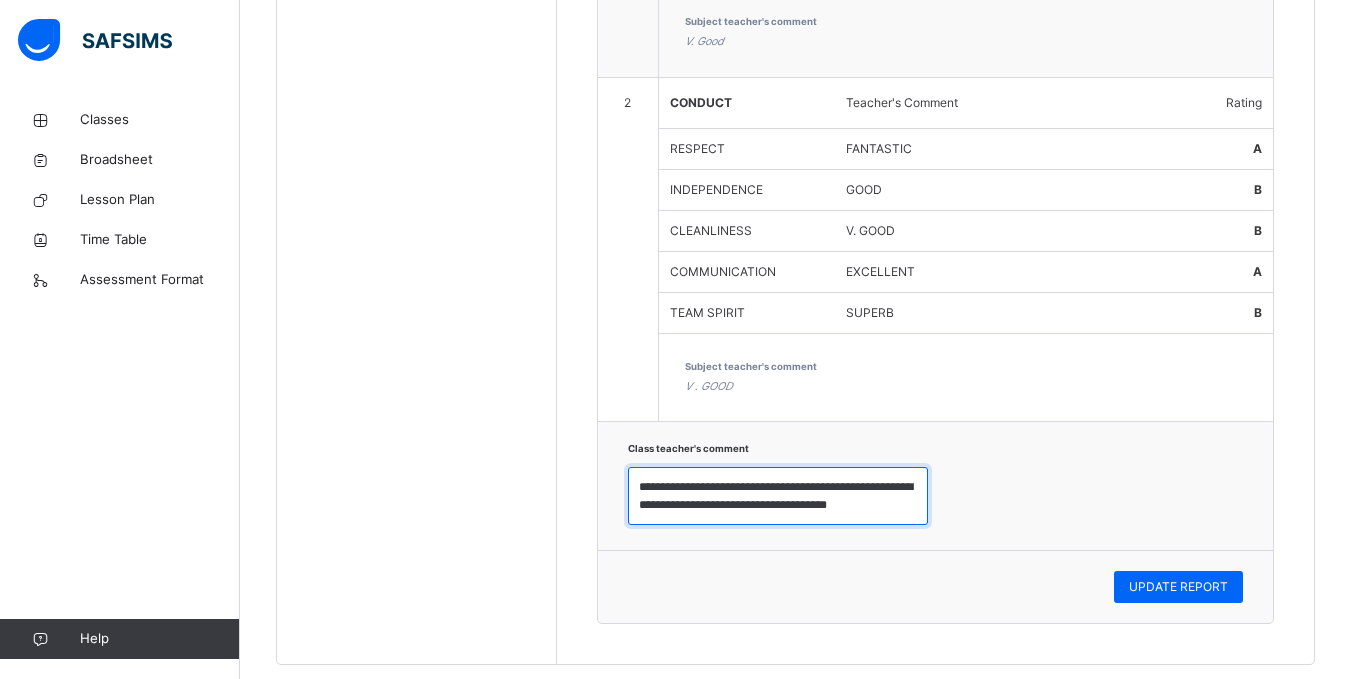 click on "**********" at bounding box center (778, 496) 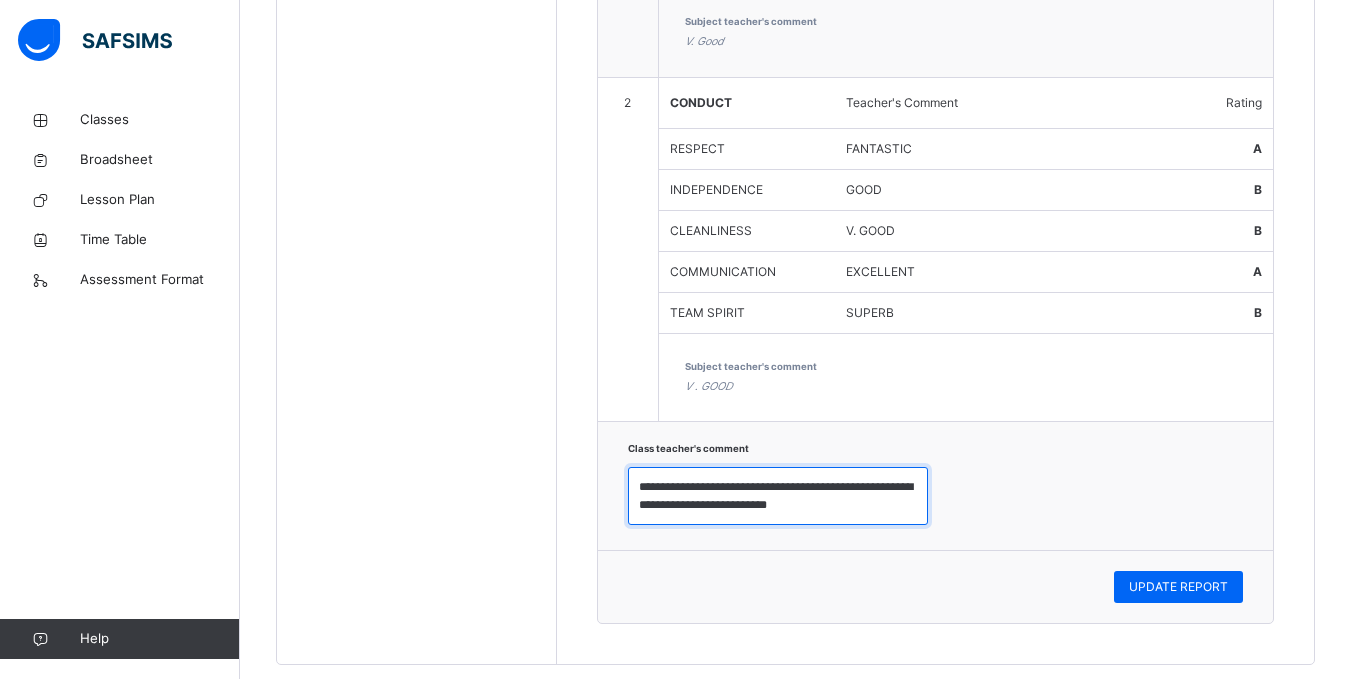 scroll, scrollTop: 0, scrollLeft: 0, axis: both 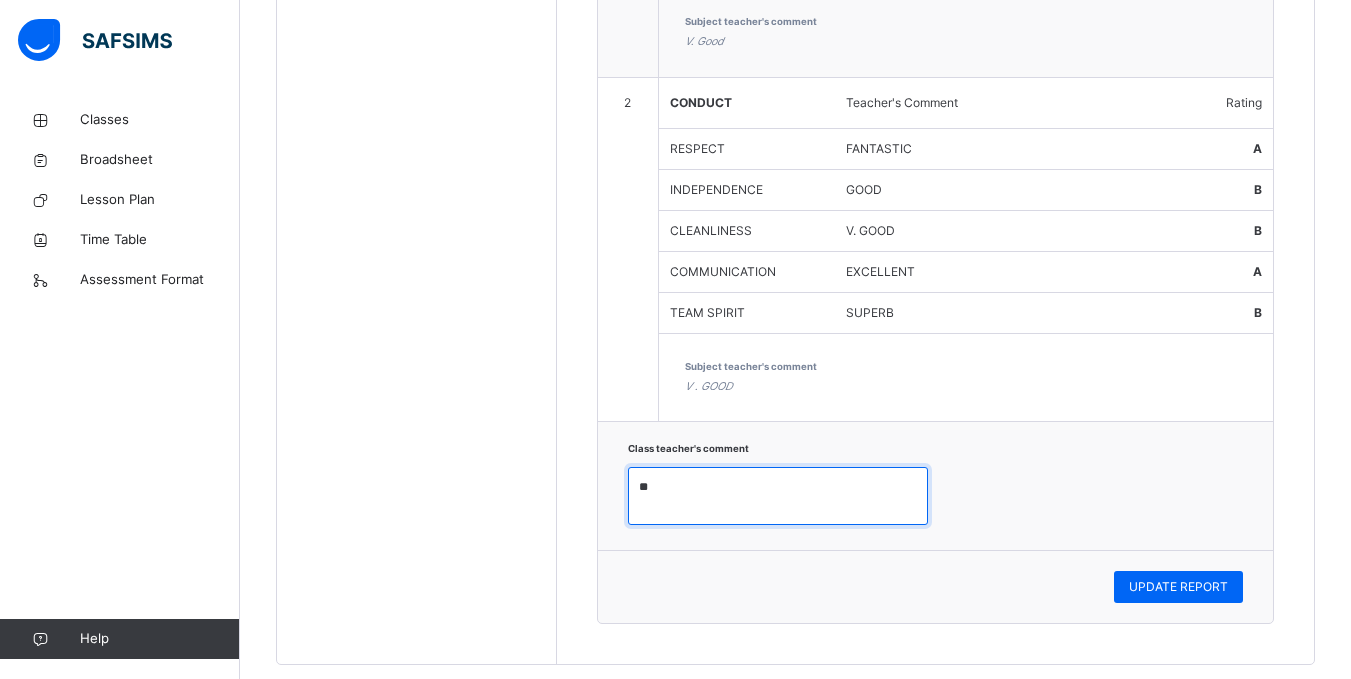 type on "*" 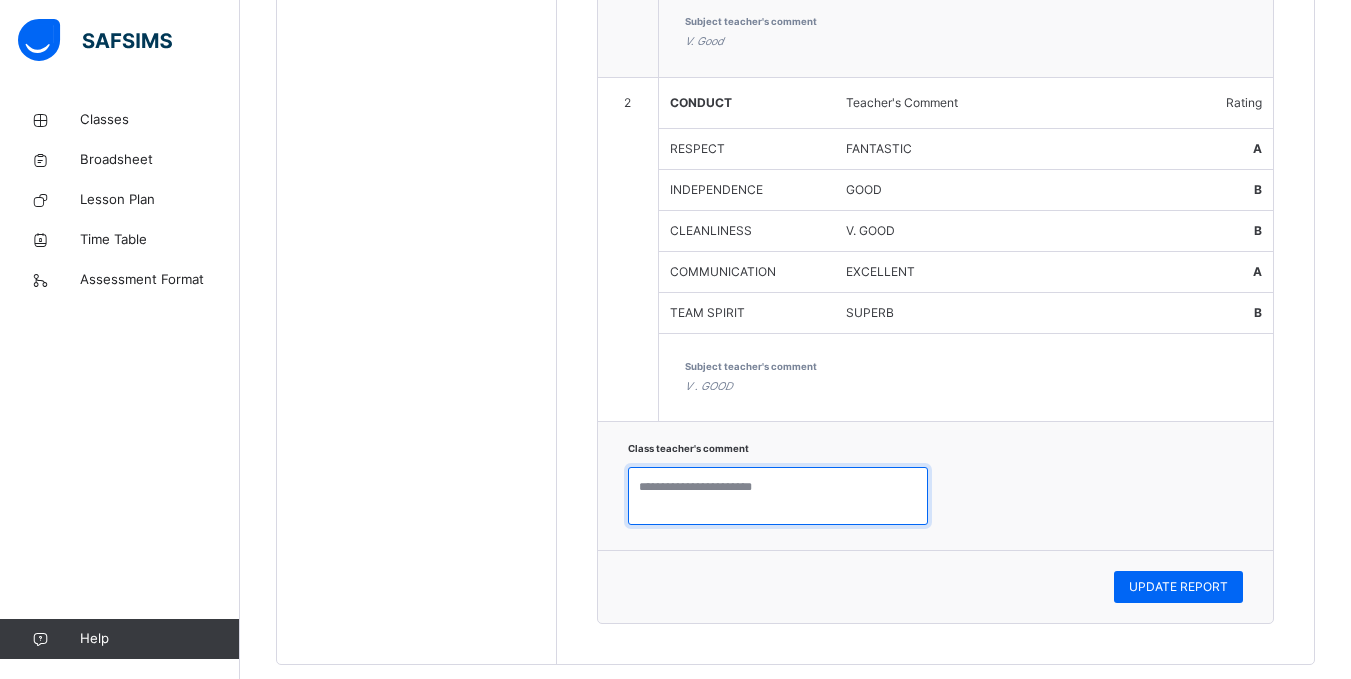 type on "*" 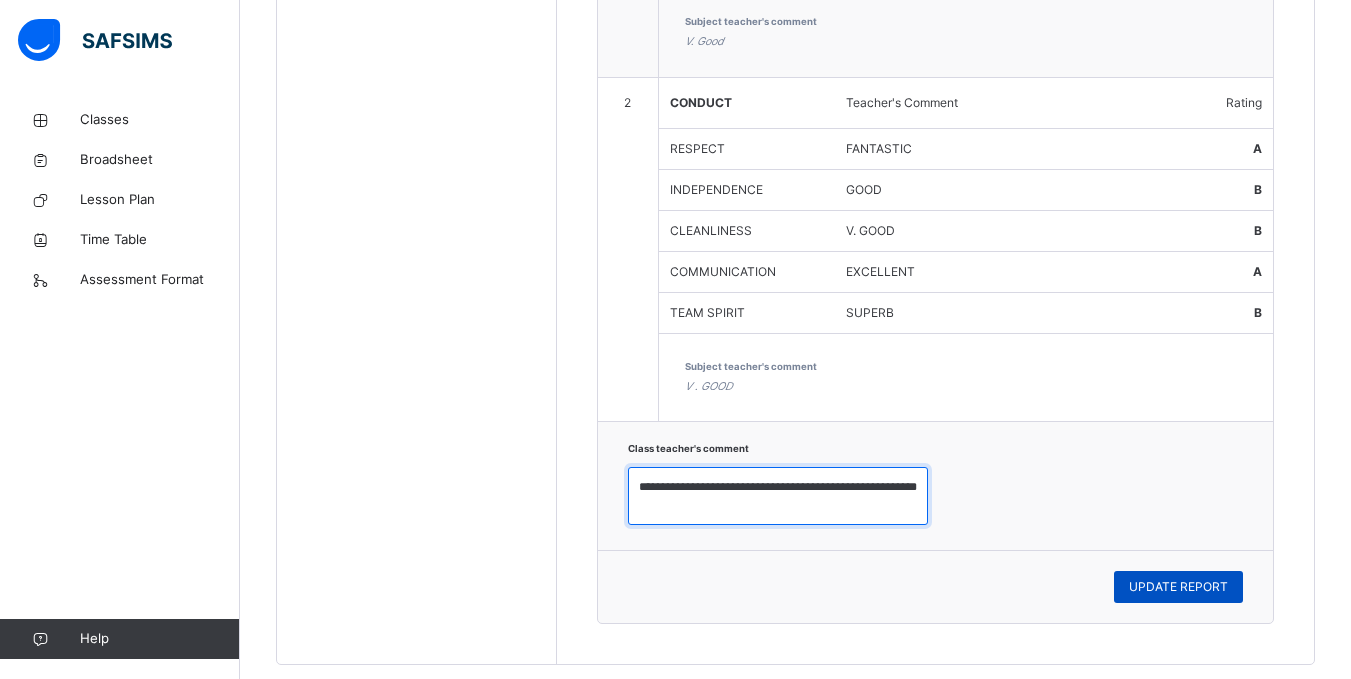 type on "**********" 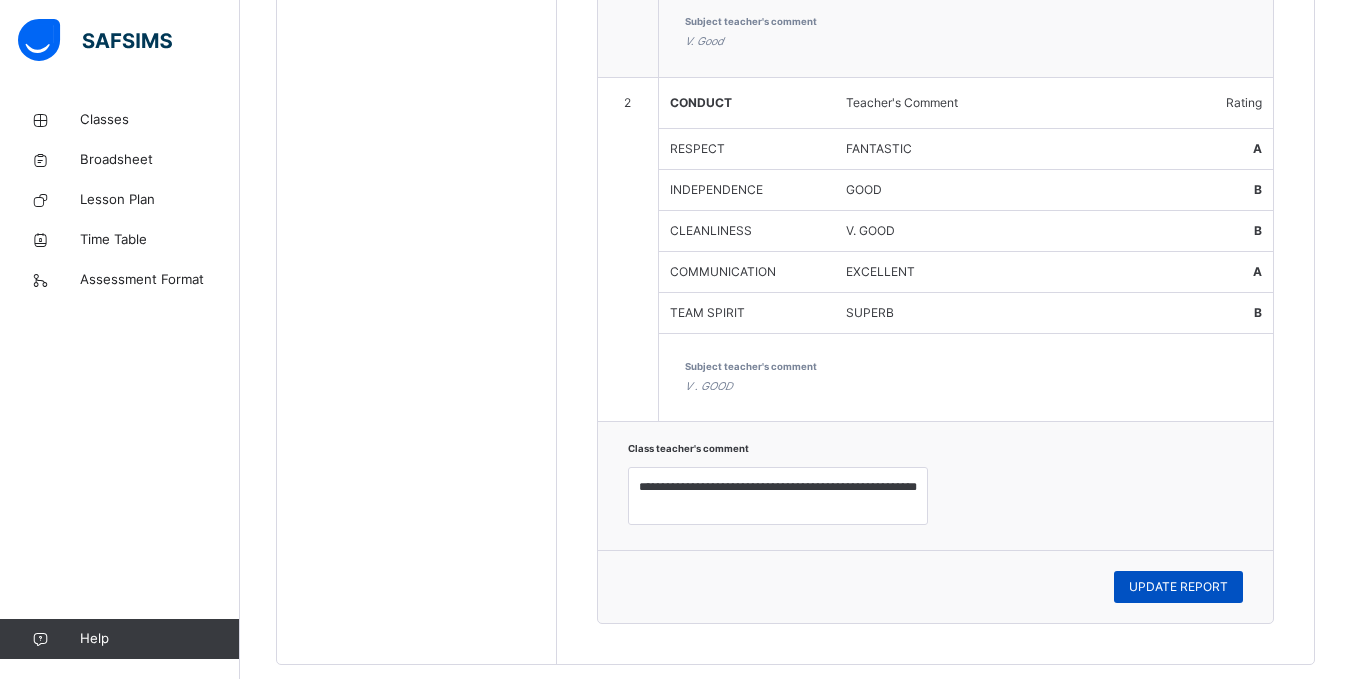 click on "UPDATE REPORT" at bounding box center (1178, 587) 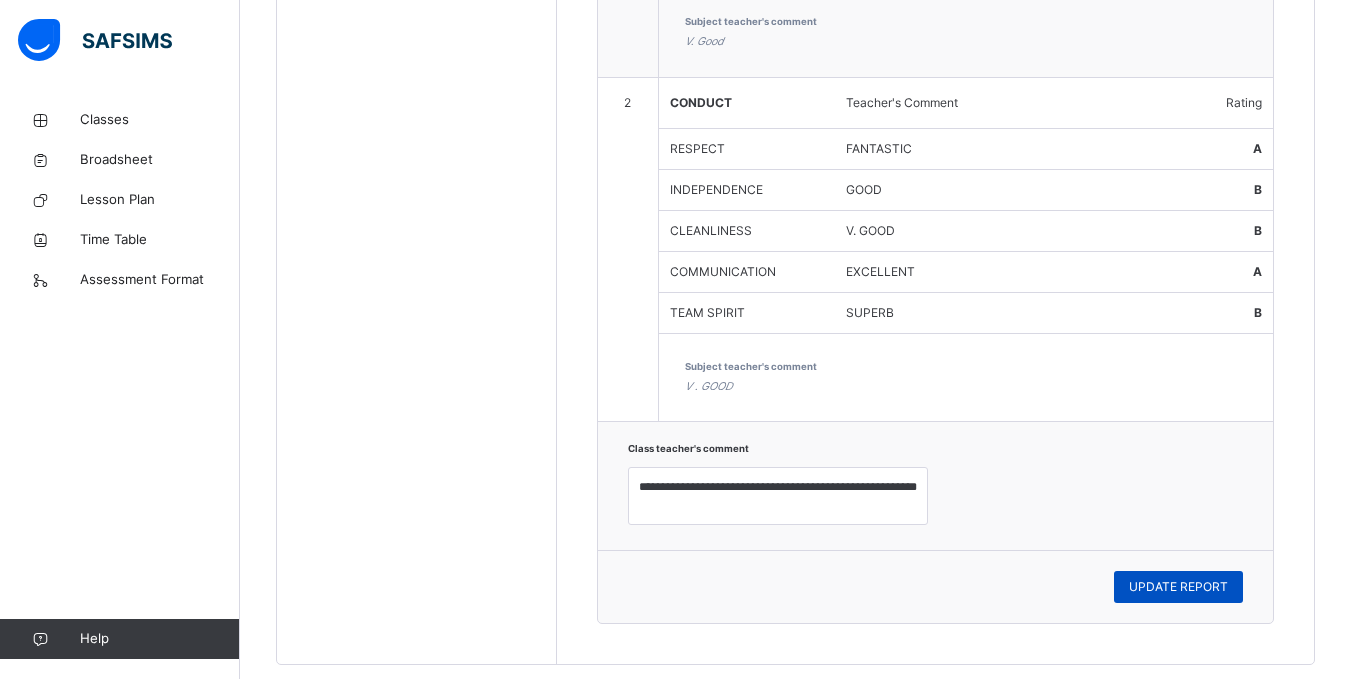 click on "UPDATE REPORT" at bounding box center (1178, 587) 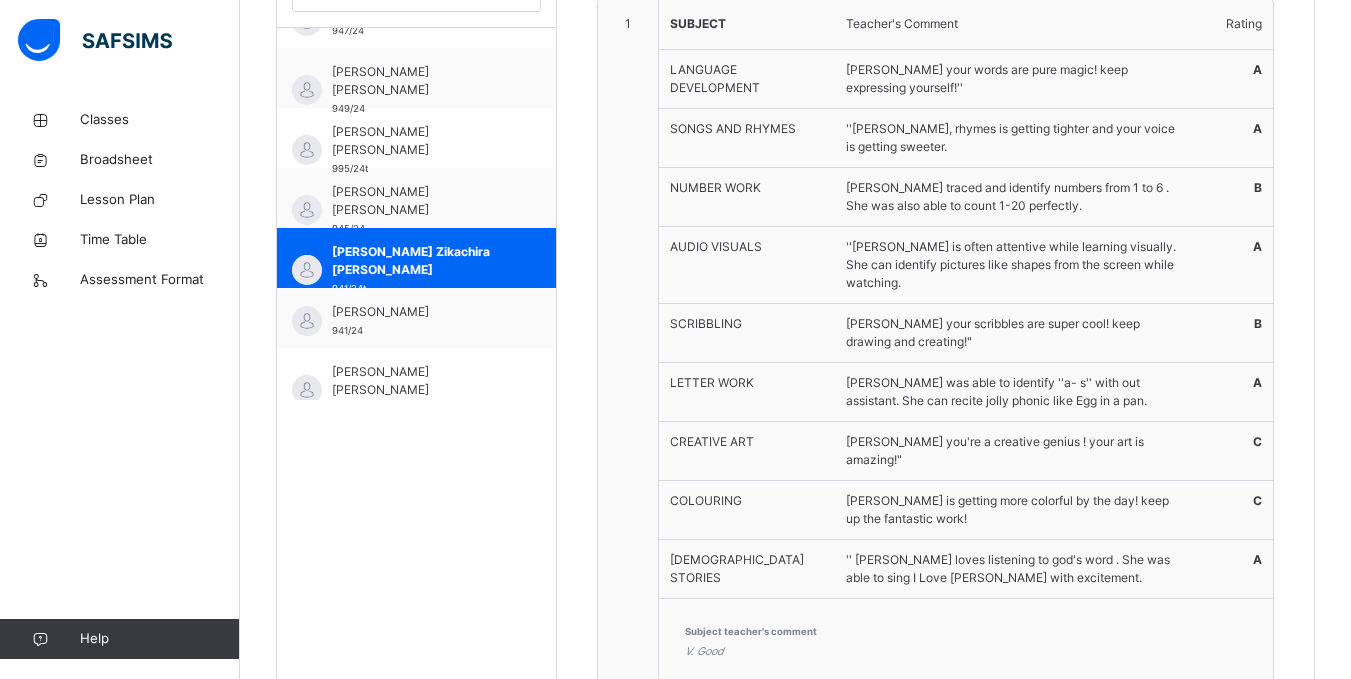 scroll, scrollTop: 453, scrollLeft: 0, axis: vertical 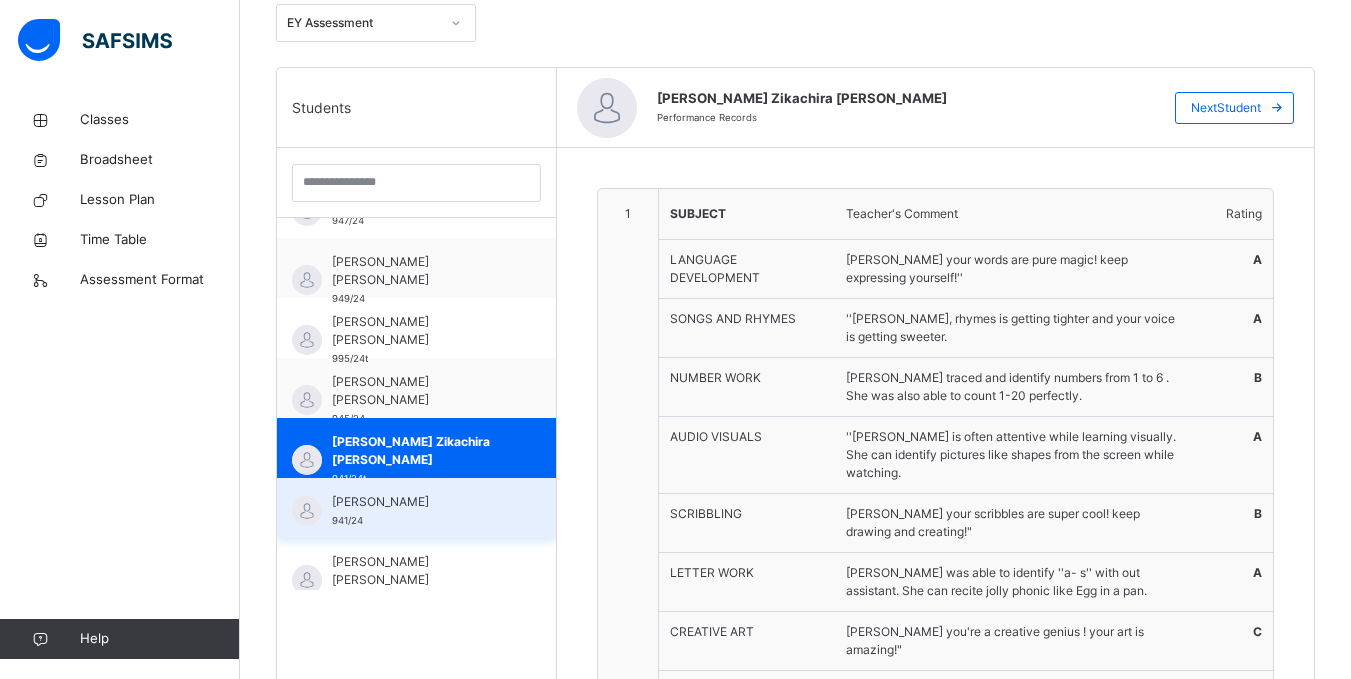 click on "[PERSON_NAME]" at bounding box center [421, 502] 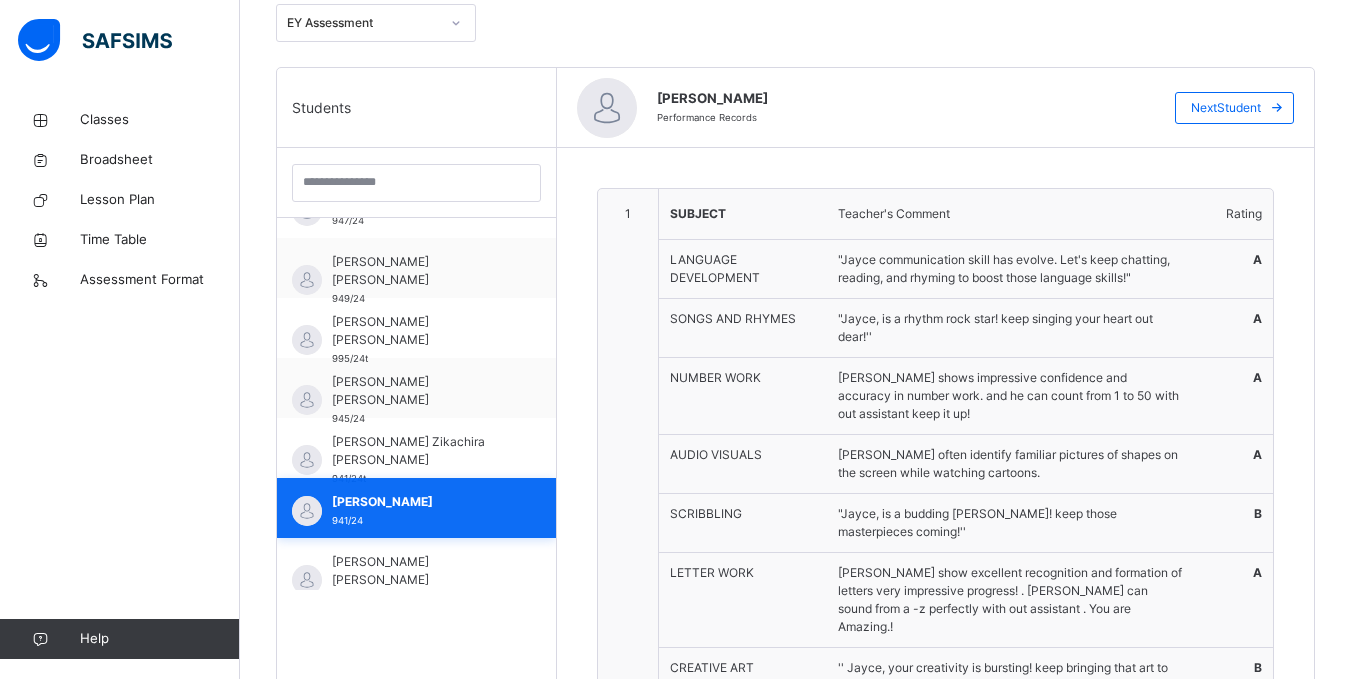 type on "**********" 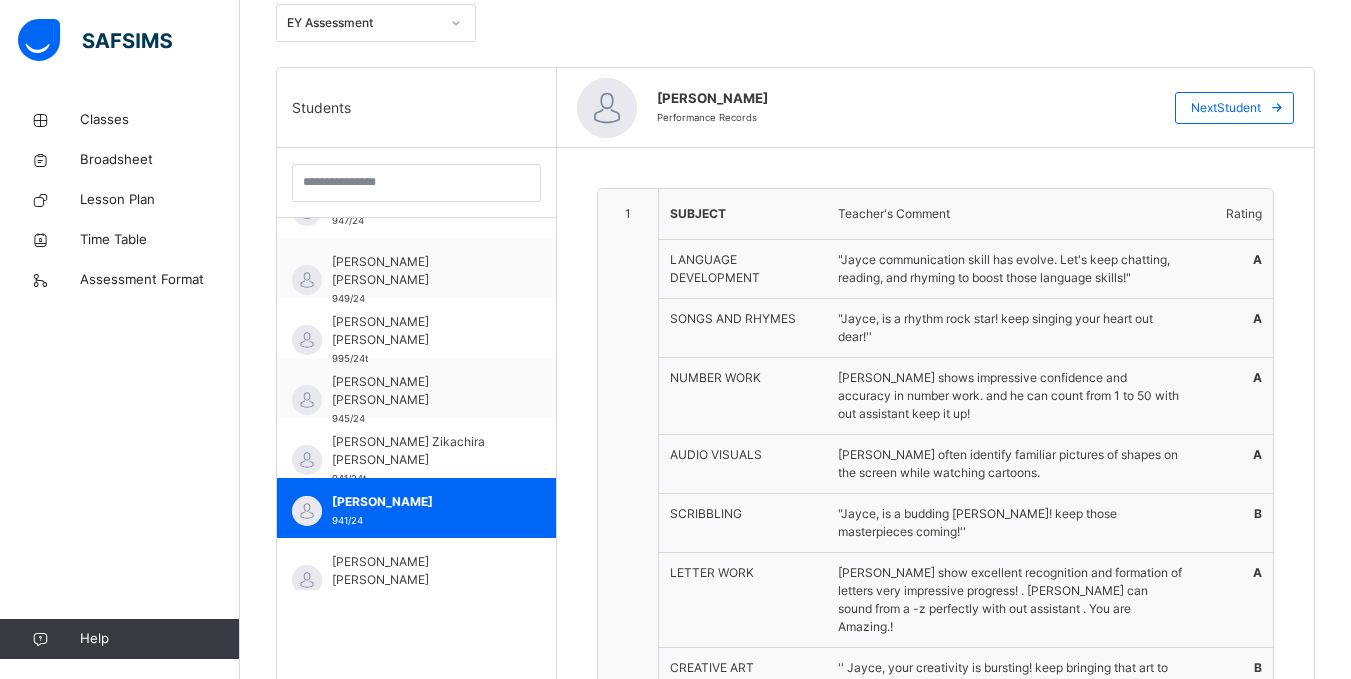click on "1" at bounding box center (628, 560) 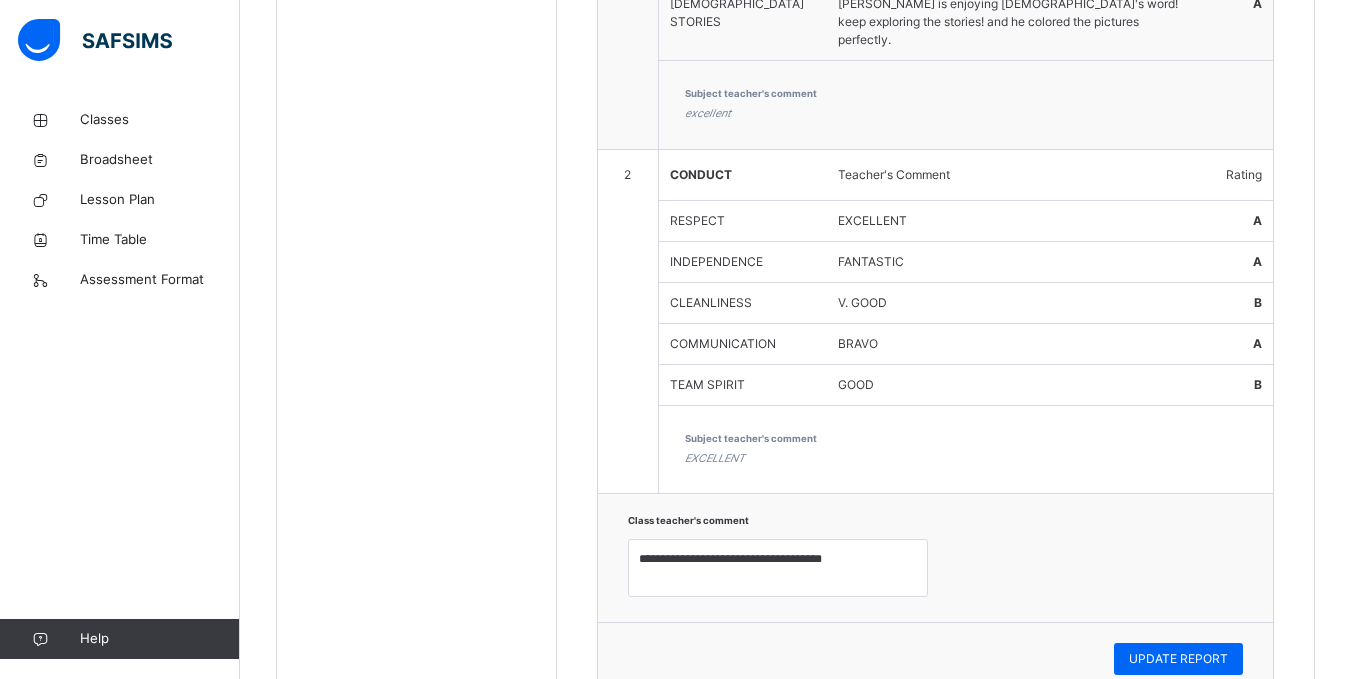 scroll, scrollTop: 1253, scrollLeft: 0, axis: vertical 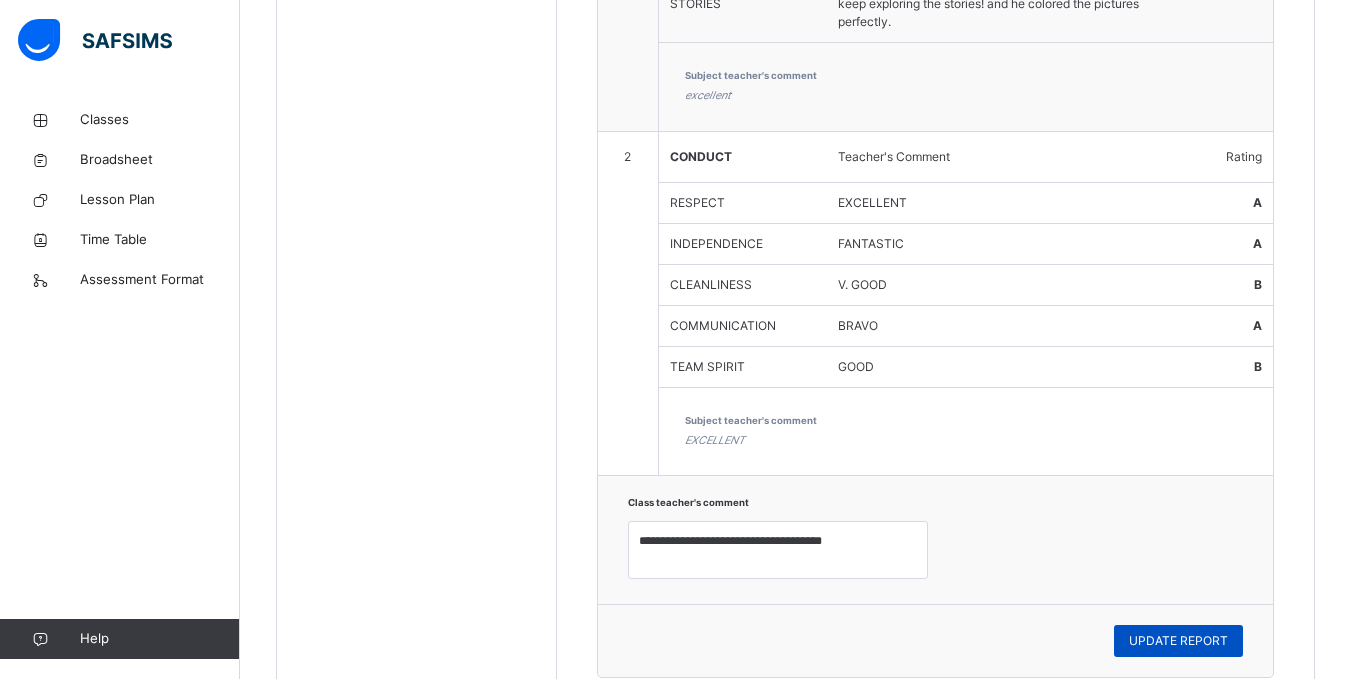 click on "UPDATE REPORT" at bounding box center (1178, 641) 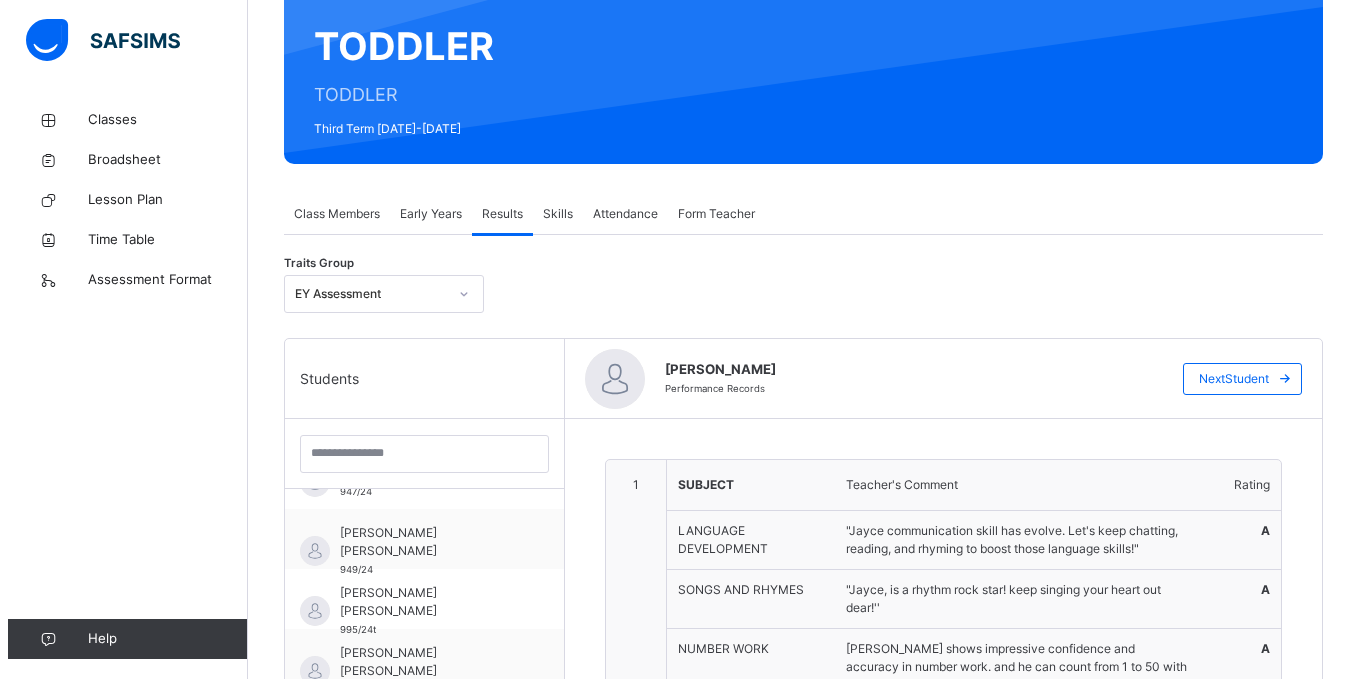 scroll, scrollTop: 173, scrollLeft: 0, axis: vertical 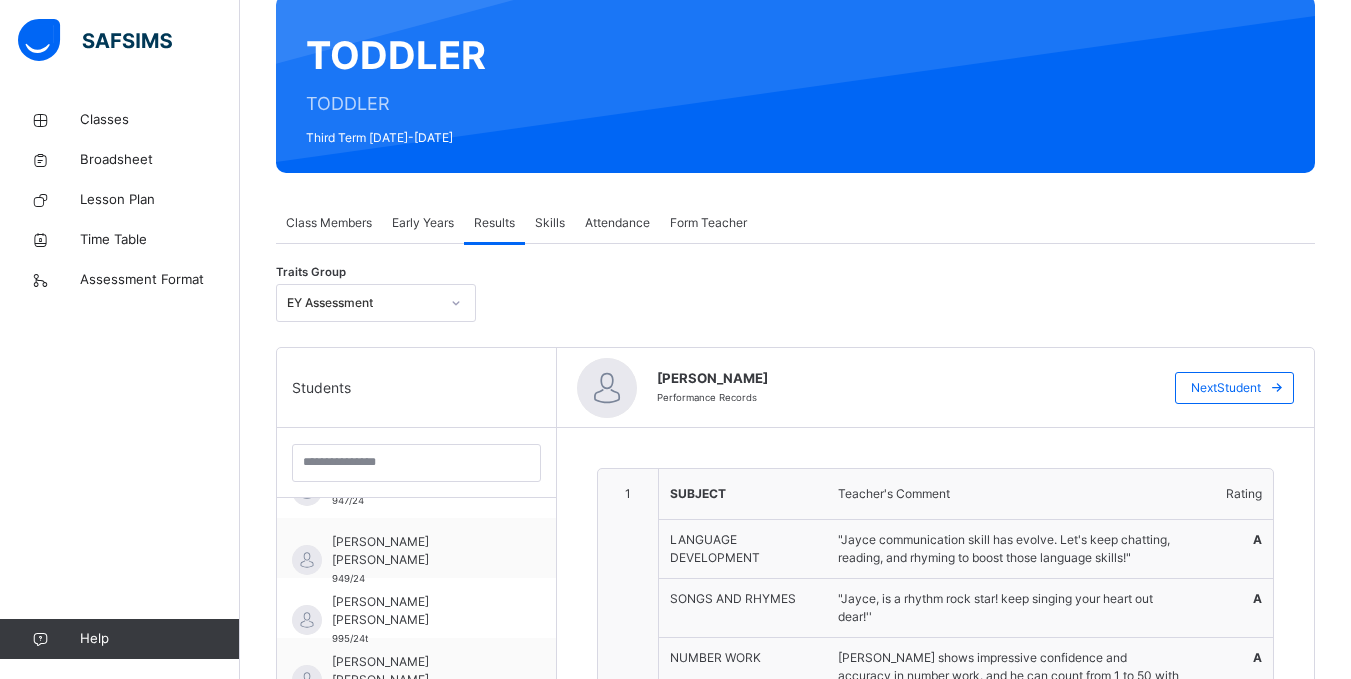 click on "Early Years" at bounding box center [423, 223] 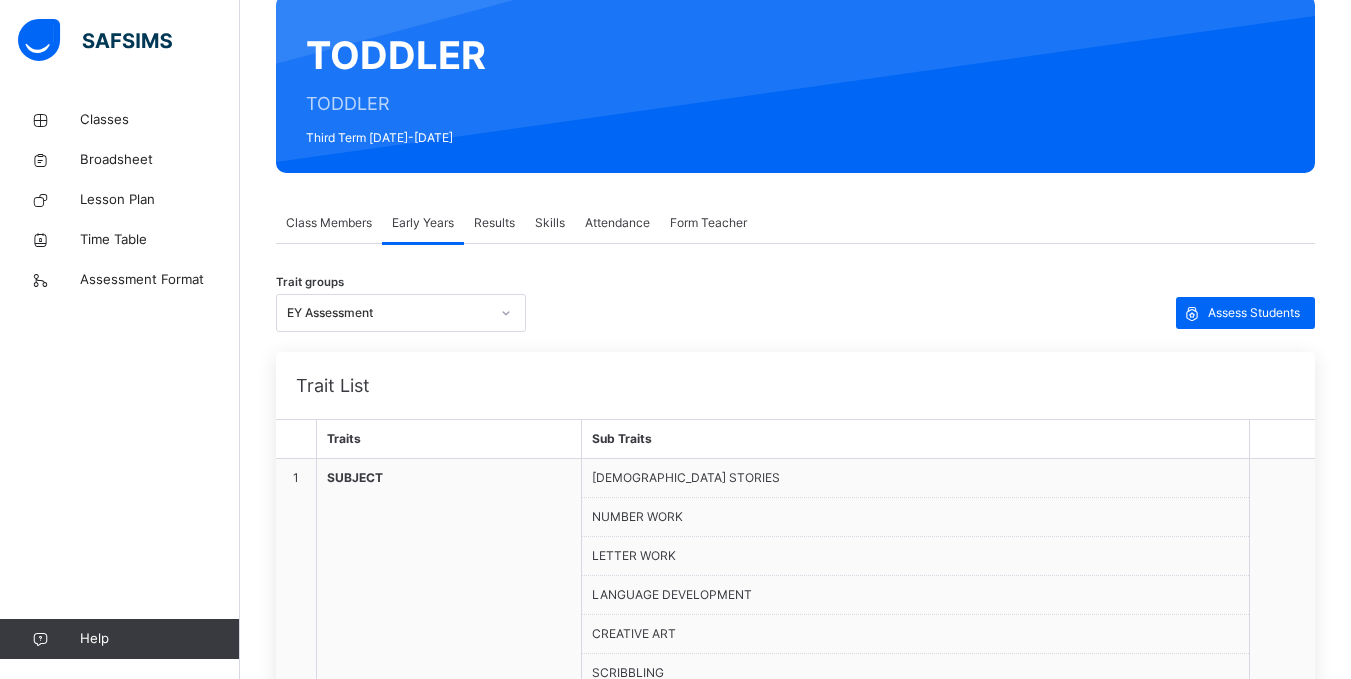 click on "Trait groups EY Assessment  Assess Students" at bounding box center [795, 313] 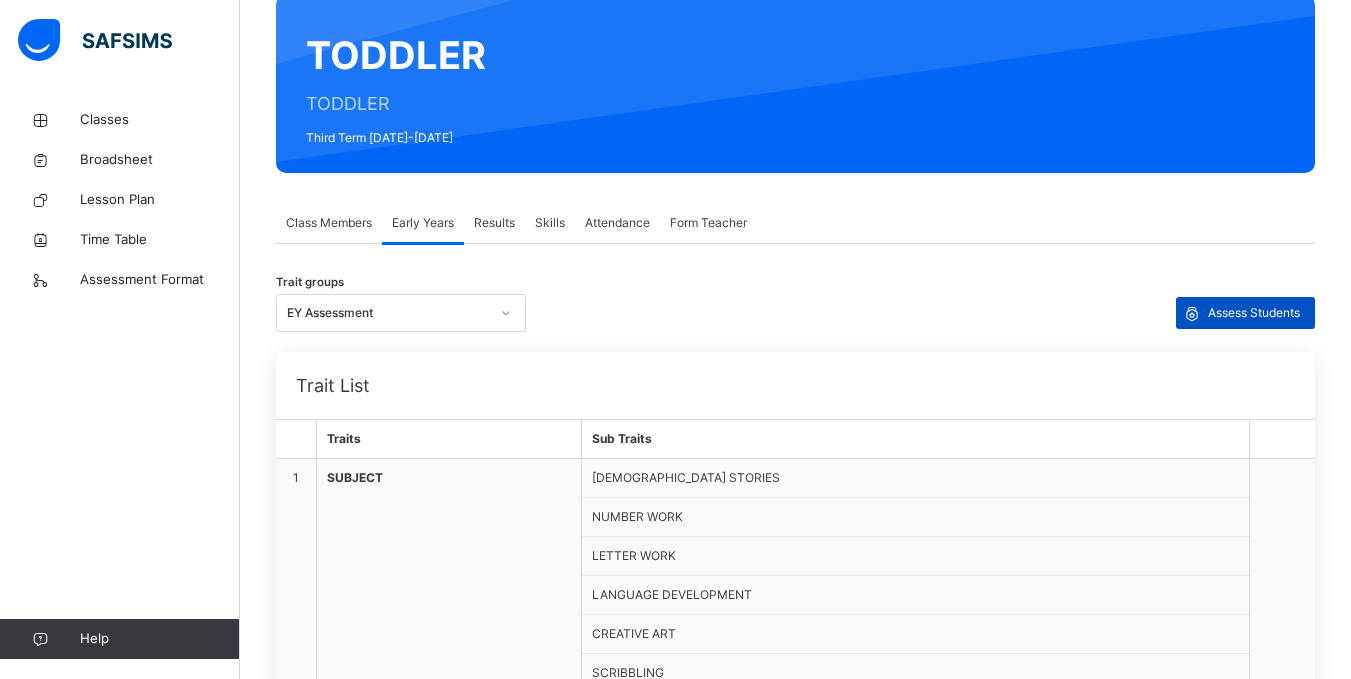 click on "Assess Students" at bounding box center (1254, 313) 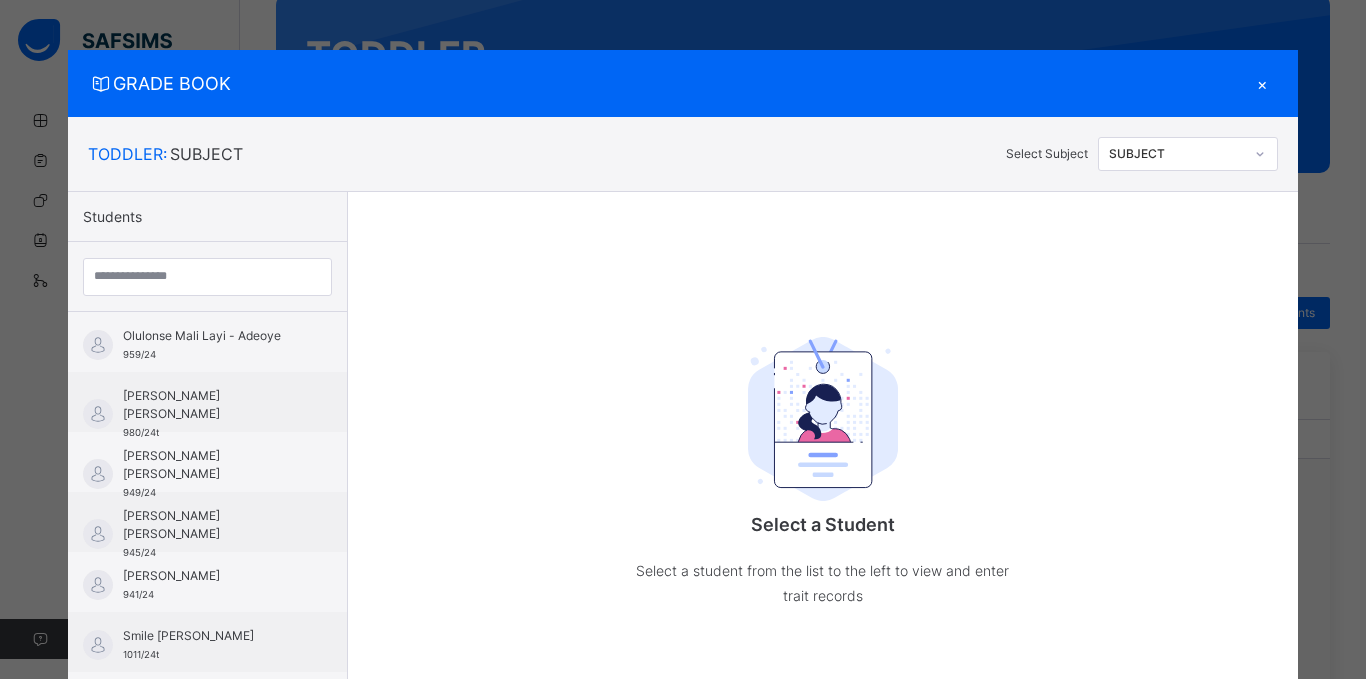 scroll, scrollTop: 326, scrollLeft: 0, axis: vertical 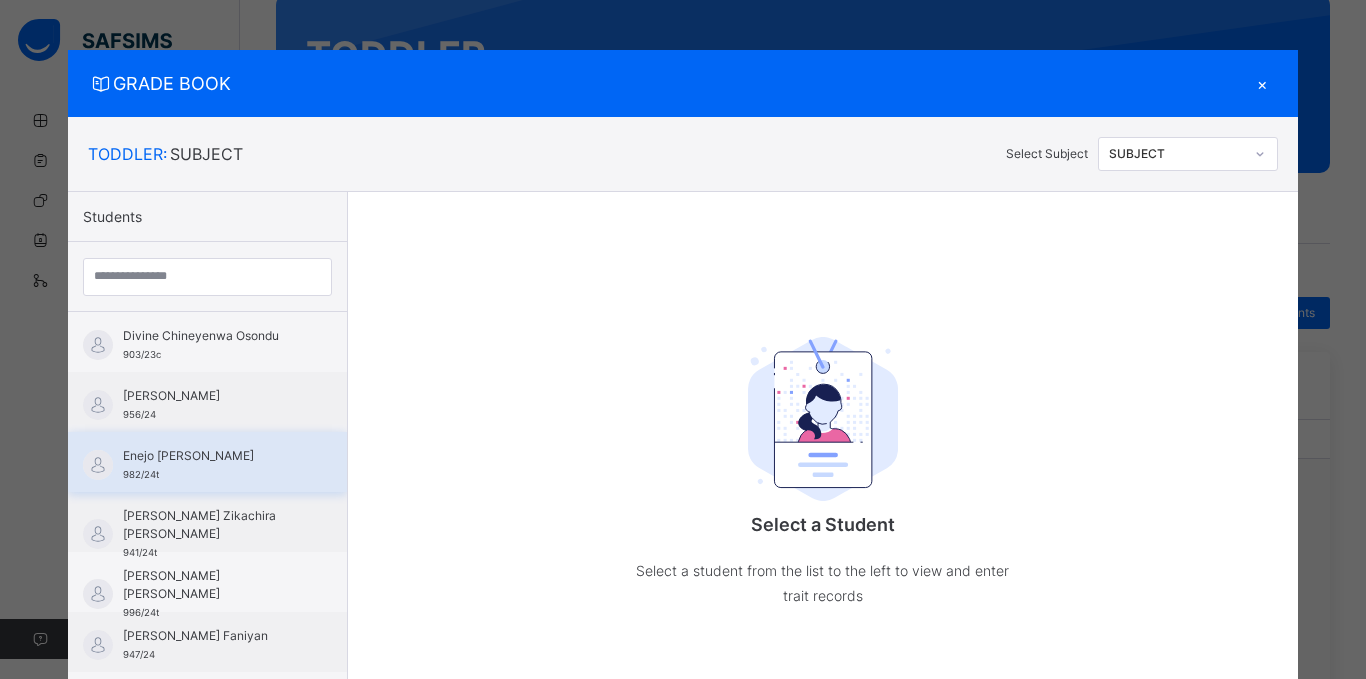 click on "Enejo [PERSON_NAME] 982/24t" at bounding box center [212, 465] 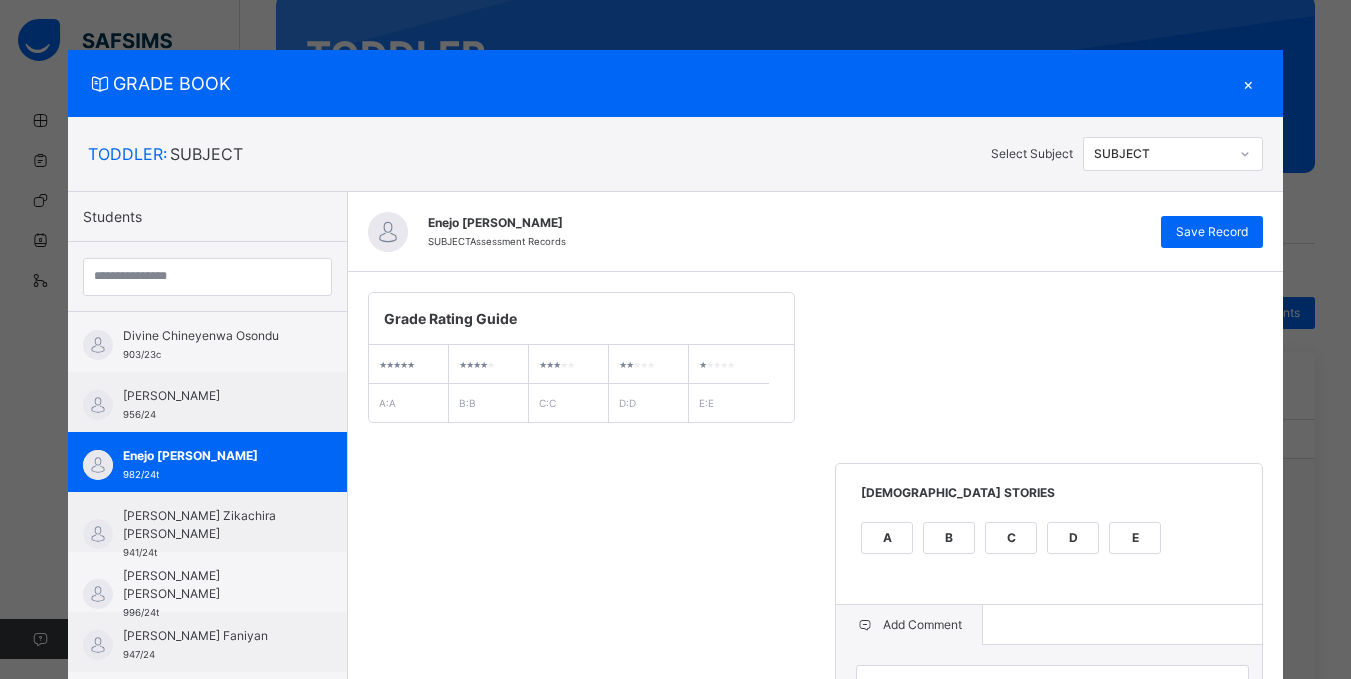 click on "**********" at bounding box center (816, 1172) 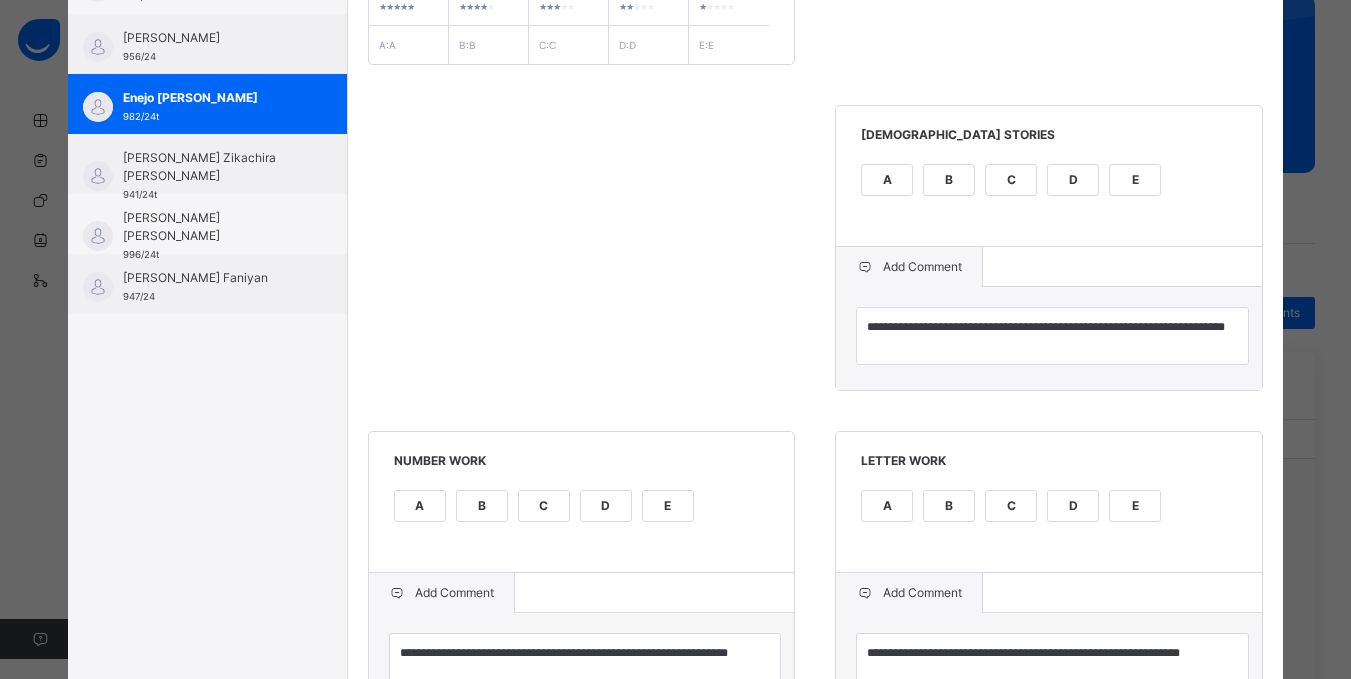 scroll, scrollTop: 360, scrollLeft: 0, axis: vertical 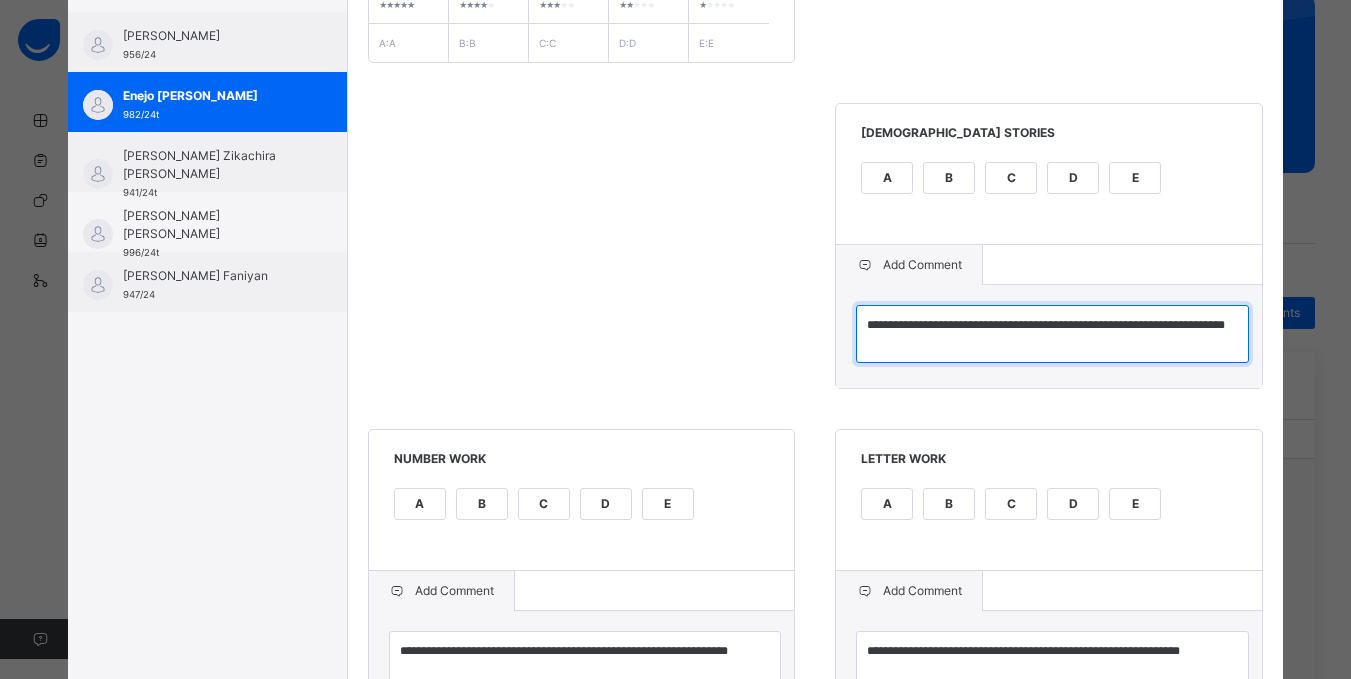 click on "**********" at bounding box center (1052, 334) 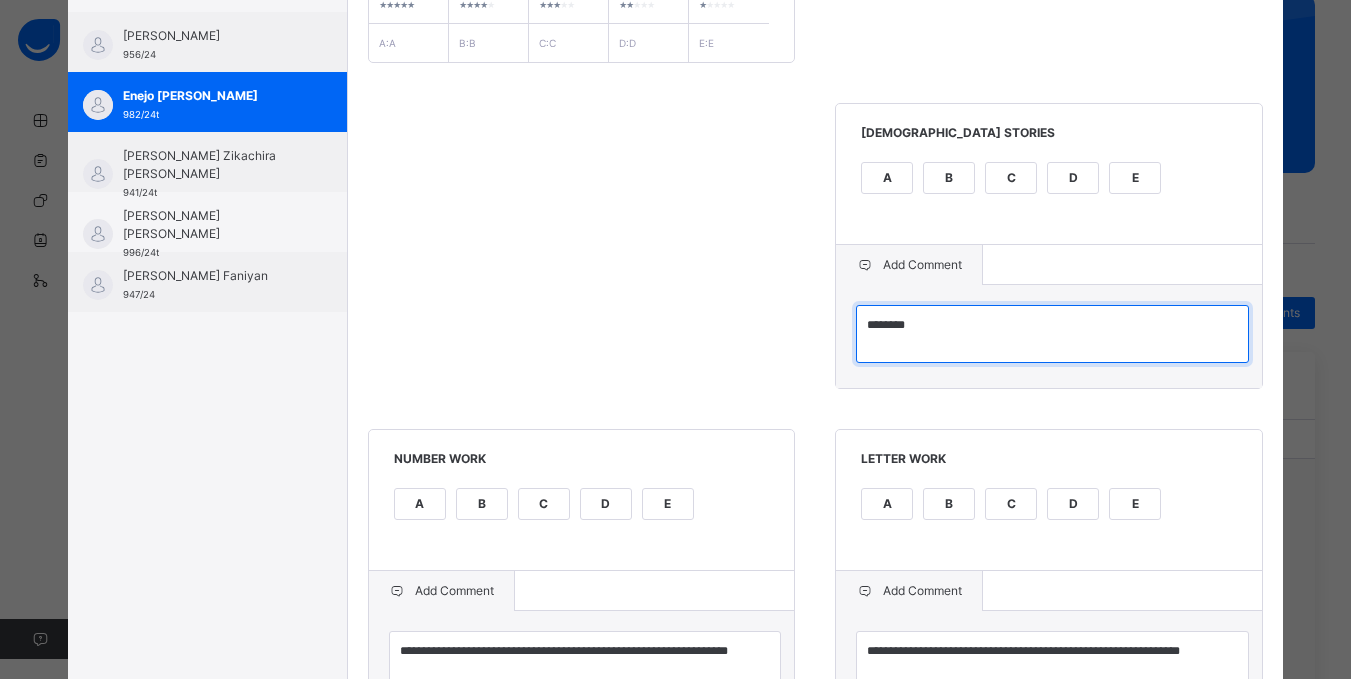 type on "*******" 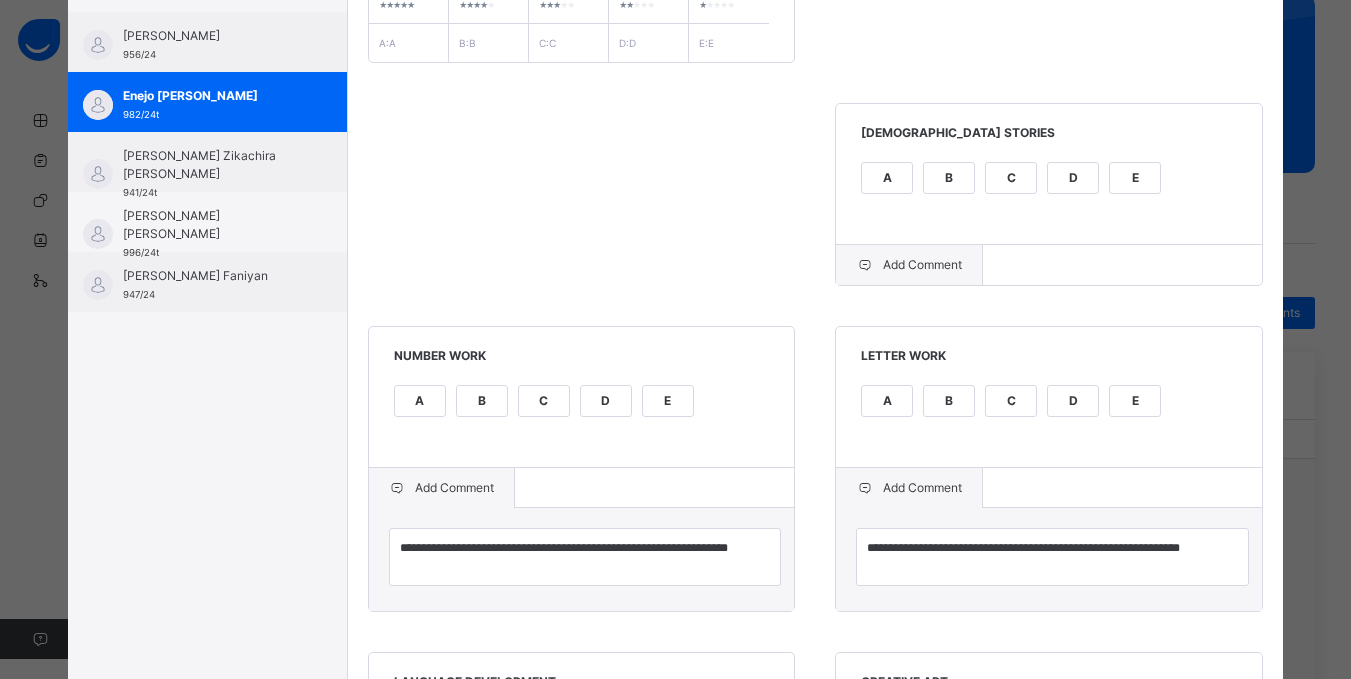 click on "Add Comment" at bounding box center (909, 265) 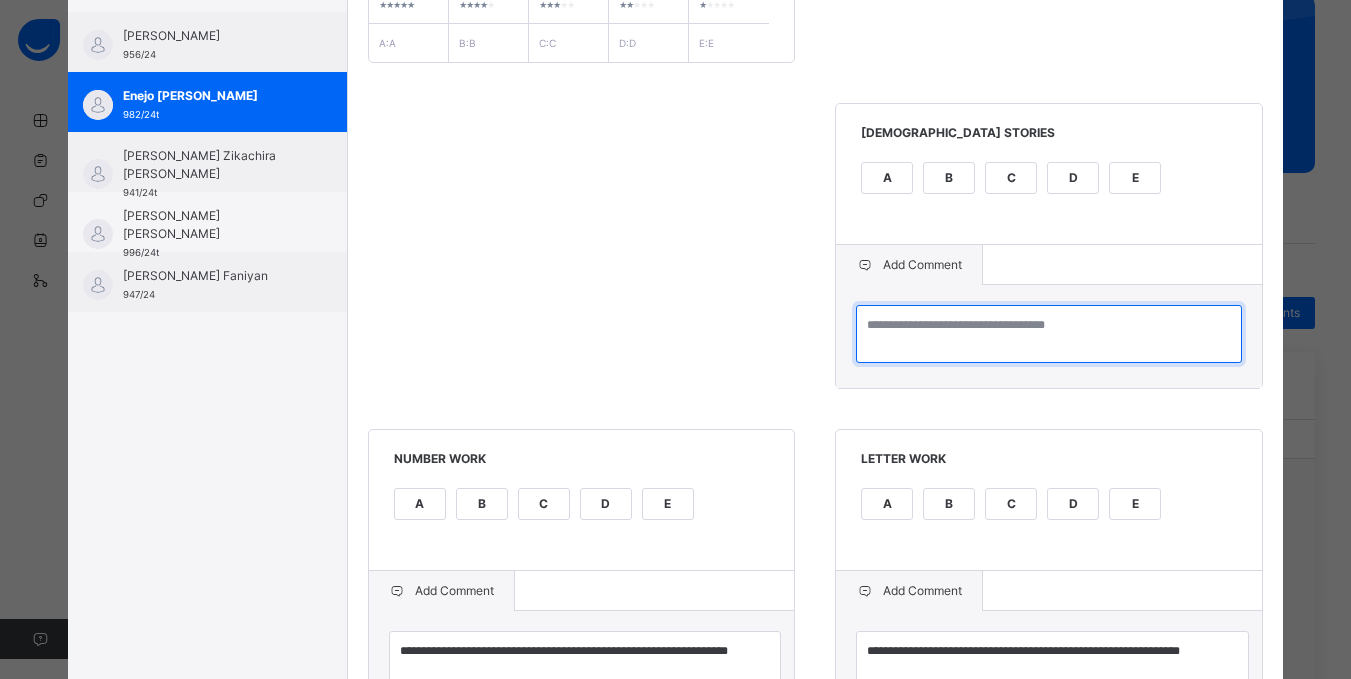 click at bounding box center [1049, 334] 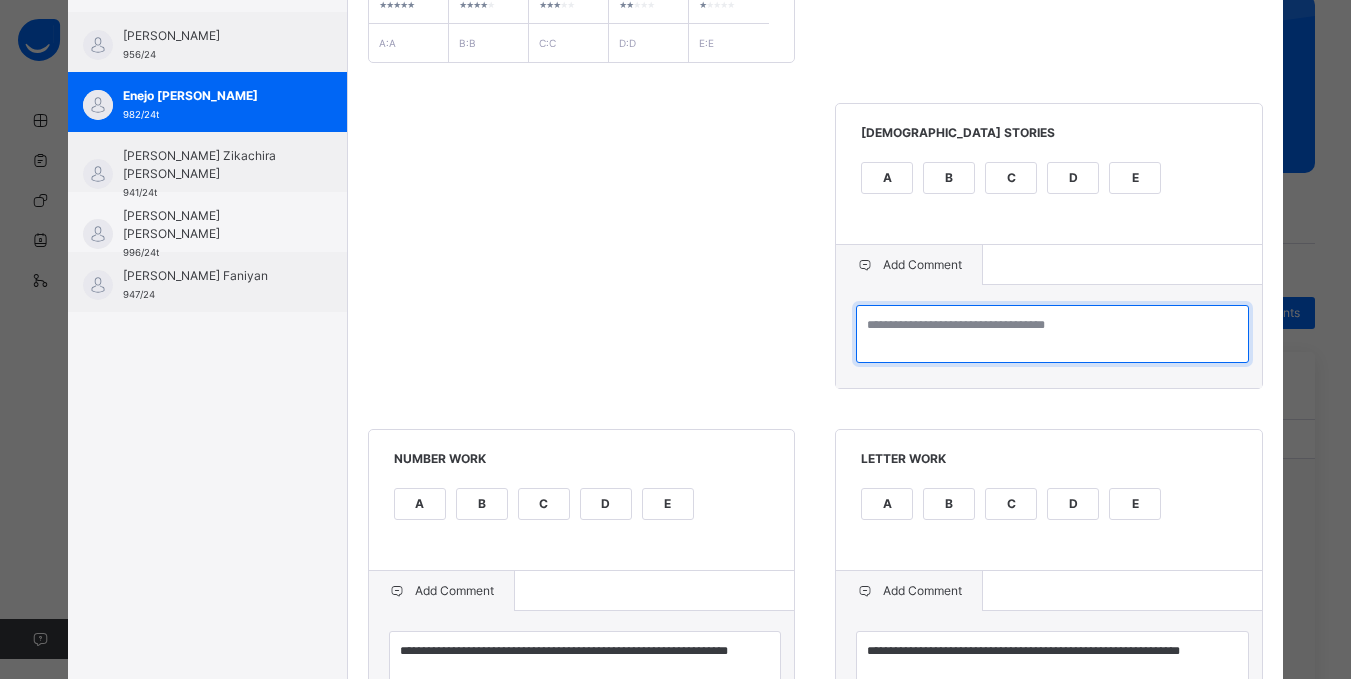 type on "*" 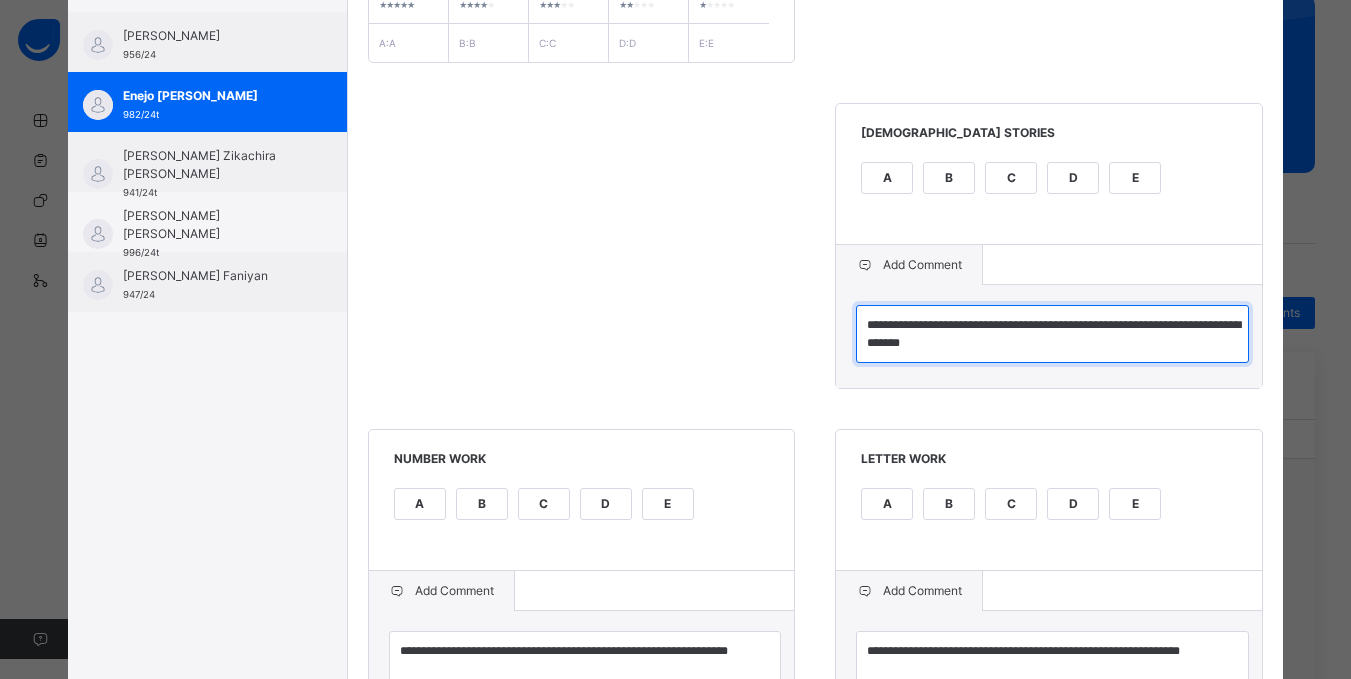 type on "**********" 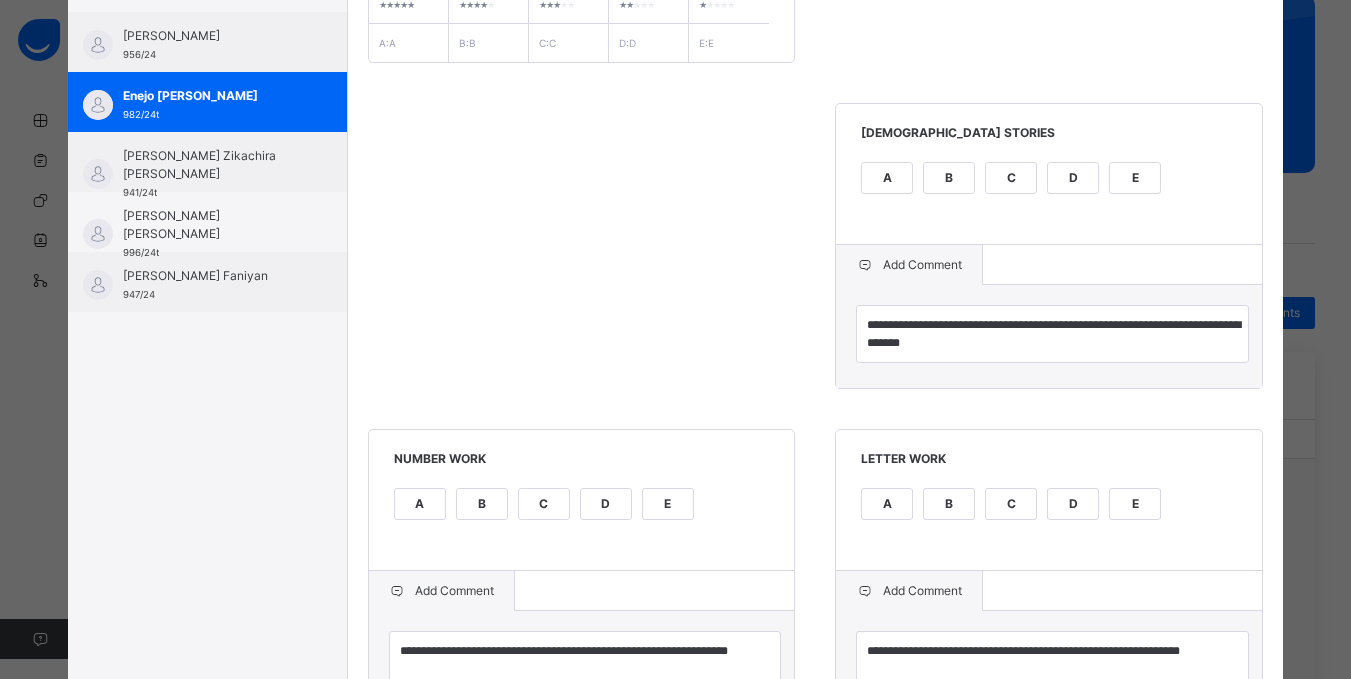 click on "**********" at bounding box center [816, 812] 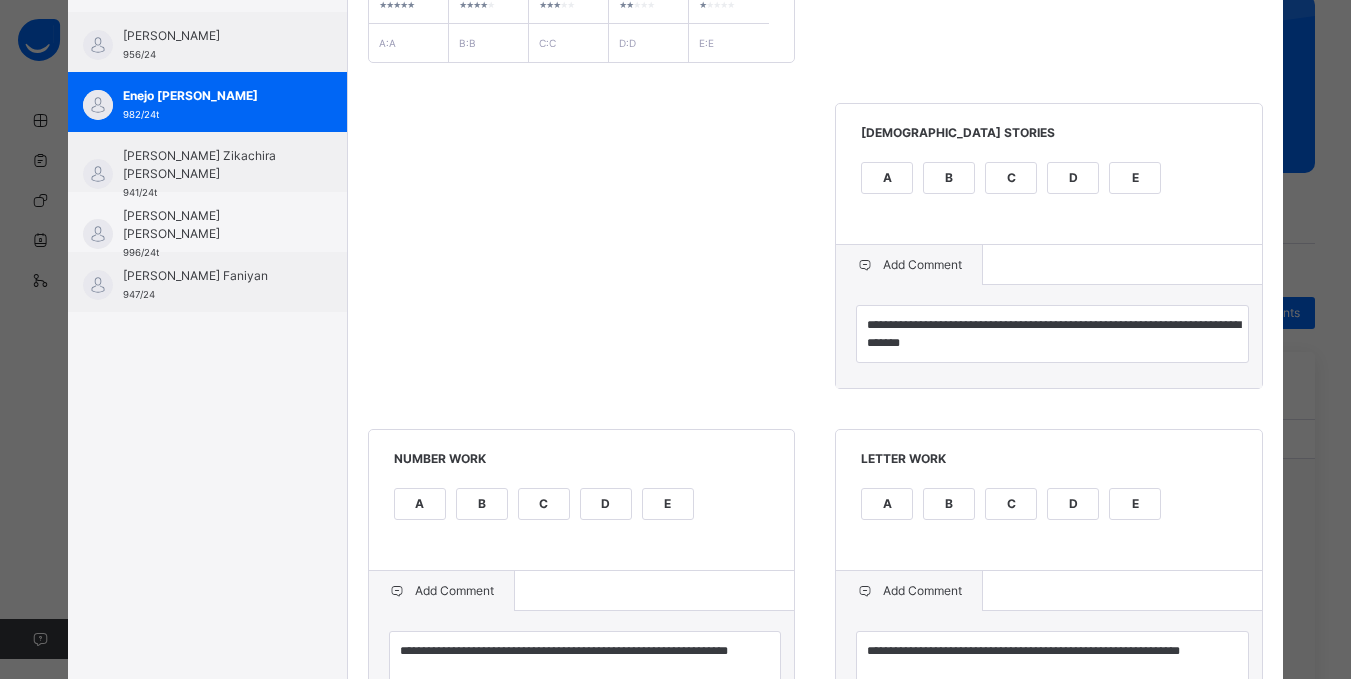click on "B" at bounding box center (949, 178) 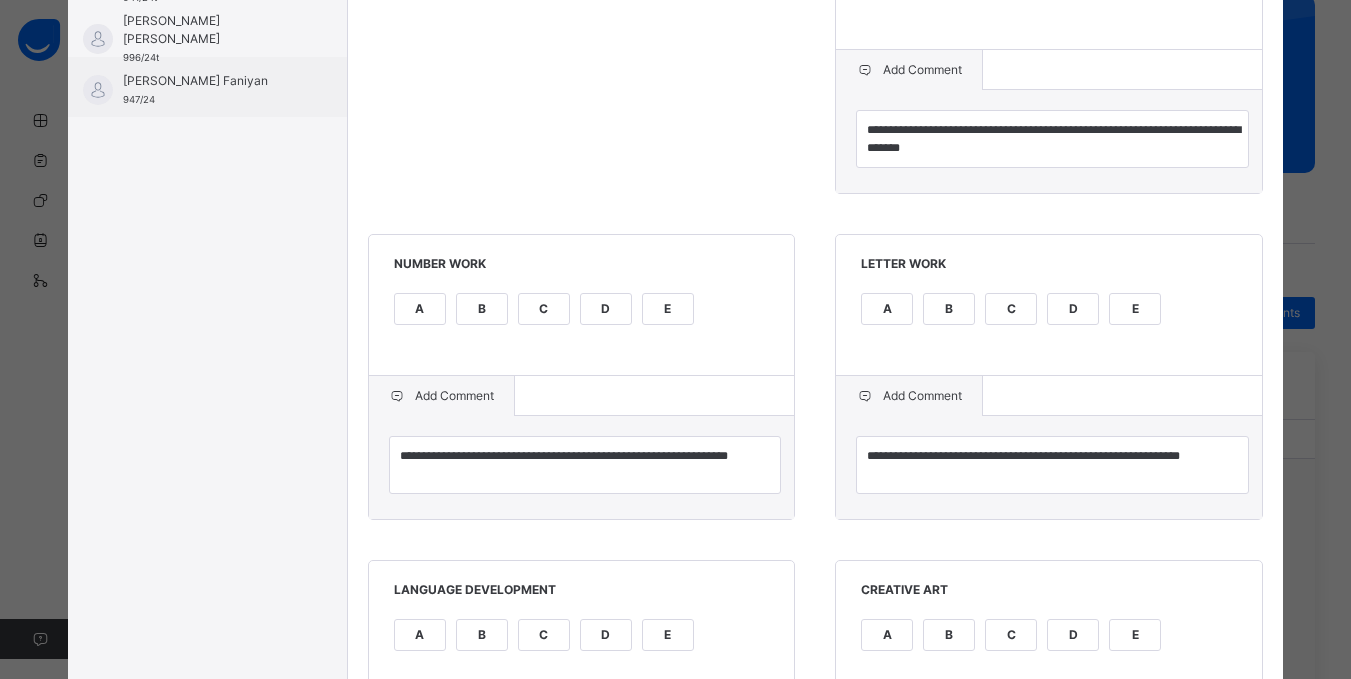 scroll, scrollTop: 720, scrollLeft: 0, axis: vertical 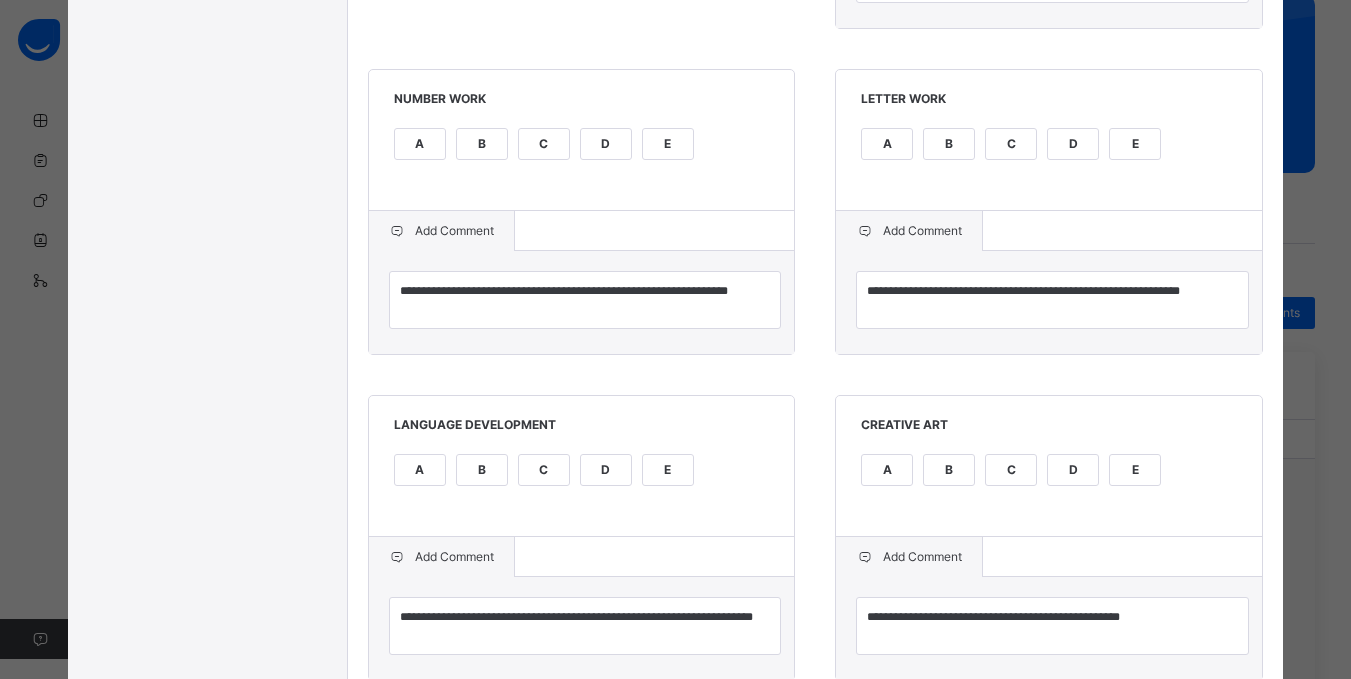click on "C" at bounding box center (544, 144) 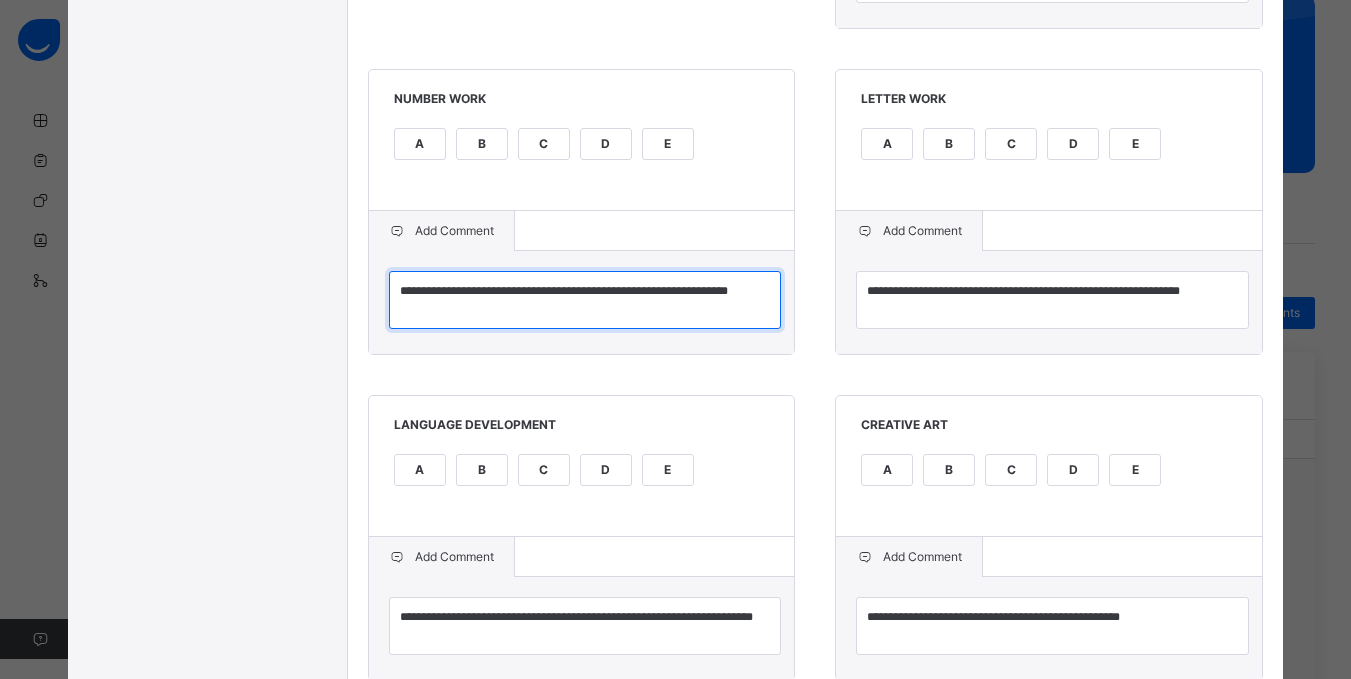 click on "**********" at bounding box center (585, 300) 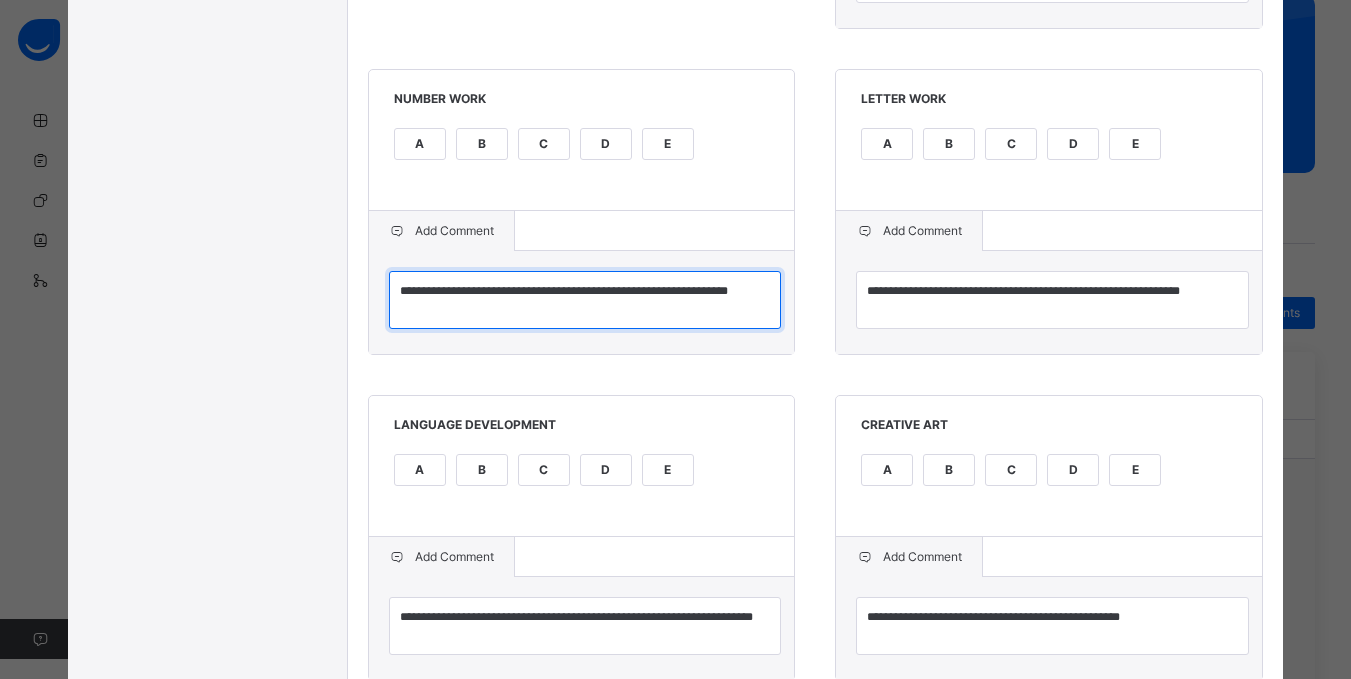 click on "**********" at bounding box center [585, 300] 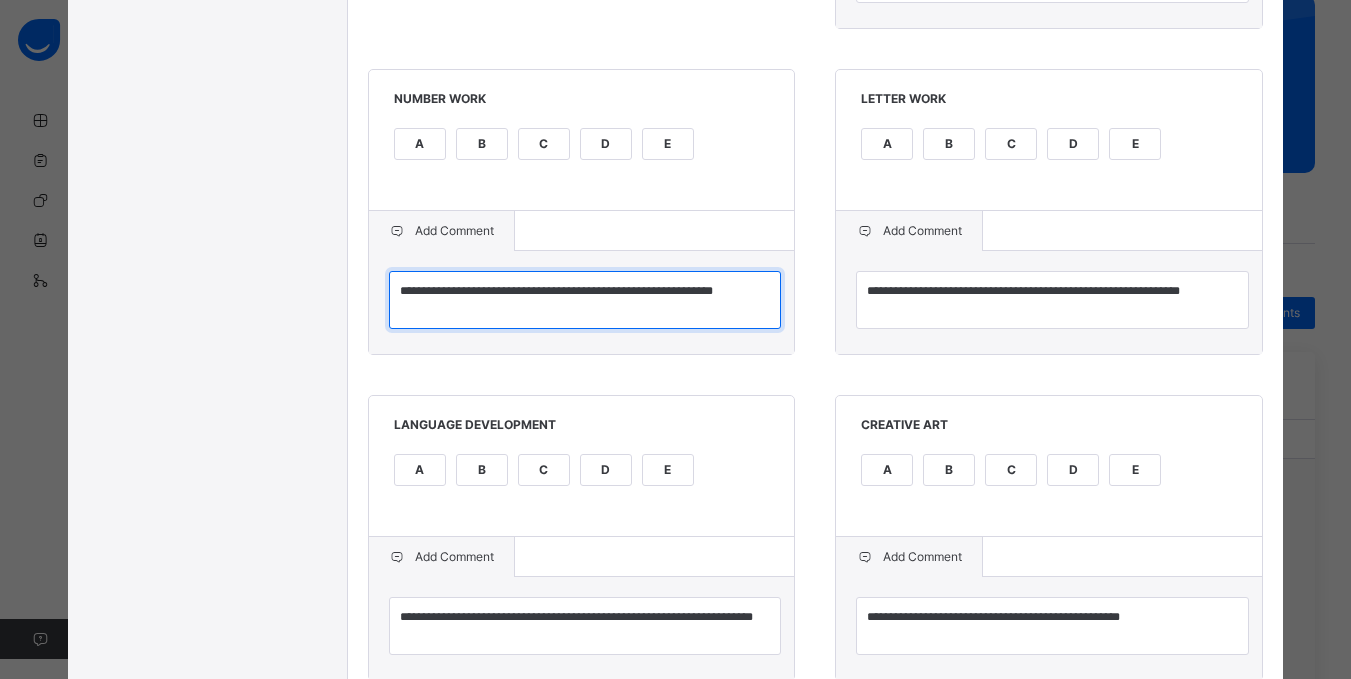click on "**********" at bounding box center [585, 300] 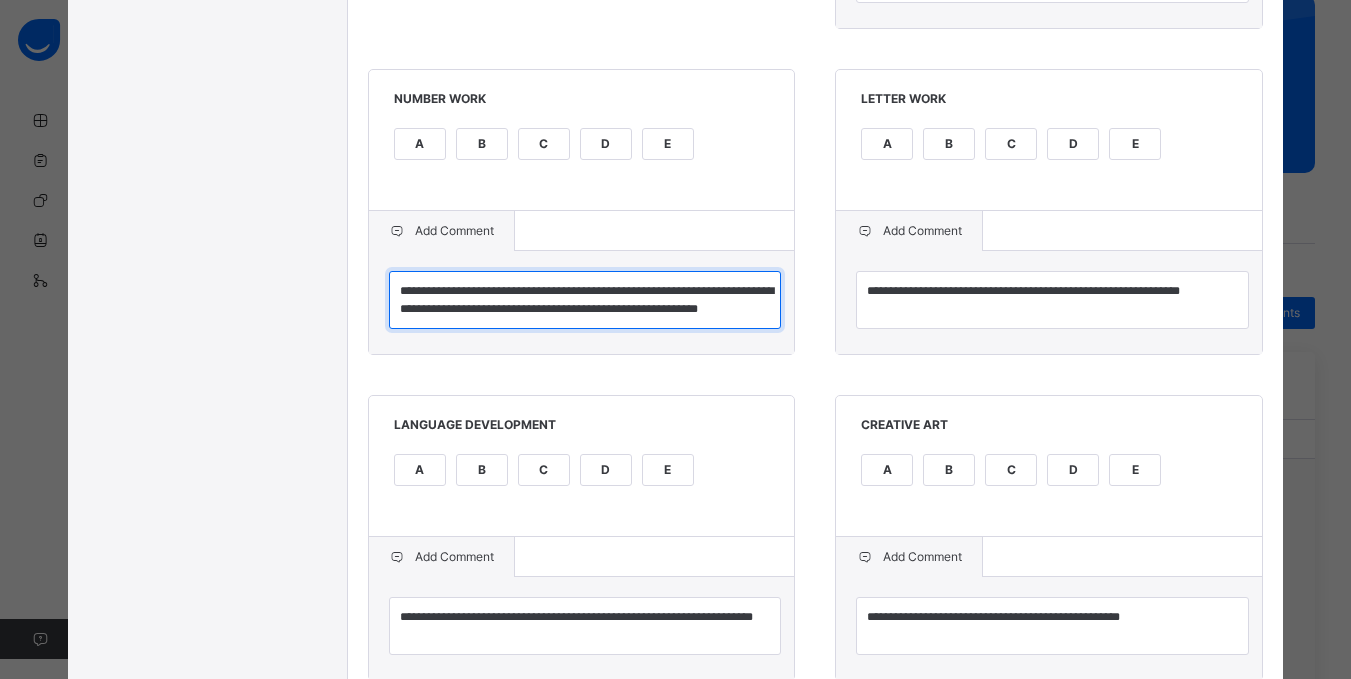 scroll, scrollTop: 6, scrollLeft: 0, axis: vertical 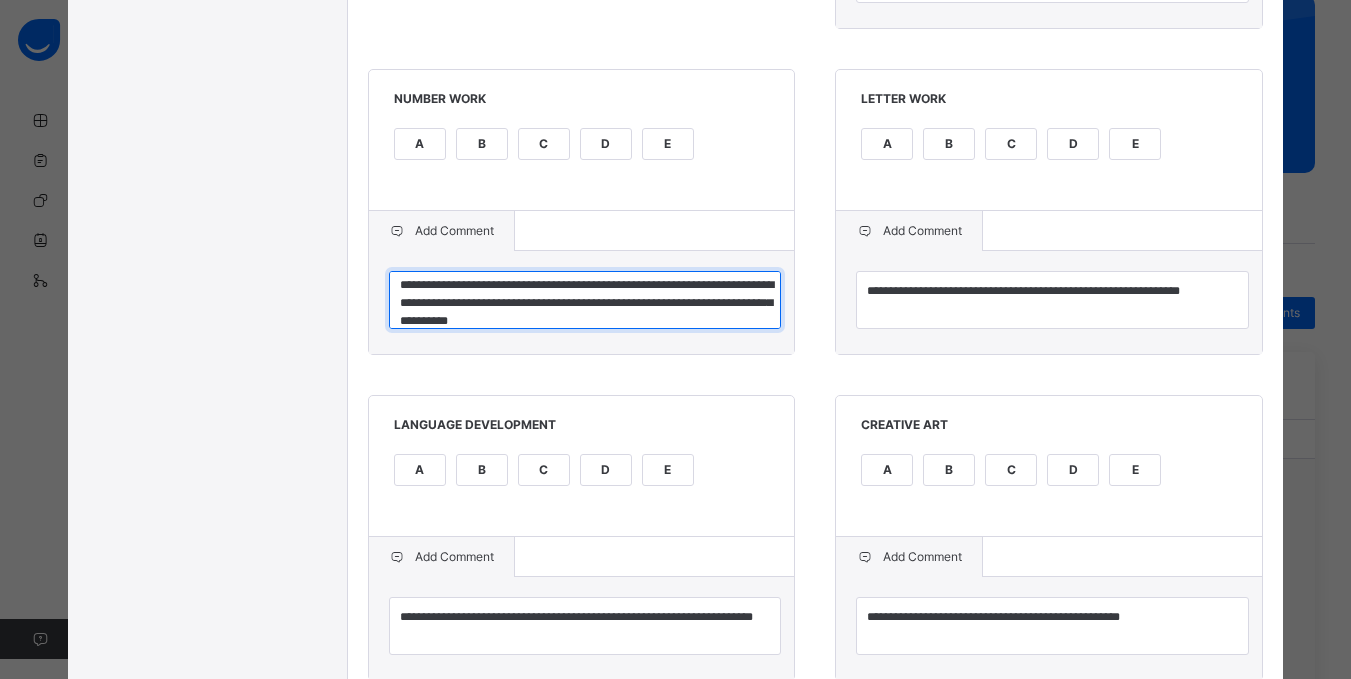 type on "**********" 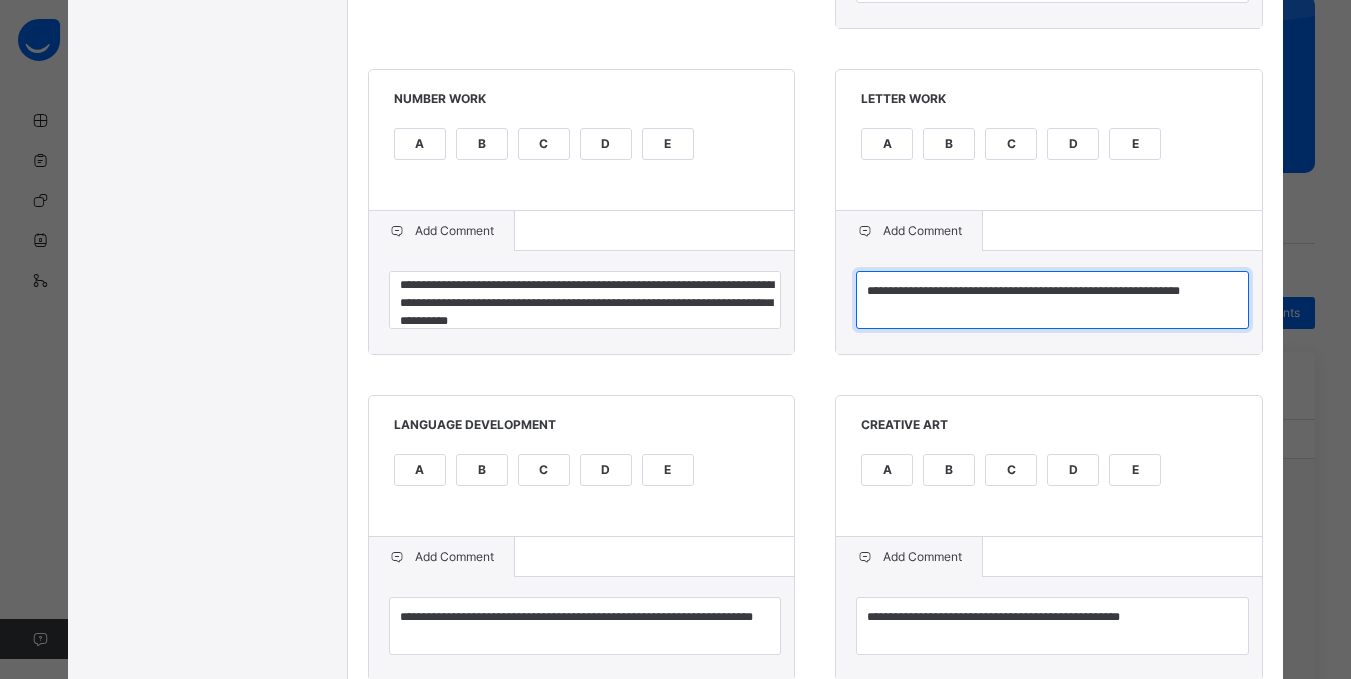 click on "**********" at bounding box center [1052, 300] 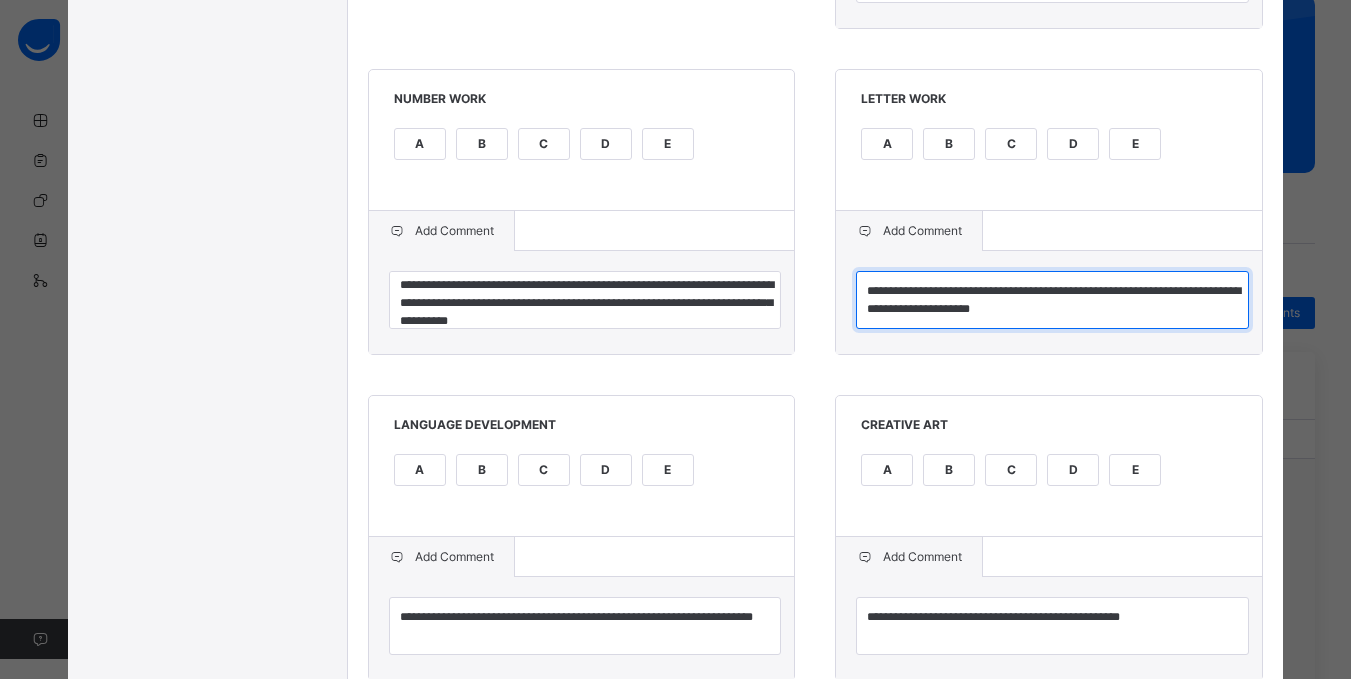 type on "**********" 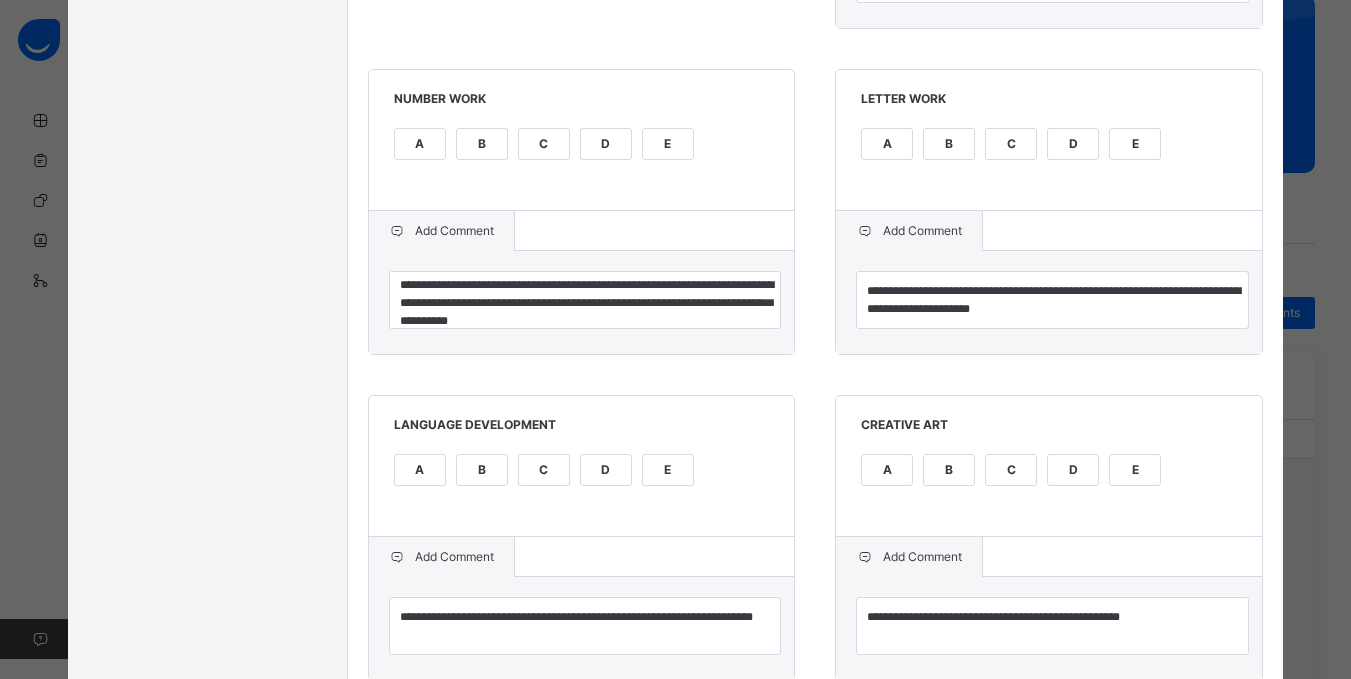 click on "**********" at bounding box center [816, 452] 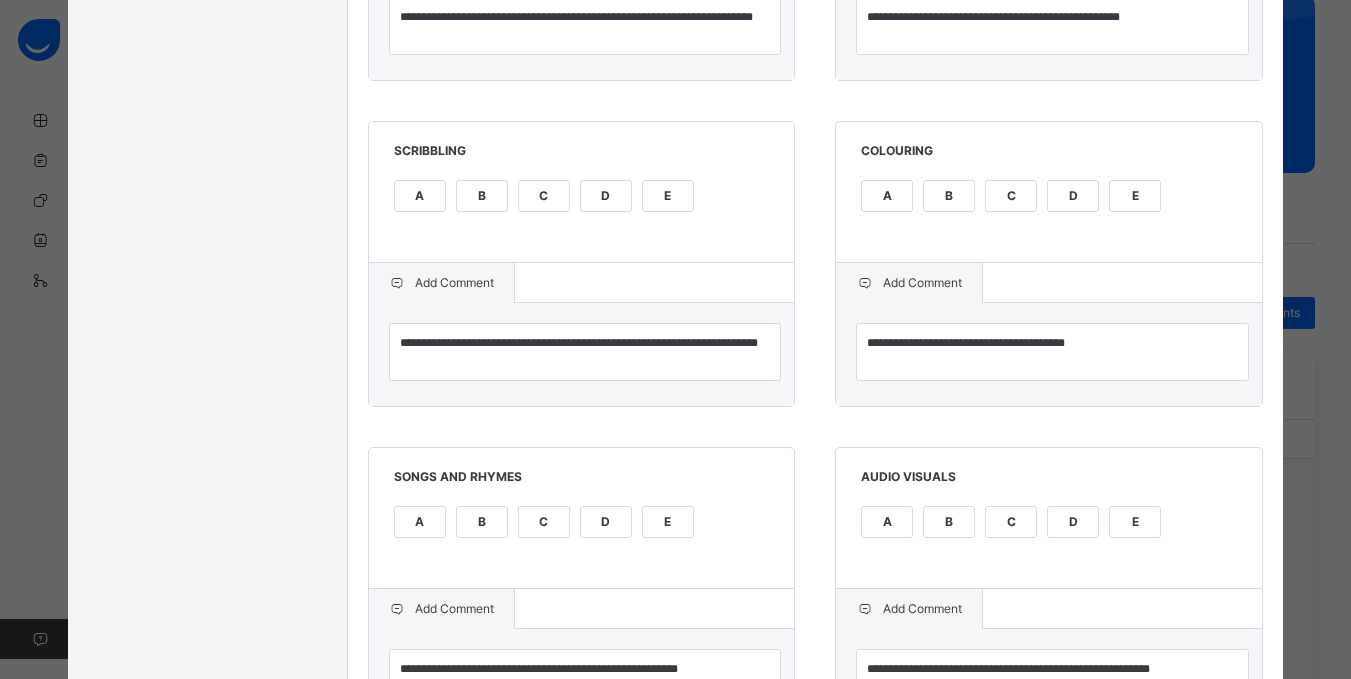 scroll, scrollTop: 1360, scrollLeft: 0, axis: vertical 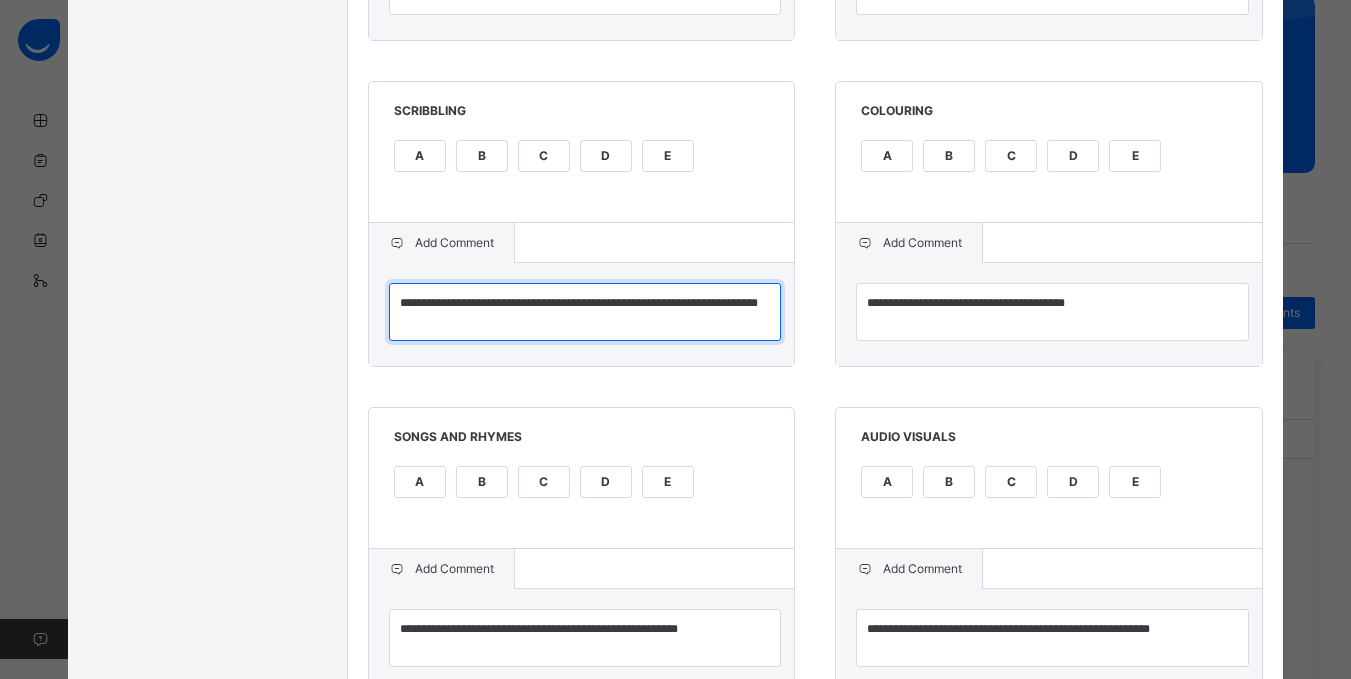 click on "**********" at bounding box center [585, 312] 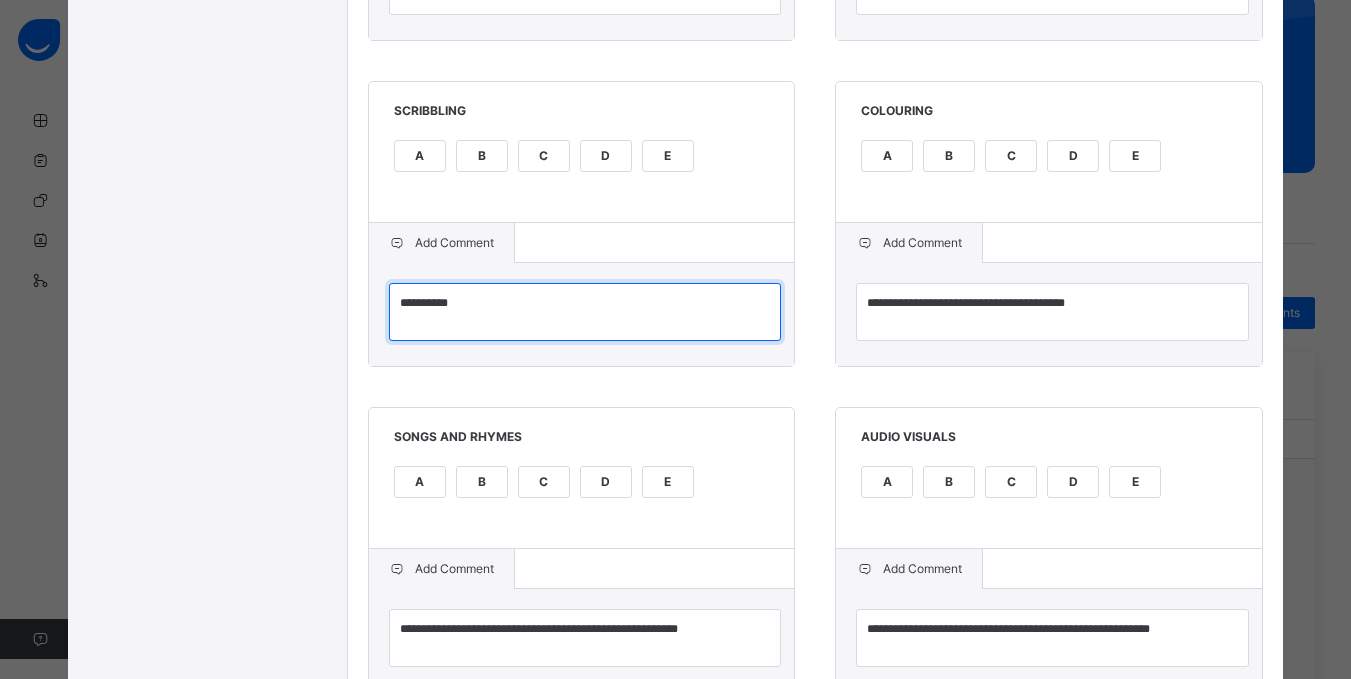type on "*********" 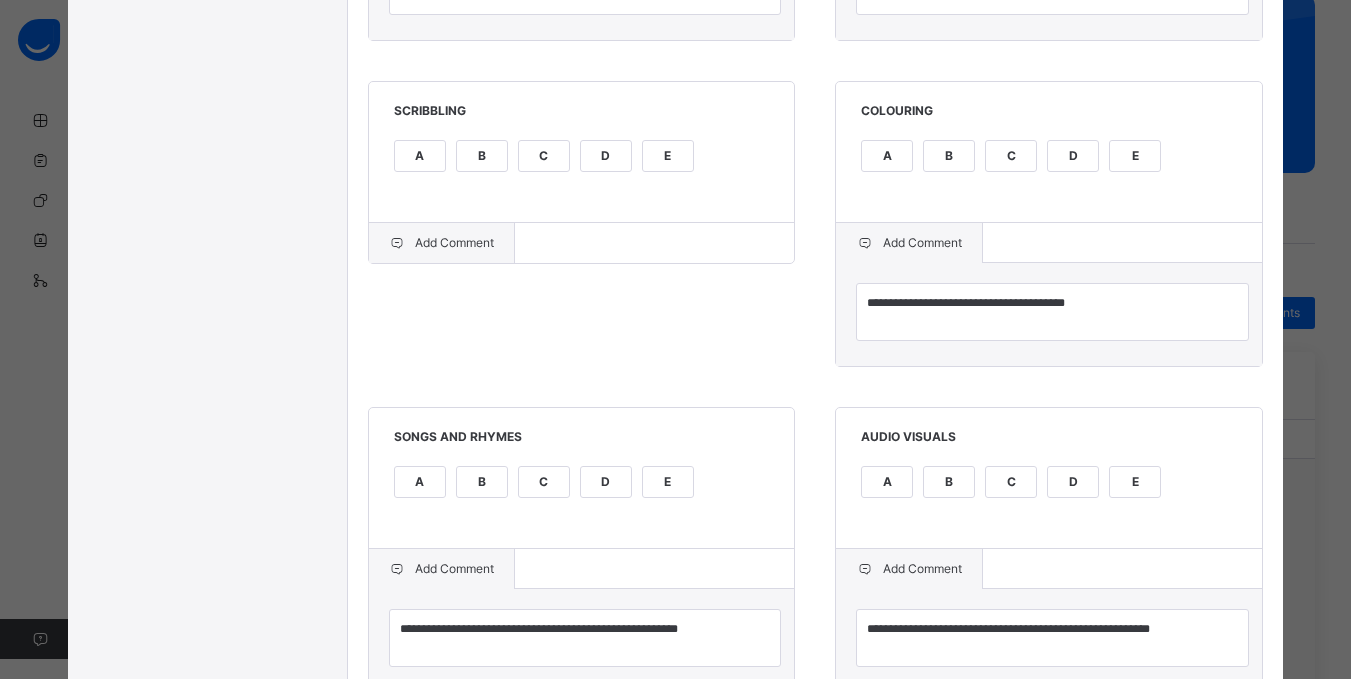 click on "Add Comment" at bounding box center (442, 243) 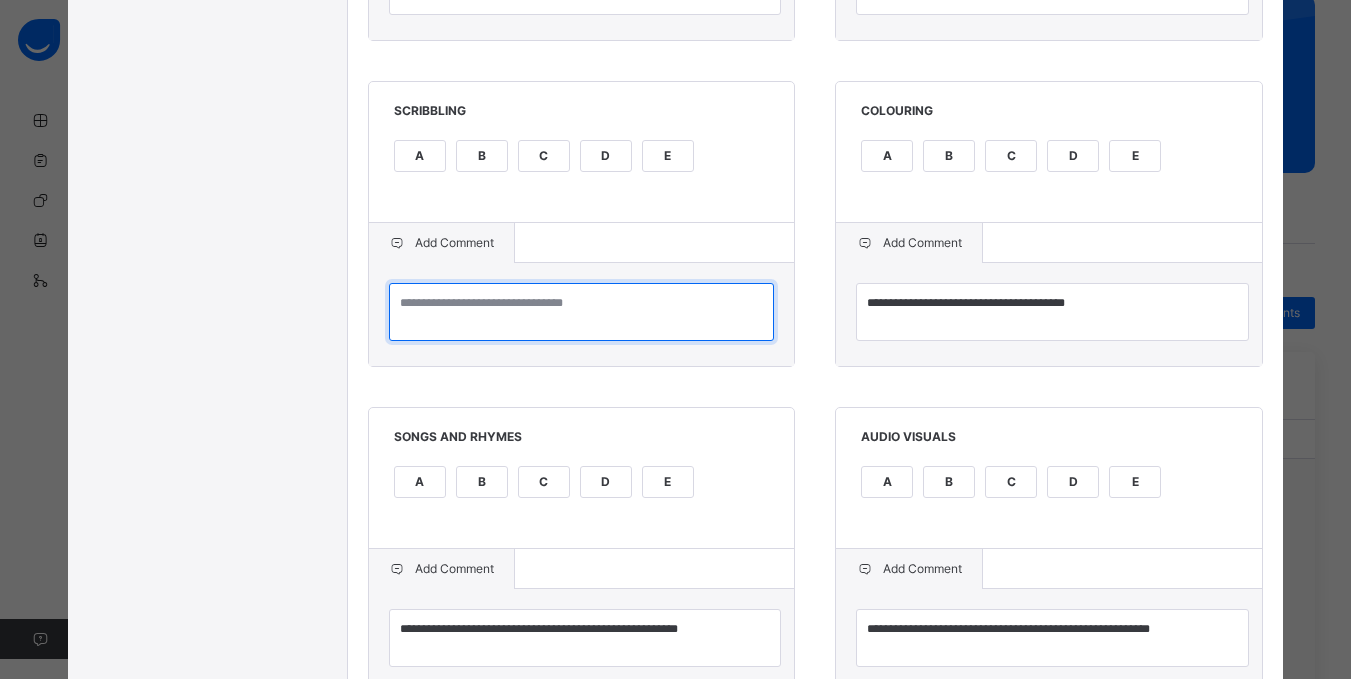 click at bounding box center (582, 312) 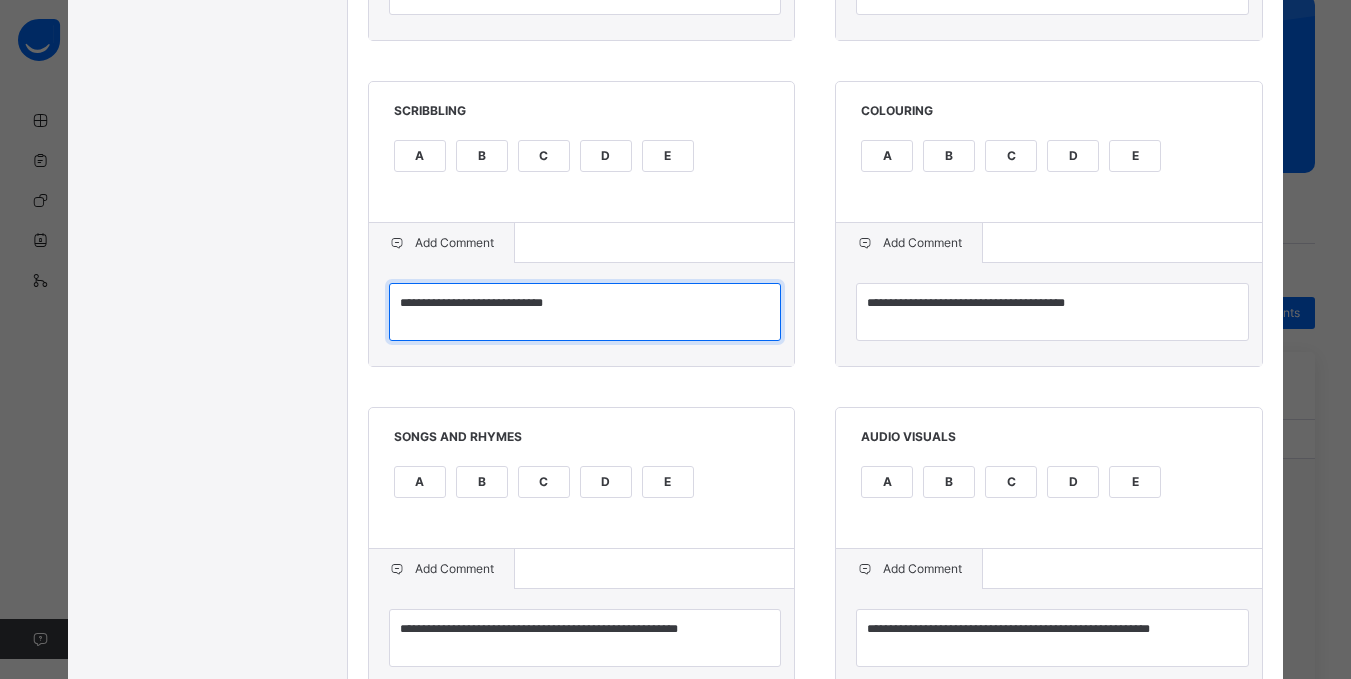 click on "**********" at bounding box center (585, 312) 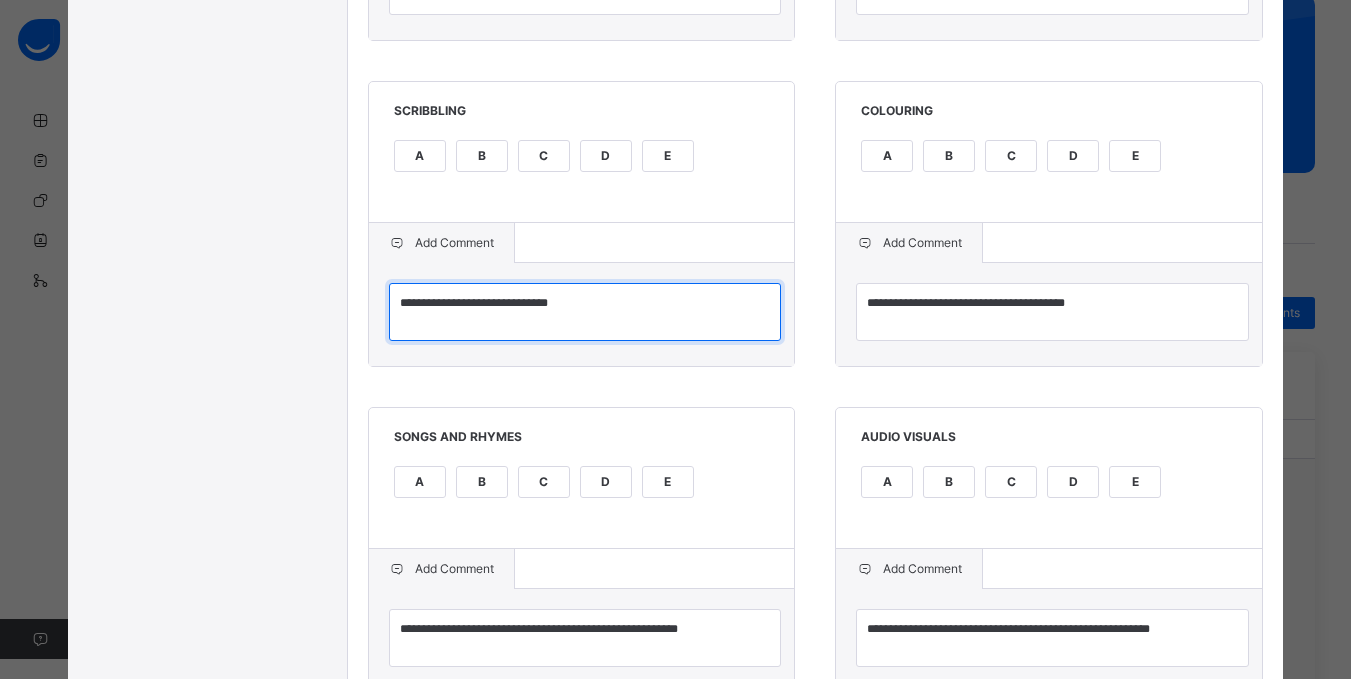 click on "**********" at bounding box center (585, 312) 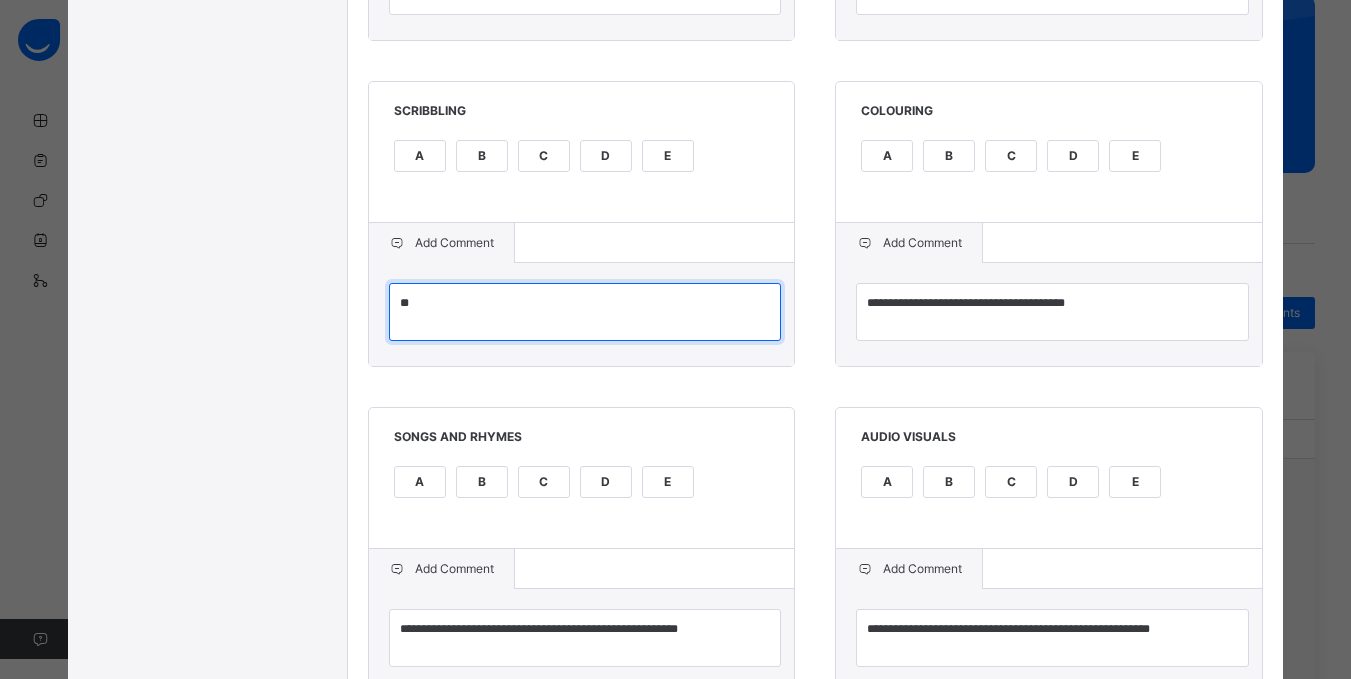 type on "*" 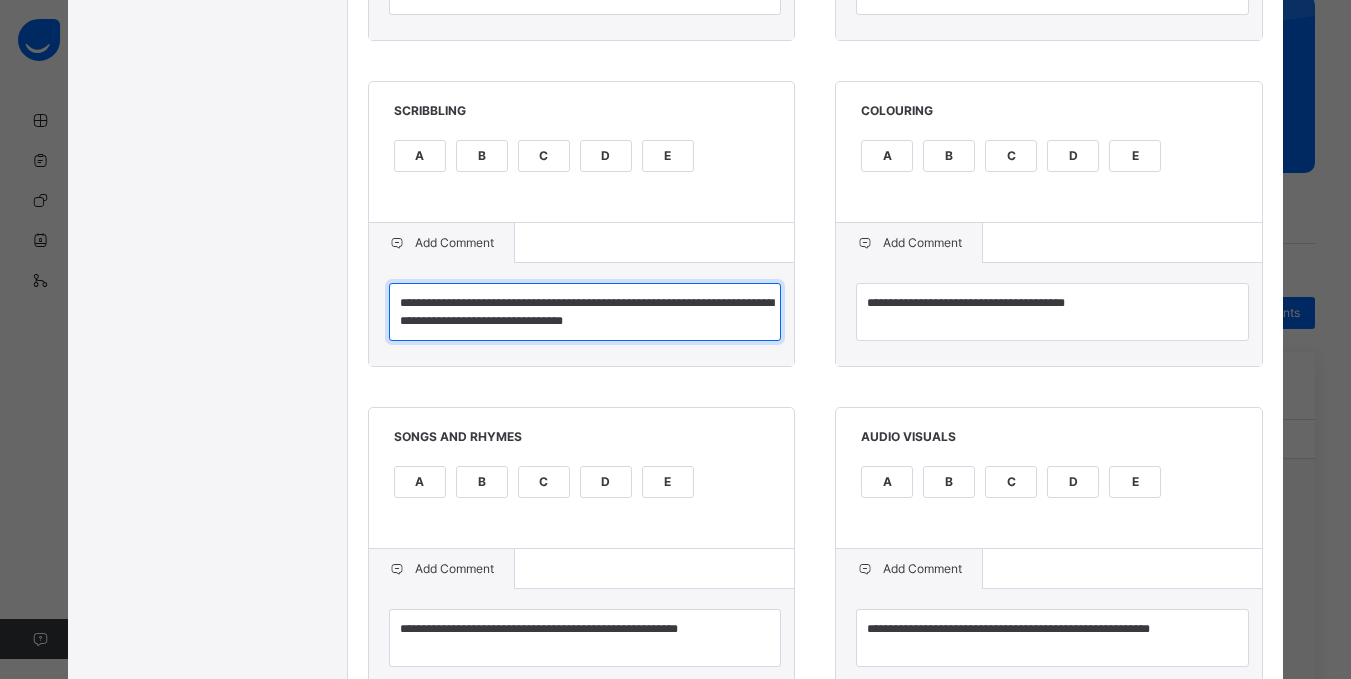 type on "**********" 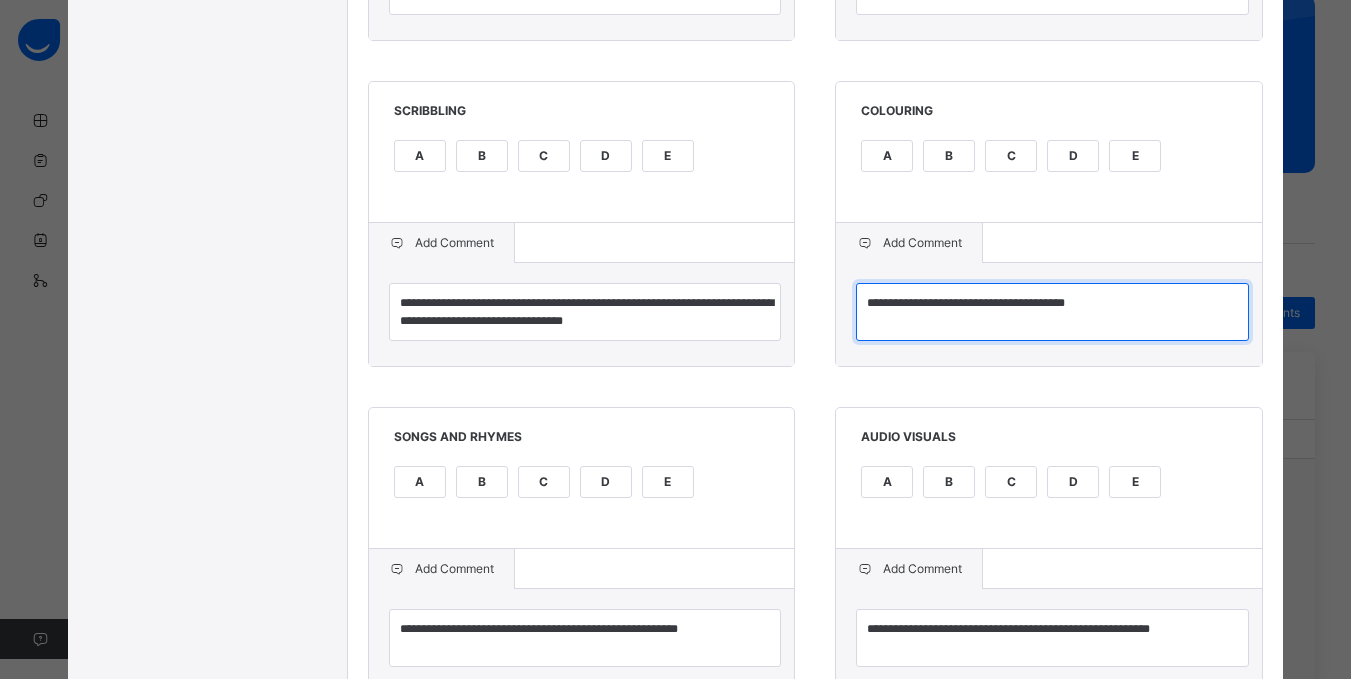 click on "**********" at bounding box center (1052, 312) 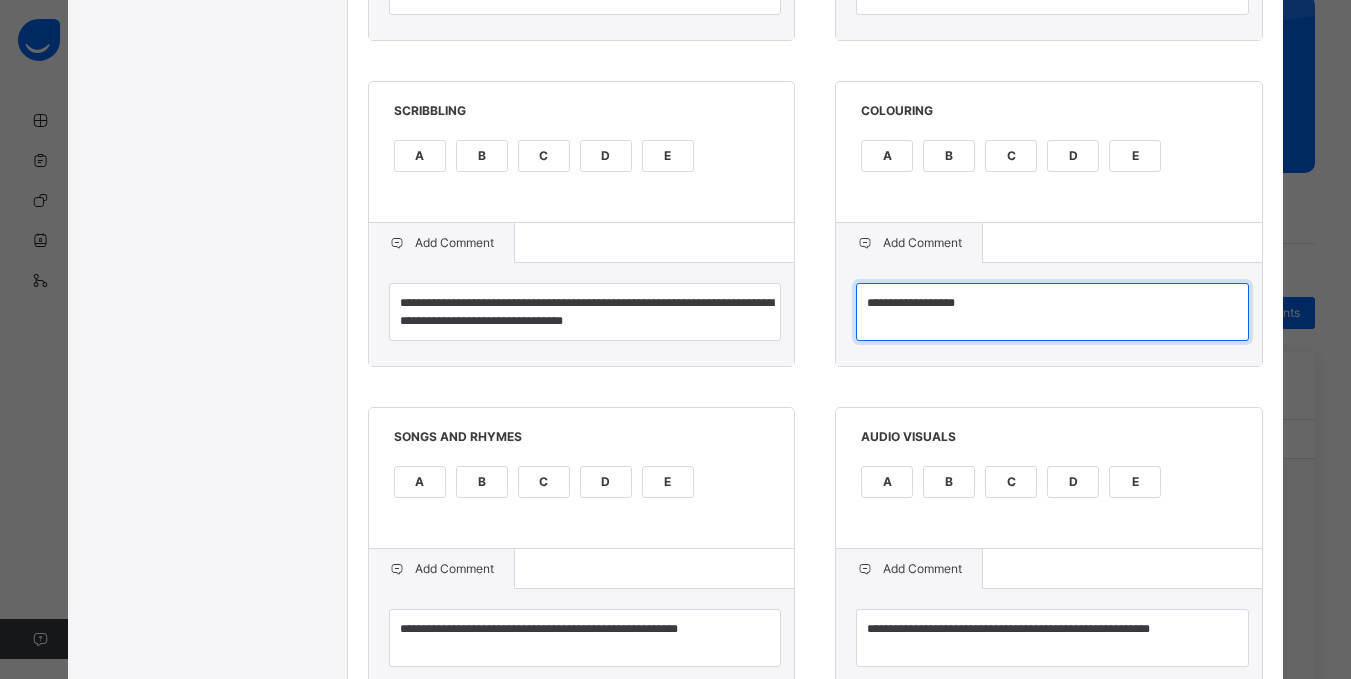 type on "**********" 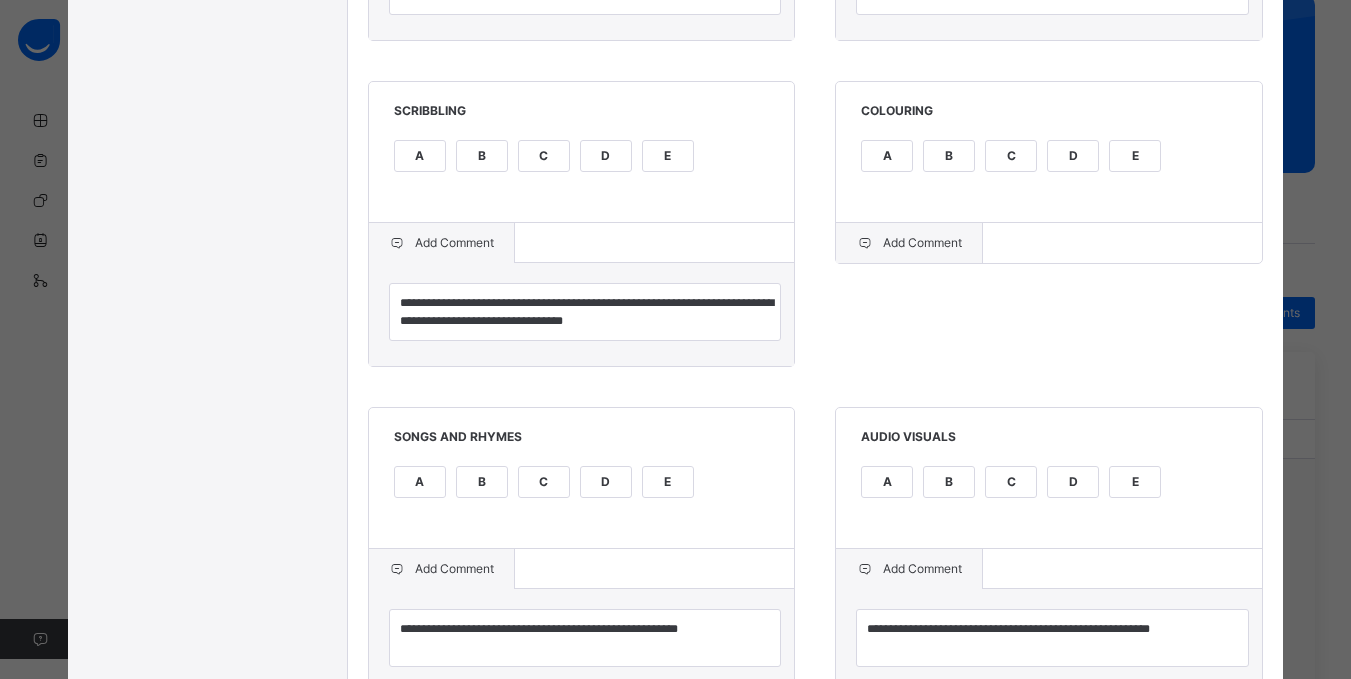 click on "Add Comment" at bounding box center [909, 243] 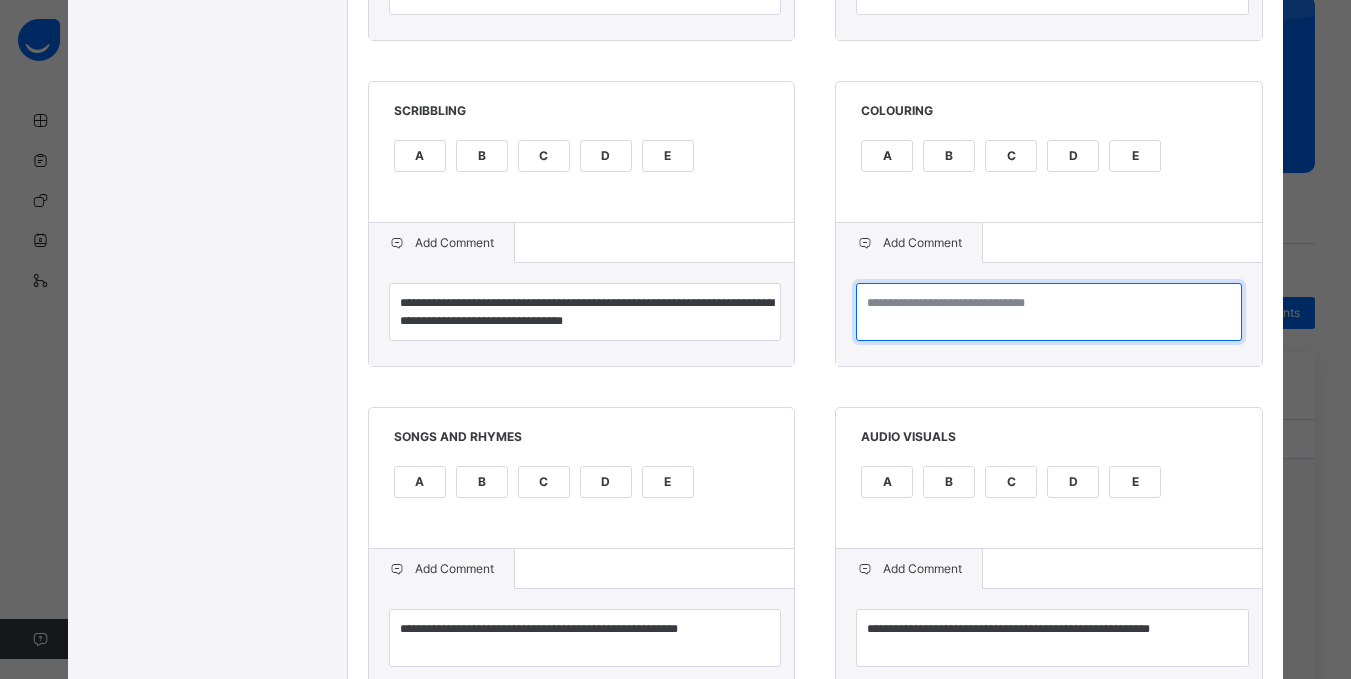 click at bounding box center (1049, 312) 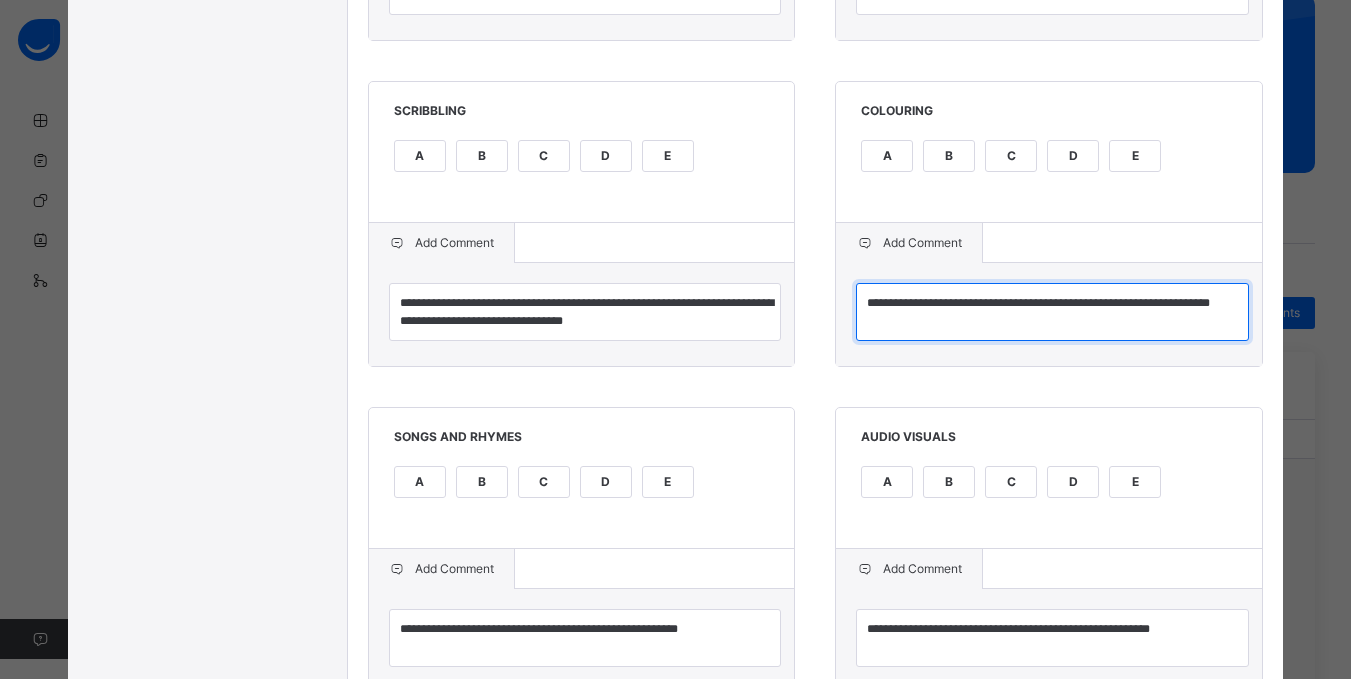 type on "**********" 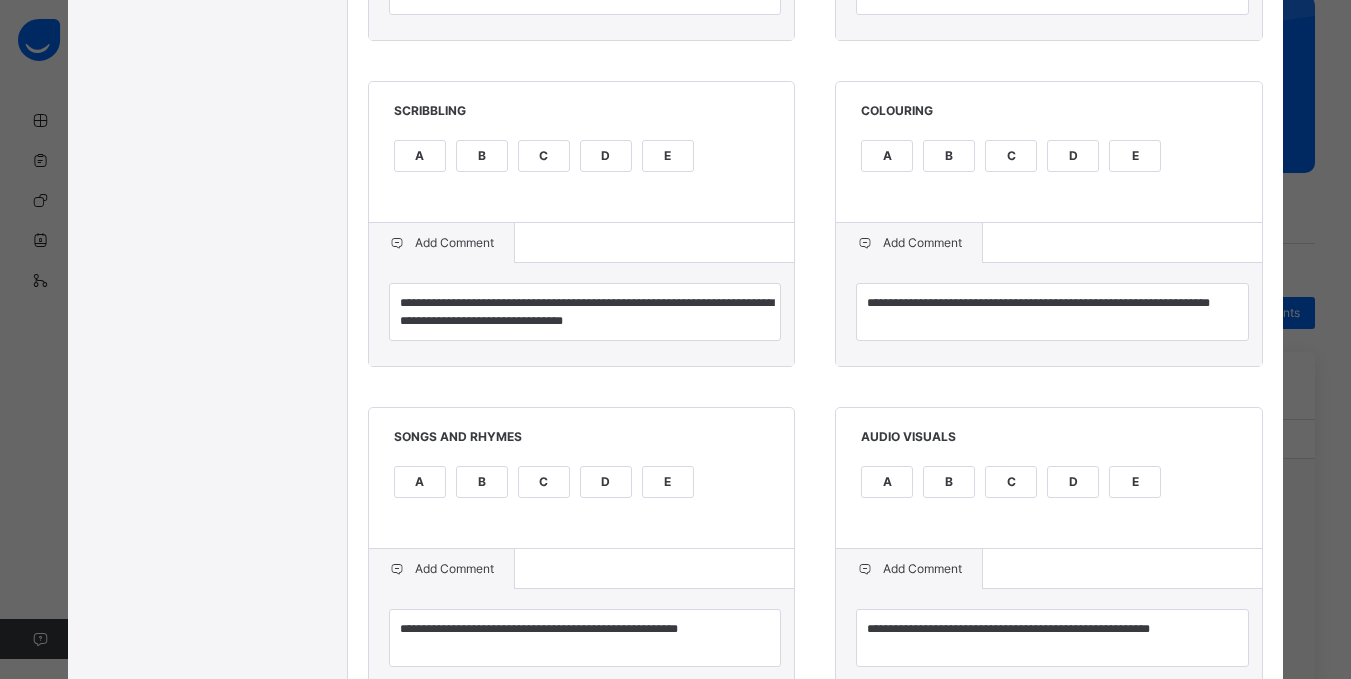 click on "D" at bounding box center [606, 494] 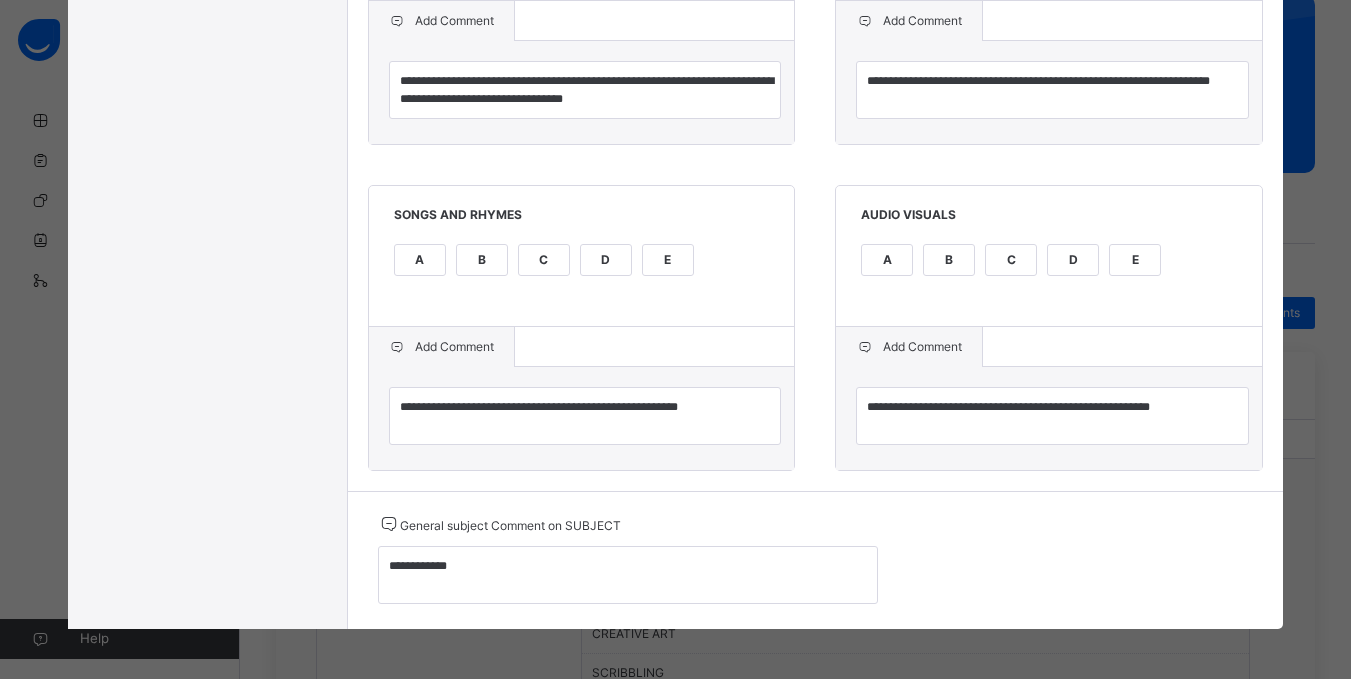 scroll, scrollTop: 1597, scrollLeft: 0, axis: vertical 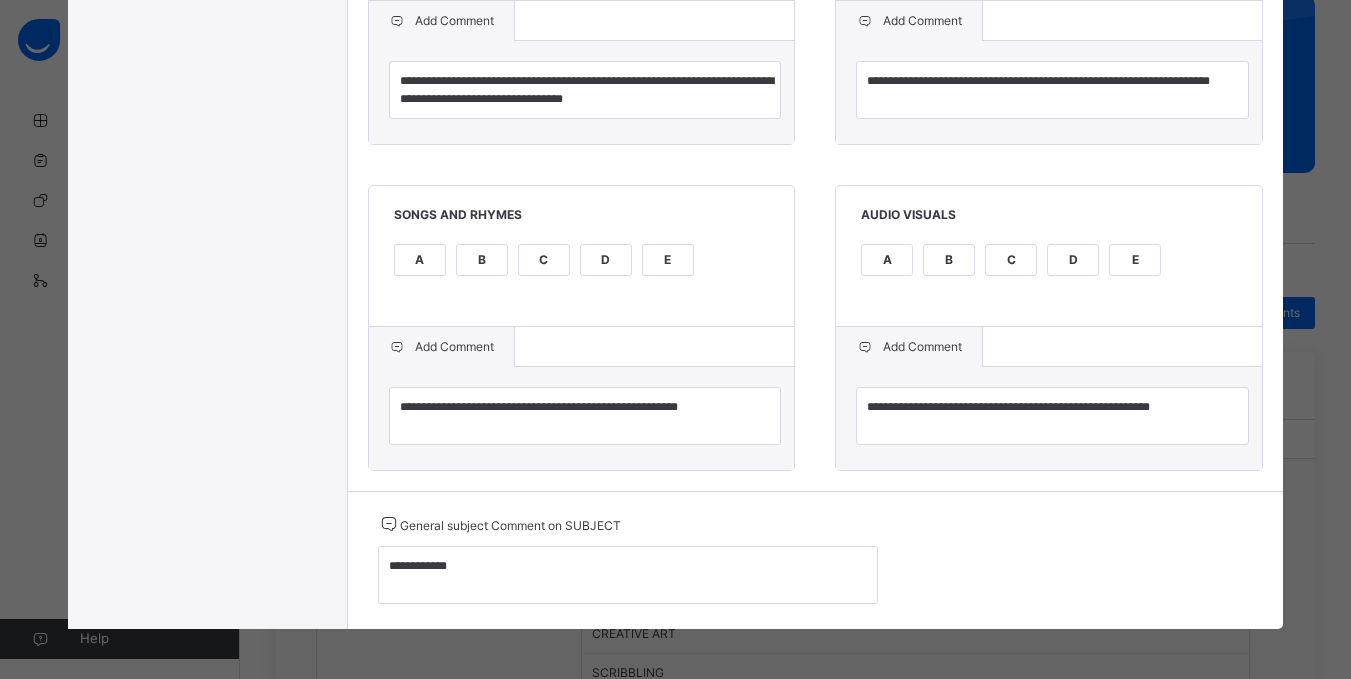 click on "A" at bounding box center (420, 260) 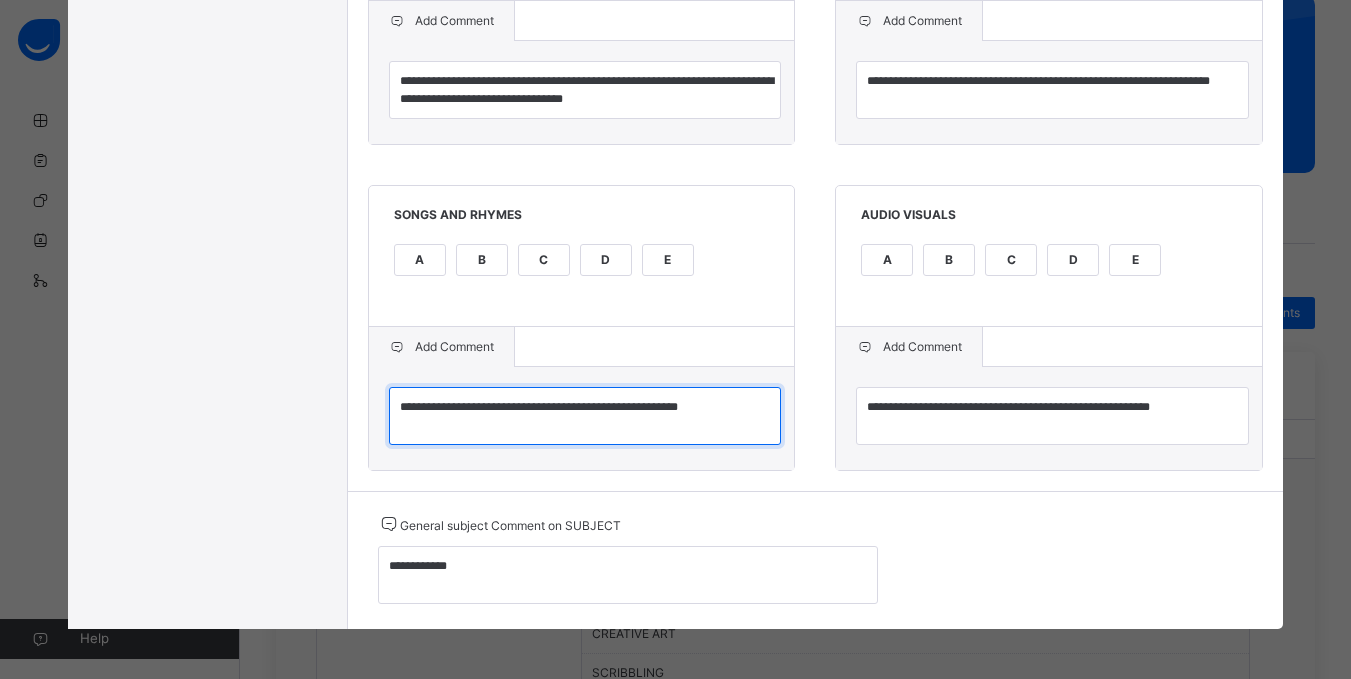 click on "**********" at bounding box center (585, 416) 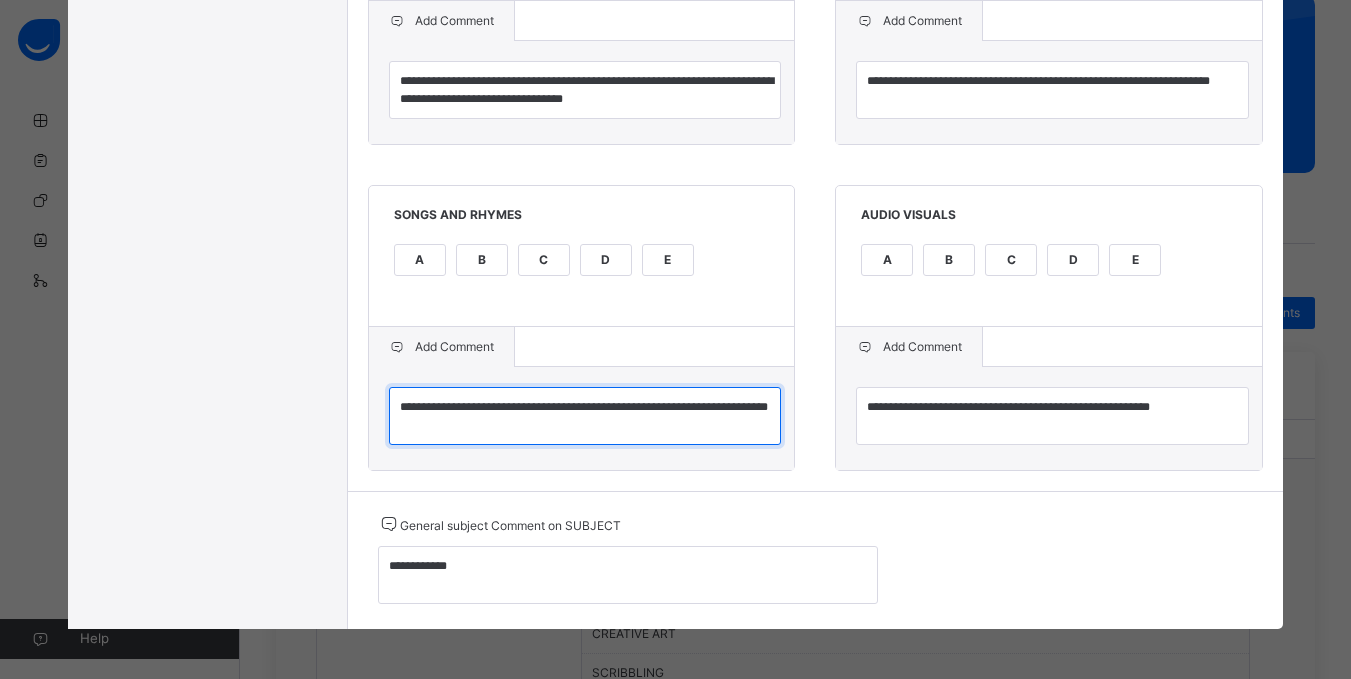 type on "**********" 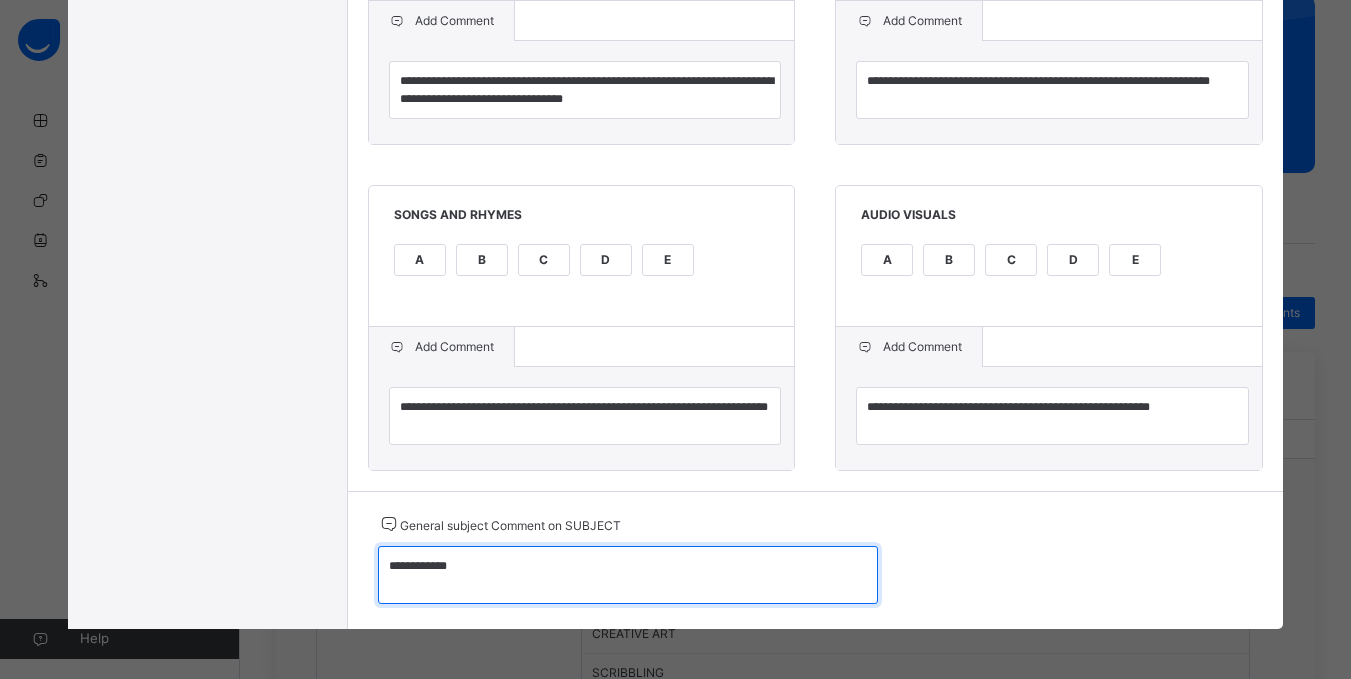 click on "**********" at bounding box center [628, 575] 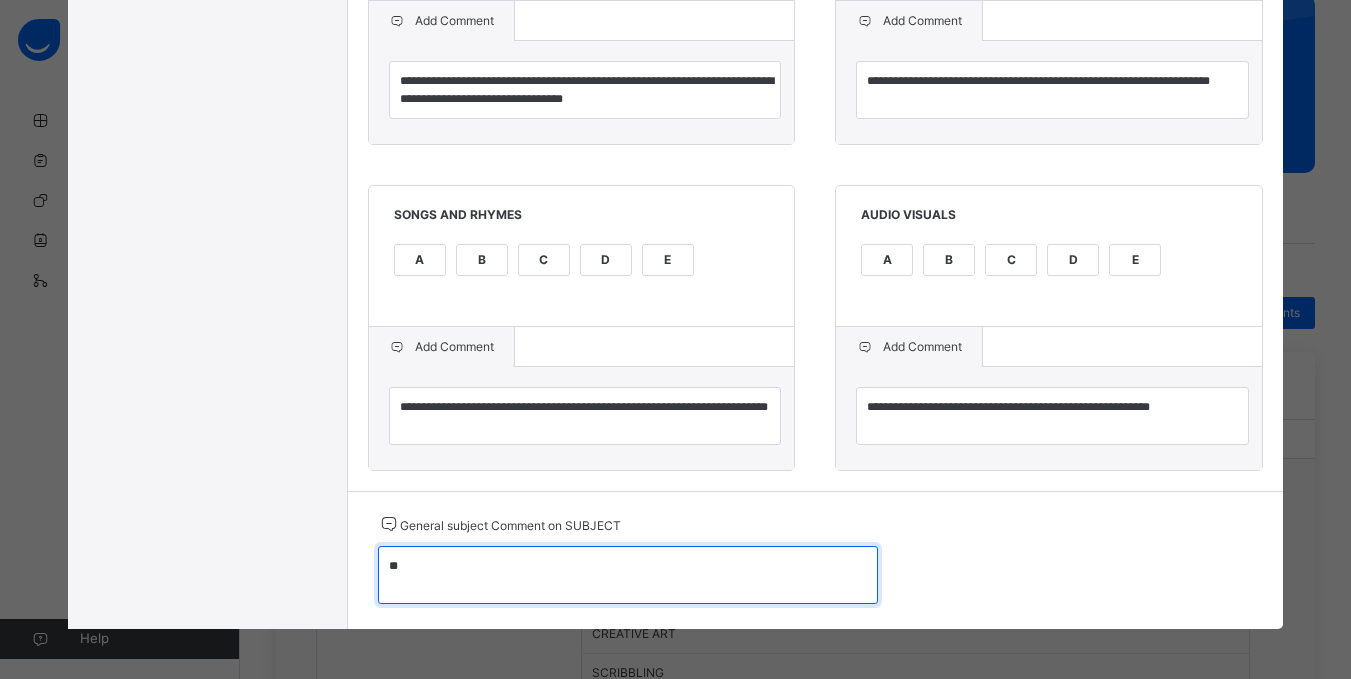 type on "*" 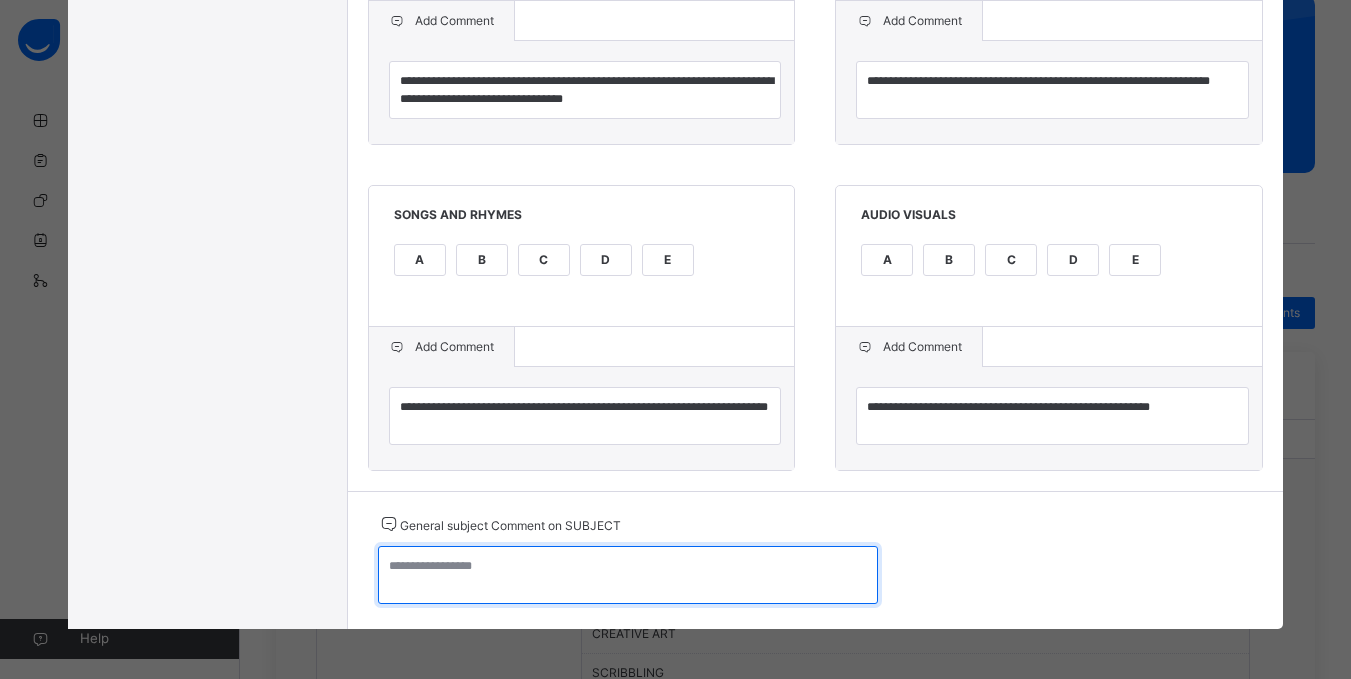type on "*" 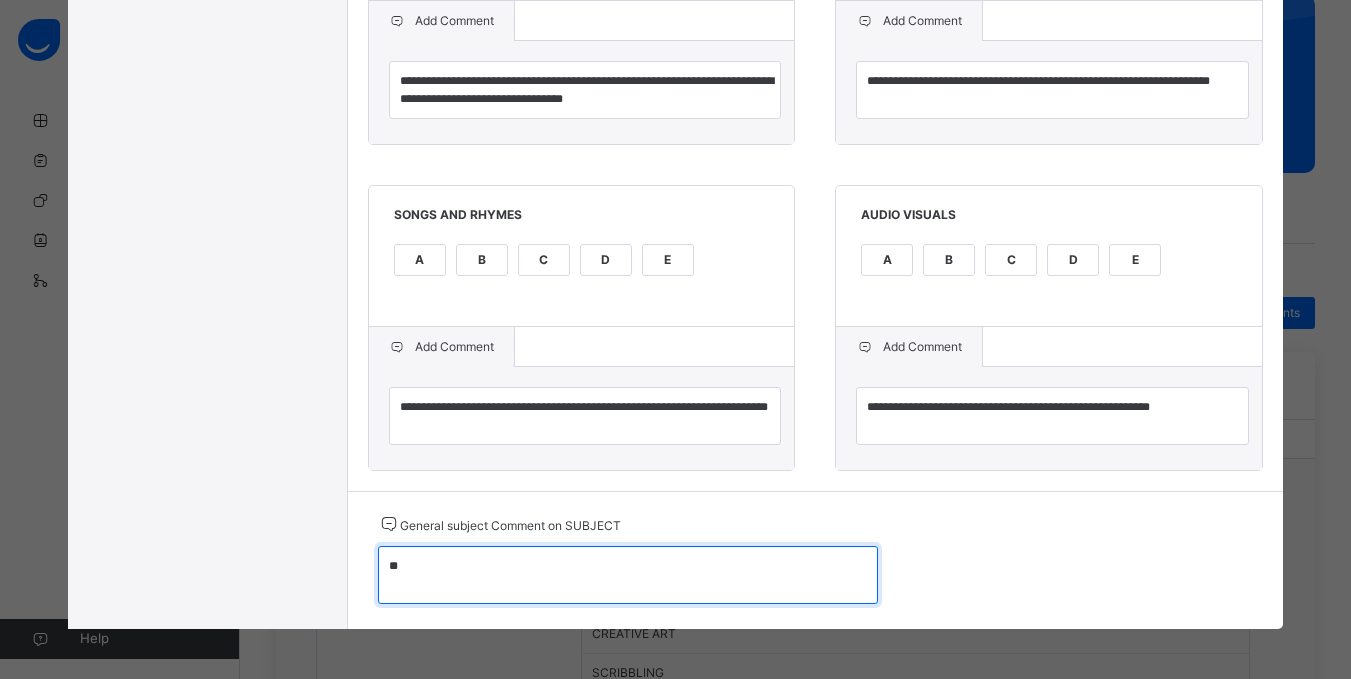 type on "*" 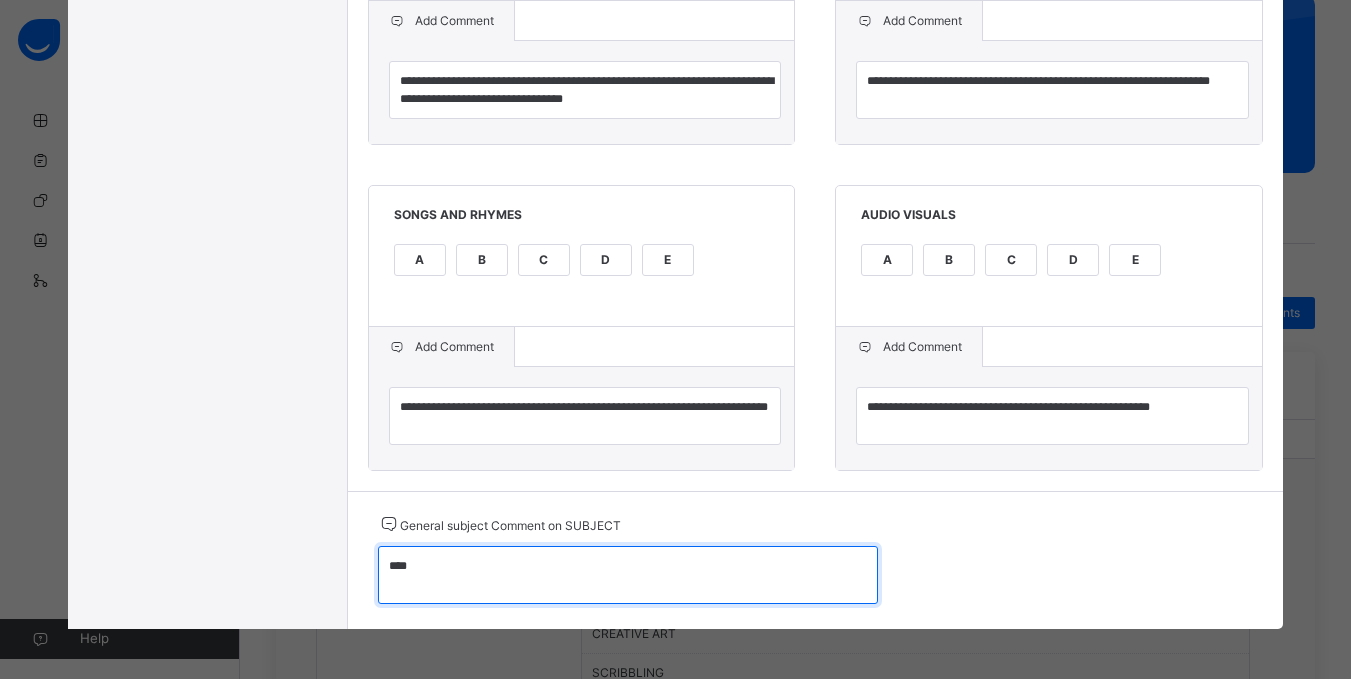 type on "****" 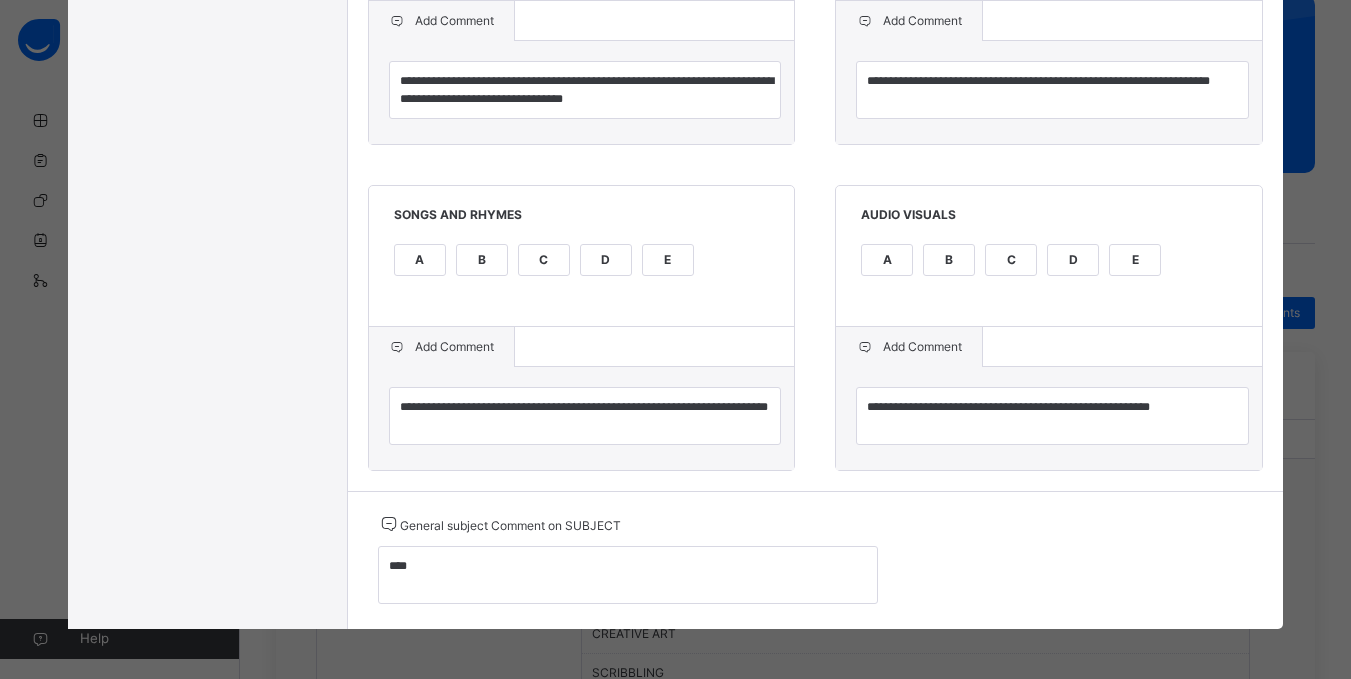 click on "**********" at bounding box center [582, 418] 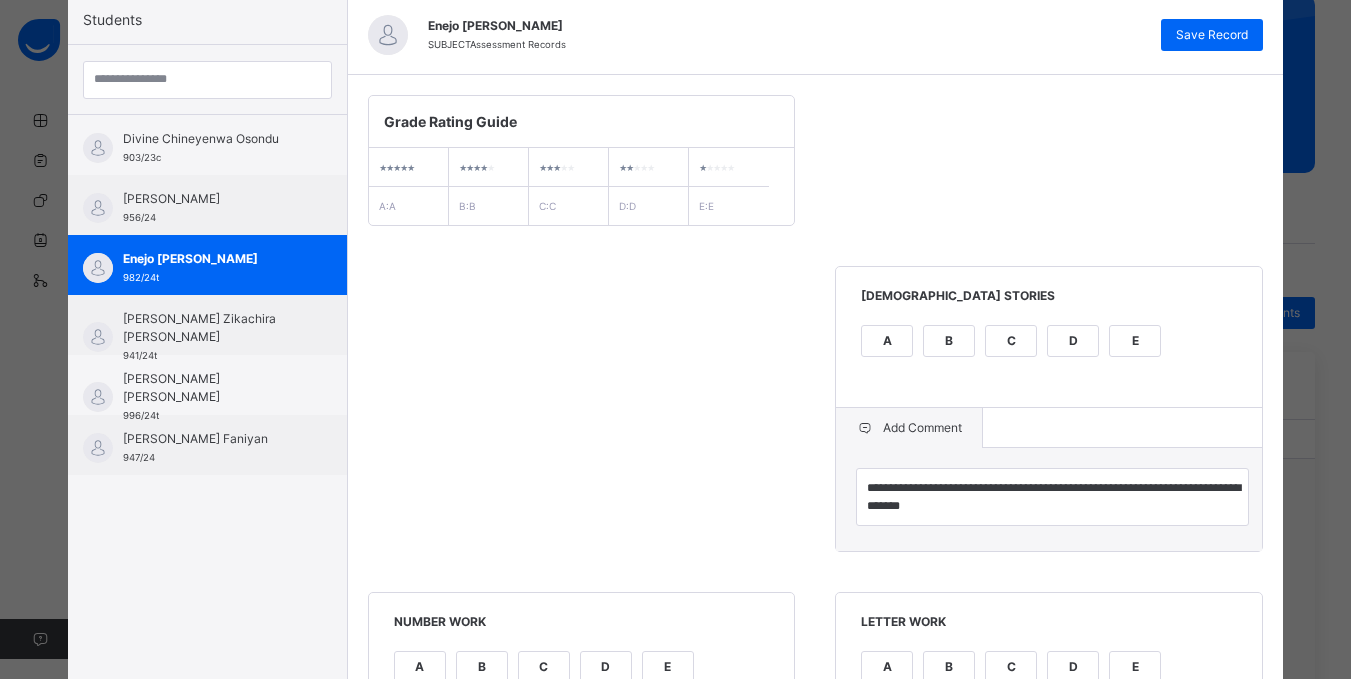 scroll, scrollTop: 157, scrollLeft: 0, axis: vertical 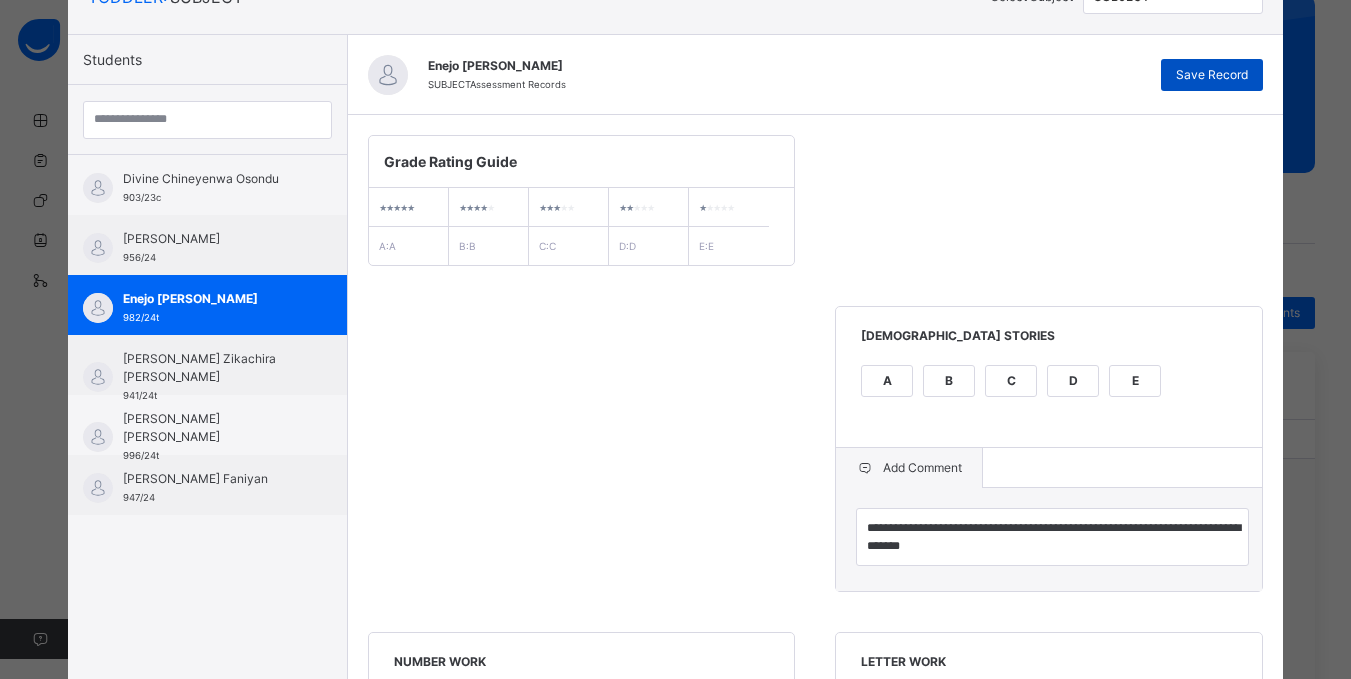 click on "Save Record" at bounding box center (1212, 75) 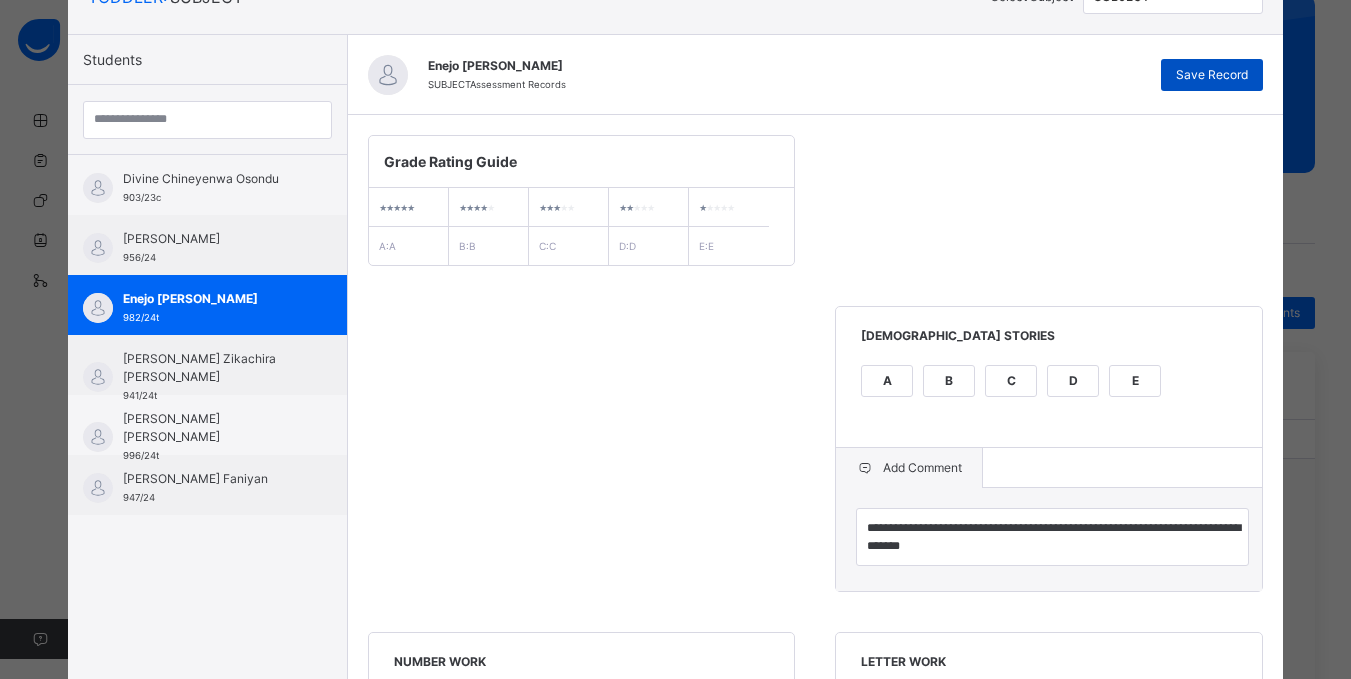 click on "Save Record" at bounding box center [1212, 75] 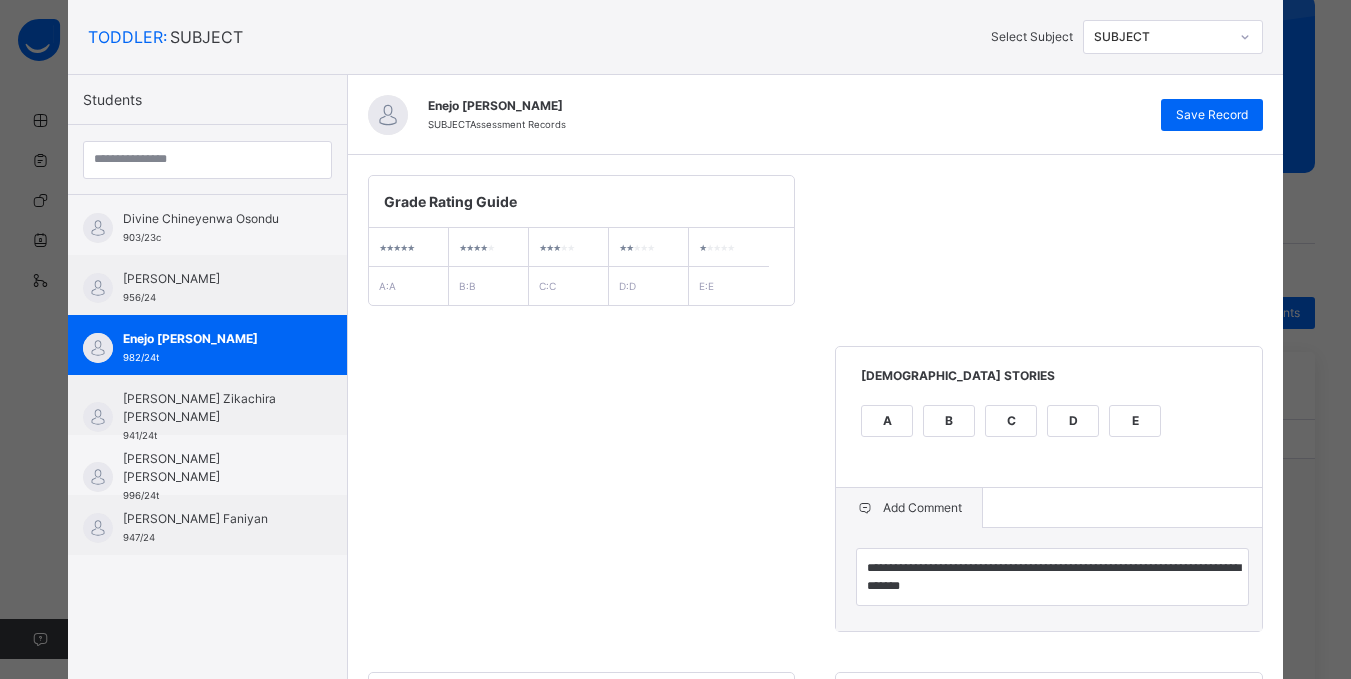 scroll, scrollTop: 54, scrollLeft: 0, axis: vertical 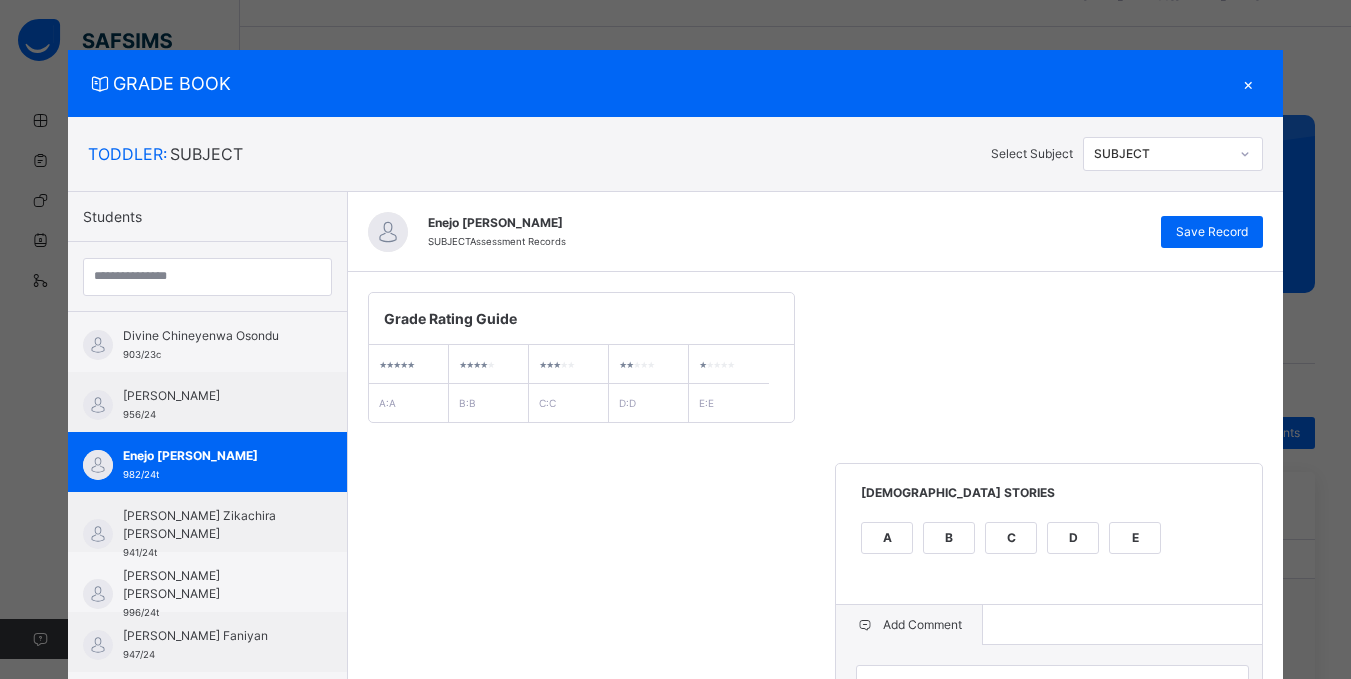 click on "×" at bounding box center [1248, 83] 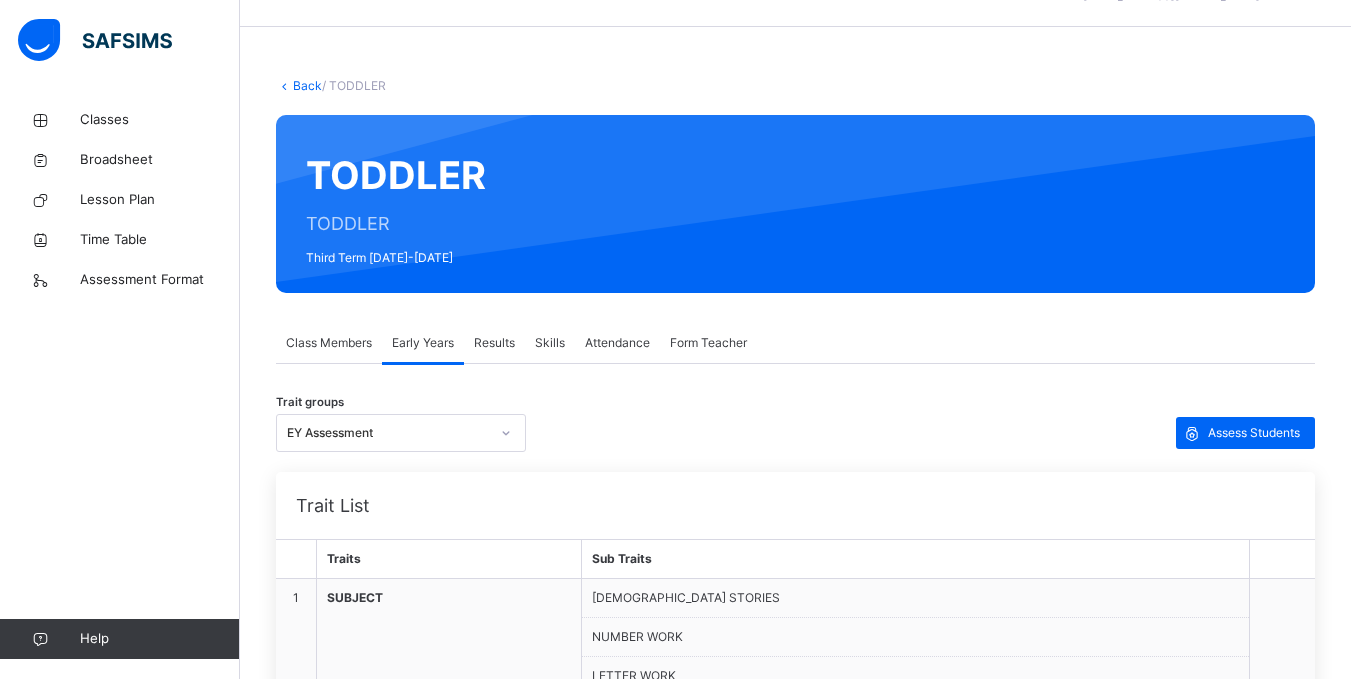 click on "Results" at bounding box center [494, 343] 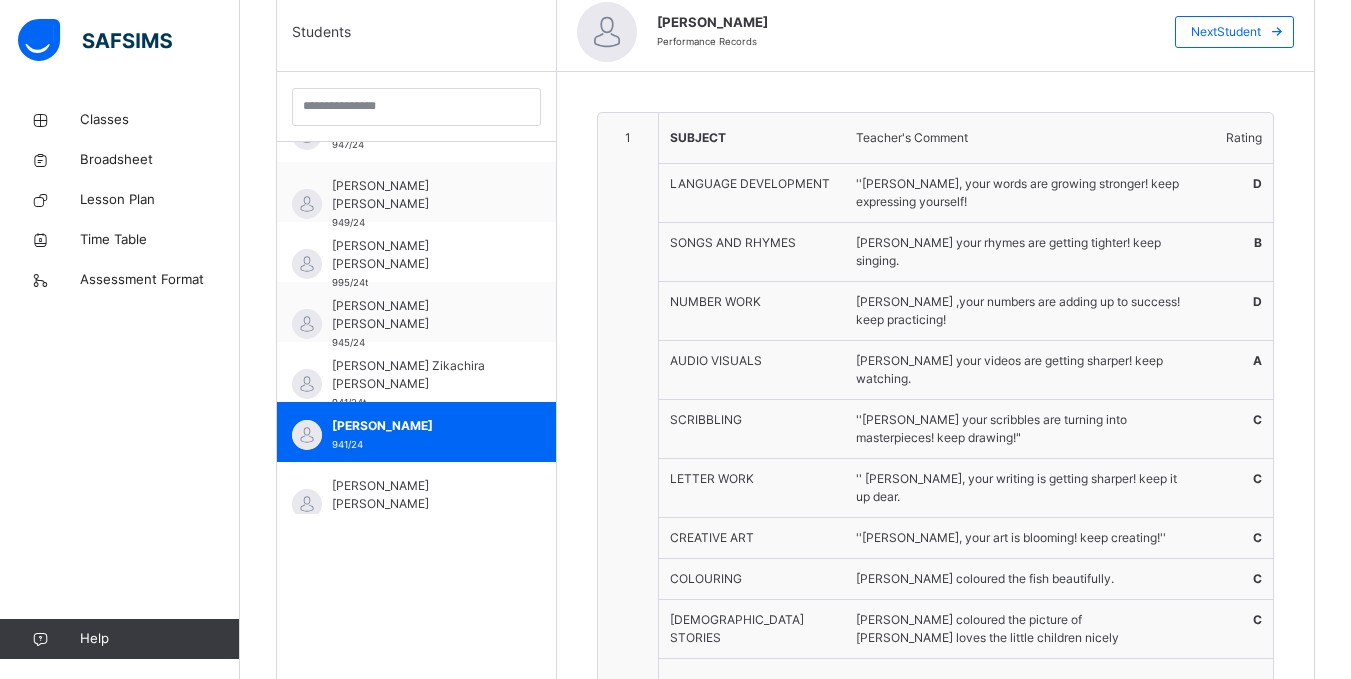 scroll, scrollTop: 533, scrollLeft: 0, axis: vertical 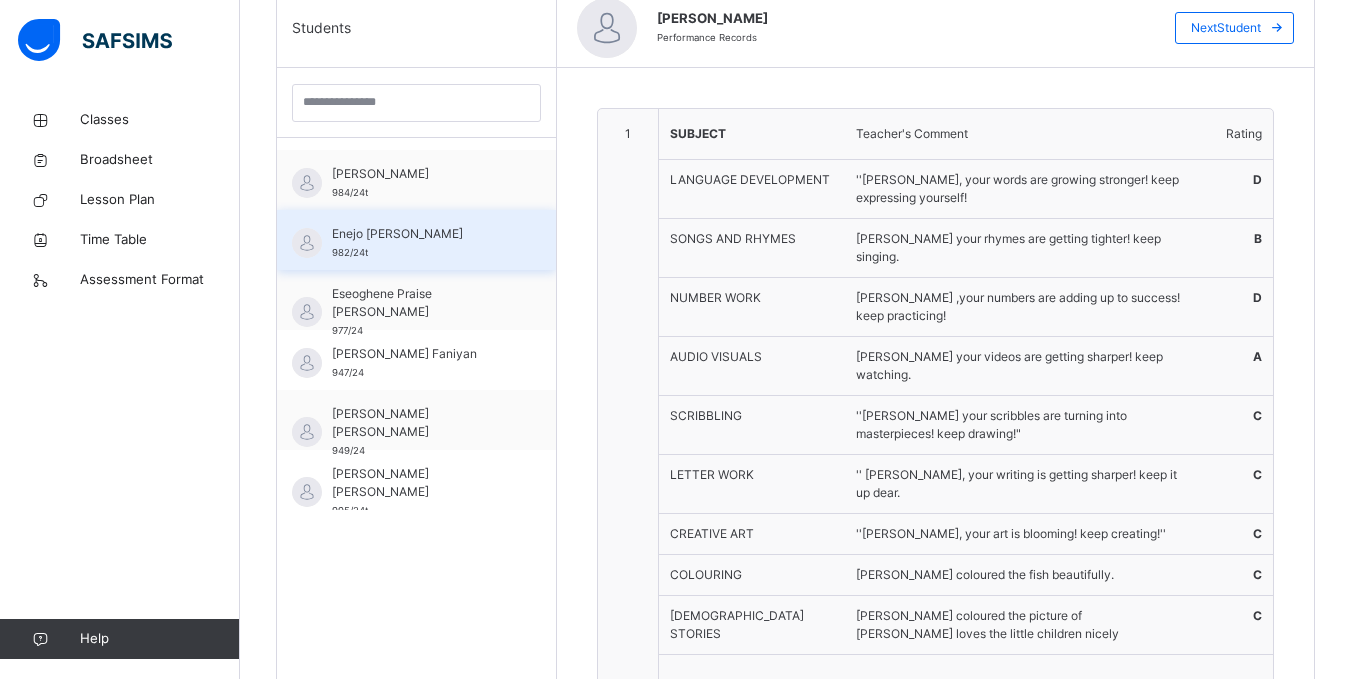 click on "Enejo [PERSON_NAME]" at bounding box center (421, 234) 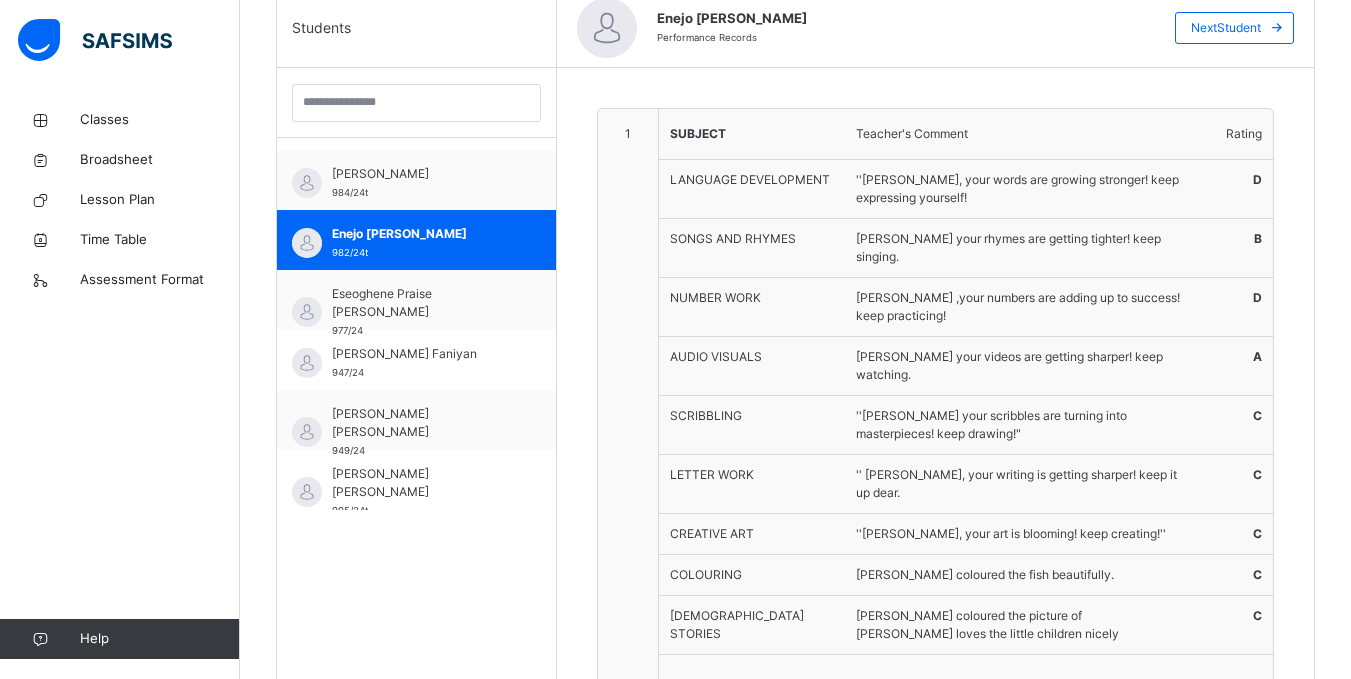 scroll, scrollTop: 328, scrollLeft: 0, axis: vertical 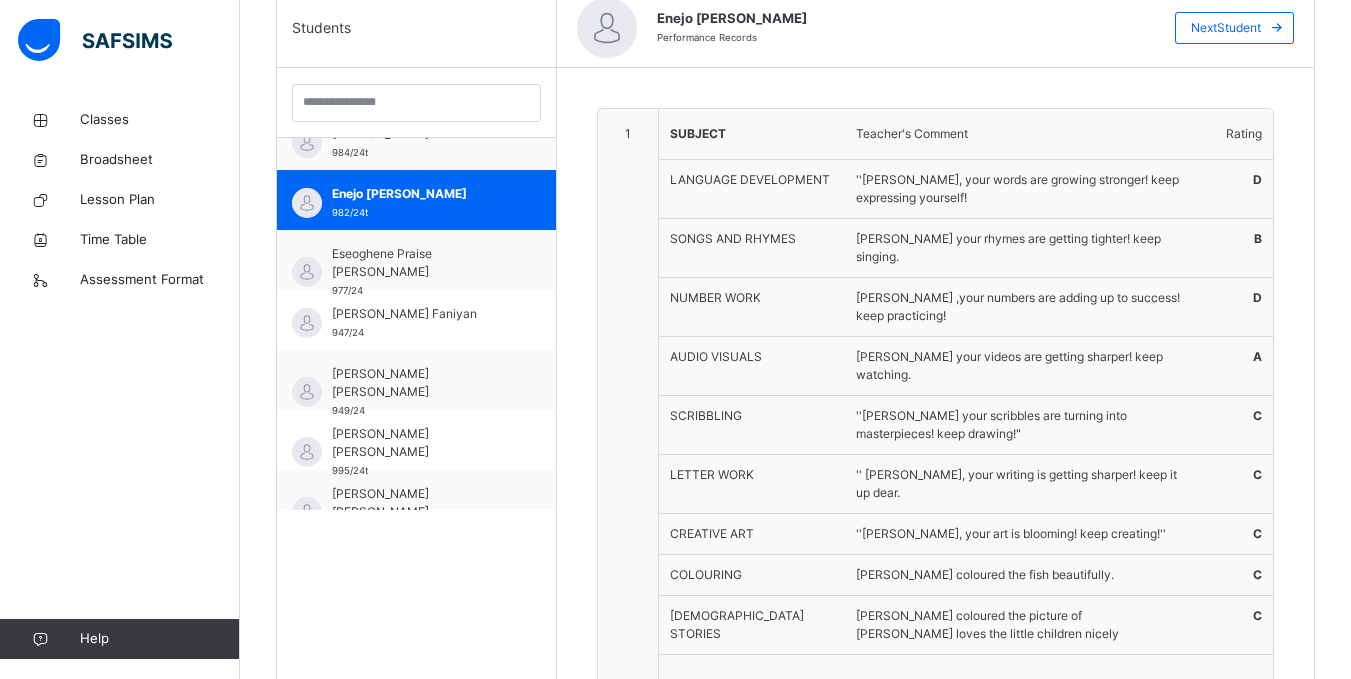 click on "Subject teacher's comment satisfactory" at bounding box center (966, 699) 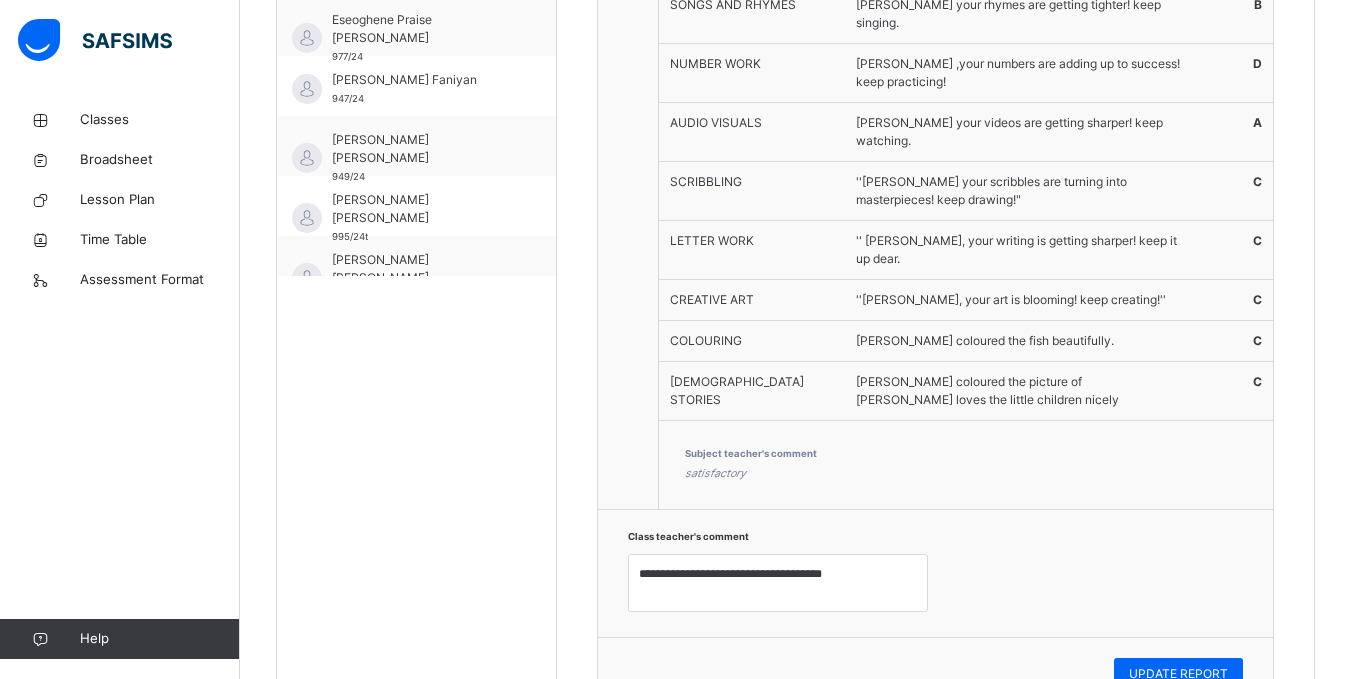 scroll, scrollTop: 773, scrollLeft: 0, axis: vertical 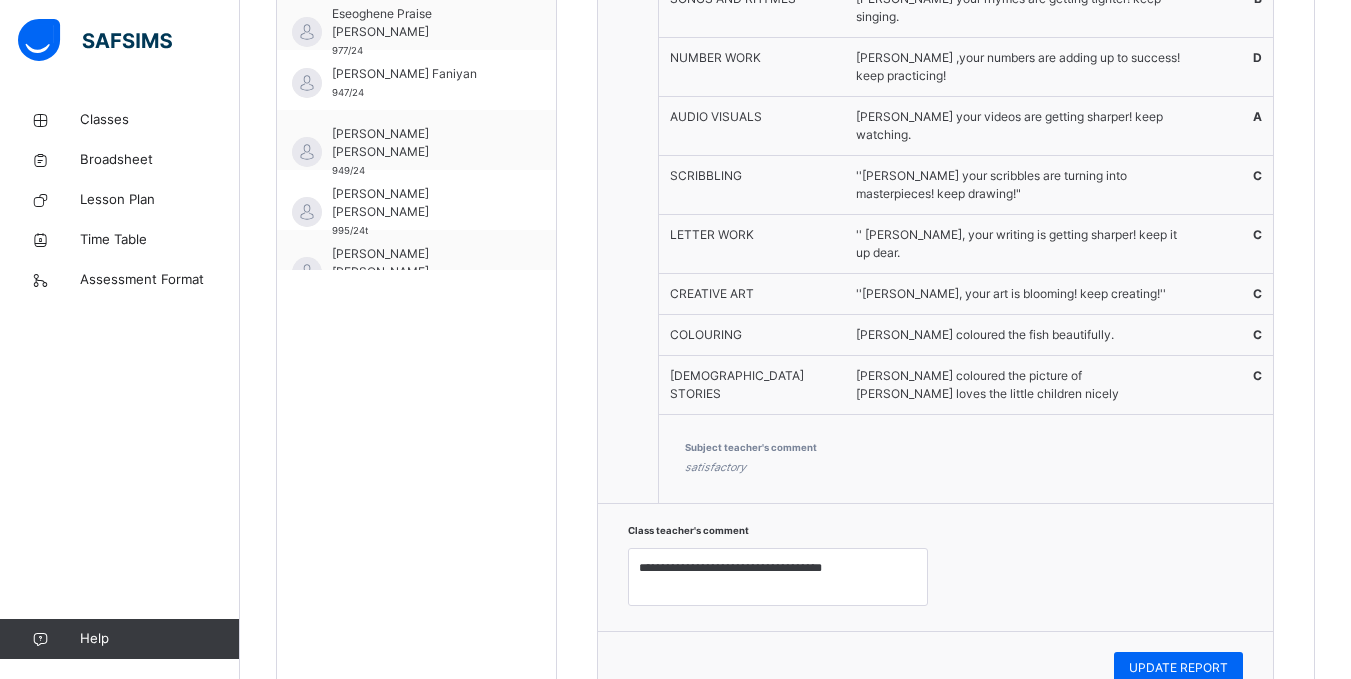 click on "**********" at bounding box center (935, 567) 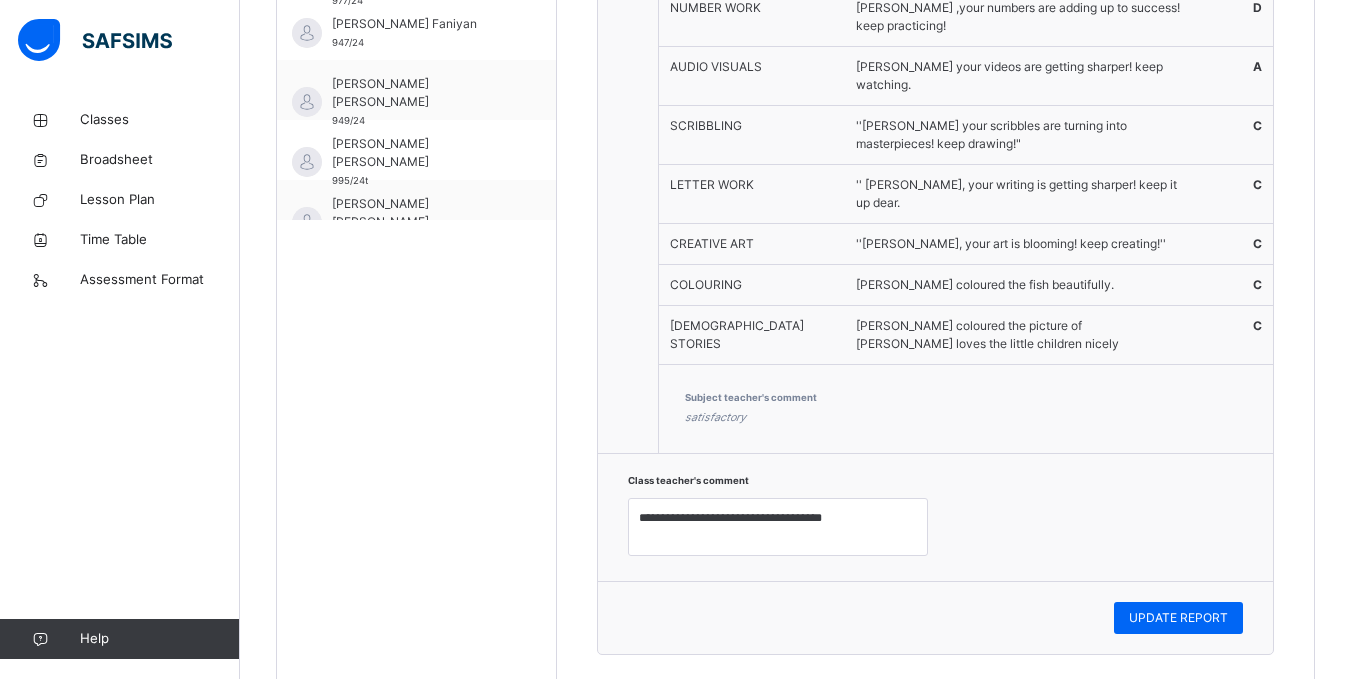 scroll, scrollTop: 836, scrollLeft: 0, axis: vertical 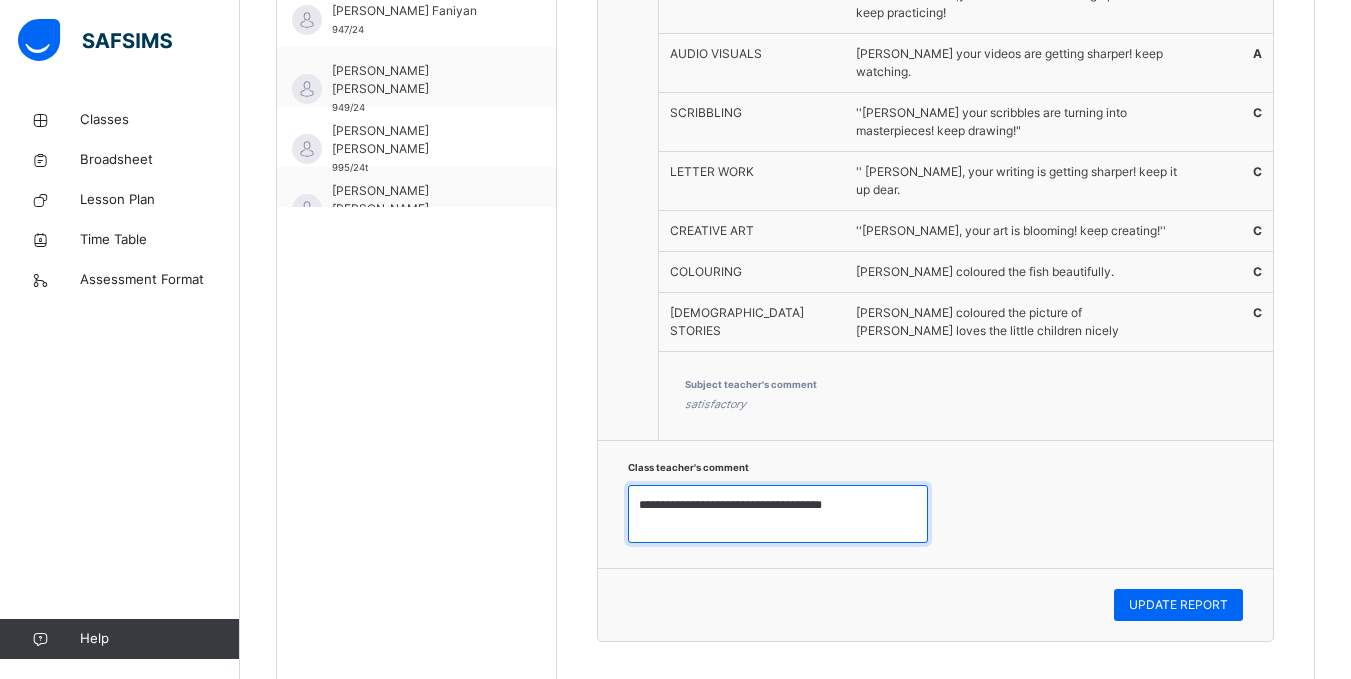 click on "**********" at bounding box center (778, 514) 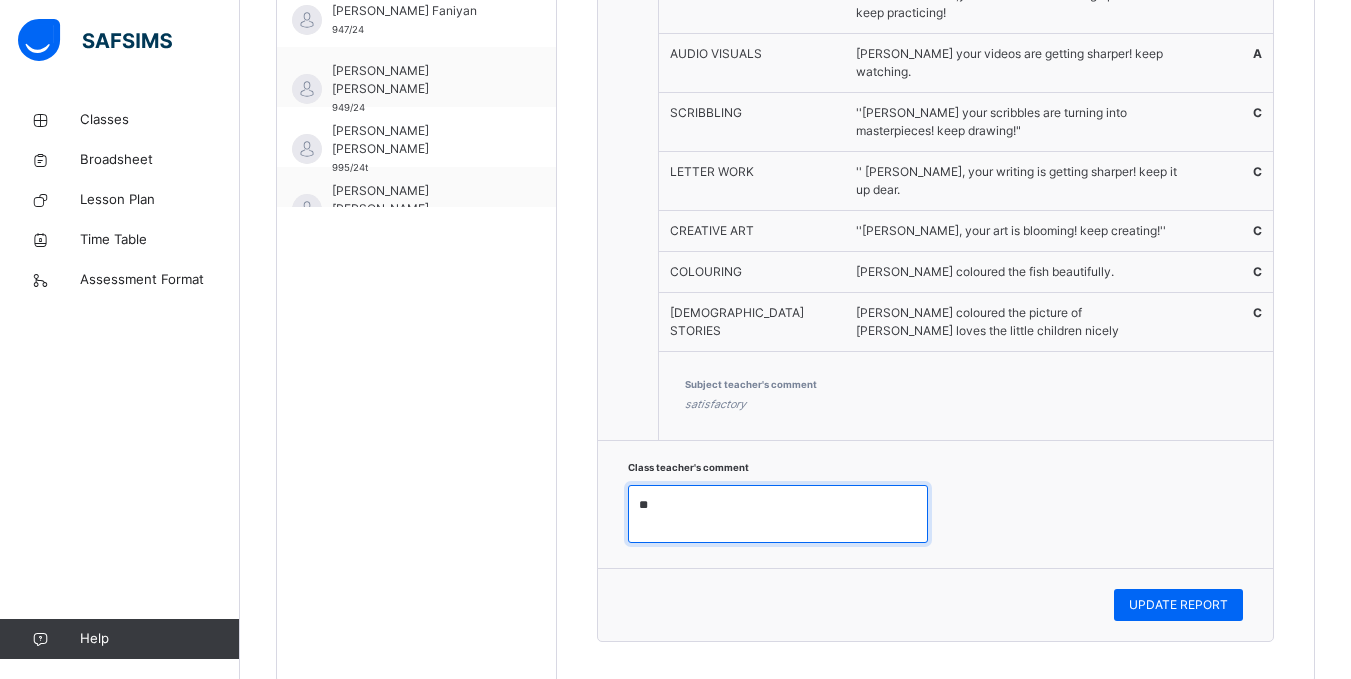 type on "*" 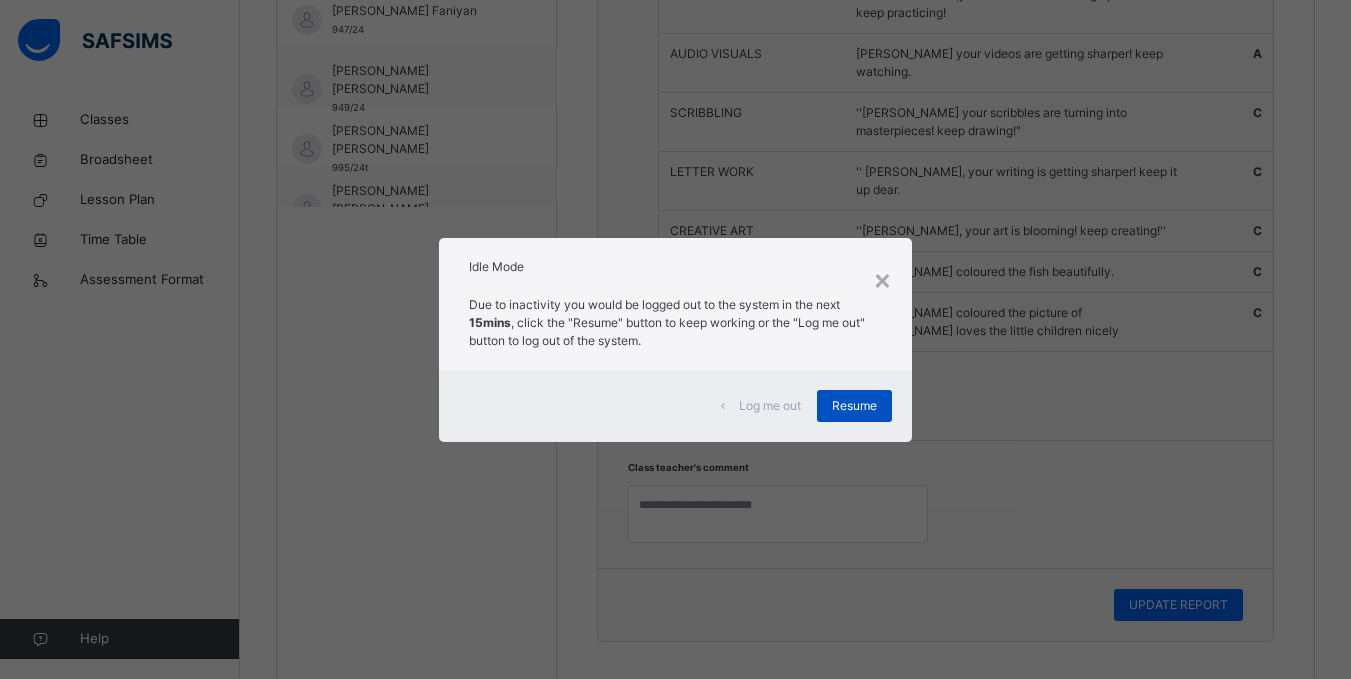 click on "Resume" at bounding box center (854, 406) 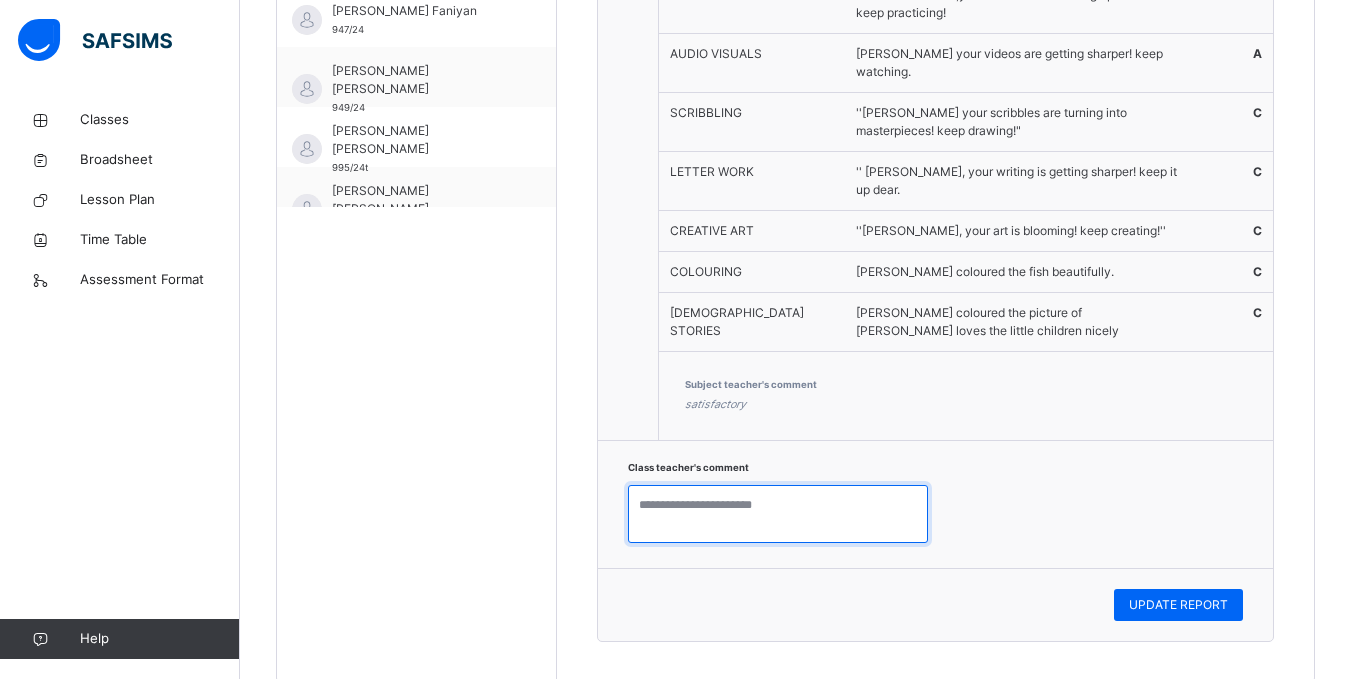 click at bounding box center [778, 514] 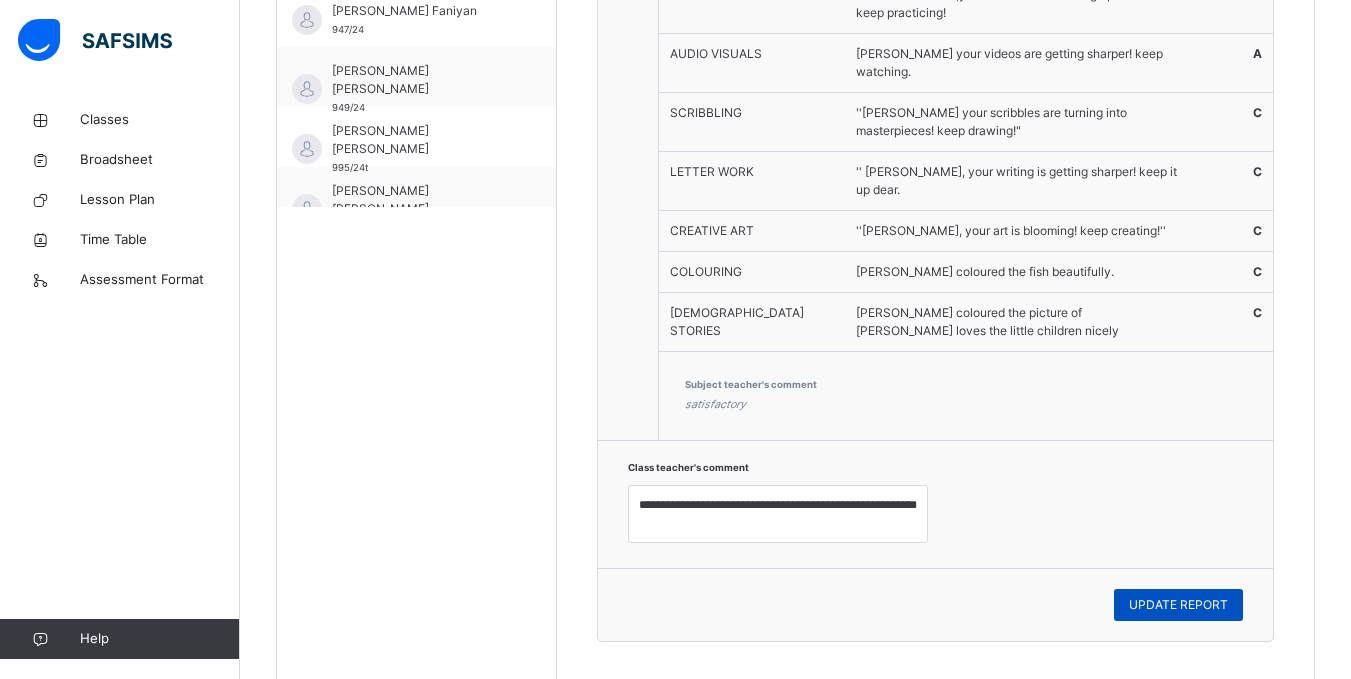 click on "UPDATE REPORT" at bounding box center [1178, 605] 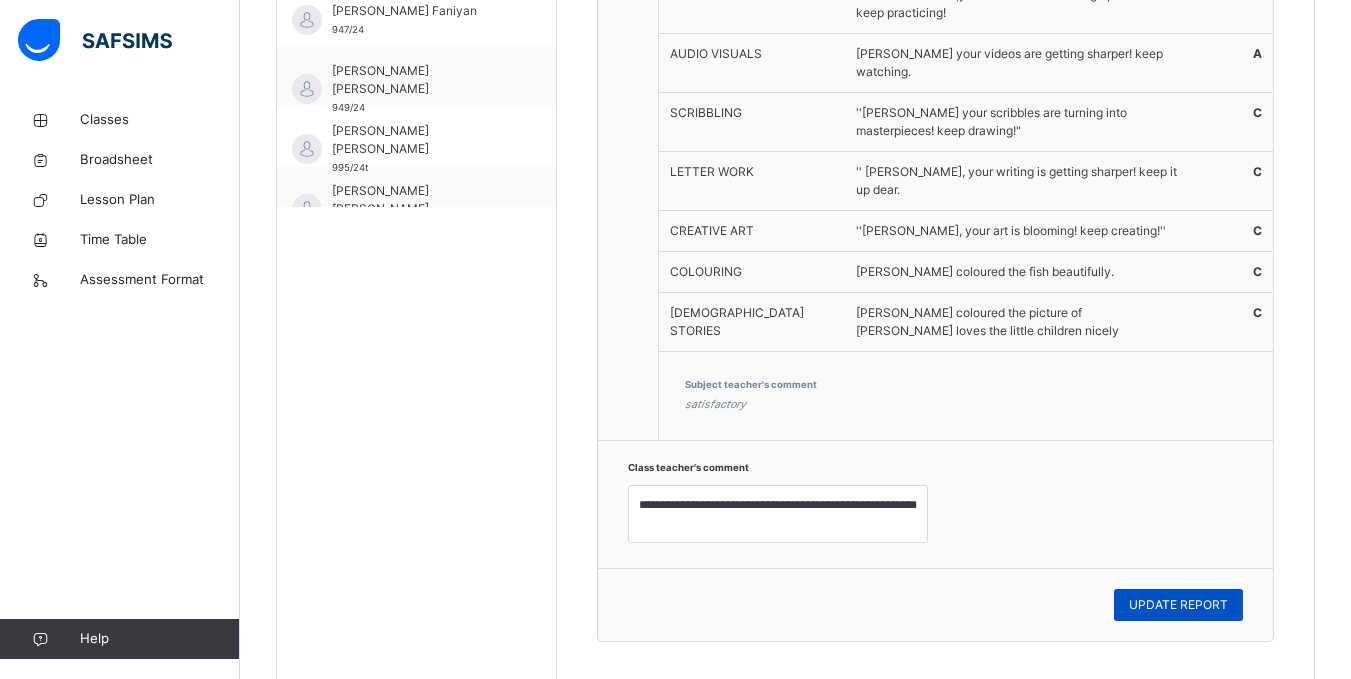 click on "UPDATE REPORT" at bounding box center [1178, 605] 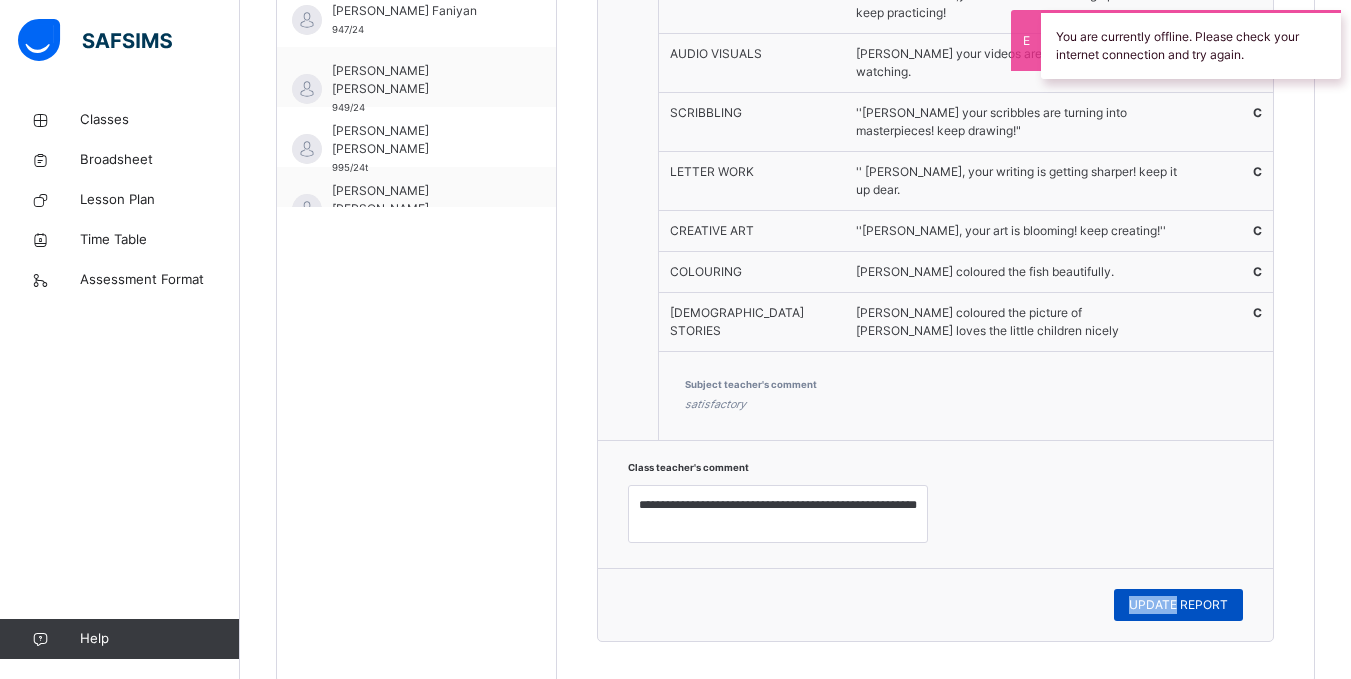click on "UPDATE REPORT" at bounding box center (1178, 605) 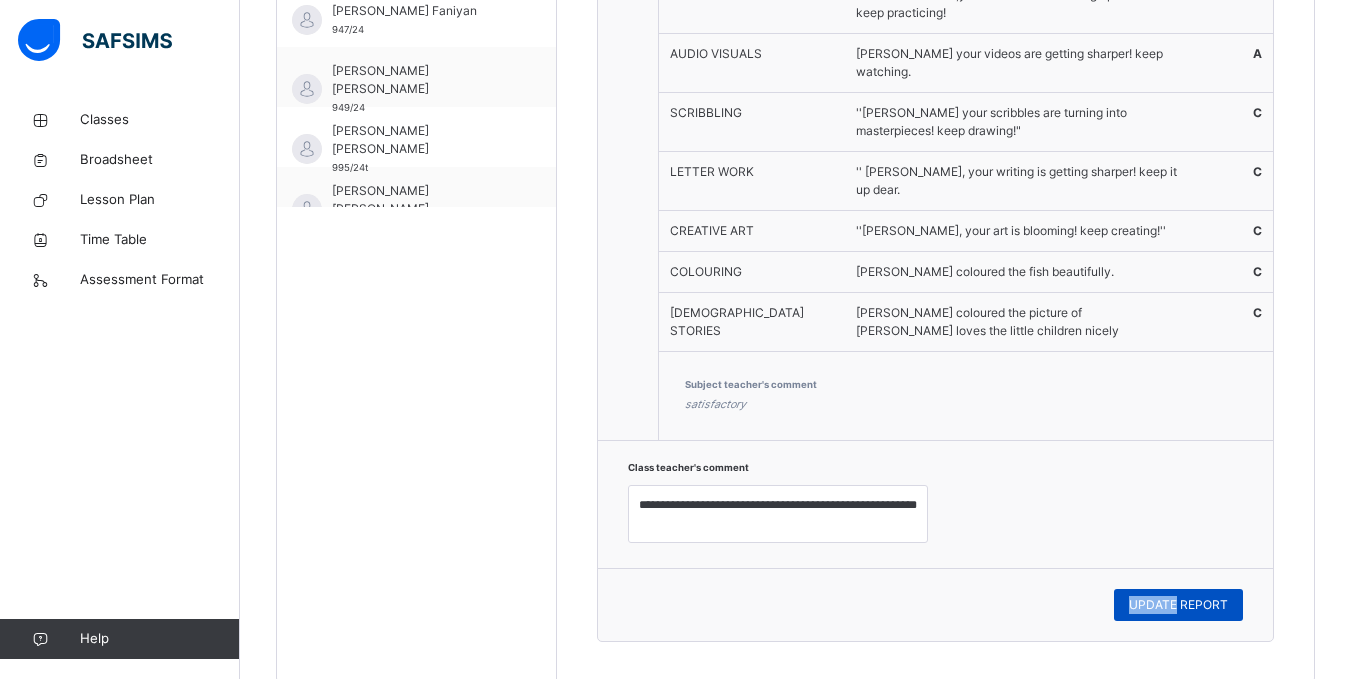 click on "UPDATE REPORT" at bounding box center [1178, 605] 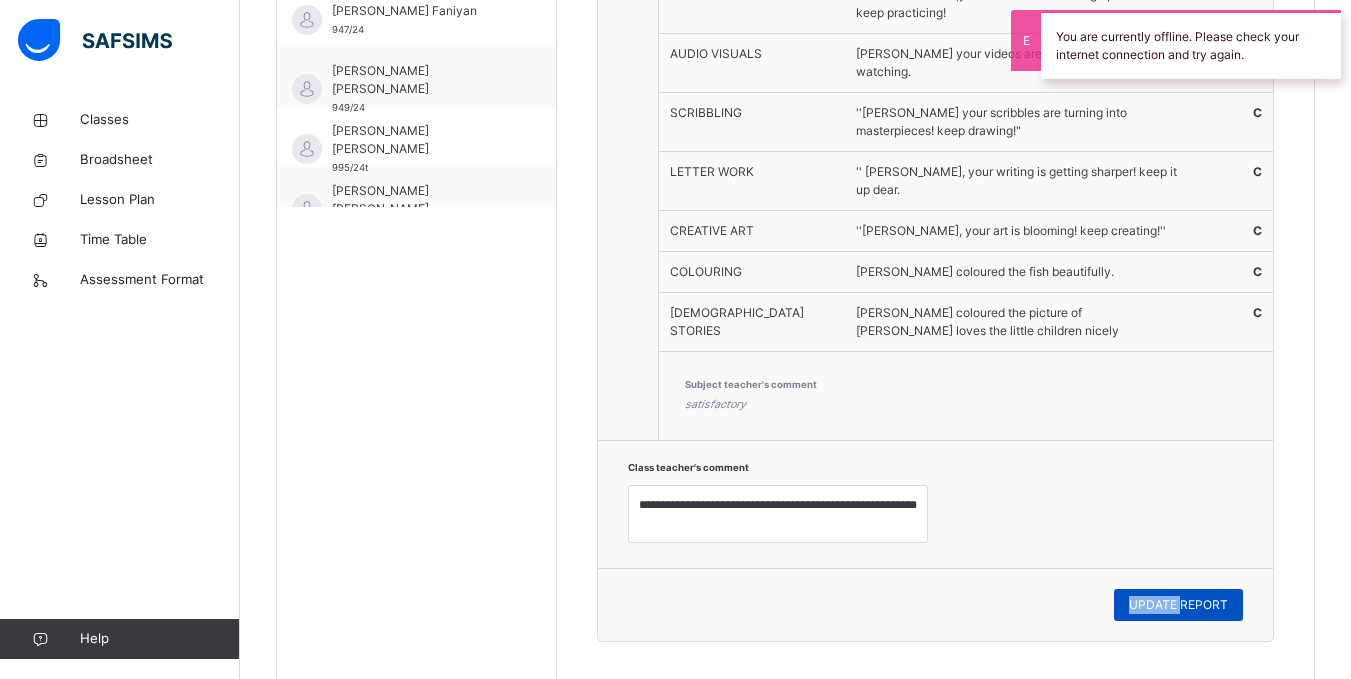 click on "UPDATE REPORT" at bounding box center [1178, 605] 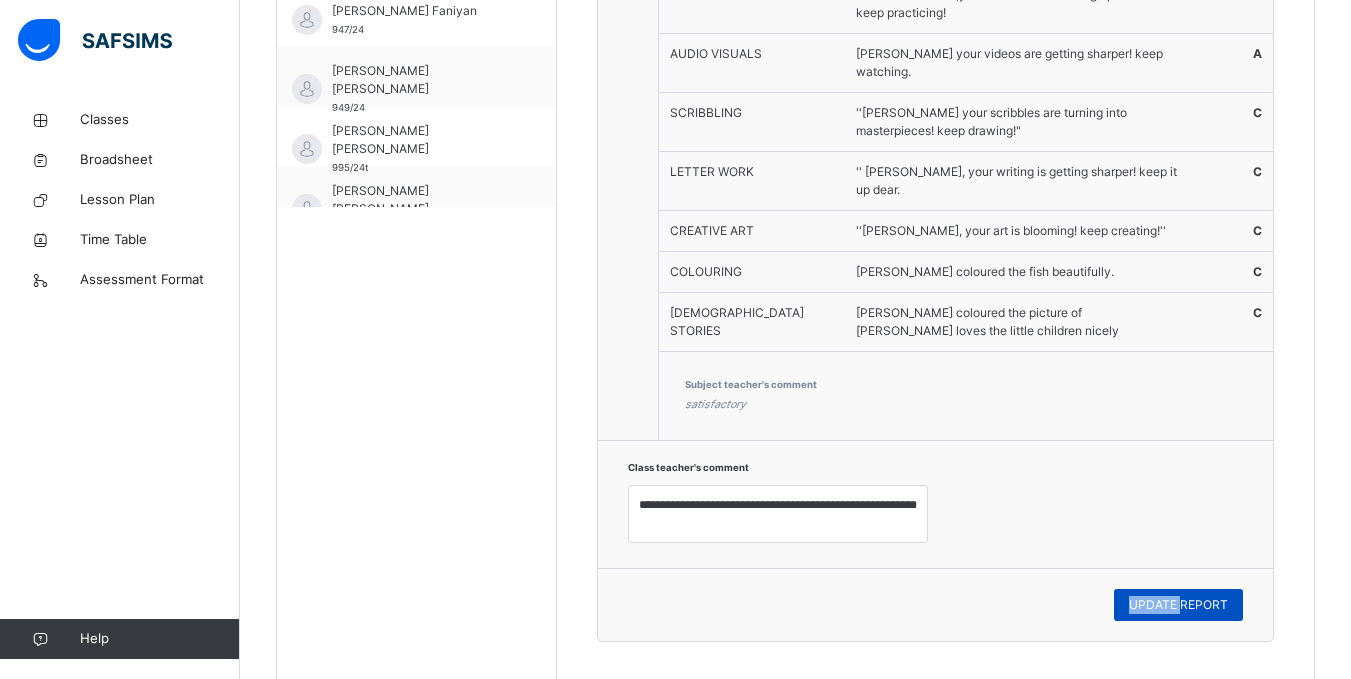 click on "UPDATE REPORT" at bounding box center (1178, 605) 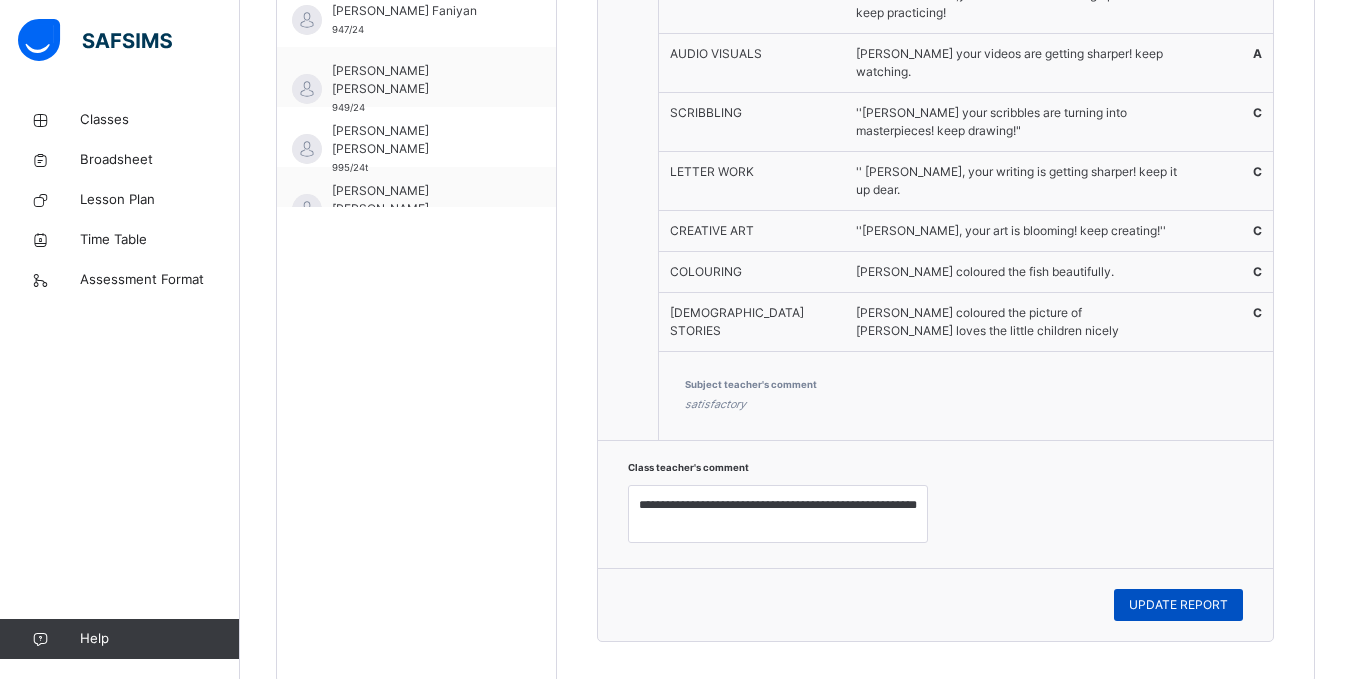 click on "UPDATE REPORT" at bounding box center [1178, 605] 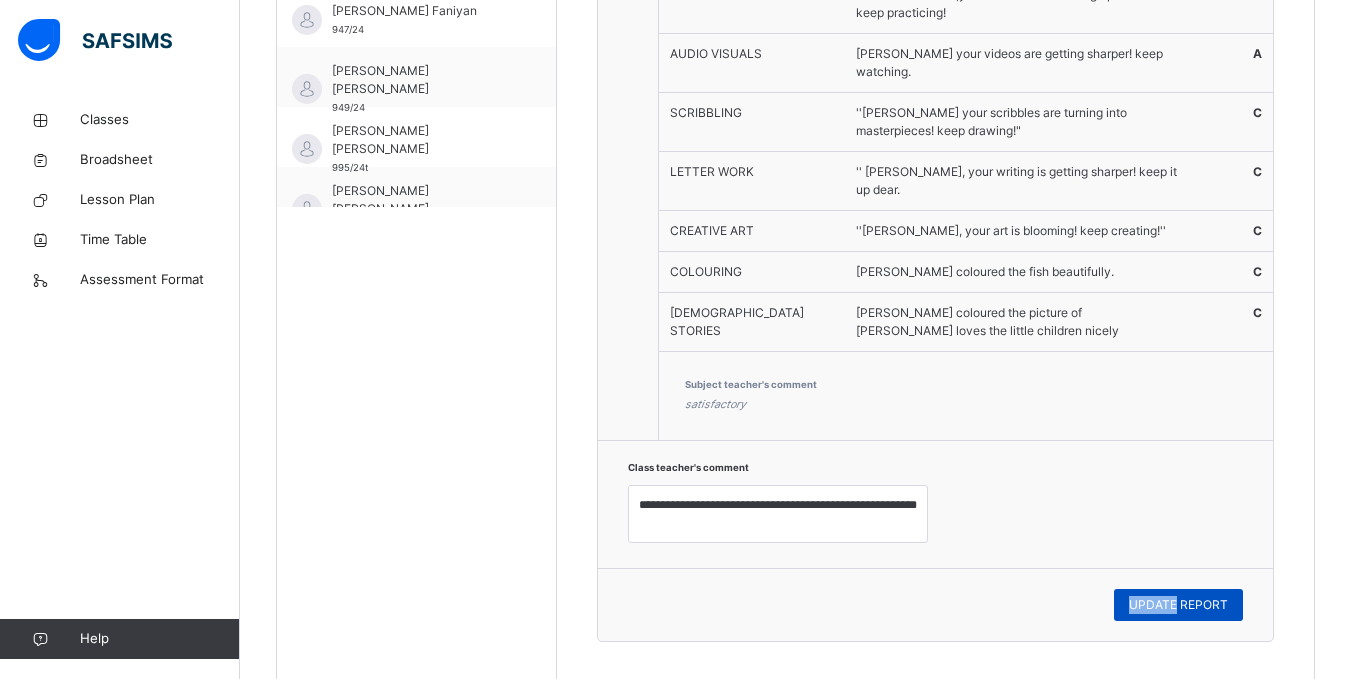click on "UPDATE REPORT" at bounding box center (1178, 605) 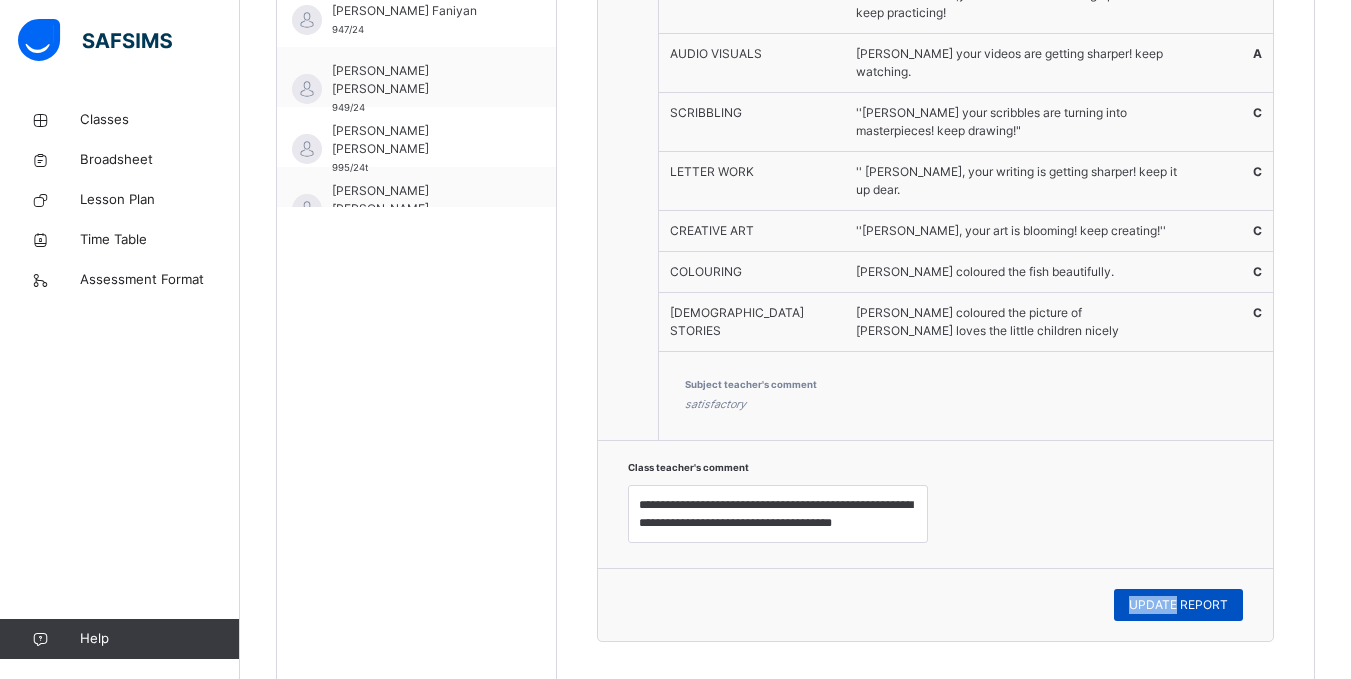 click on "UPDATE REPORT" at bounding box center (1178, 605) 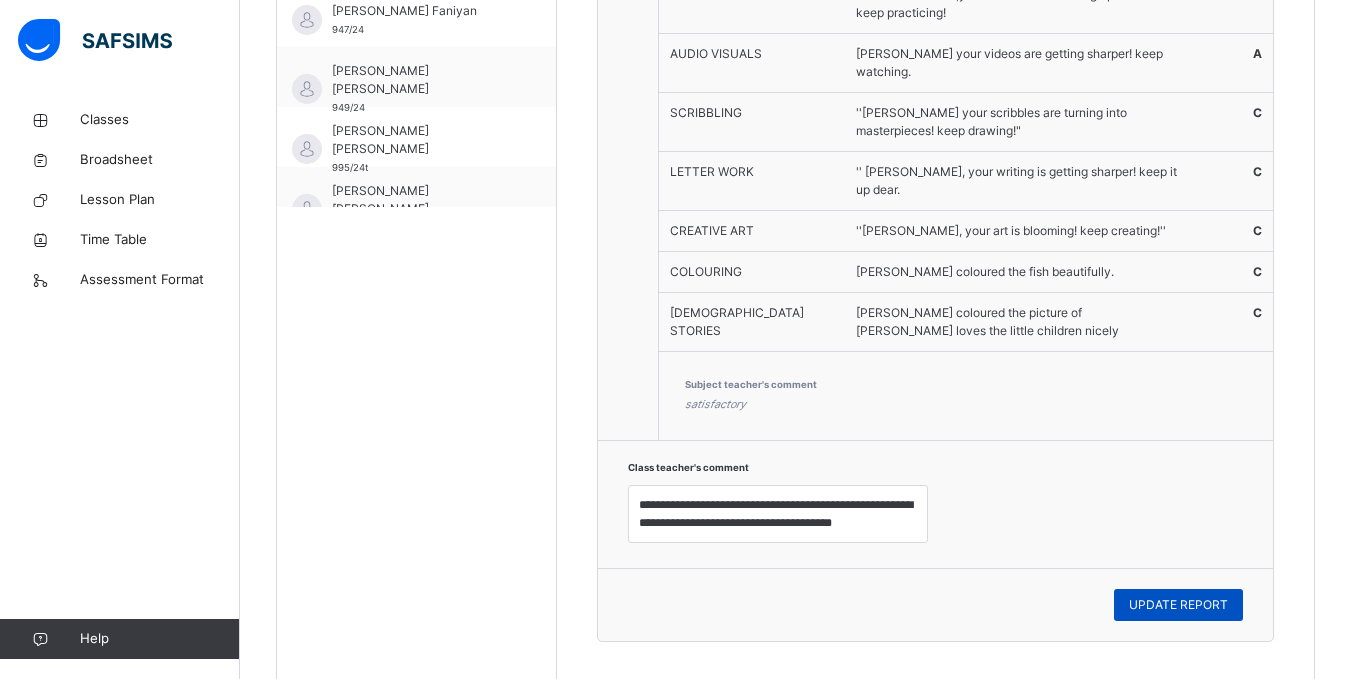 click on "UPDATE REPORT" at bounding box center (1178, 605) 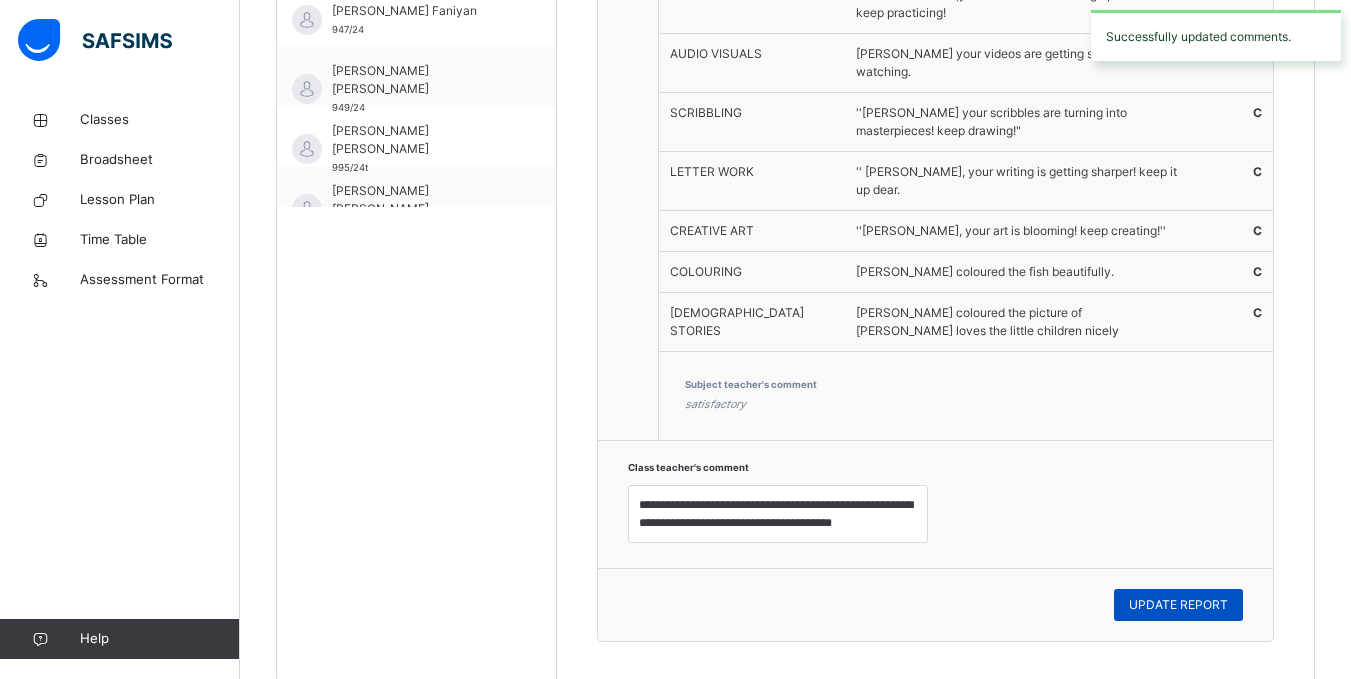 click on "UPDATE REPORT" at bounding box center (1178, 605) 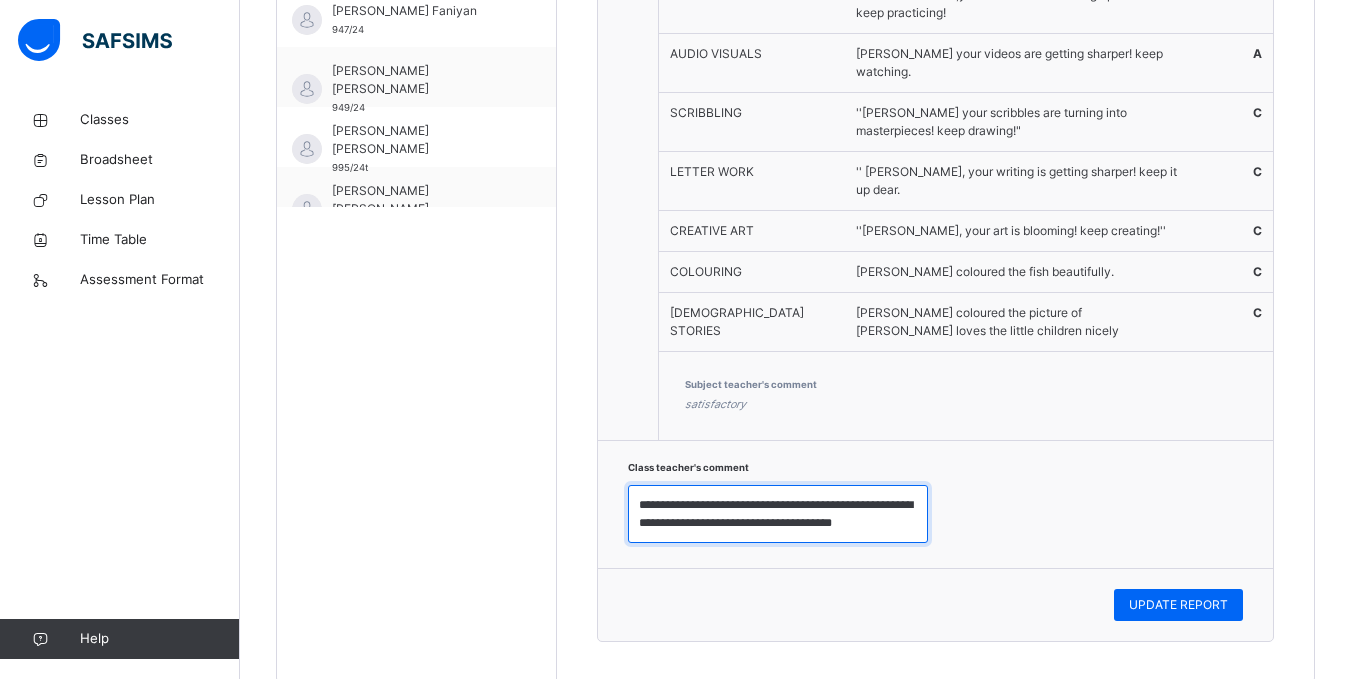 click on "**********" at bounding box center (778, 514) 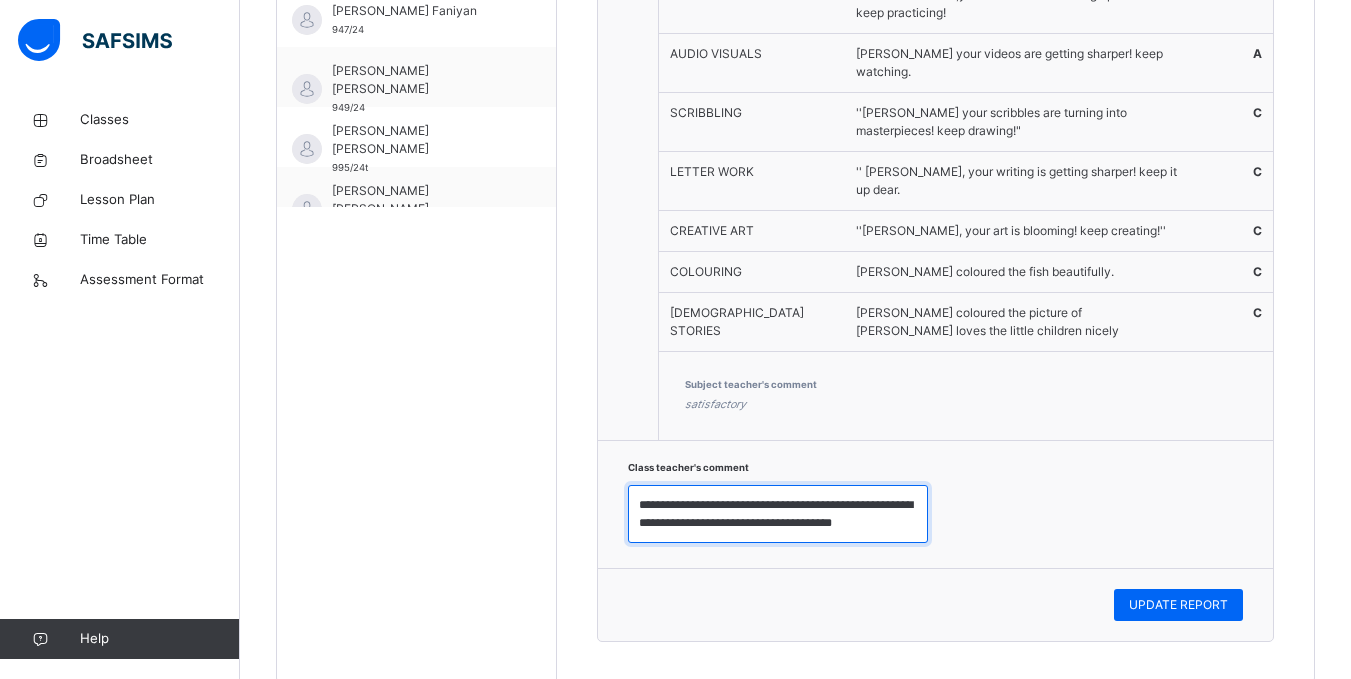 click on "**********" at bounding box center [778, 514] 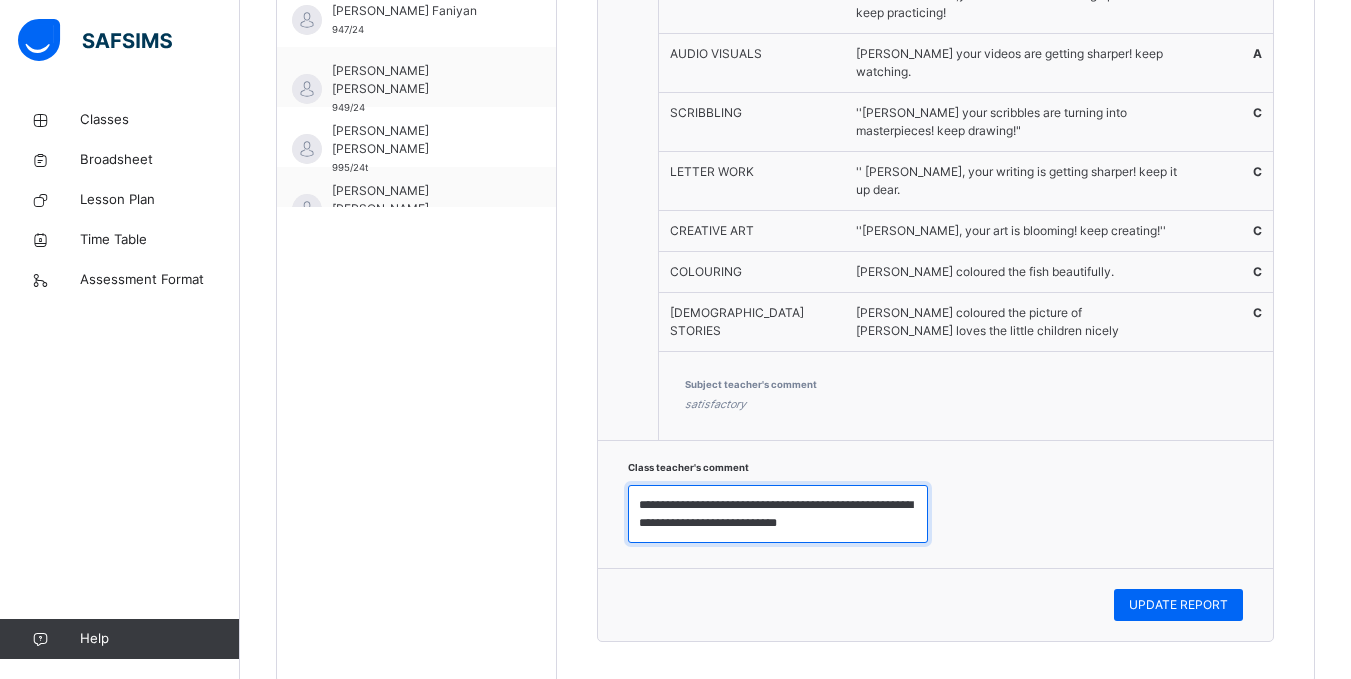 scroll, scrollTop: 0, scrollLeft: 0, axis: both 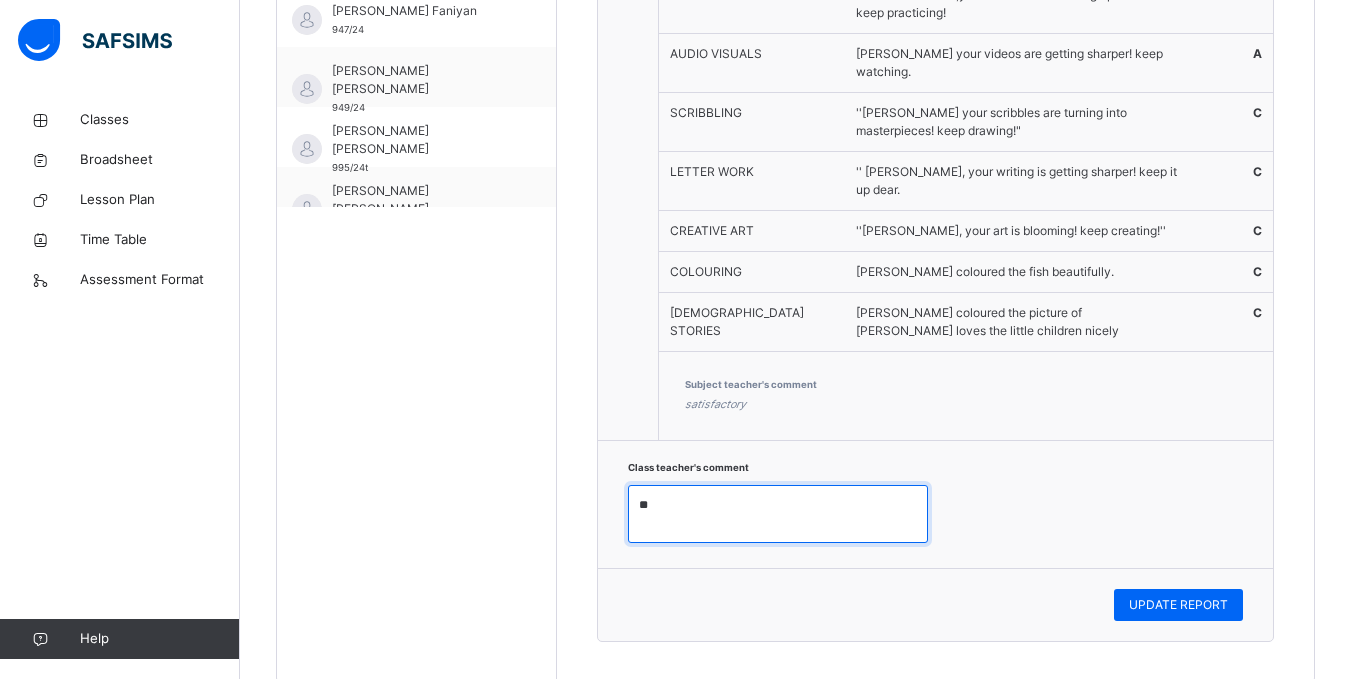 type on "*" 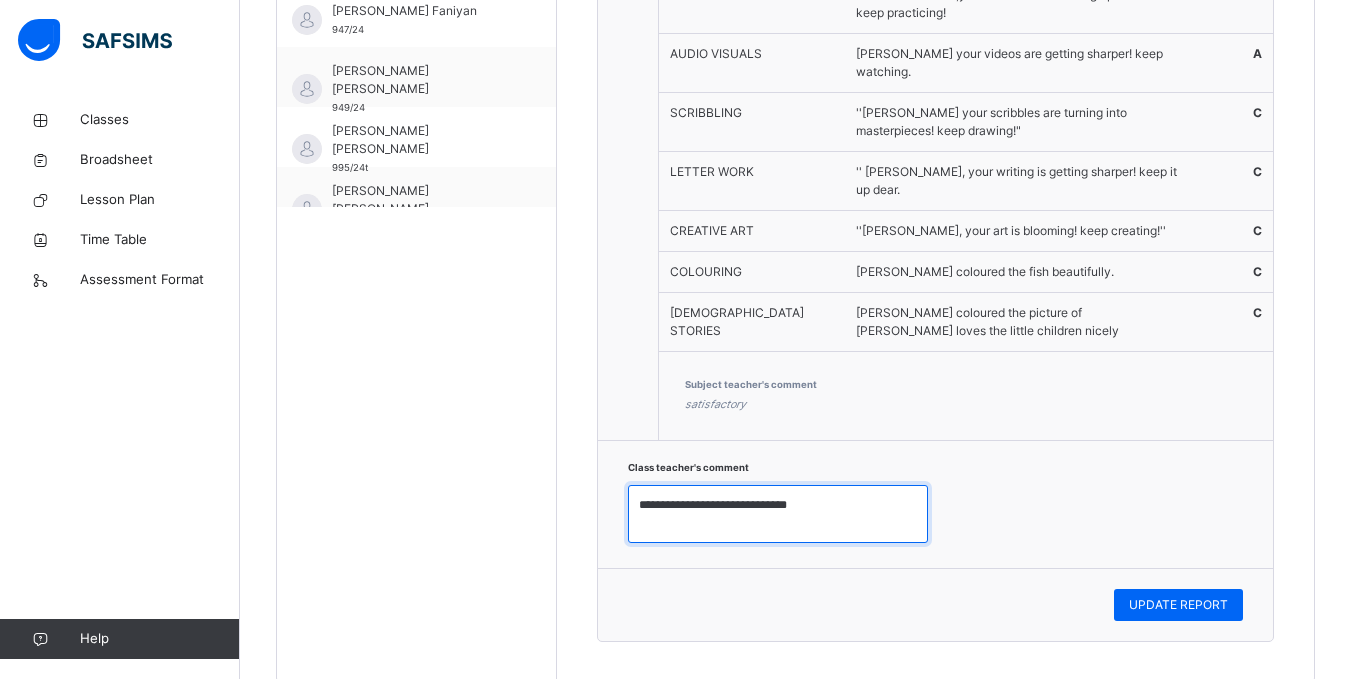 click on "**********" at bounding box center (778, 514) 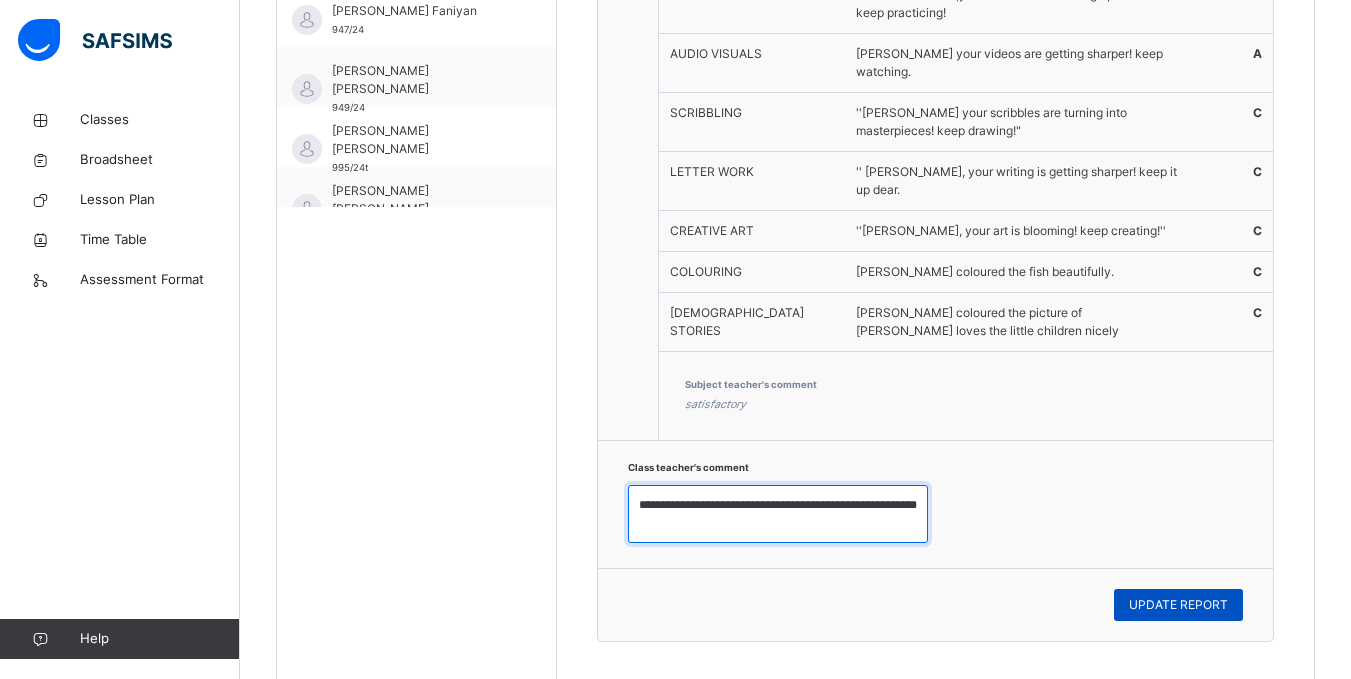 type on "**********" 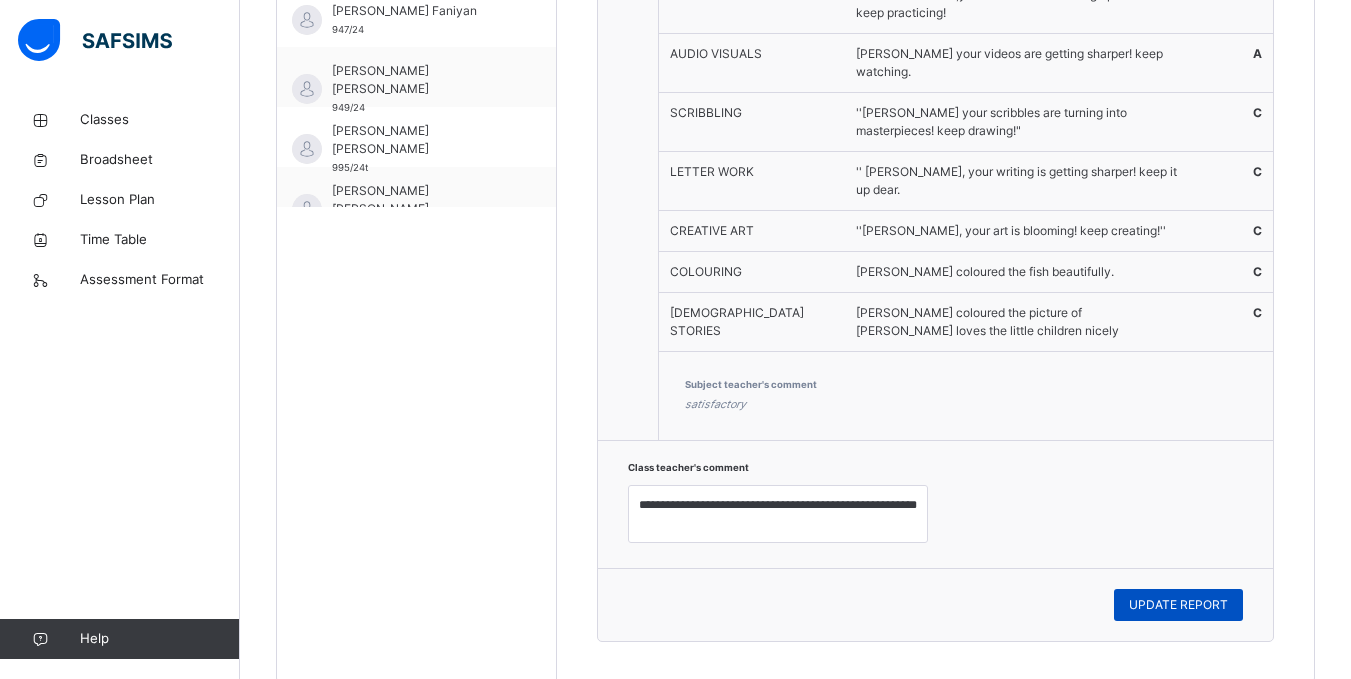 click on "UPDATE REPORT" at bounding box center (1178, 605) 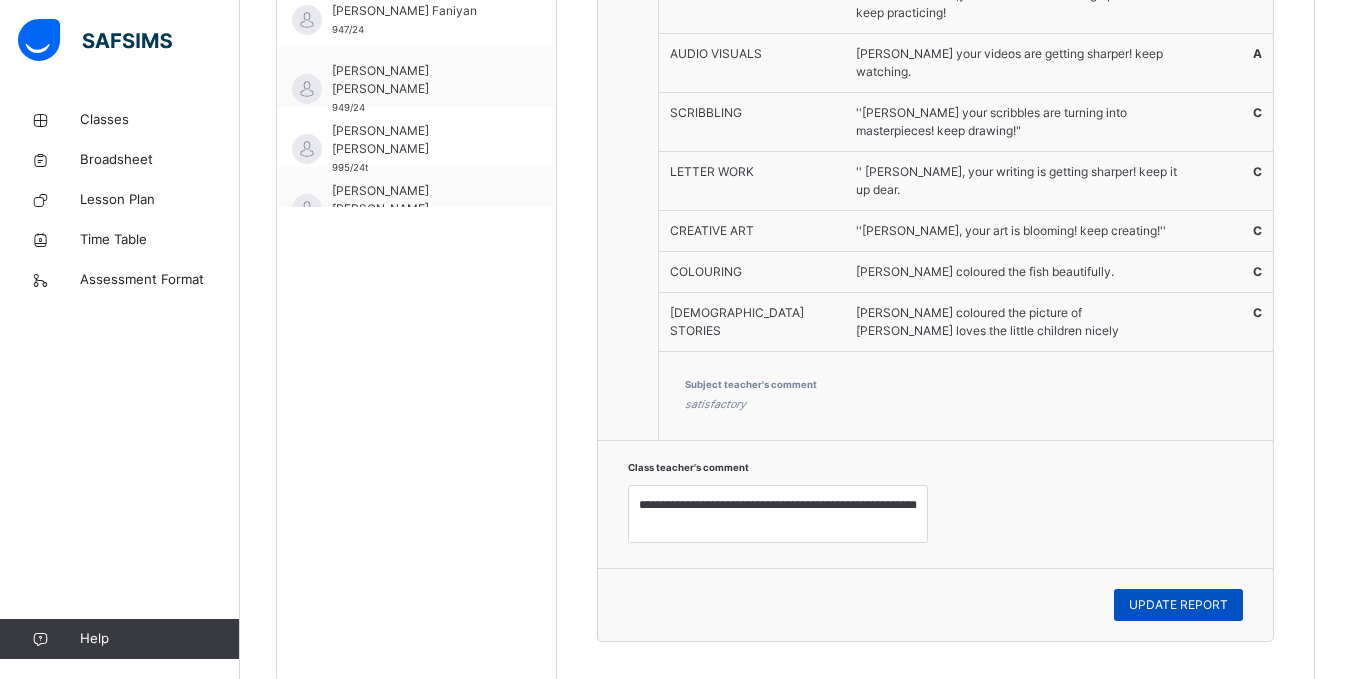 click on "UPDATE REPORT" at bounding box center [1178, 605] 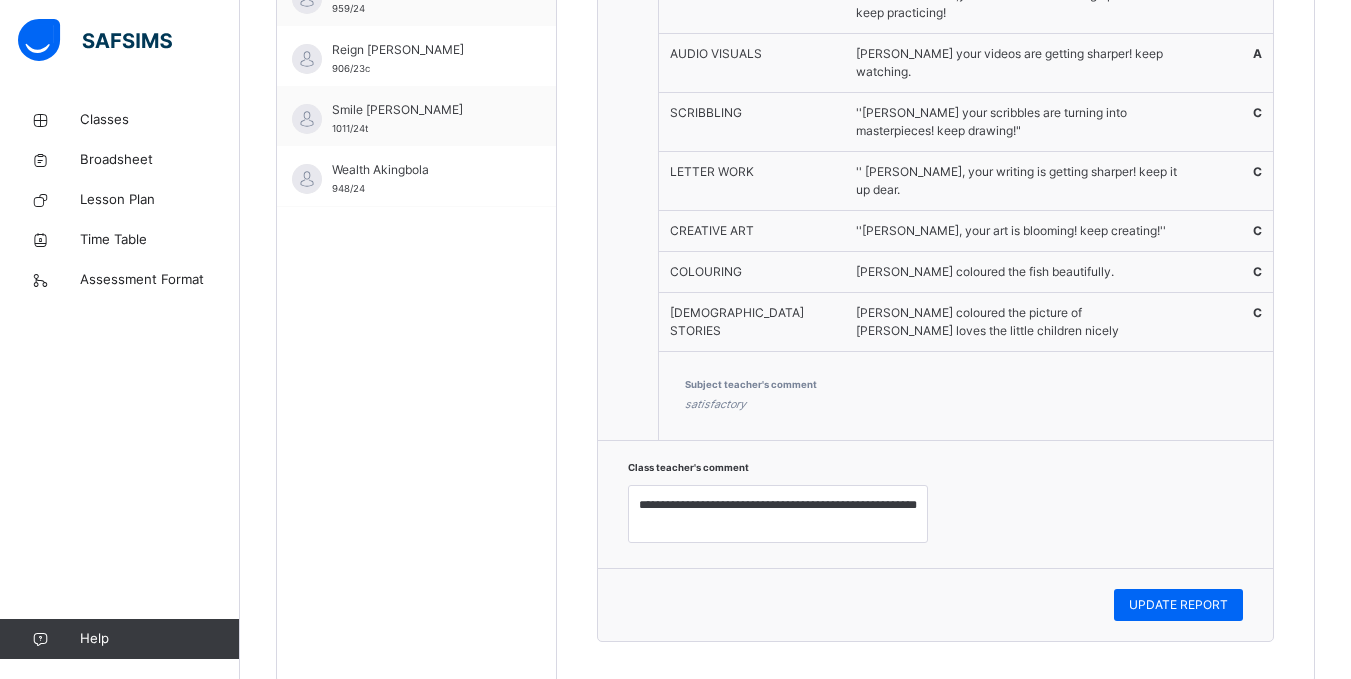 scroll, scrollTop: 928, scrollLeft: 0, axis: vertical 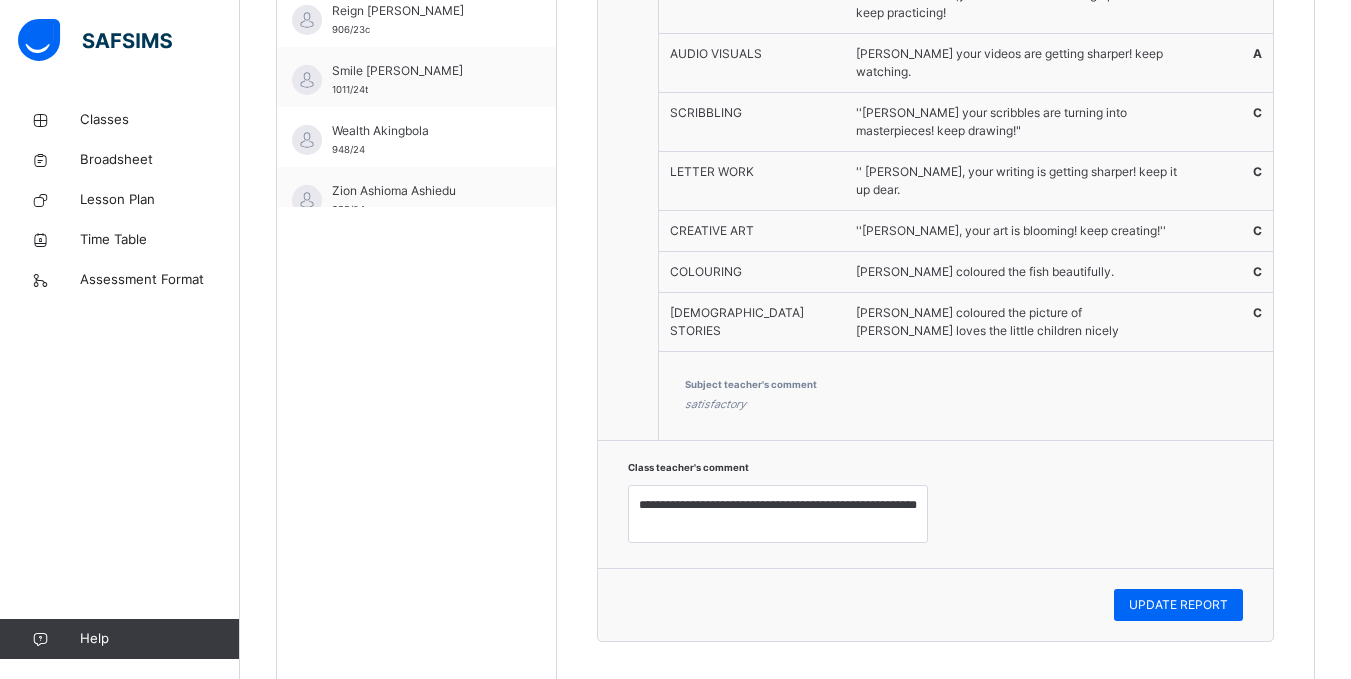 click on "1" at bounding box center [628, 123] 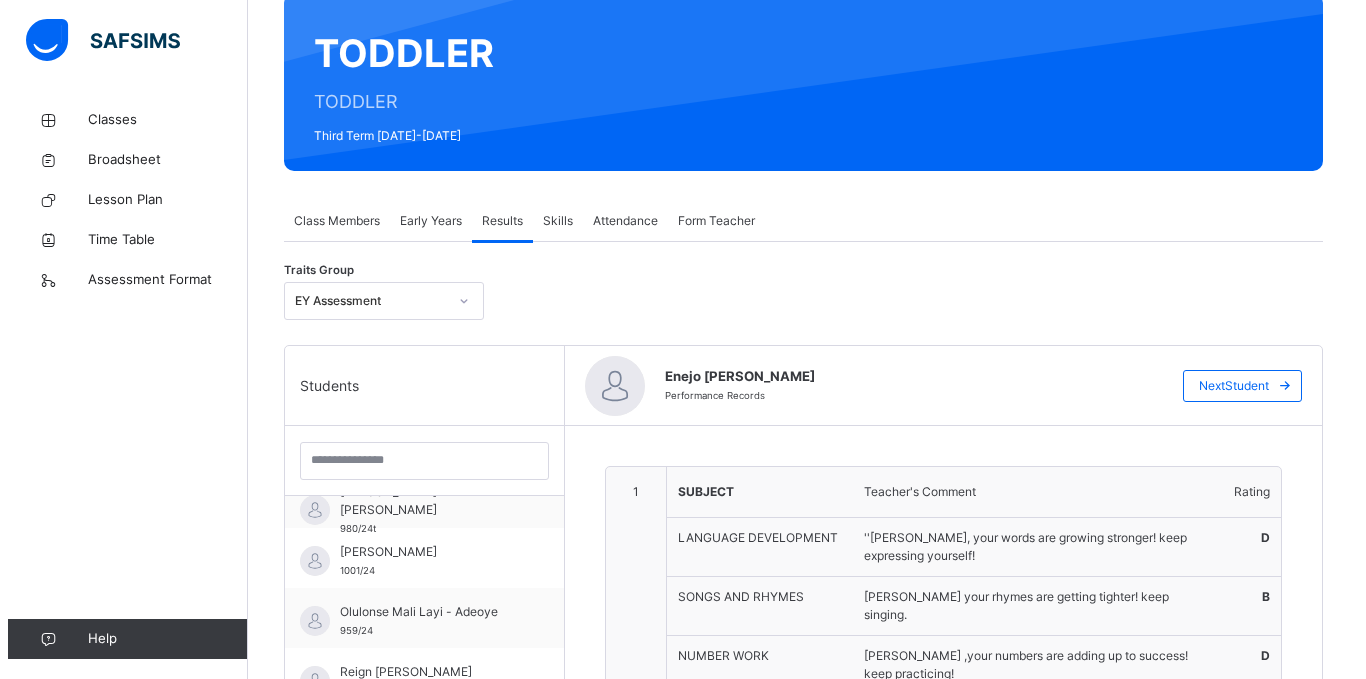 scroll, scrollTop: 156, scrollLeft: 0, axis: vertical 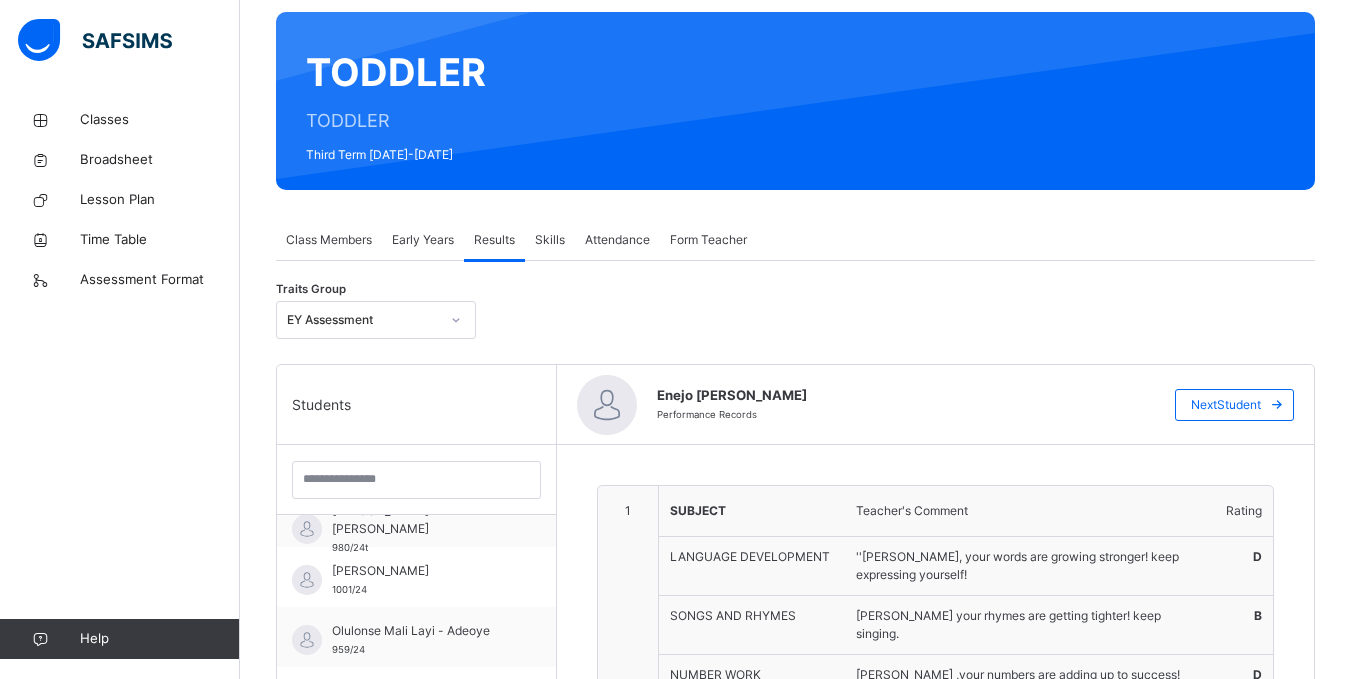 click on "Early Years" at bounding box center [423, 240] 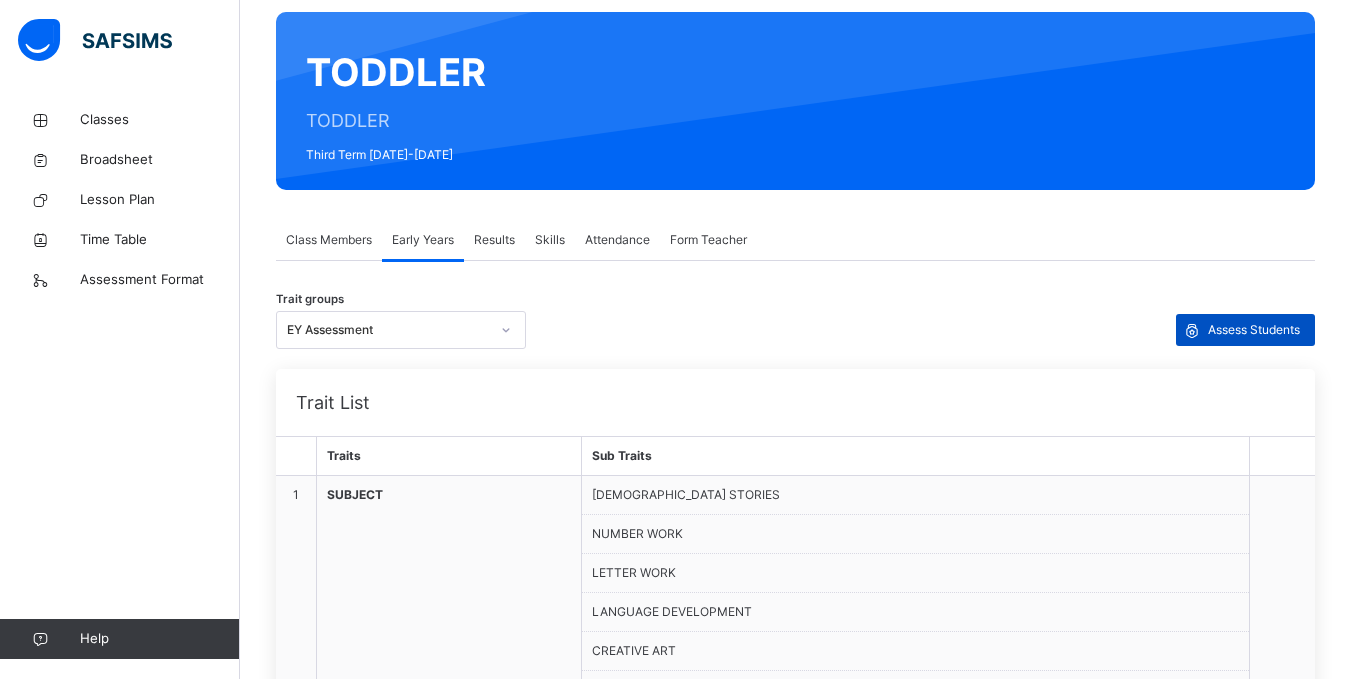 click on "Assess Students" at bounding box center [1254, 330] 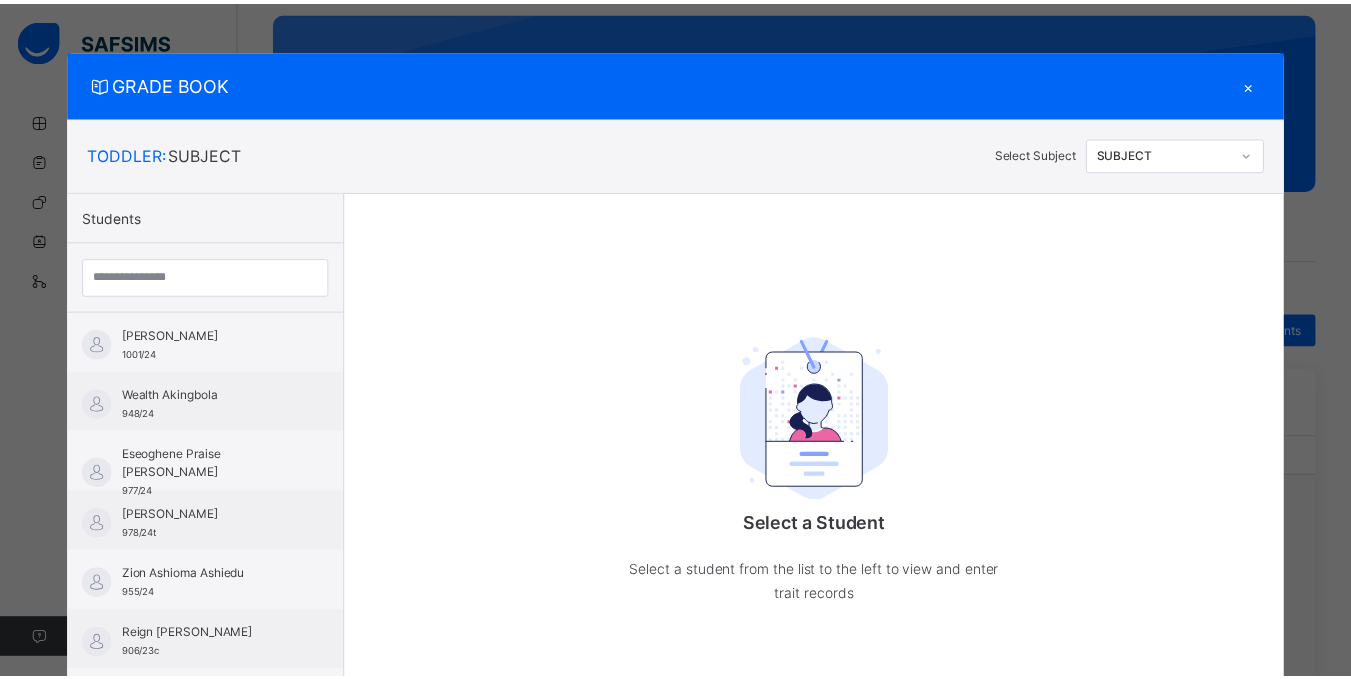 scroll, scrollTop: 680, scrollLeft: 0, axis: vertical 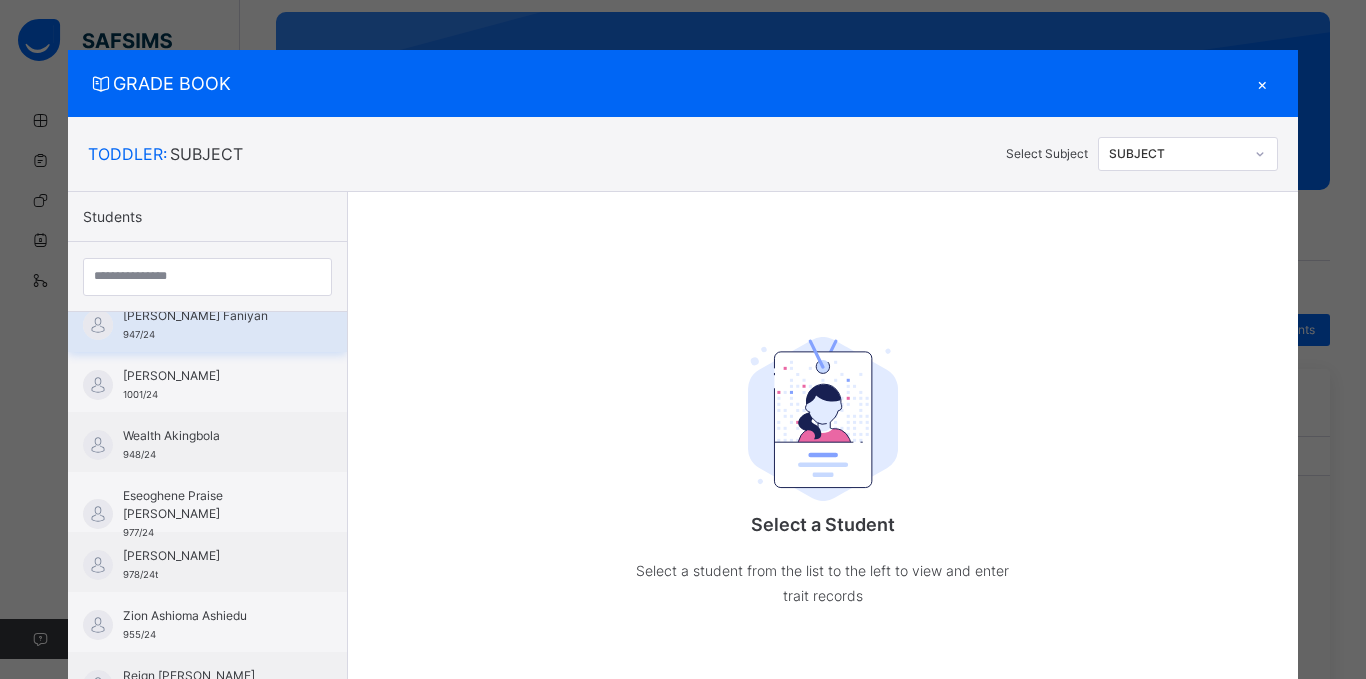 click on "[PERSON_NAME] Faniyan 947/24" at bounding box center (212, 325) 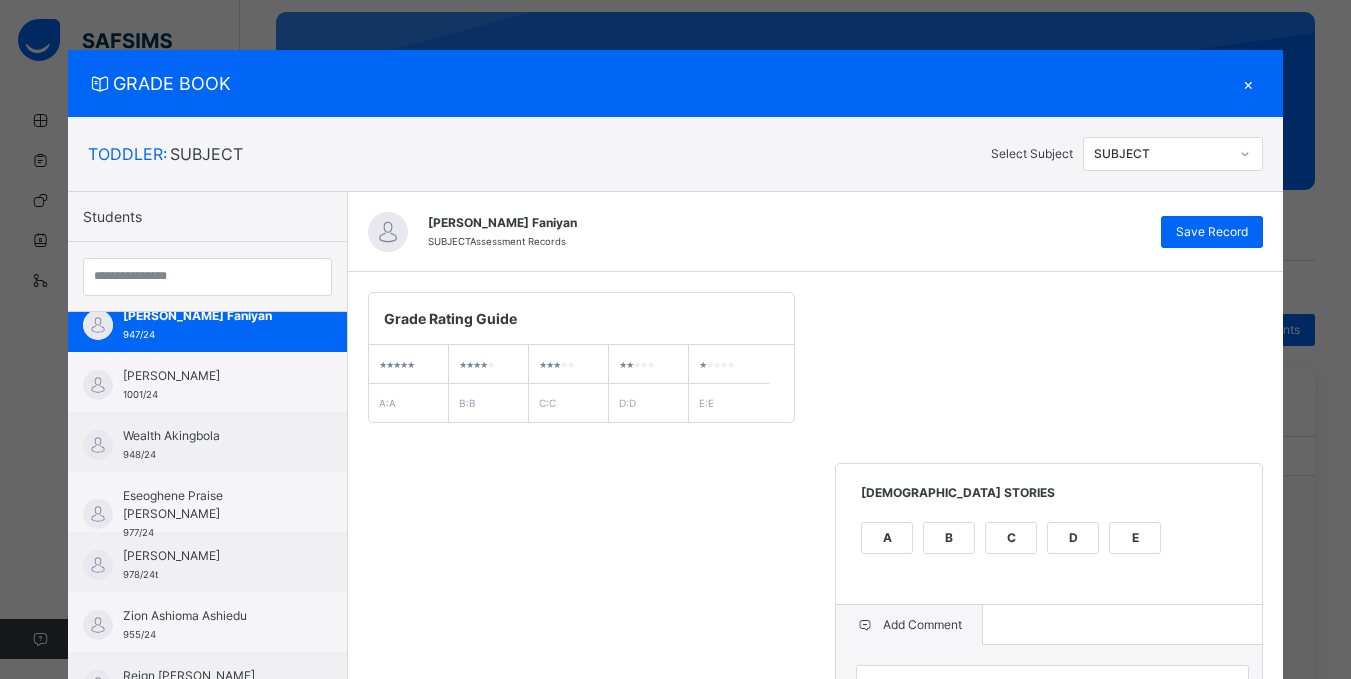 drag, startPoint x: 818, startPoint y: 496, endPoint x: 796, endPoint y: 492, distance: 22.36068 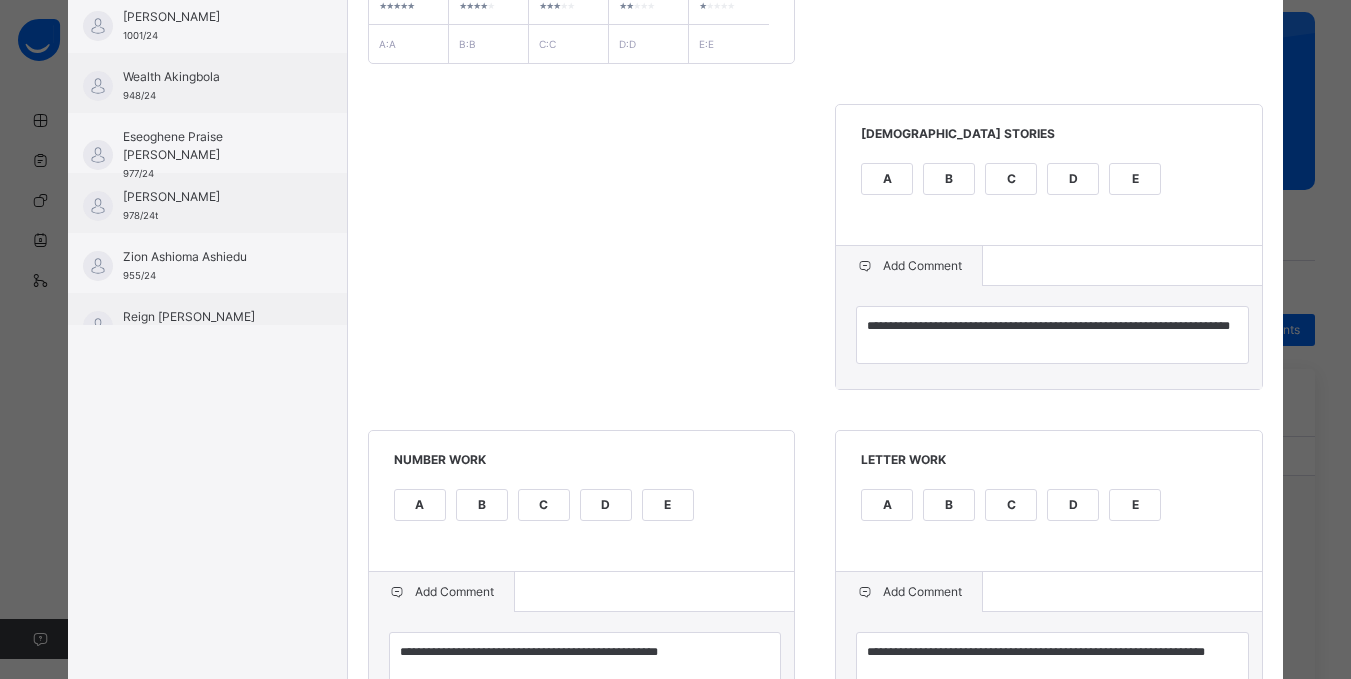 scroll, scrollTop: 360, scrollLeft: 0, axis: vertical 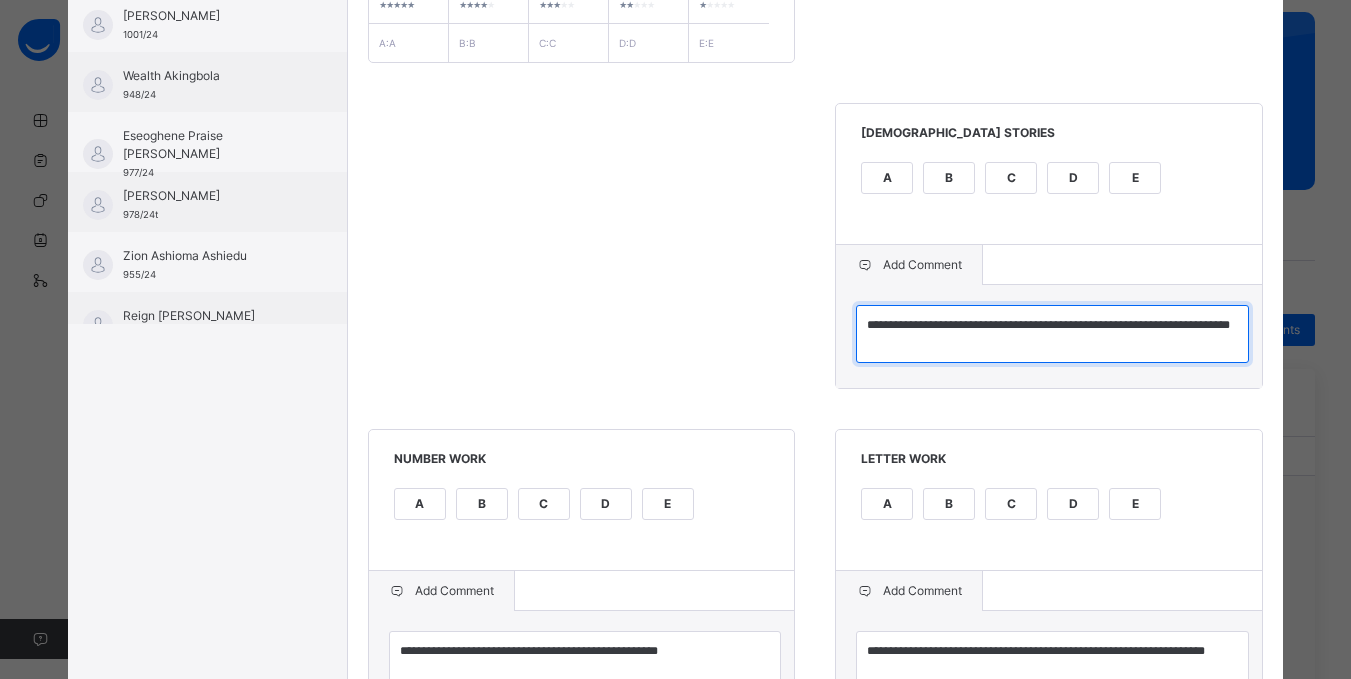 click on "**********" at bounding box center [1052, 334] 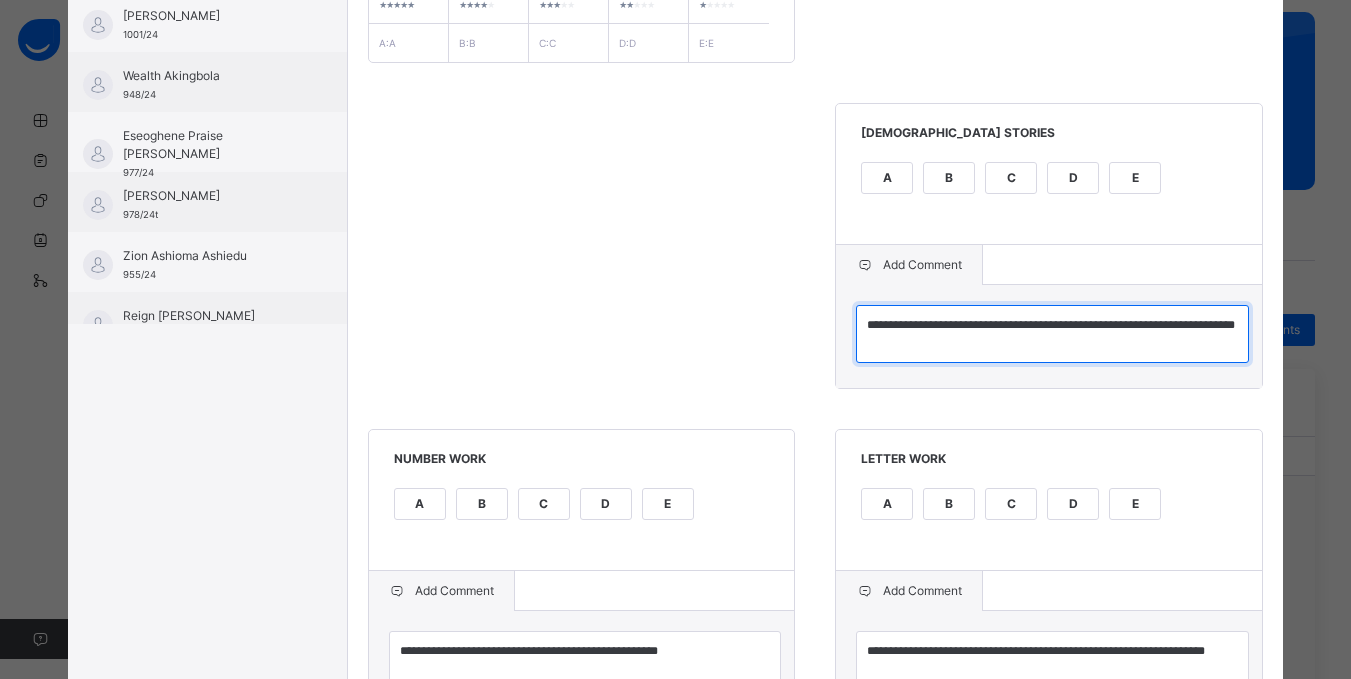 click on "**********" at bounding box center (1052, 334) 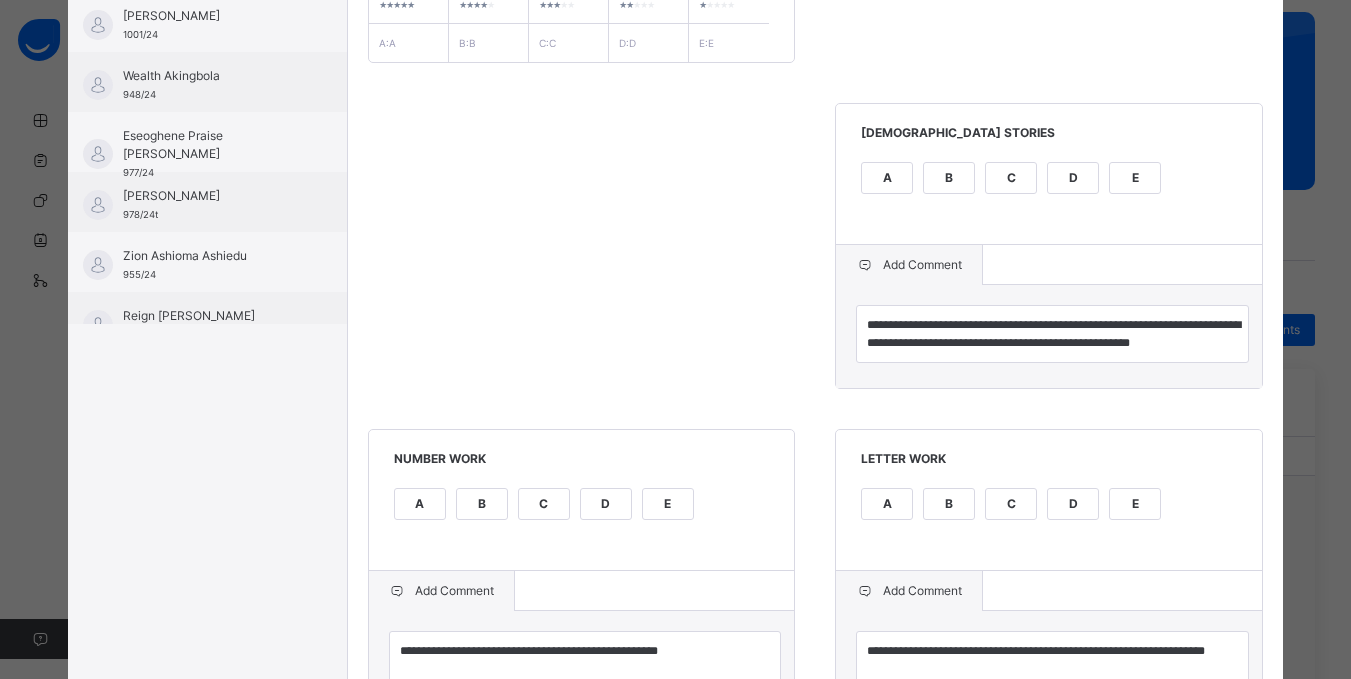 click on "Add Comment" at bounding box center (582, 591) 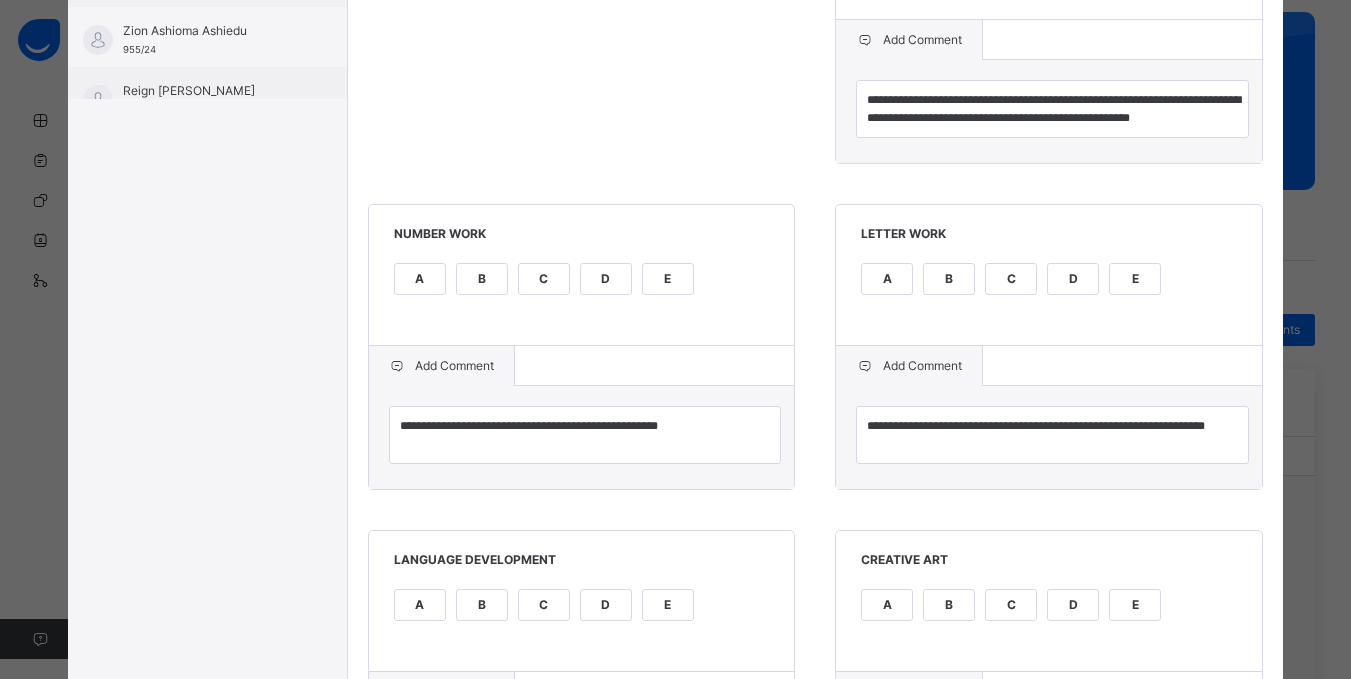 scroll, scrollTop: 640, scrollLeft: 0, axis: vertical 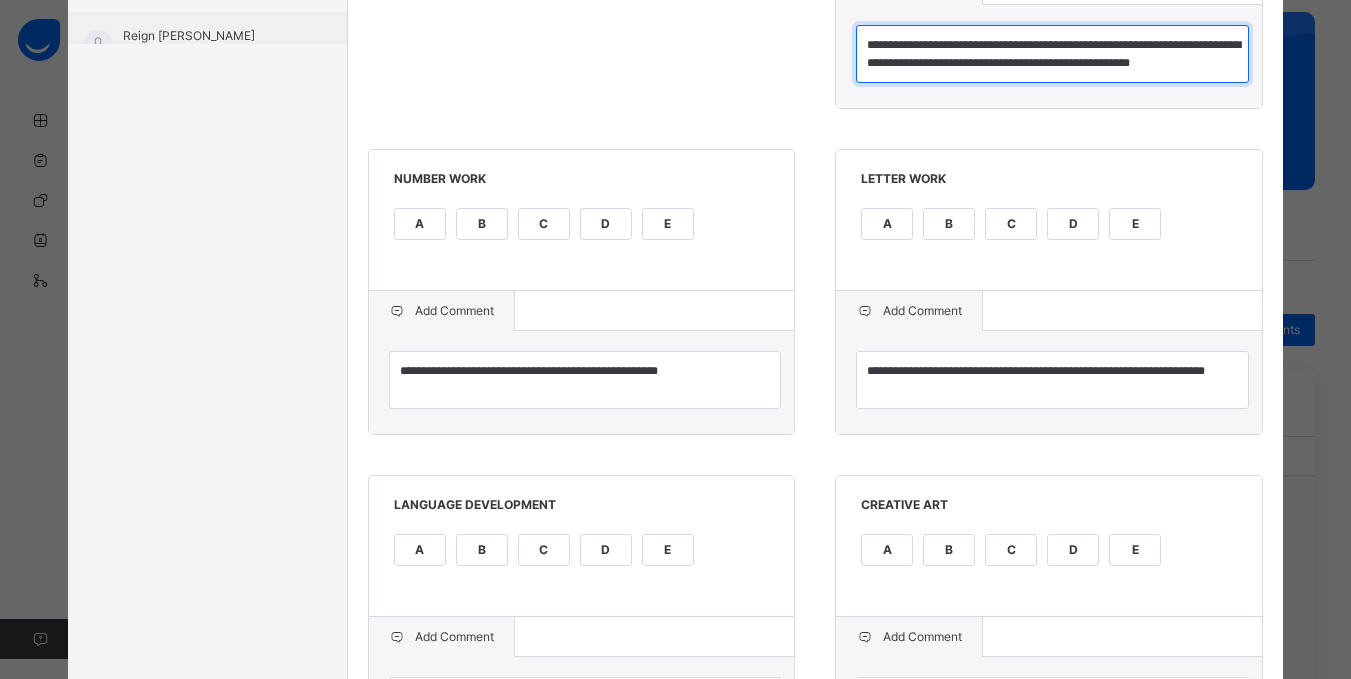 click on "**********" at bounding box center (1052, 54) 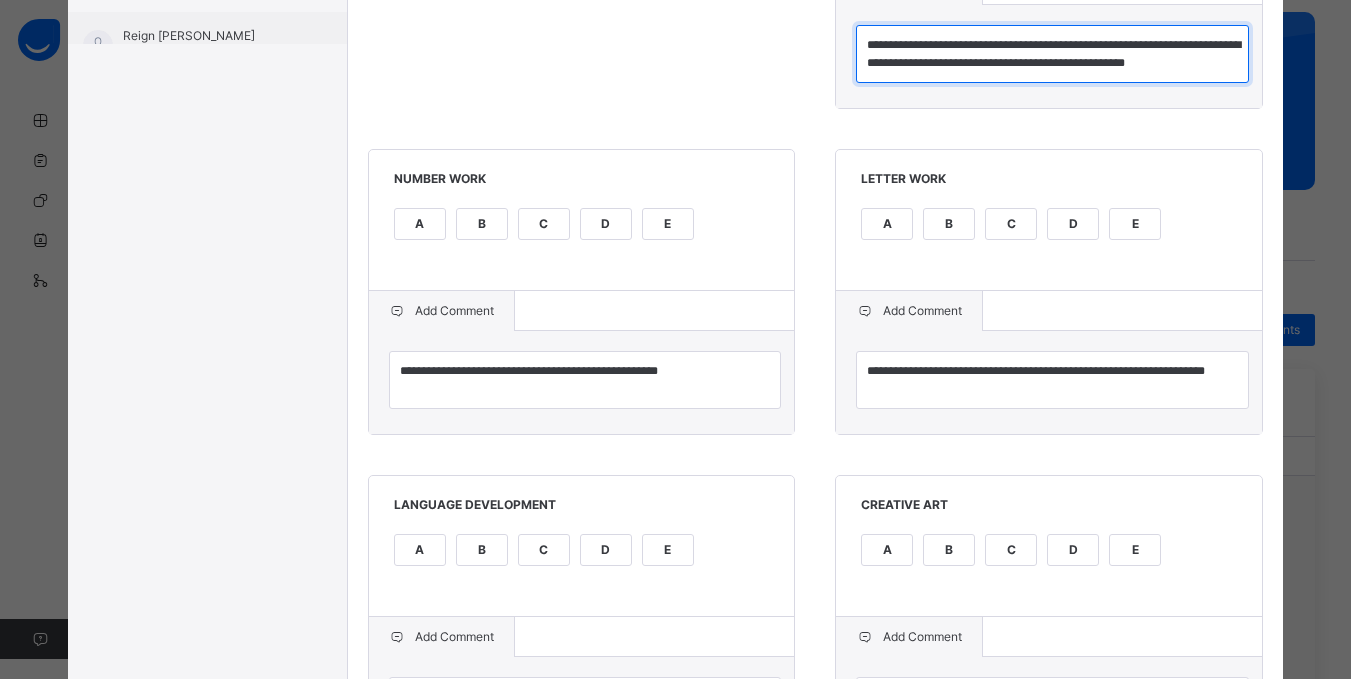 type on "**********" 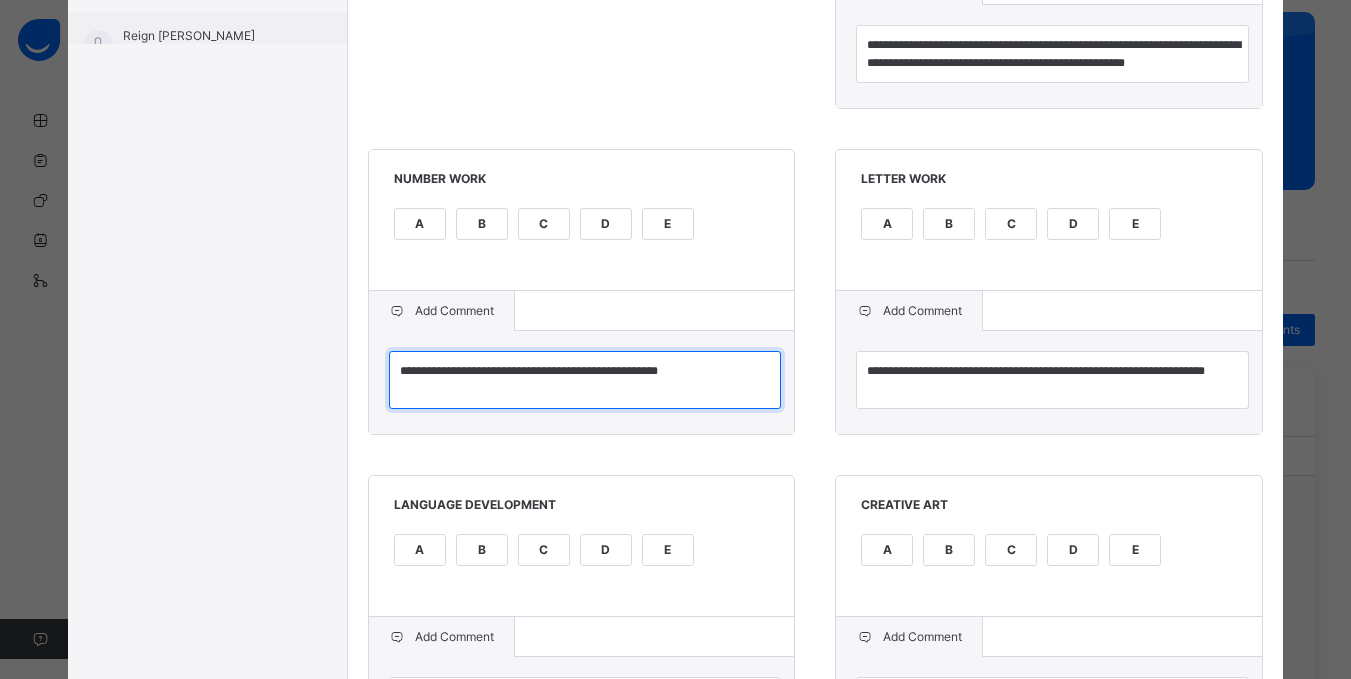 click on "**********" at bounding box center (585, 380) 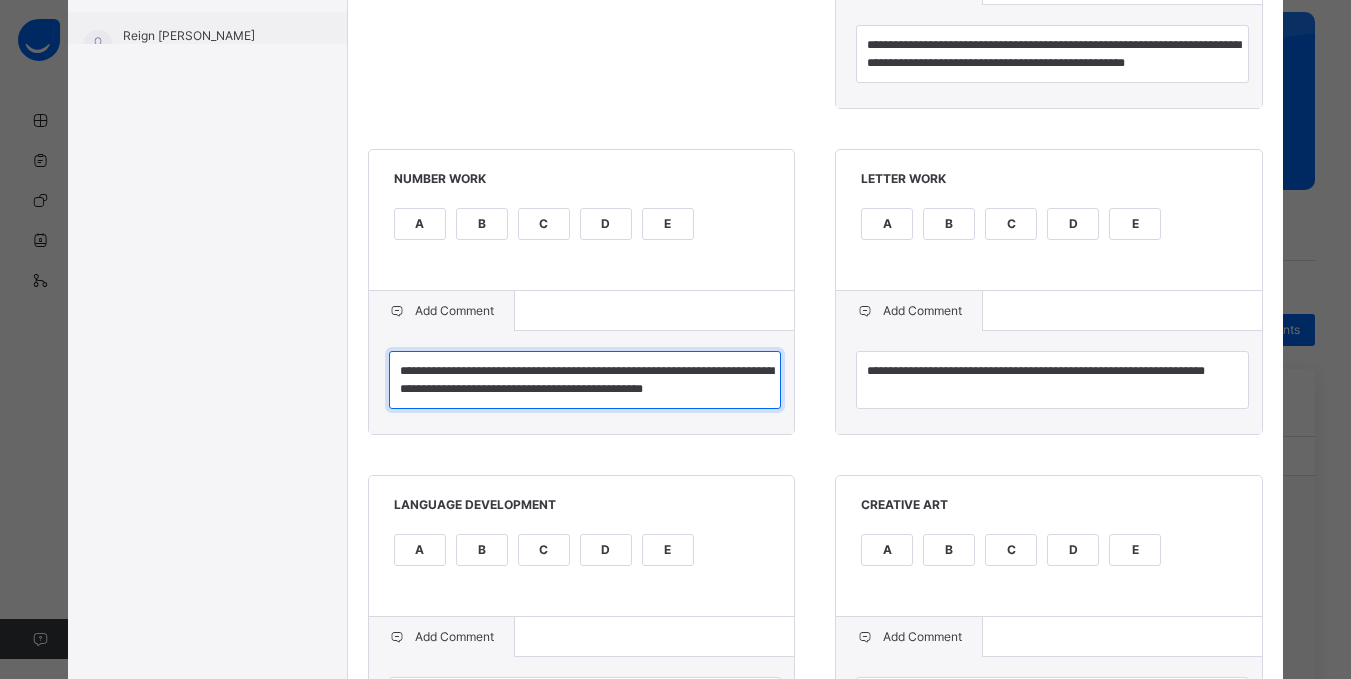 scroll, scrollTop: 6, scrollLeft: 0, axis: vertical 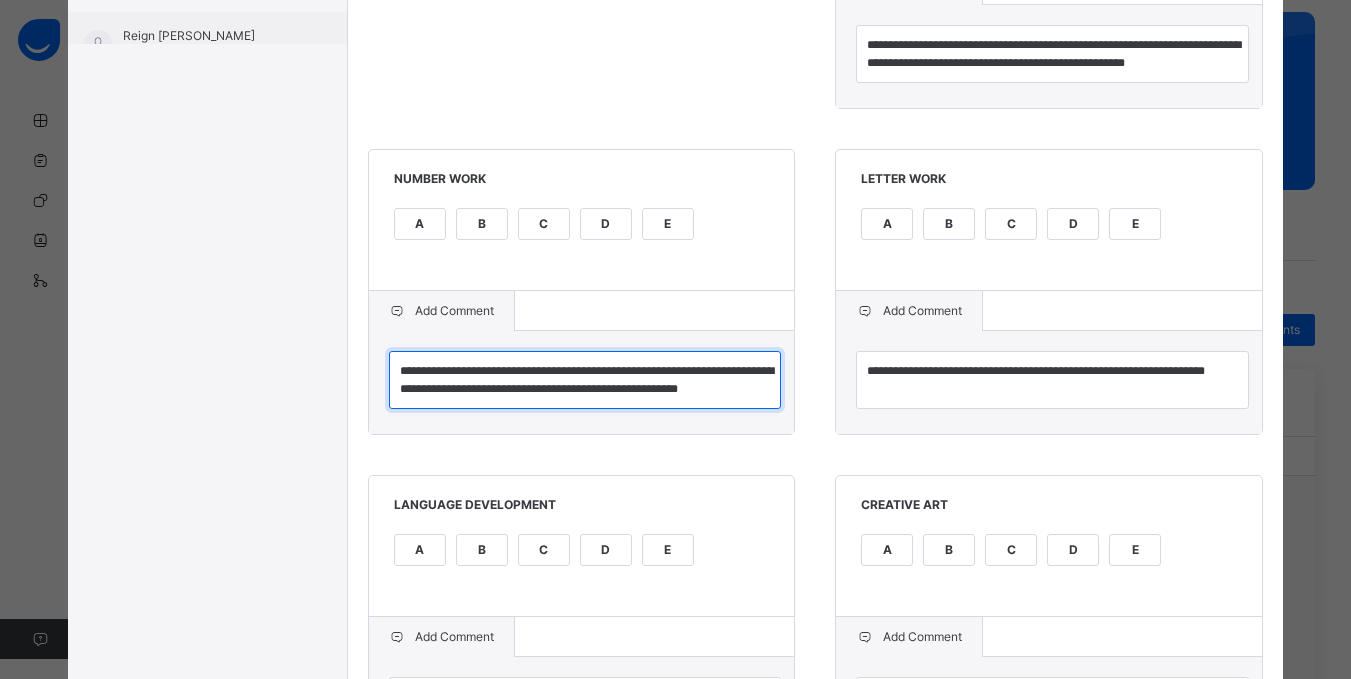 click on "**********" at bounding box center [585, 380] 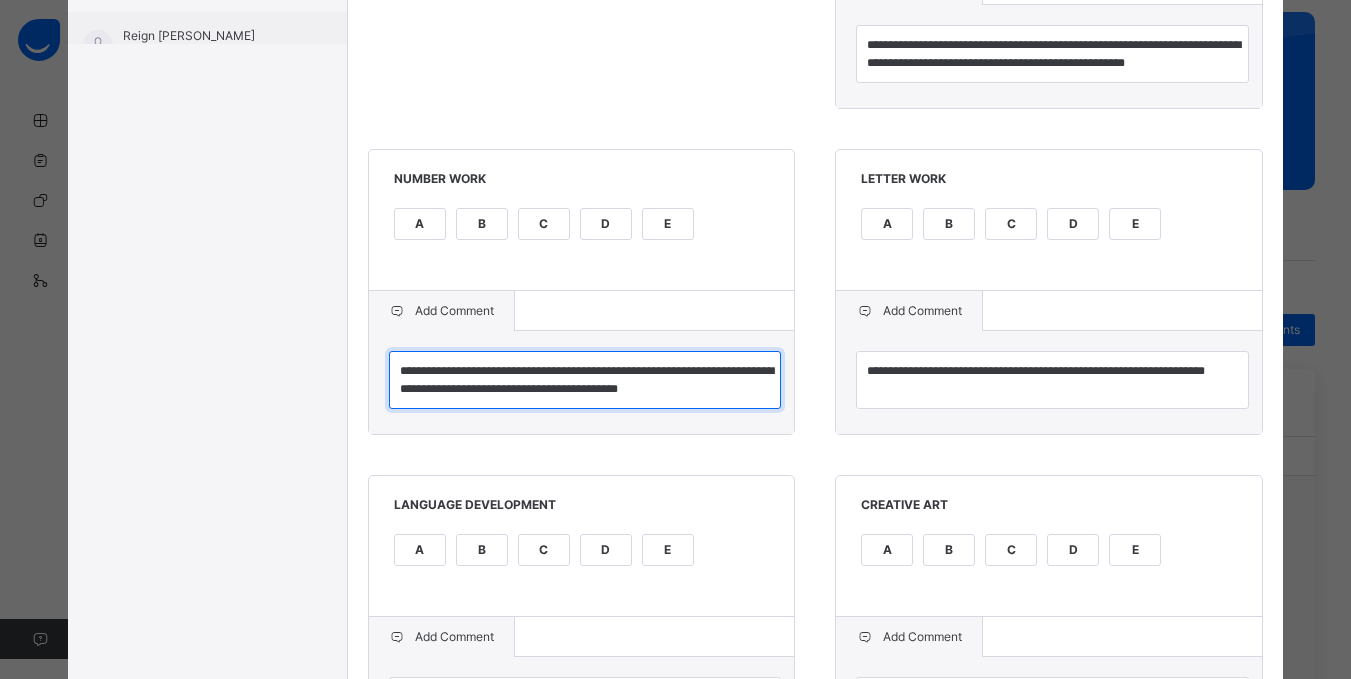 scroll, scrollTop: 0, scrollLeft: 0, axis: both 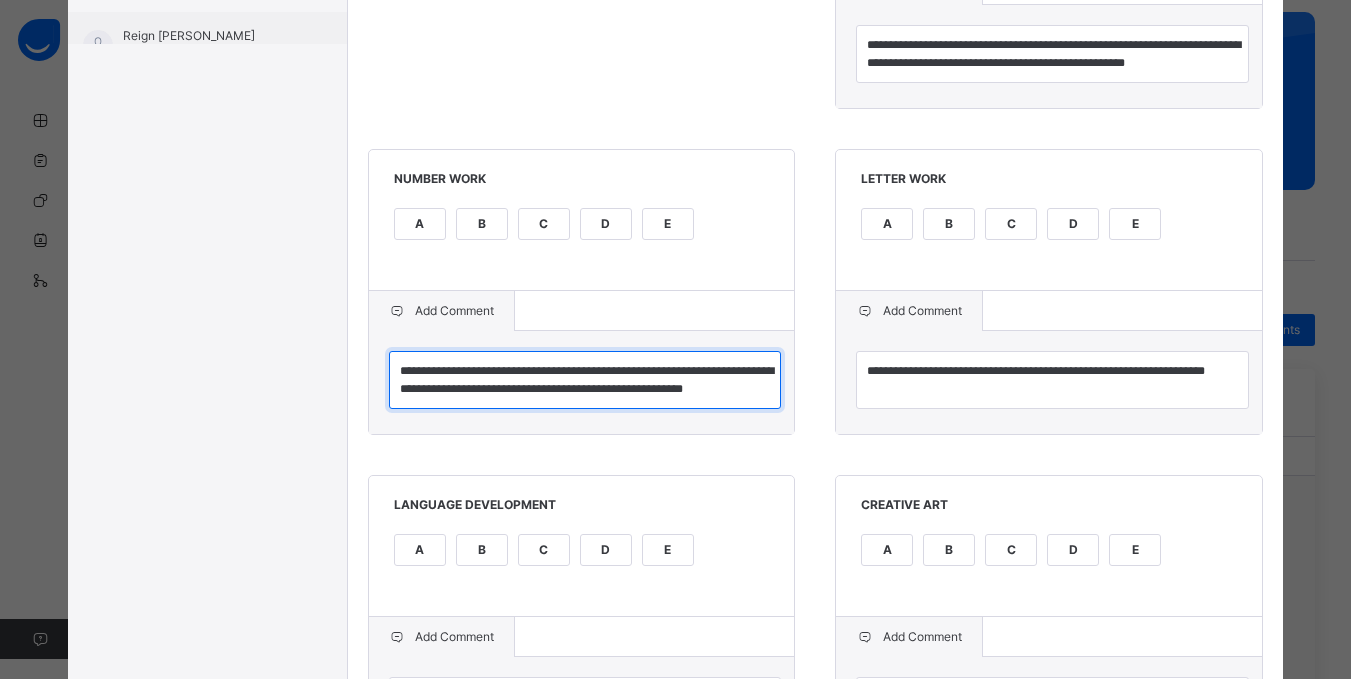 type on "**********" 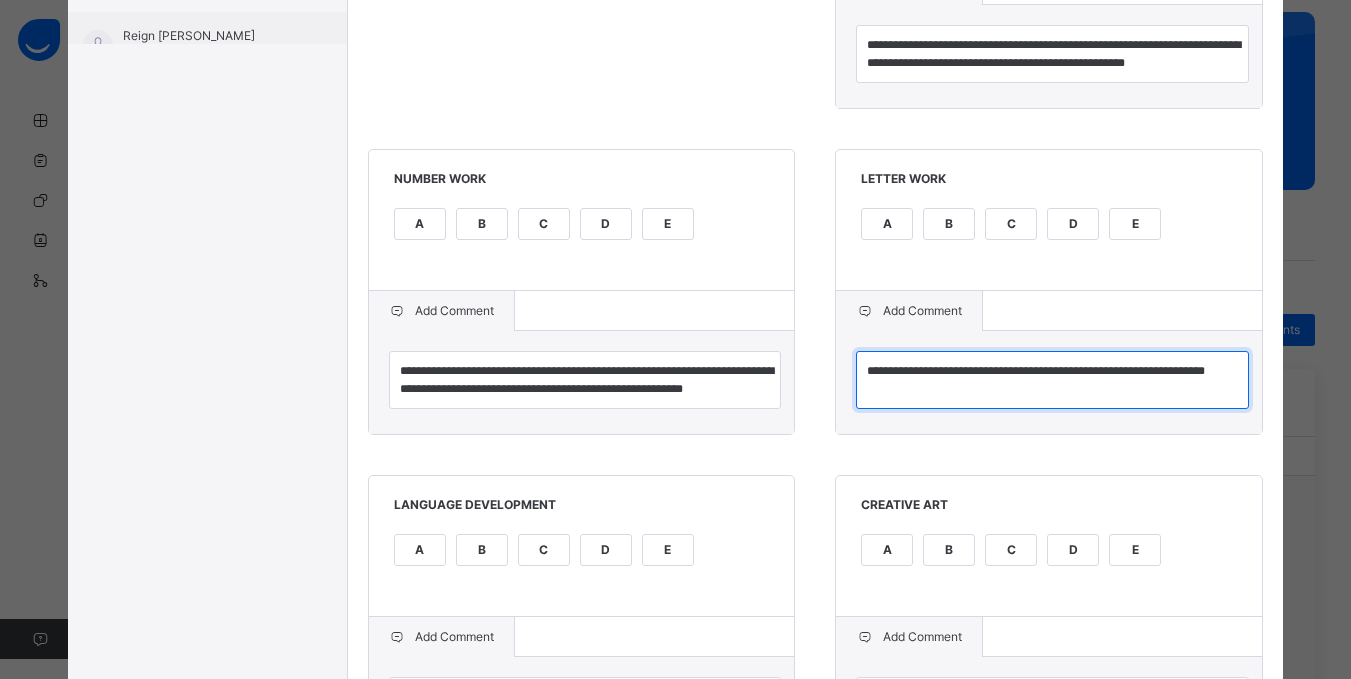 click on "**********" at bounding box center [1052, 380] 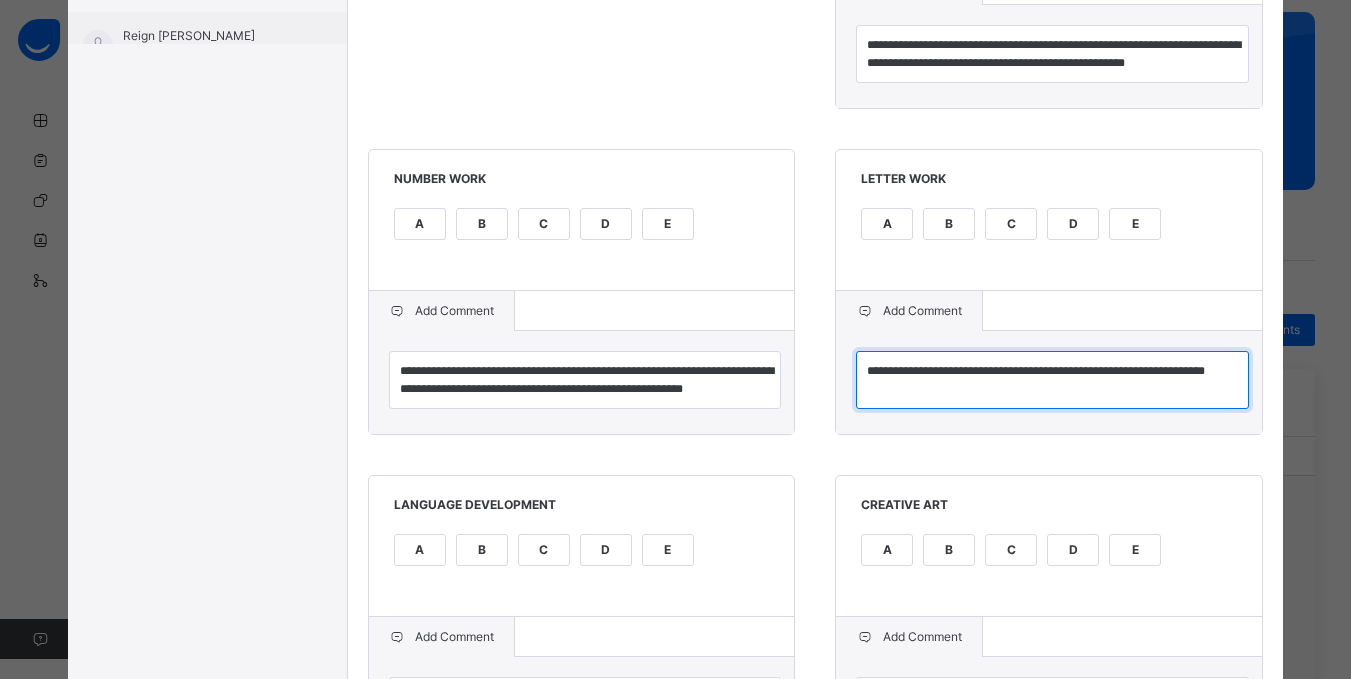 click on "**********" at bounding box center [1052, 380] 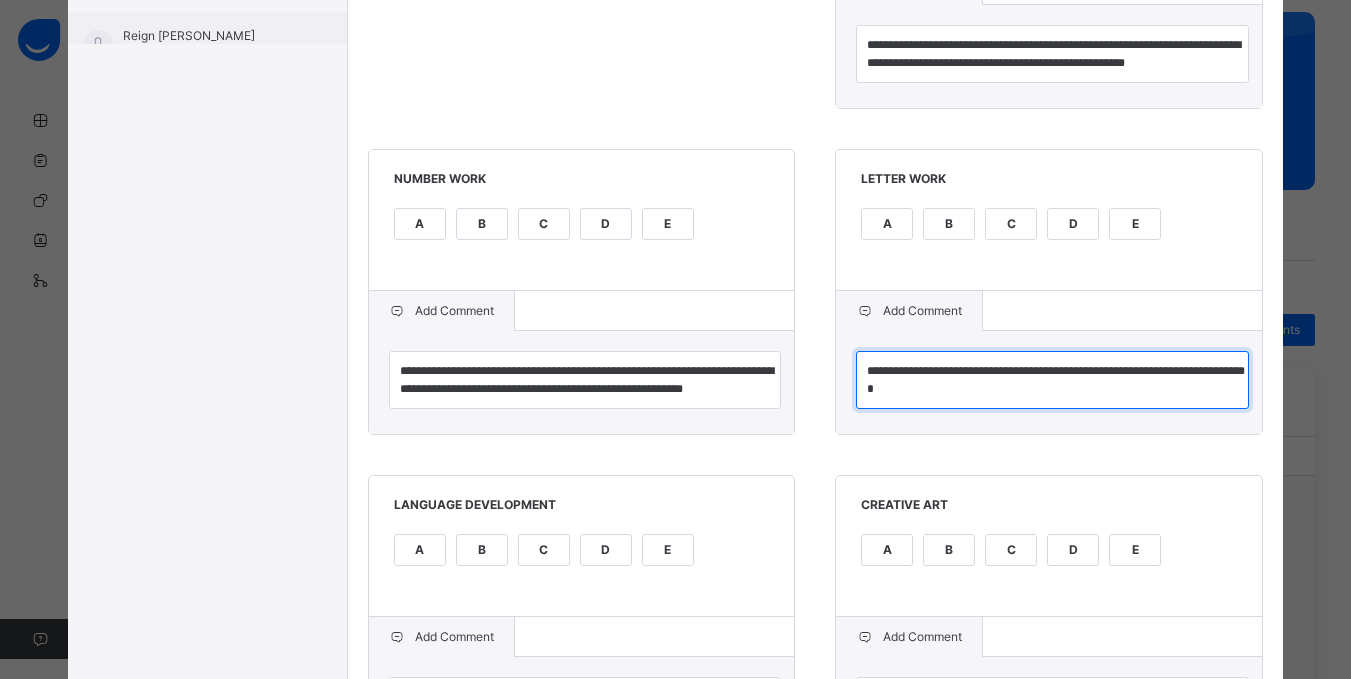 click on "**********" at bounding box center (1052, 380) 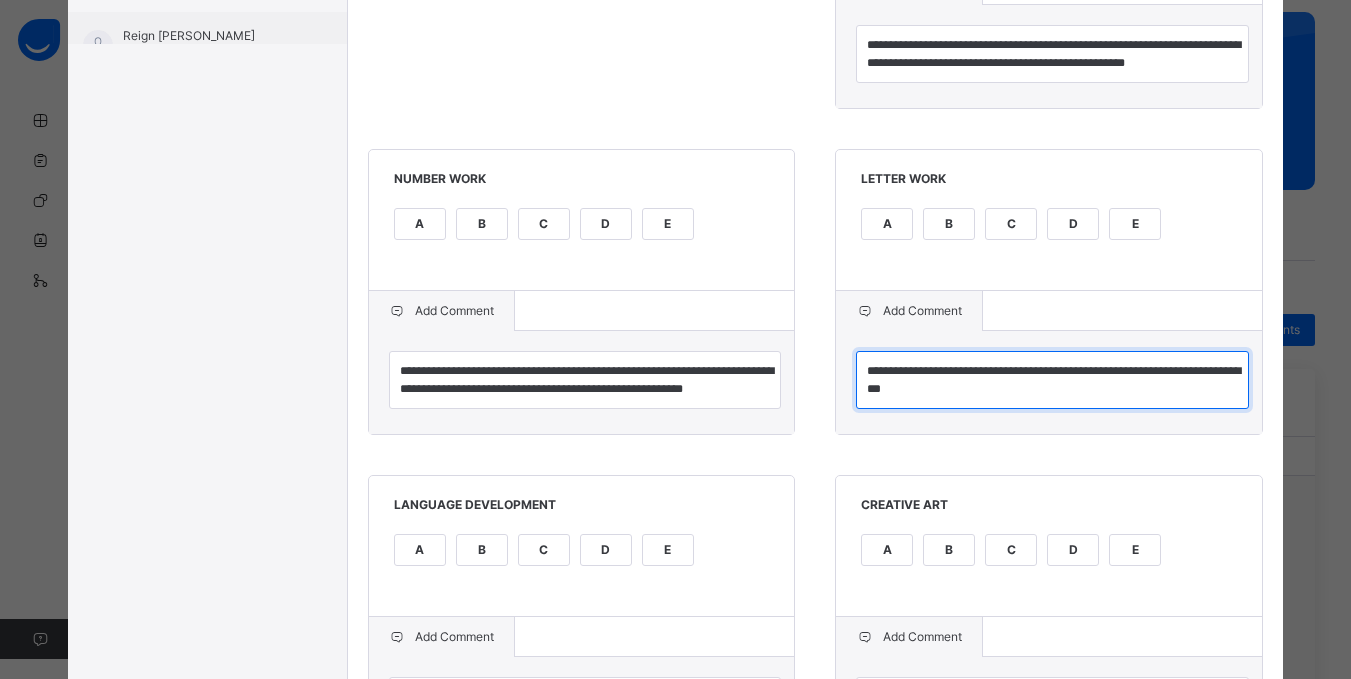 click on "**********" at bounding box center [1052, 380] 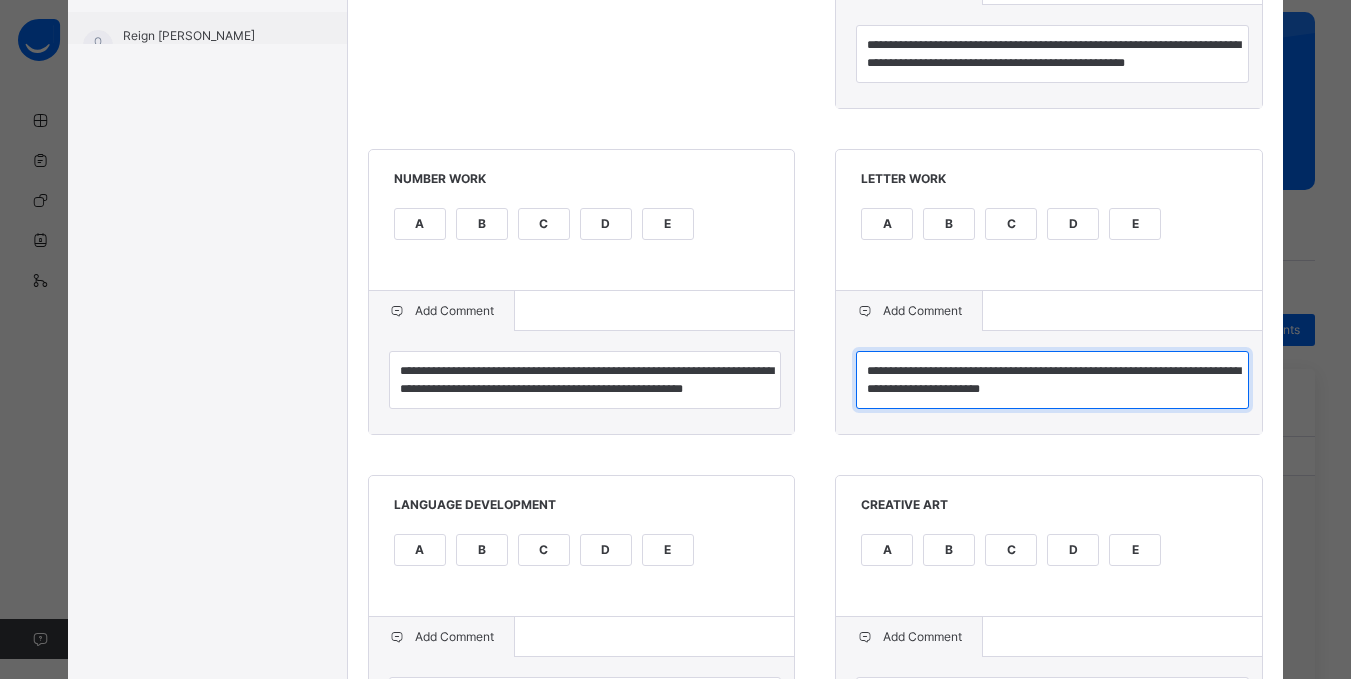 click on "**********" at bounding box center (1052, 380) 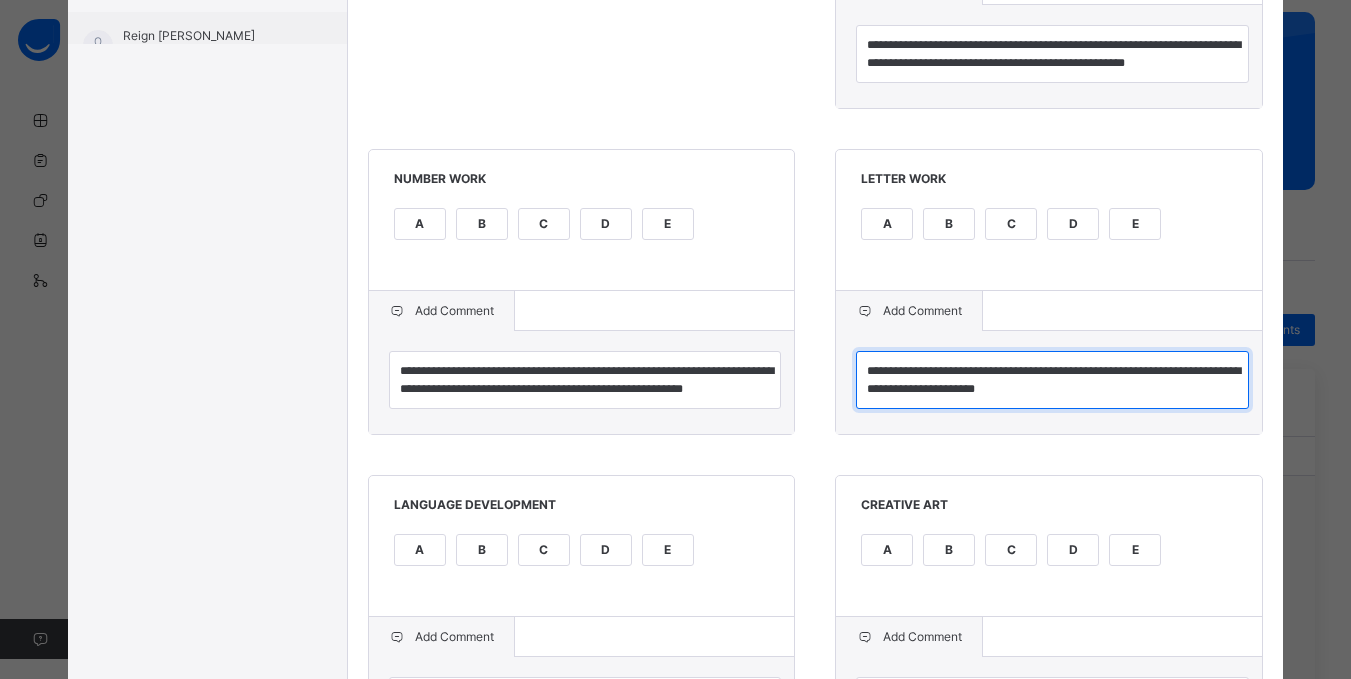 type on "**********" 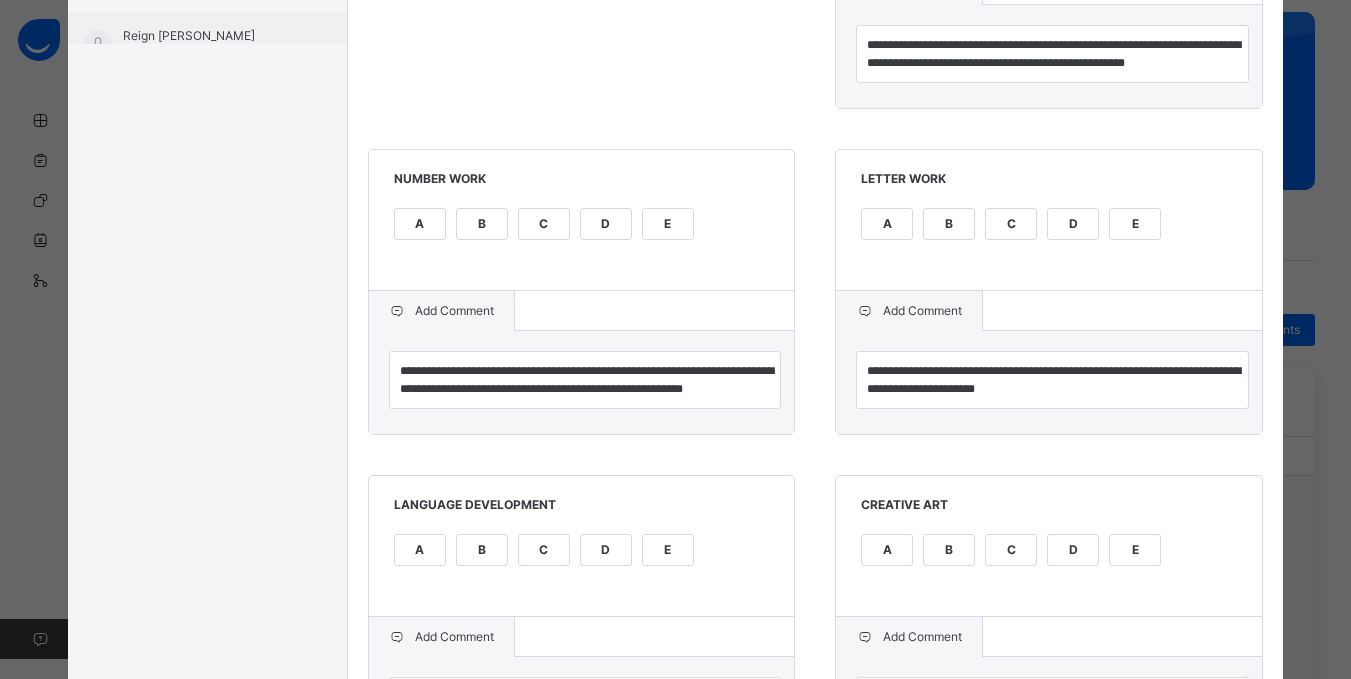 click on "LANGUAGE DEVELOPMENT   A B C D E" at bounding box center (582, 546) 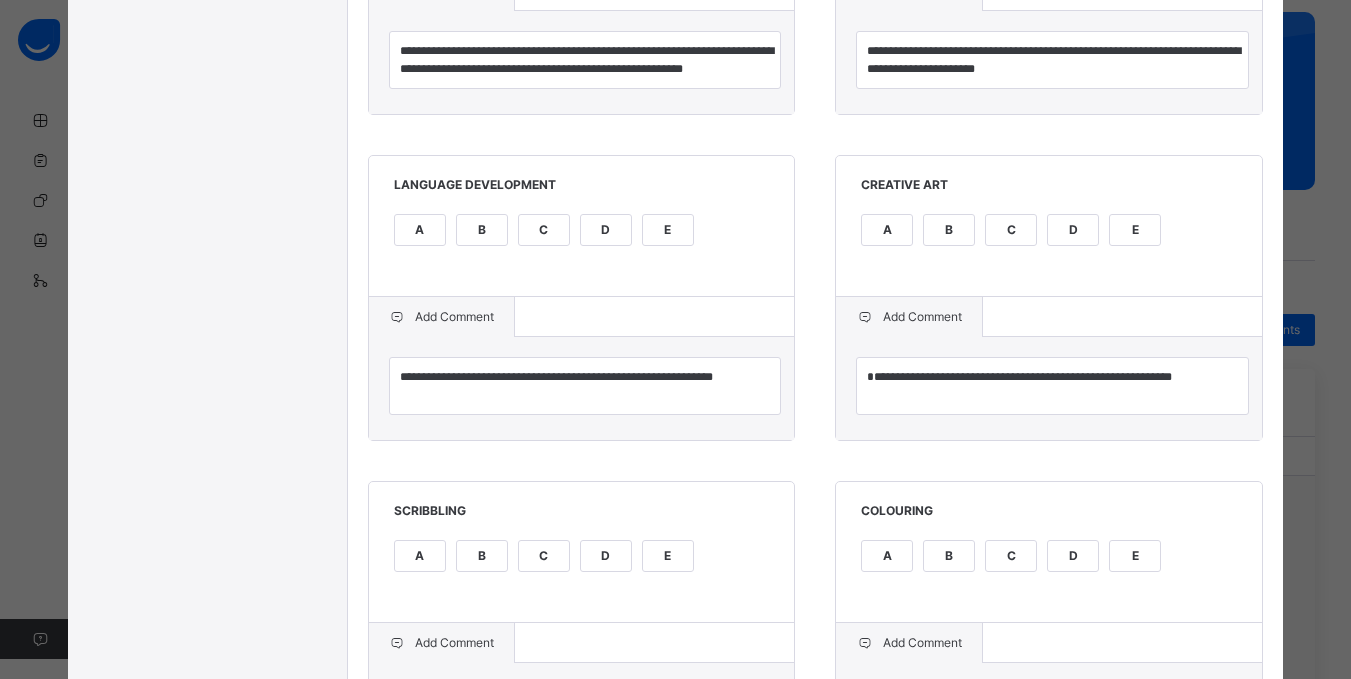 scroll, scrollTop: 1000, scrollLeft: 0, axis: vertical 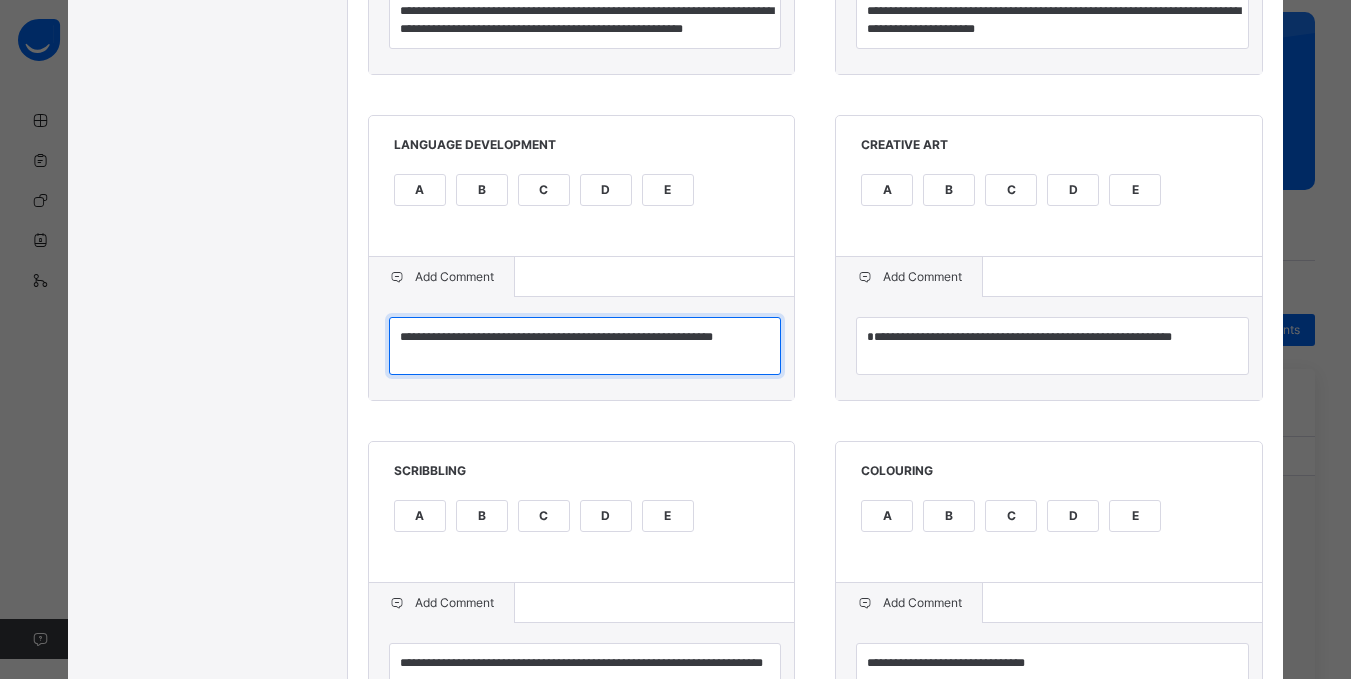 click on "**********" at bounding box center [585, 346] 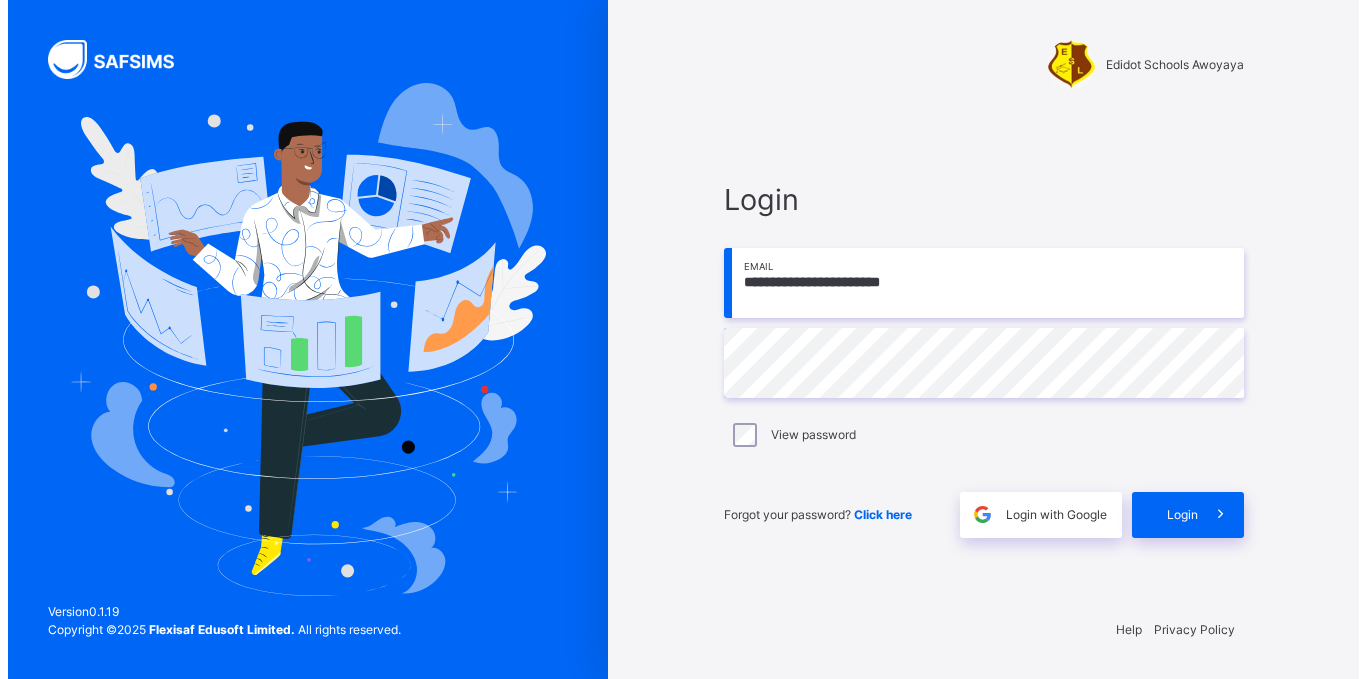 scroll, scrollTop: 0, scrollLeft: 0, axis: both 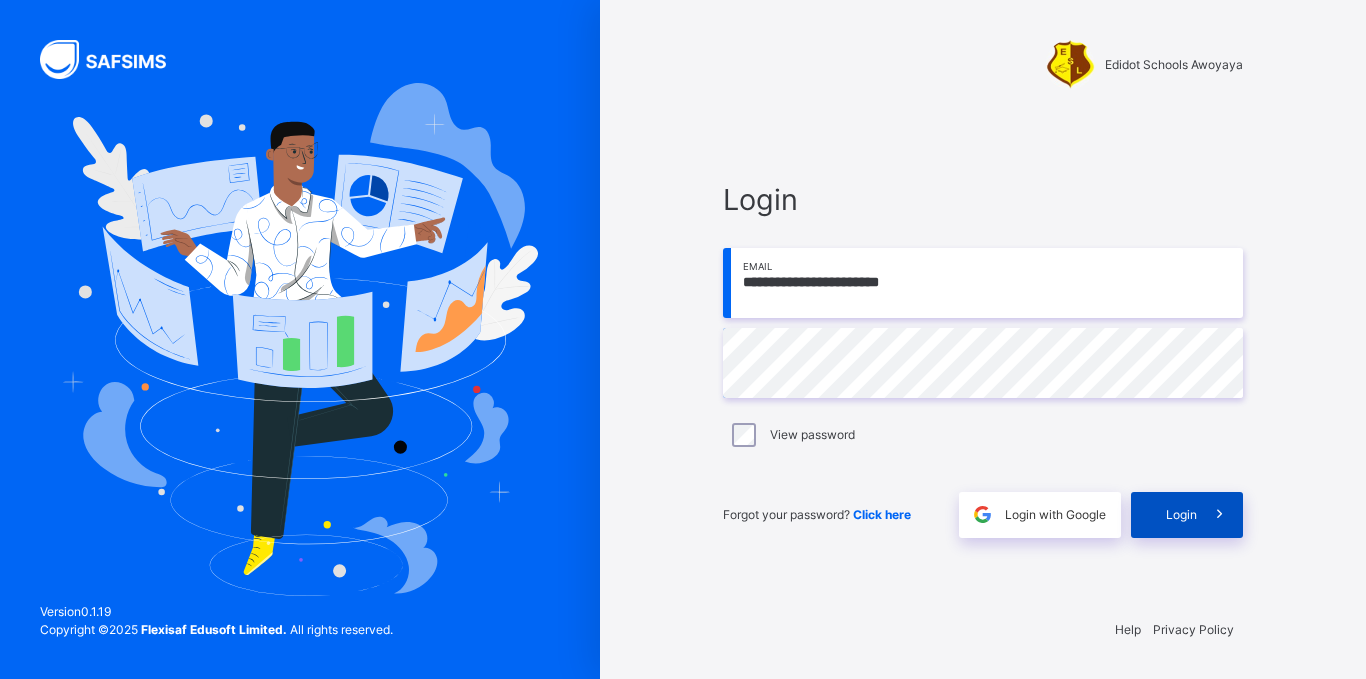 click on "Login" at bounding box center (1181, 515) 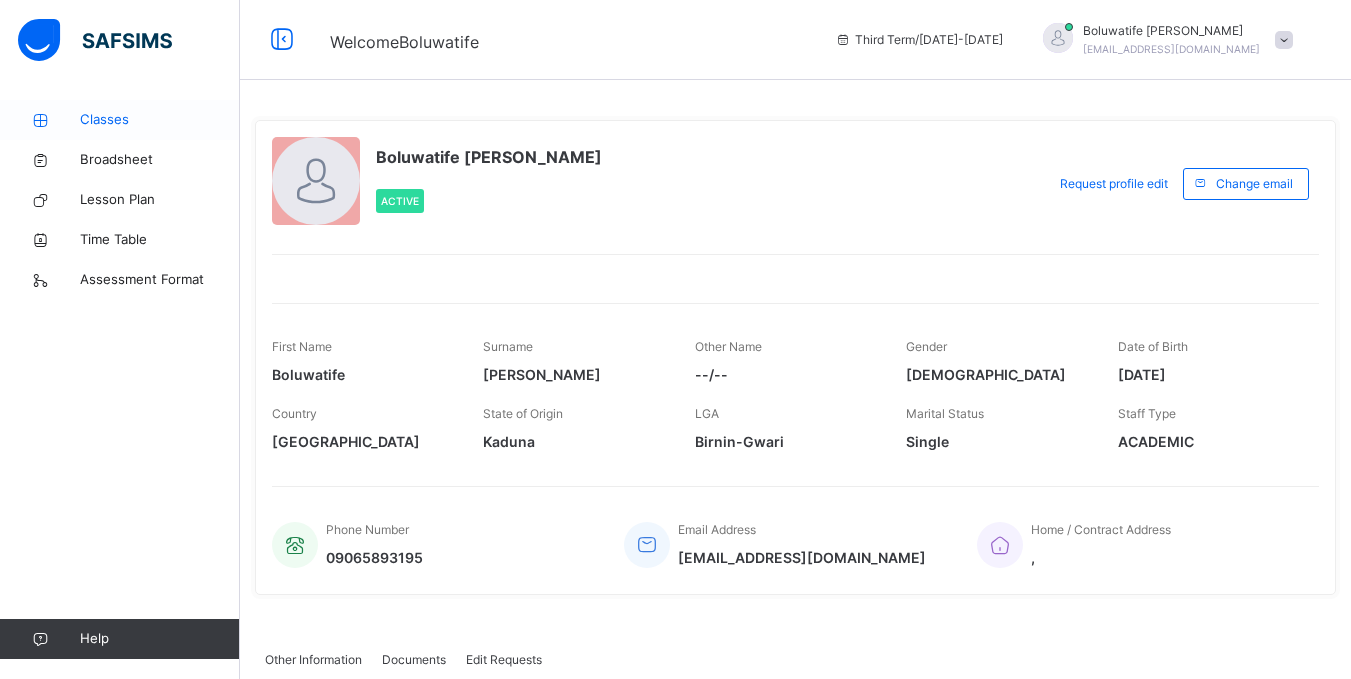 click on "Classes" at bounding box center [160, 120] 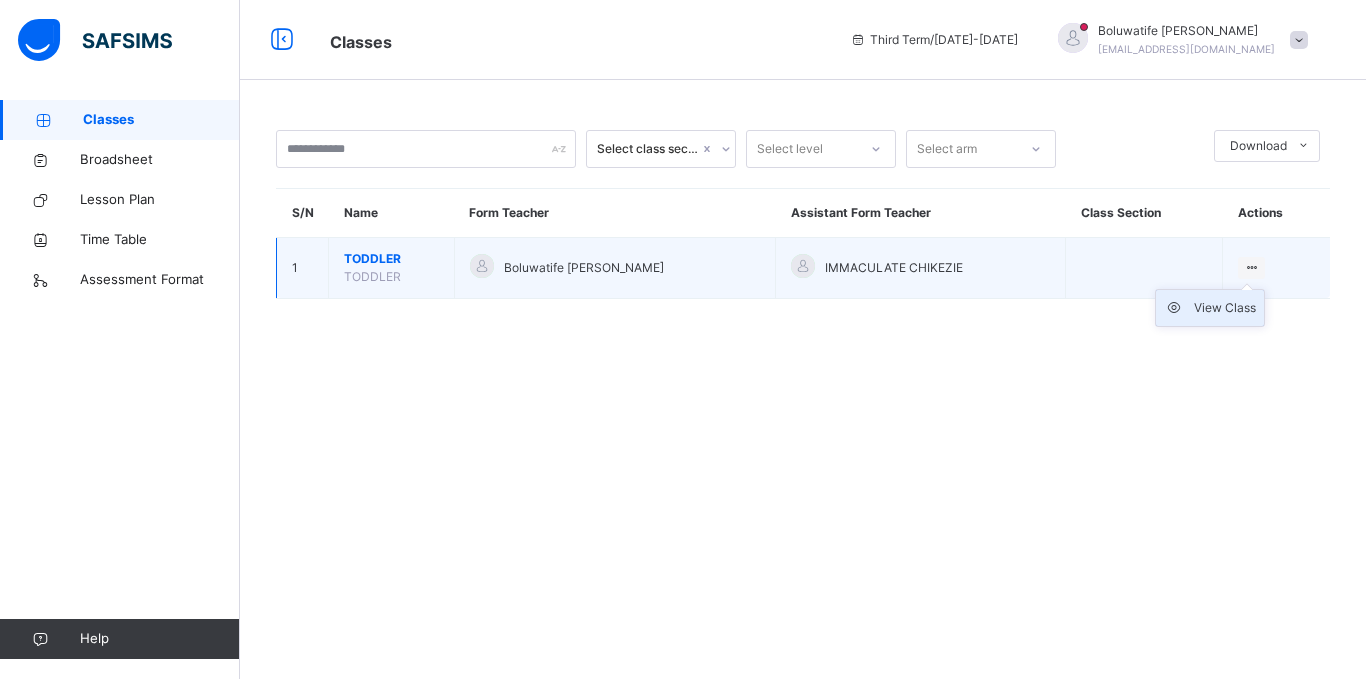 click at bounding box center (1179, 308) 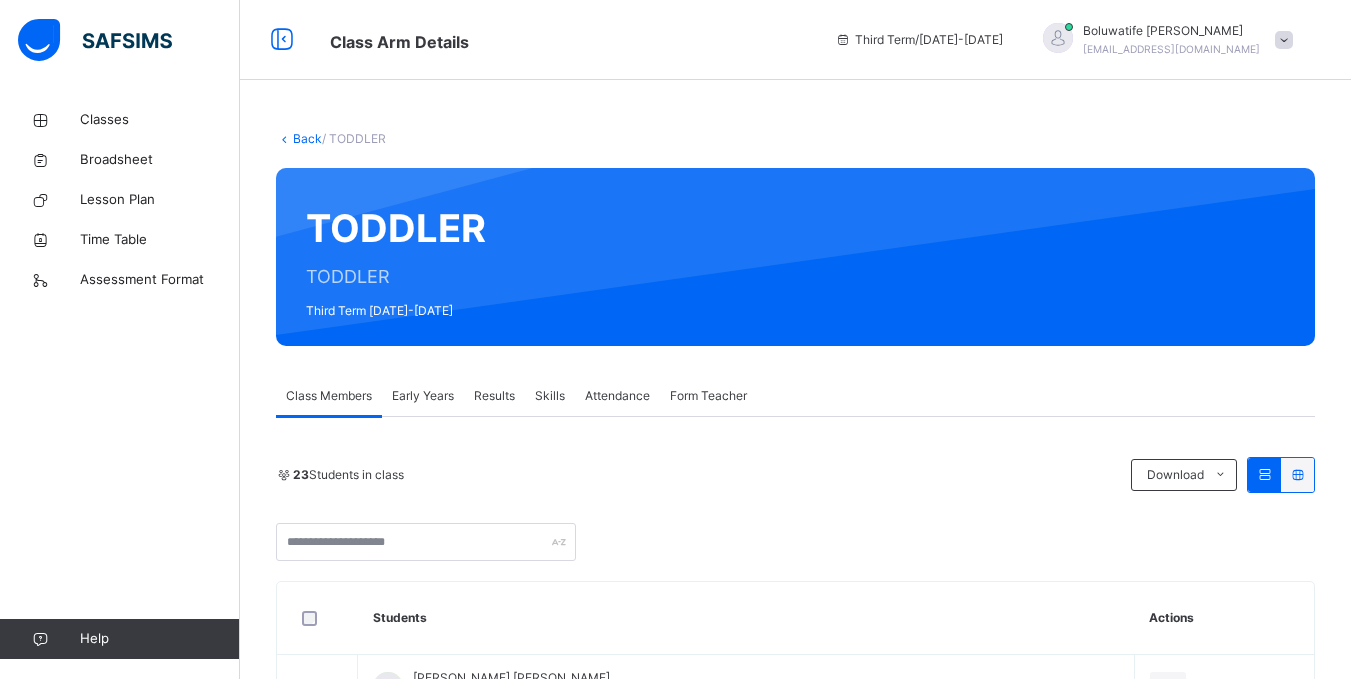 click on "Early Years" at bounding box center (423, 396) 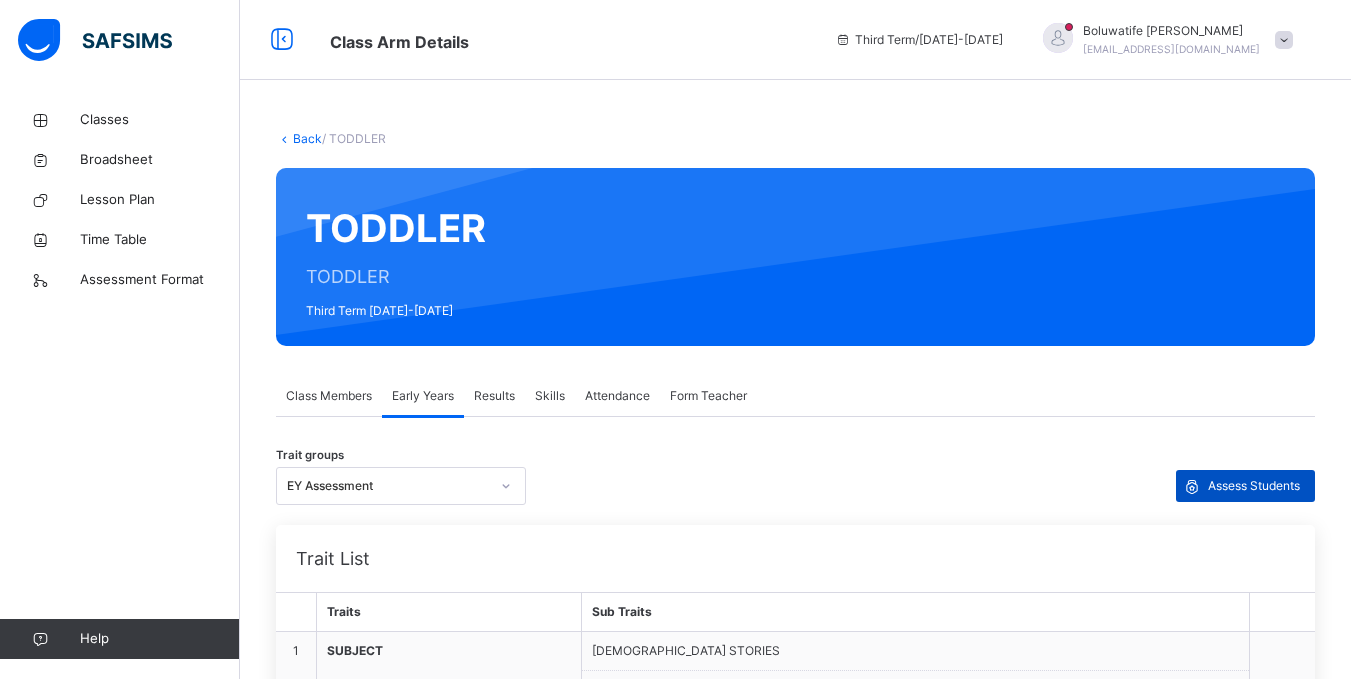 click on "Assess Students" at bounding box center (1245, 486) 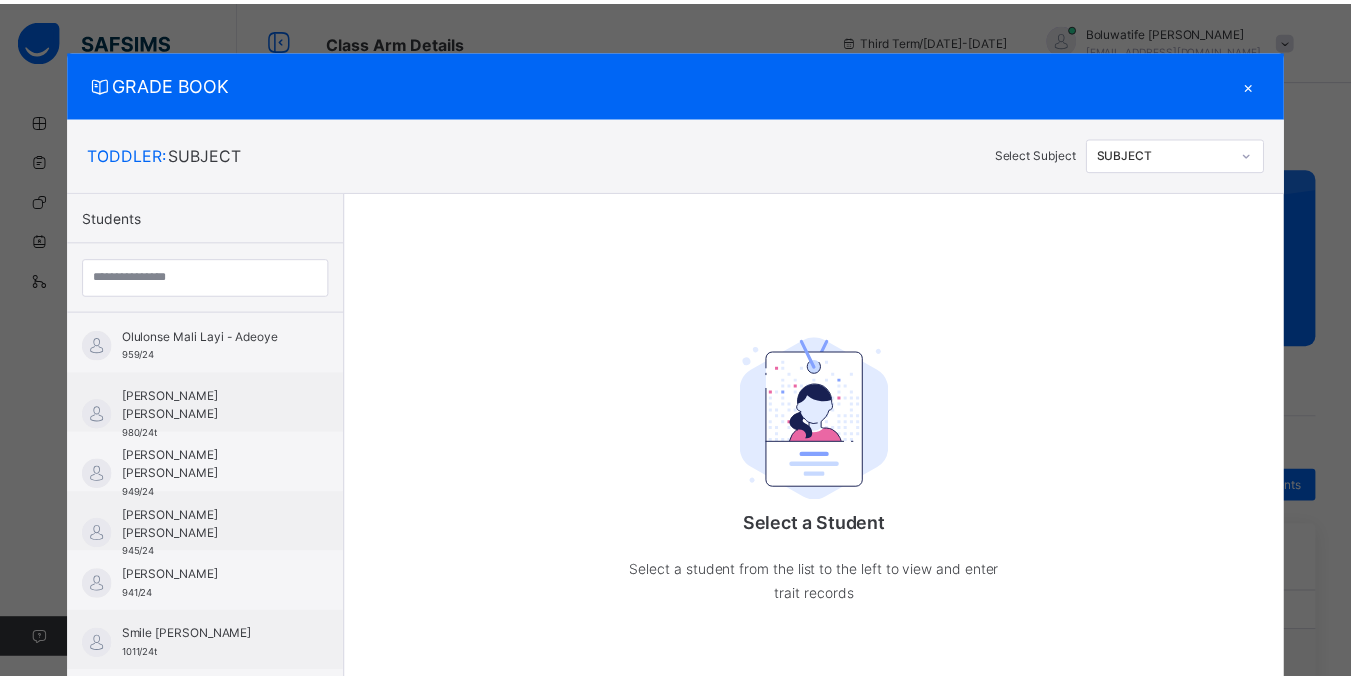 scroll, scrollTop: 326, scrollLeft: 0, axis: vertical 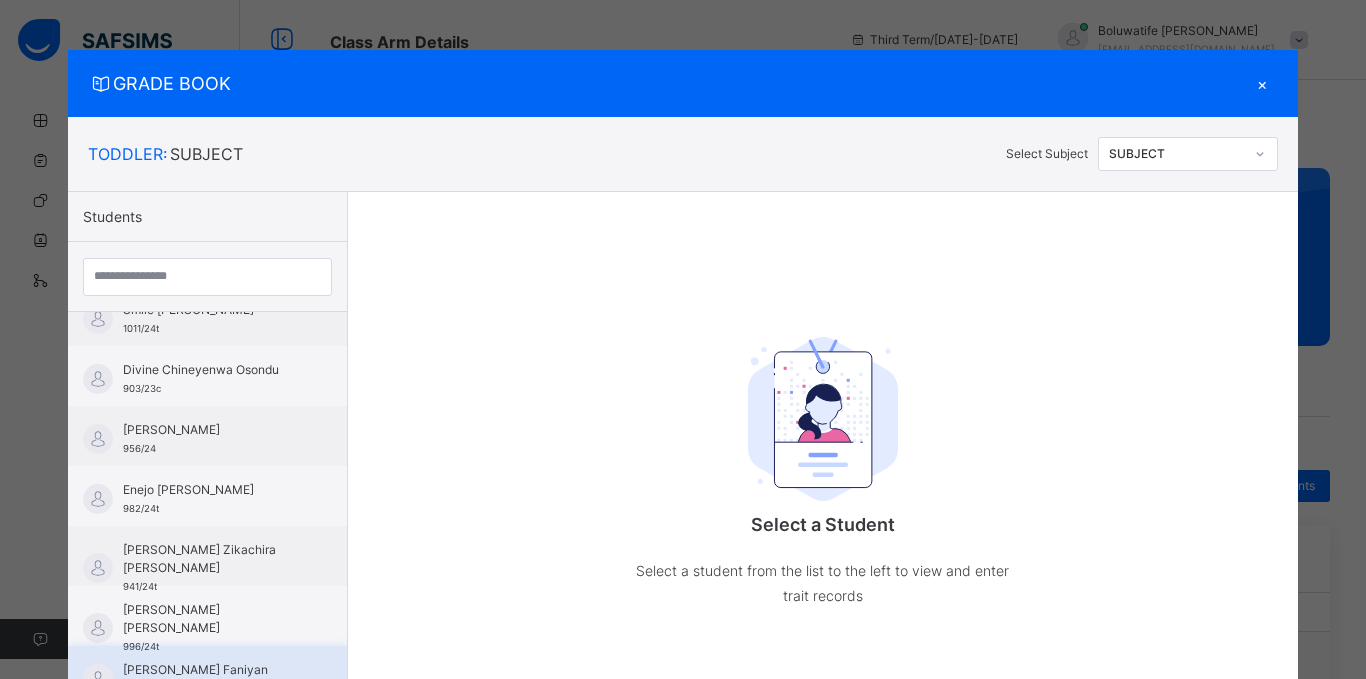 click on "[PERSON_NAME] Faniyan" at bounding box center [212, 670] 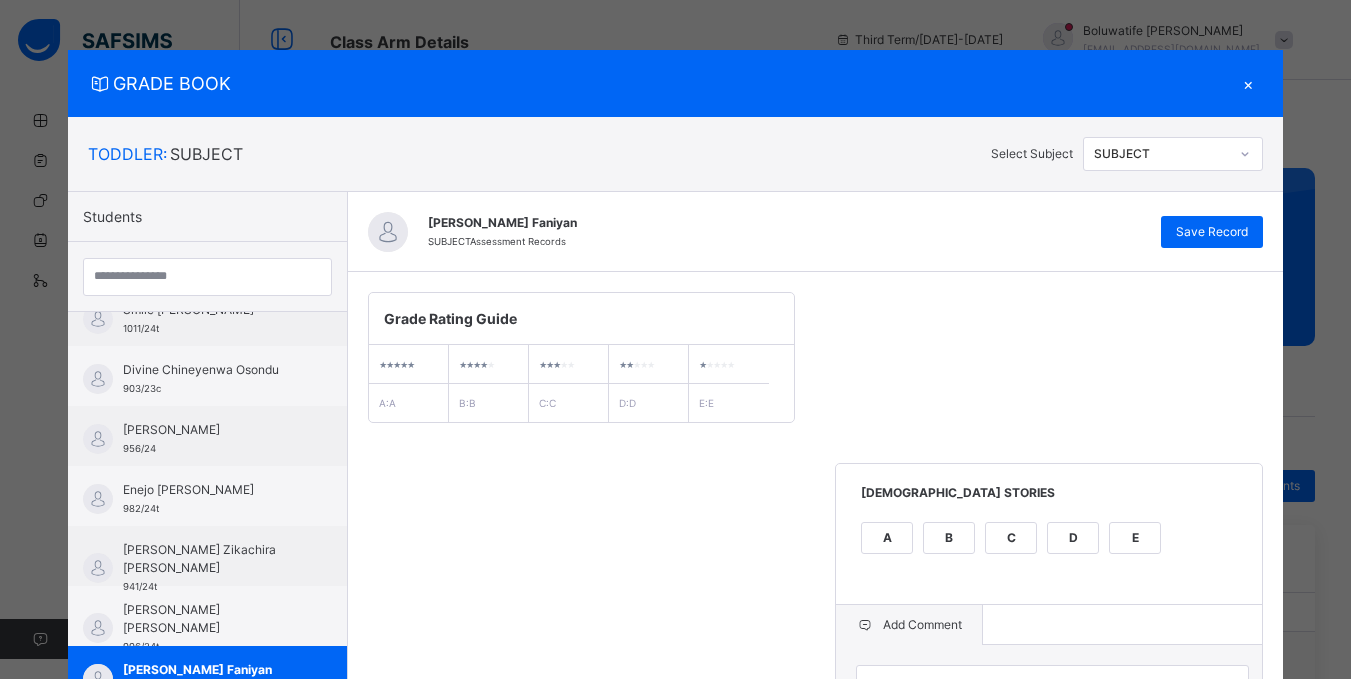 click on "**********" at bounding box center (816, 1172) 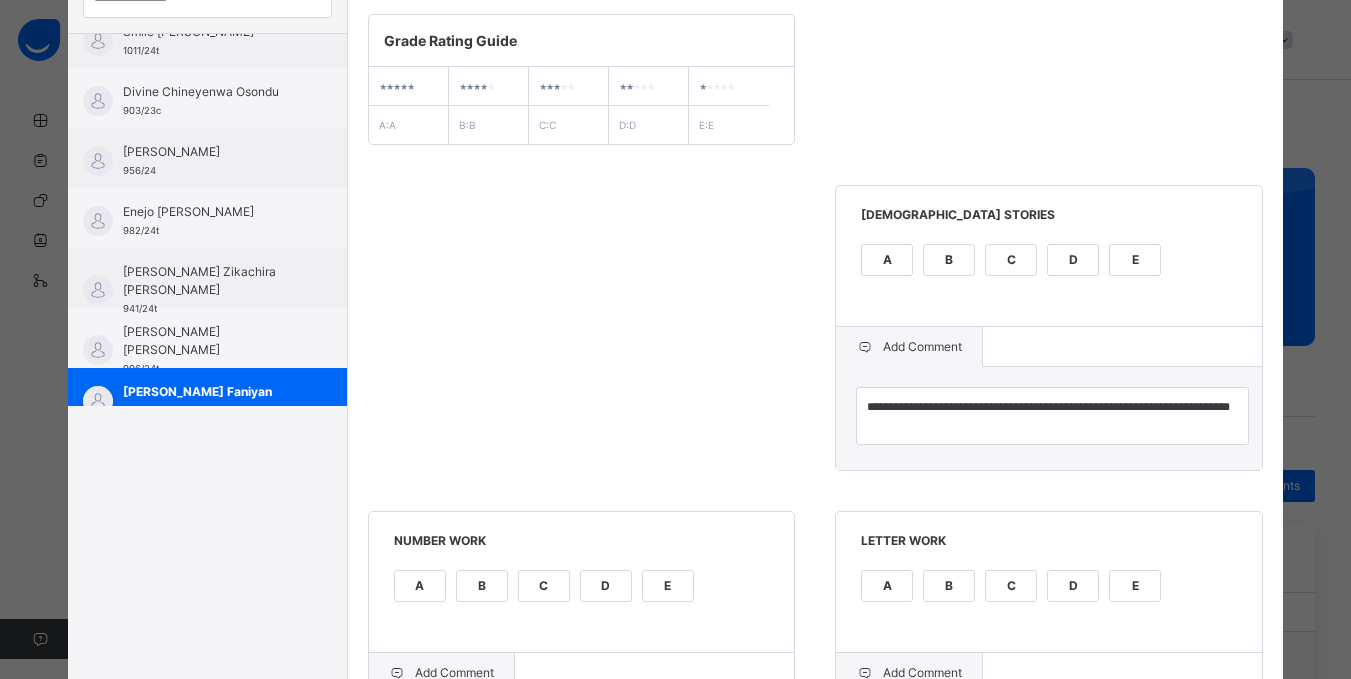 scroll, scrollTop: 280, scrollLeft: 0, axis: vertical 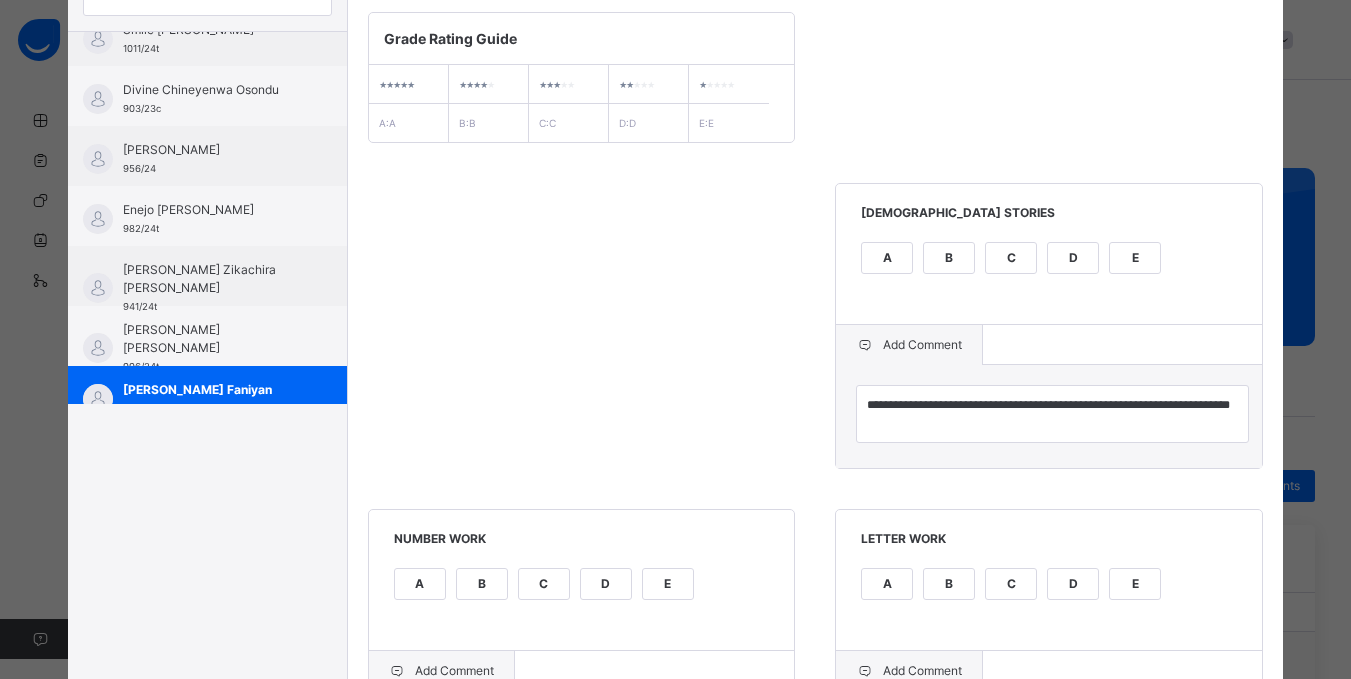 click on "B" at bounding box center [482, 596] 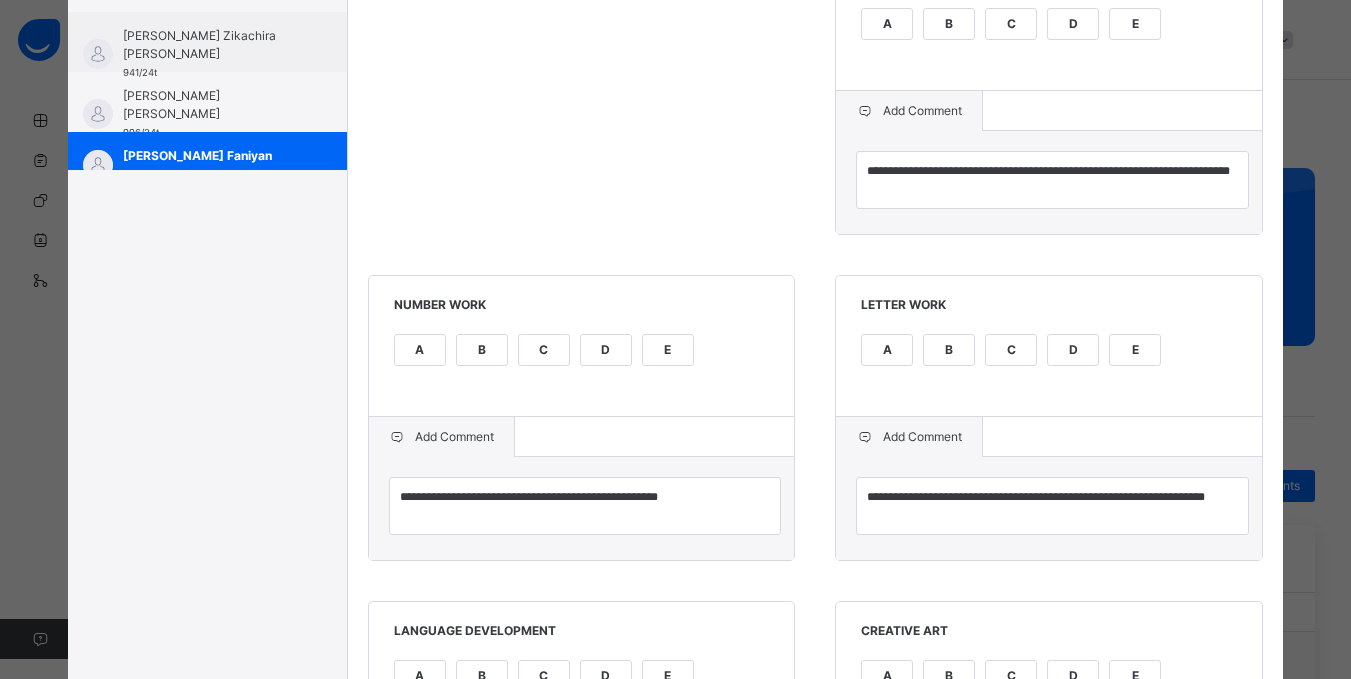 scroll, scrollTop: 520, scrollLeft: 0, axis: vertical 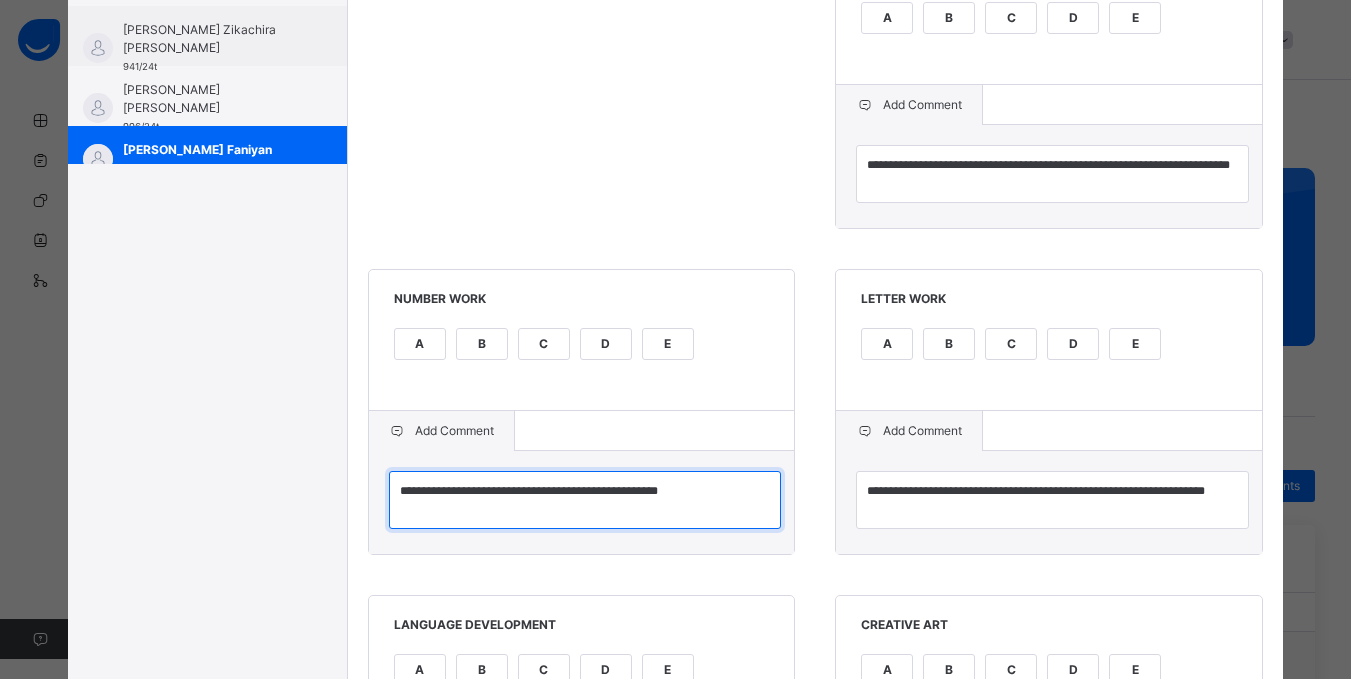 click on "**********" at bounding box center [585, 500] 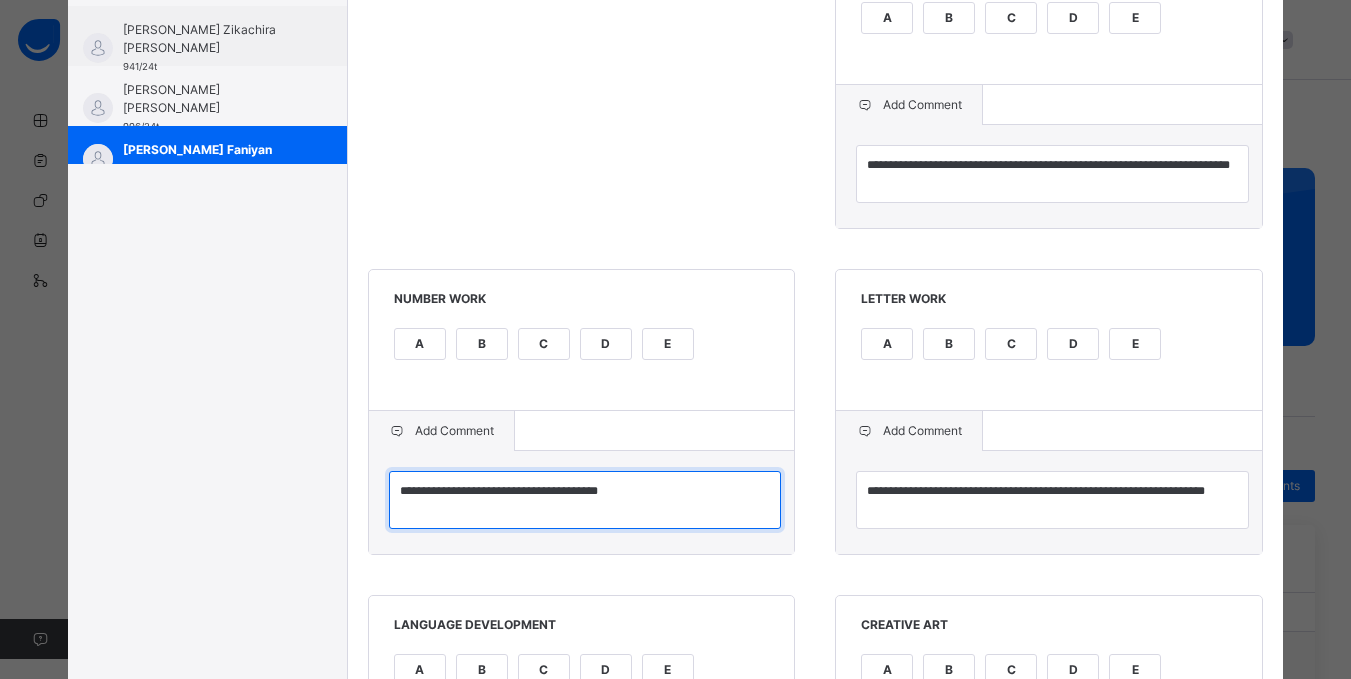 click on "**********" at bounding box center [585, 500] 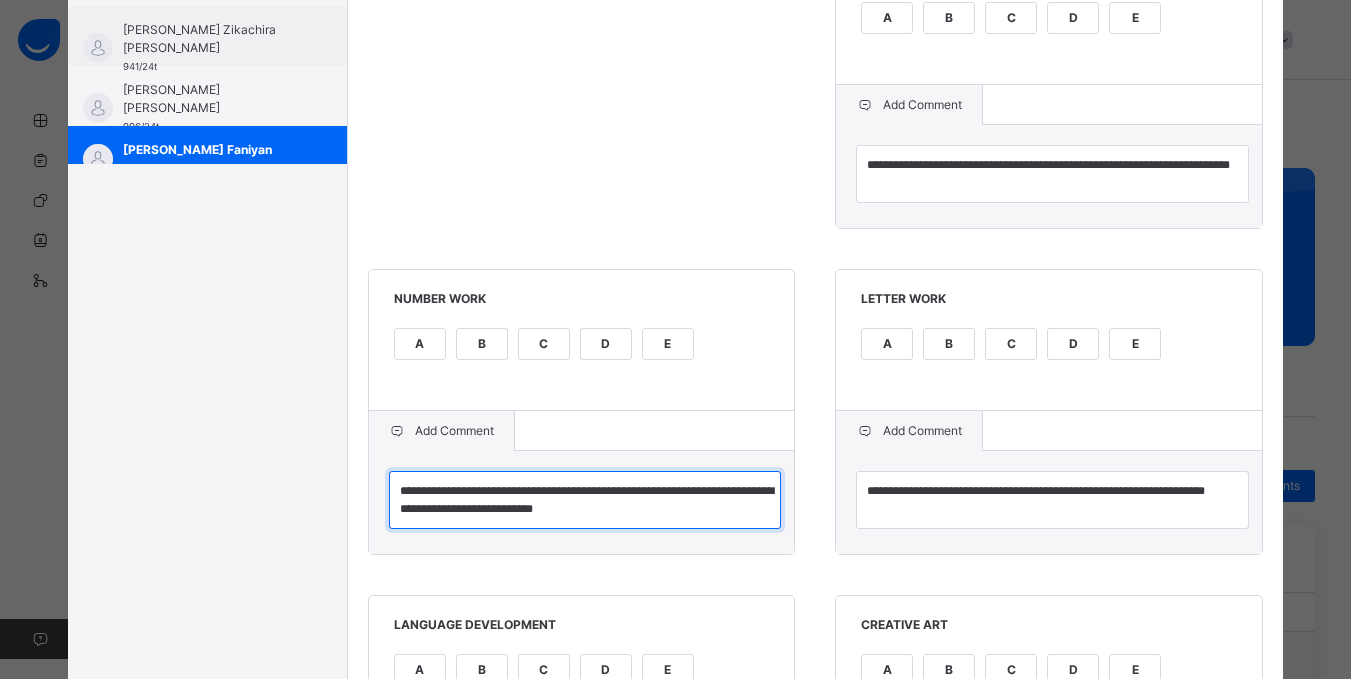type on "**********" 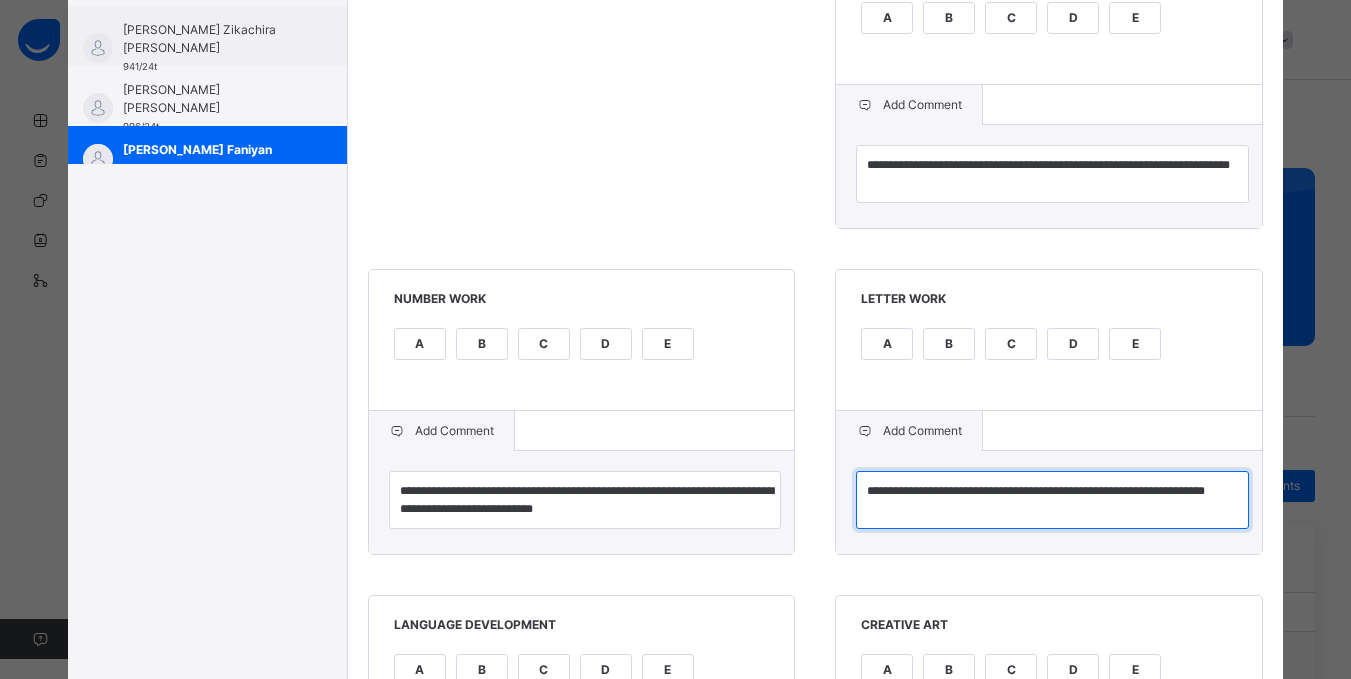 click on "**********" at bounding box center [1052, 500] 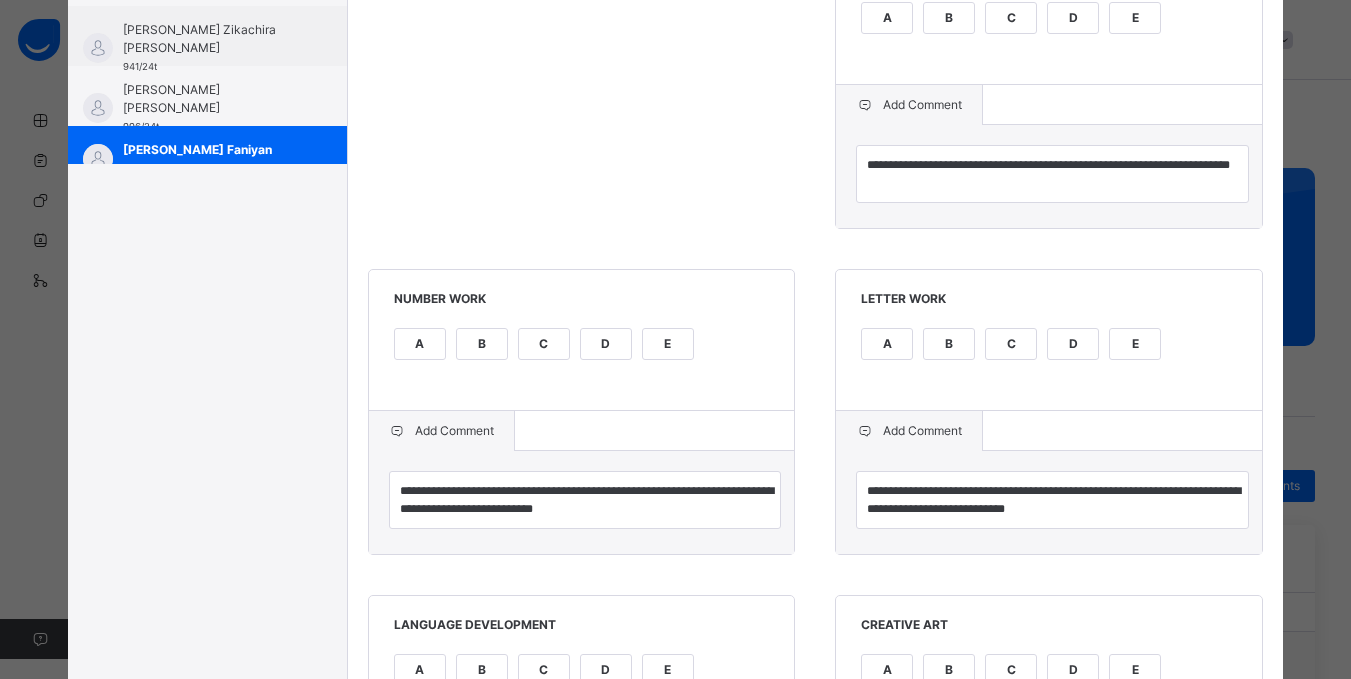 click on "**********" at bounding box center [816, 652] 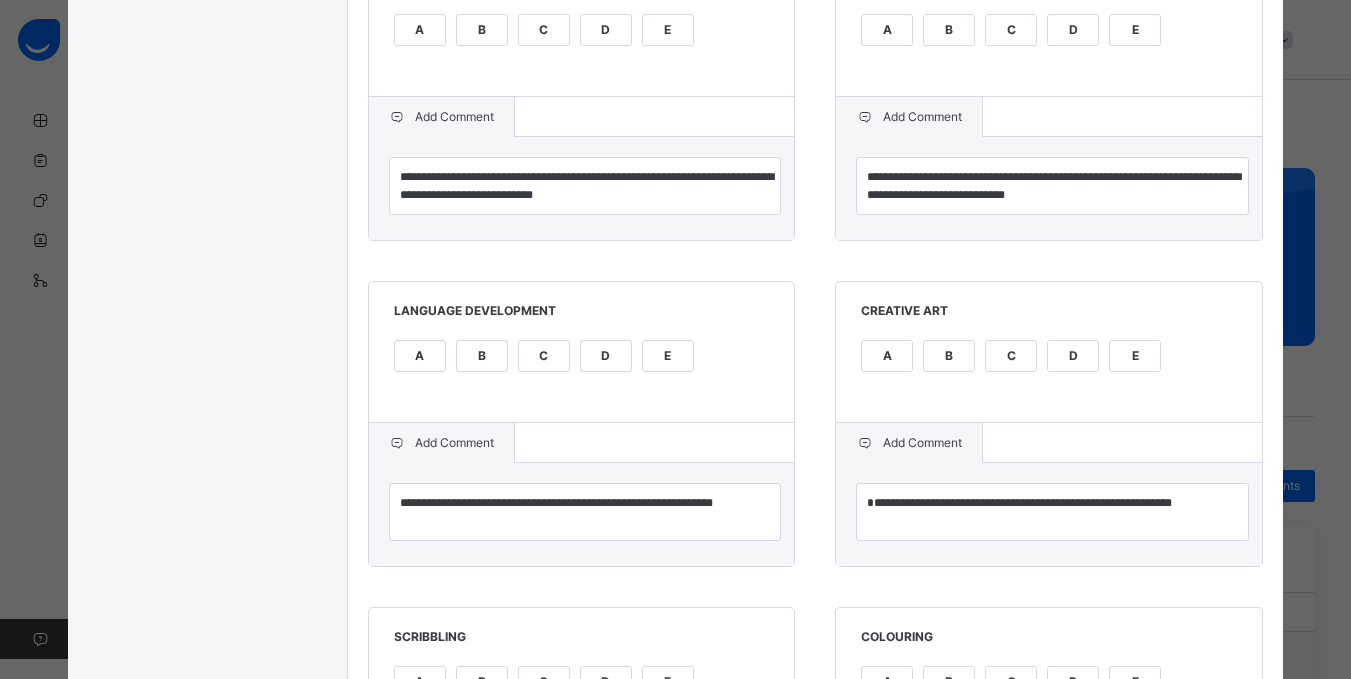scroll, scrollTop: 840, scrollLeft: 0, axis: vertical 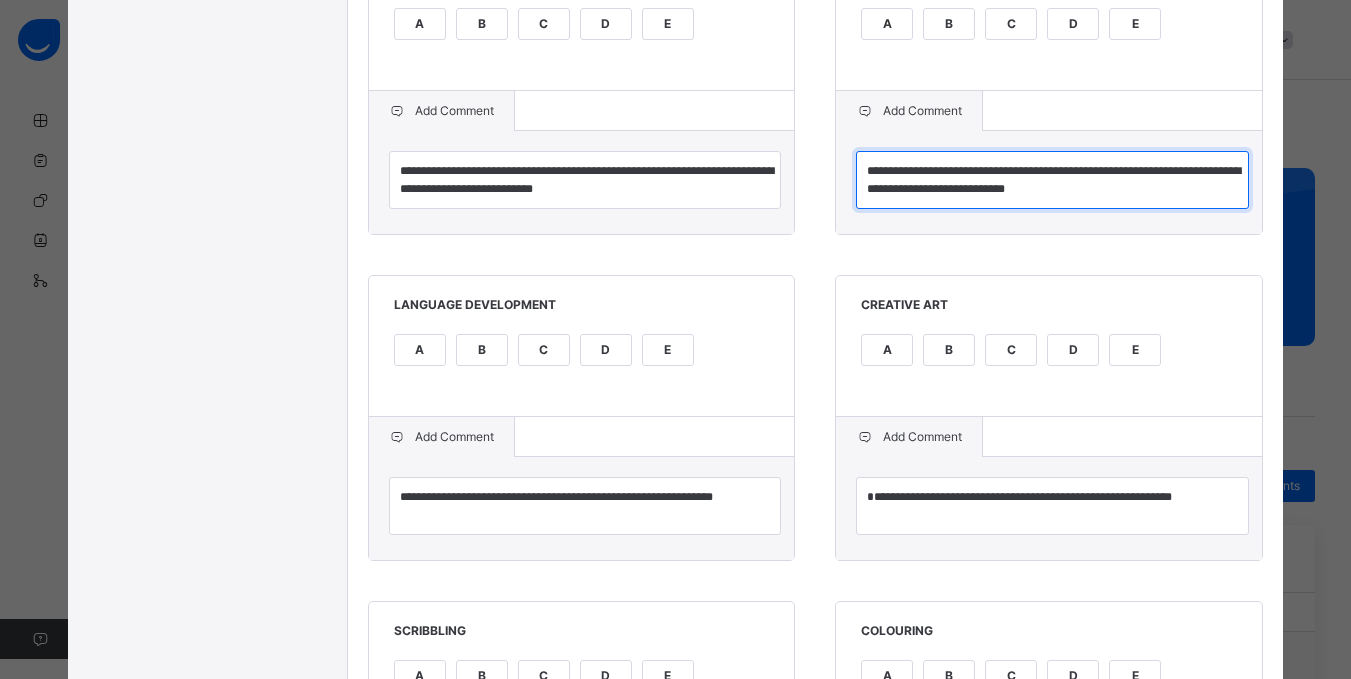 click on "**********" at bounding box center [1052, 180] 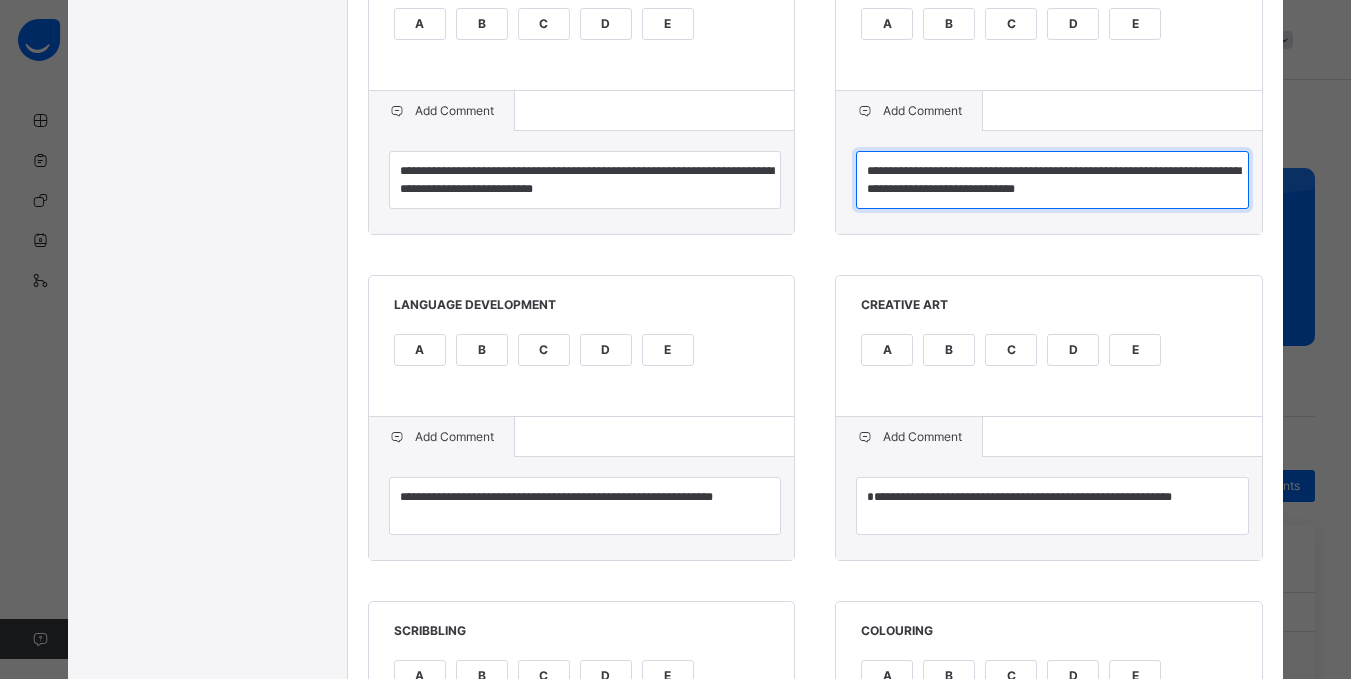 click on "**********" at bounding box center (1052, 180) 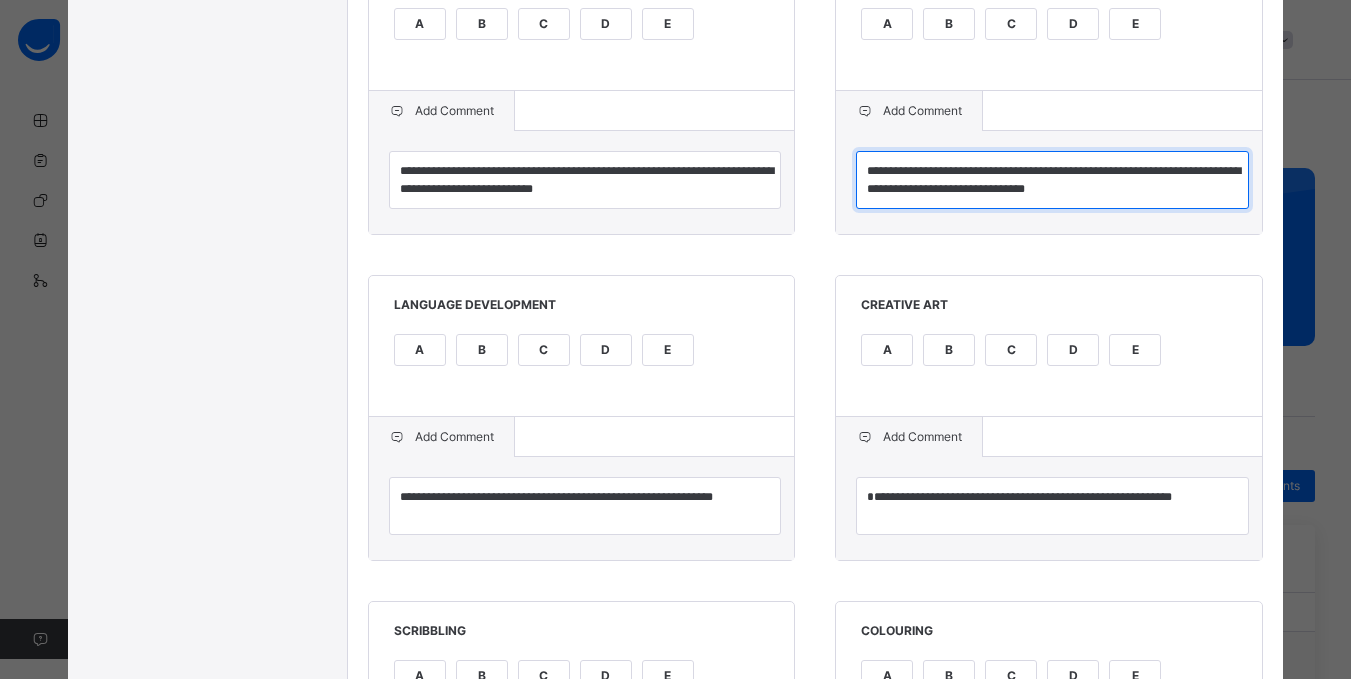 type on "**********" 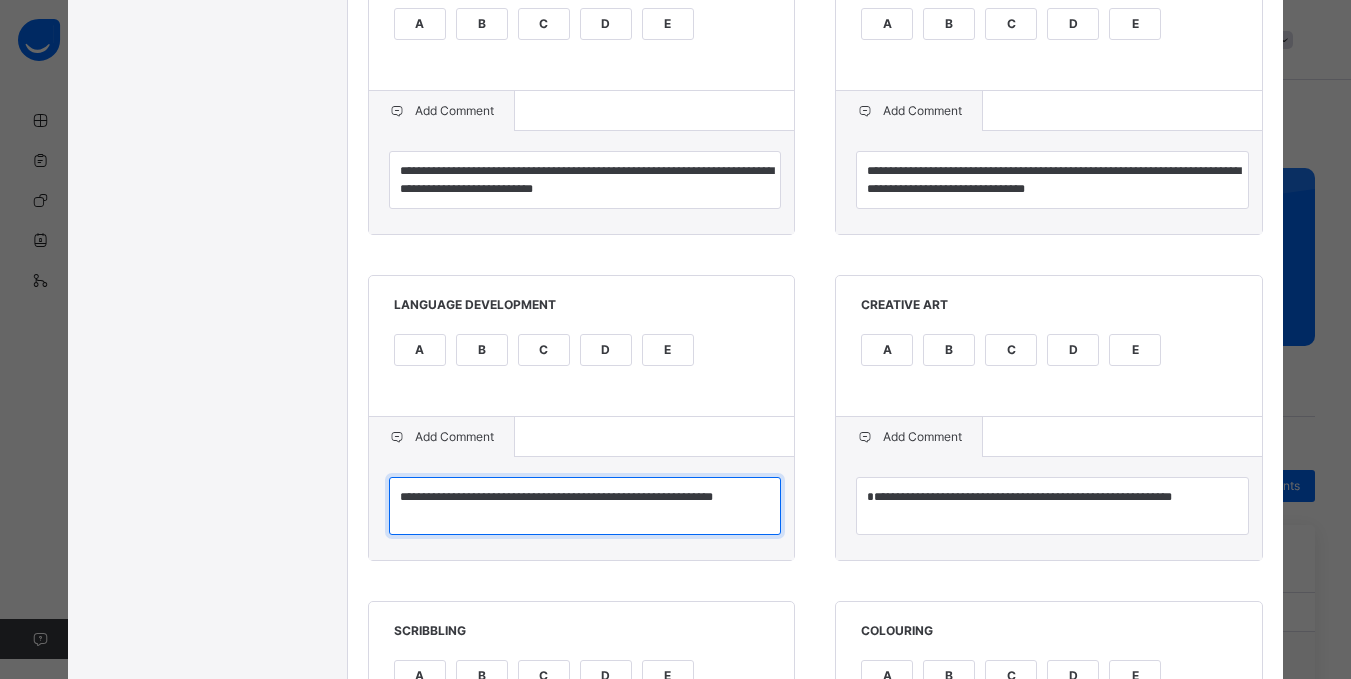 click on "**********" at bounding box center [585, 506] 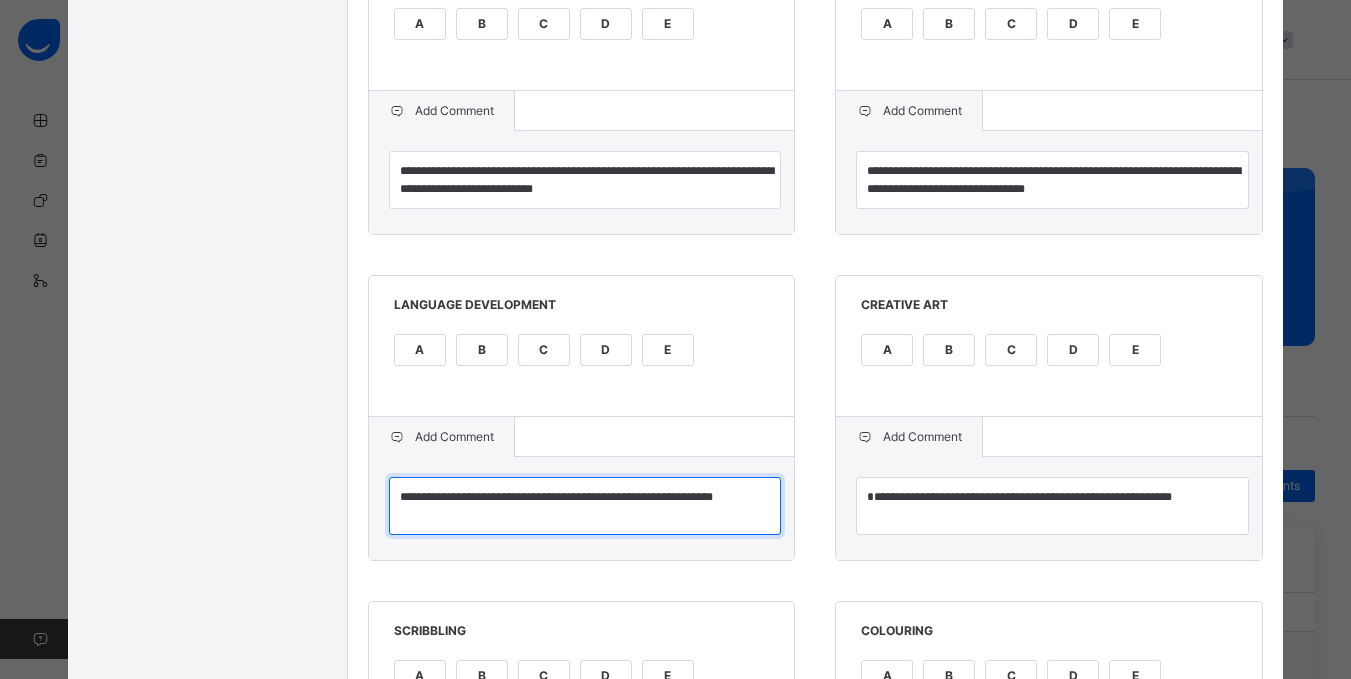 click on "**********" at bounding box center (585, 506) 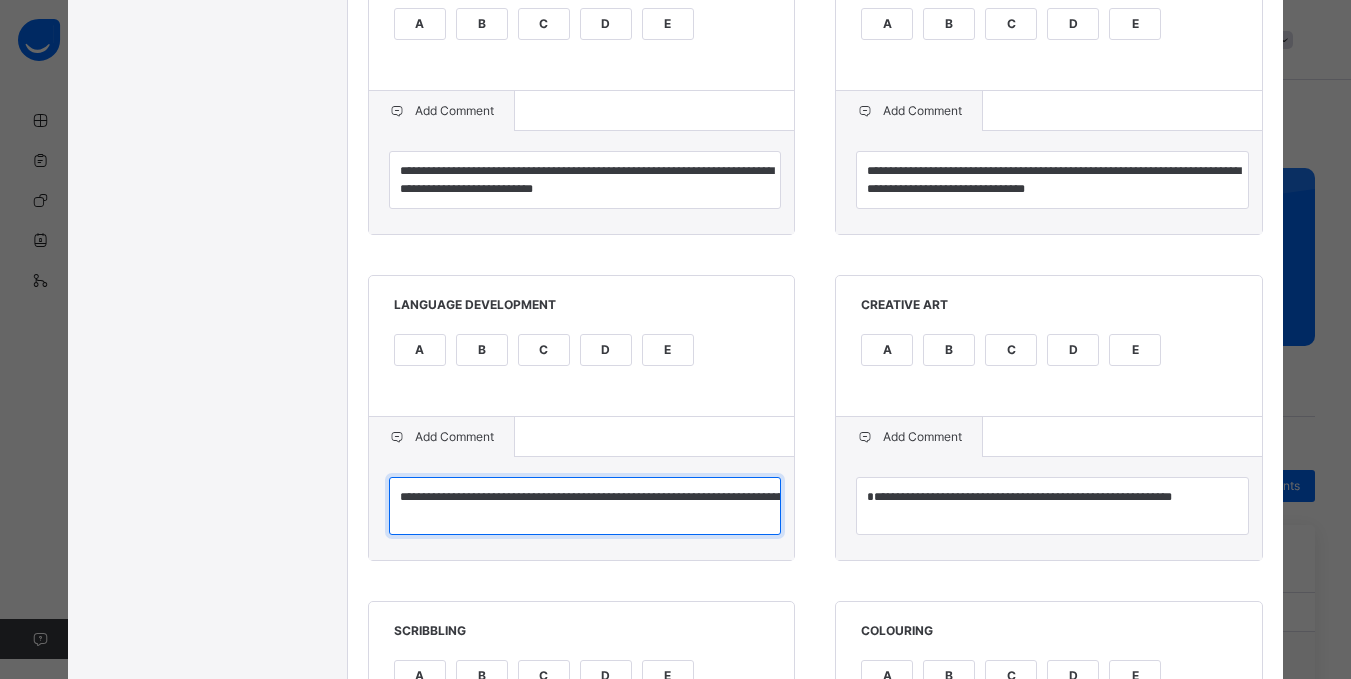 click on "**********" at bounding box center [585, 506] 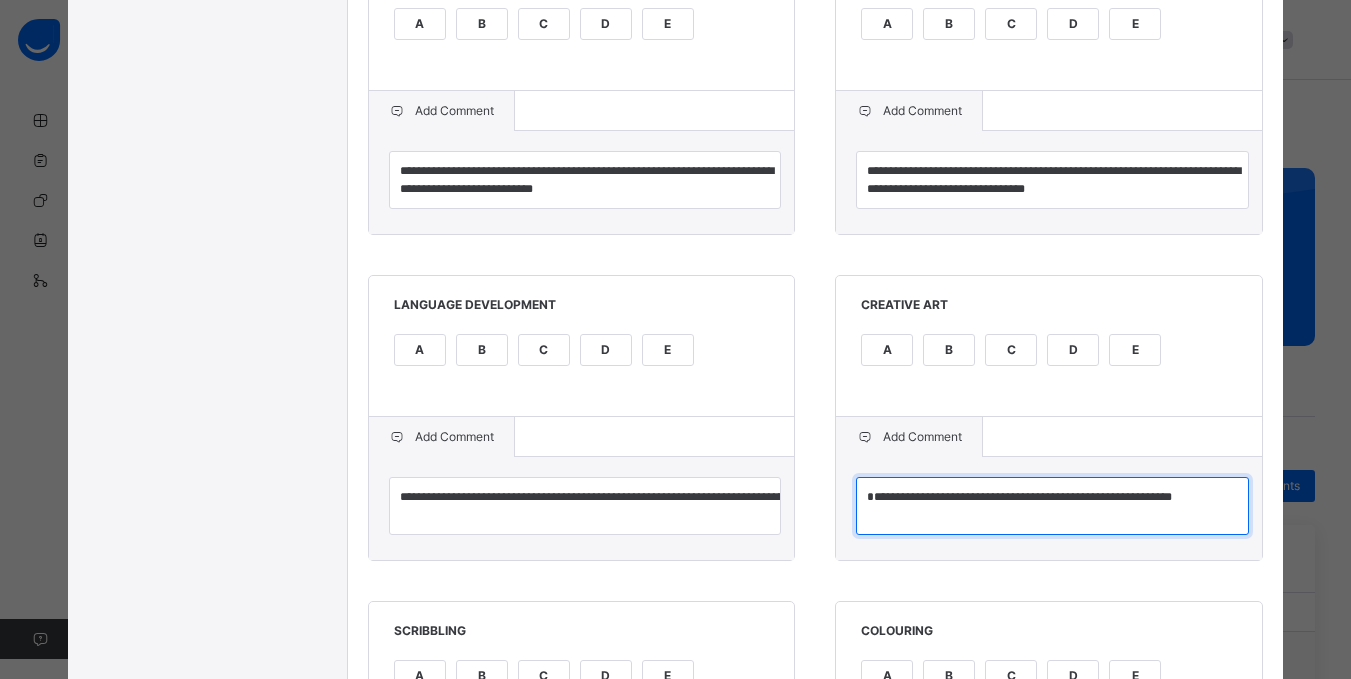 click on "**********" at bounding box center (1052, 506) 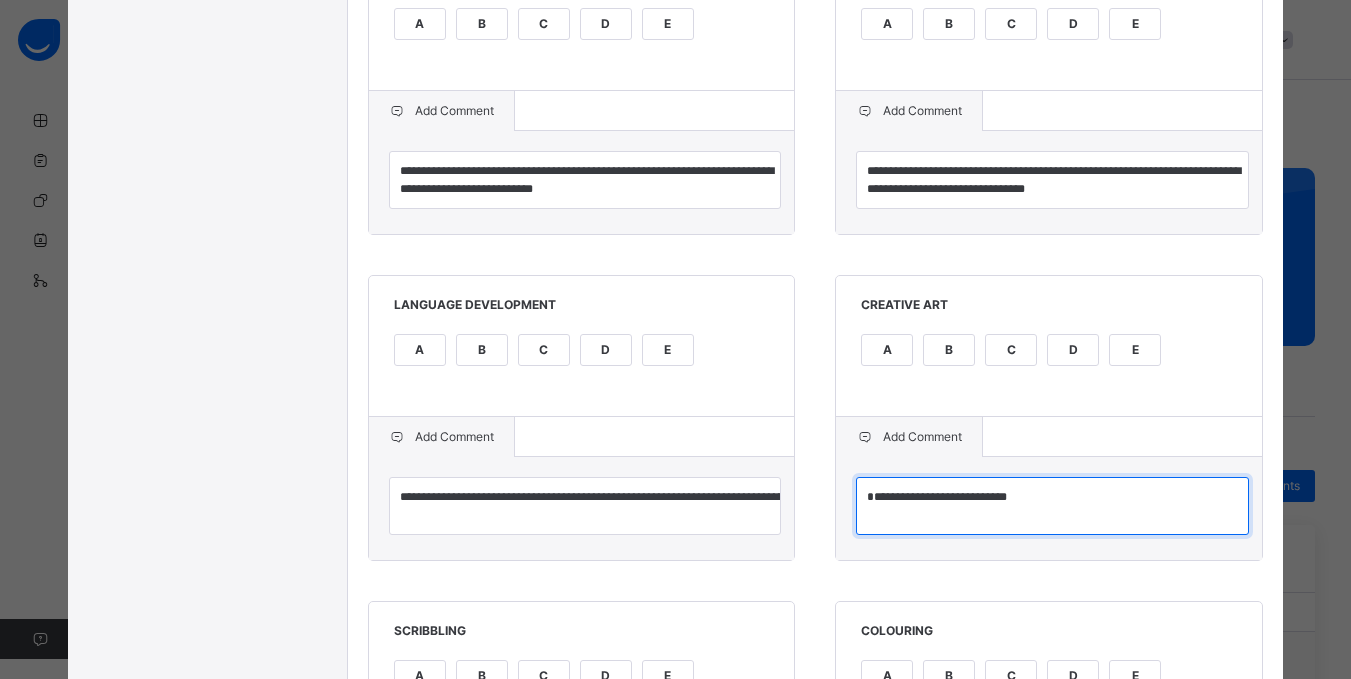 type on "**********" 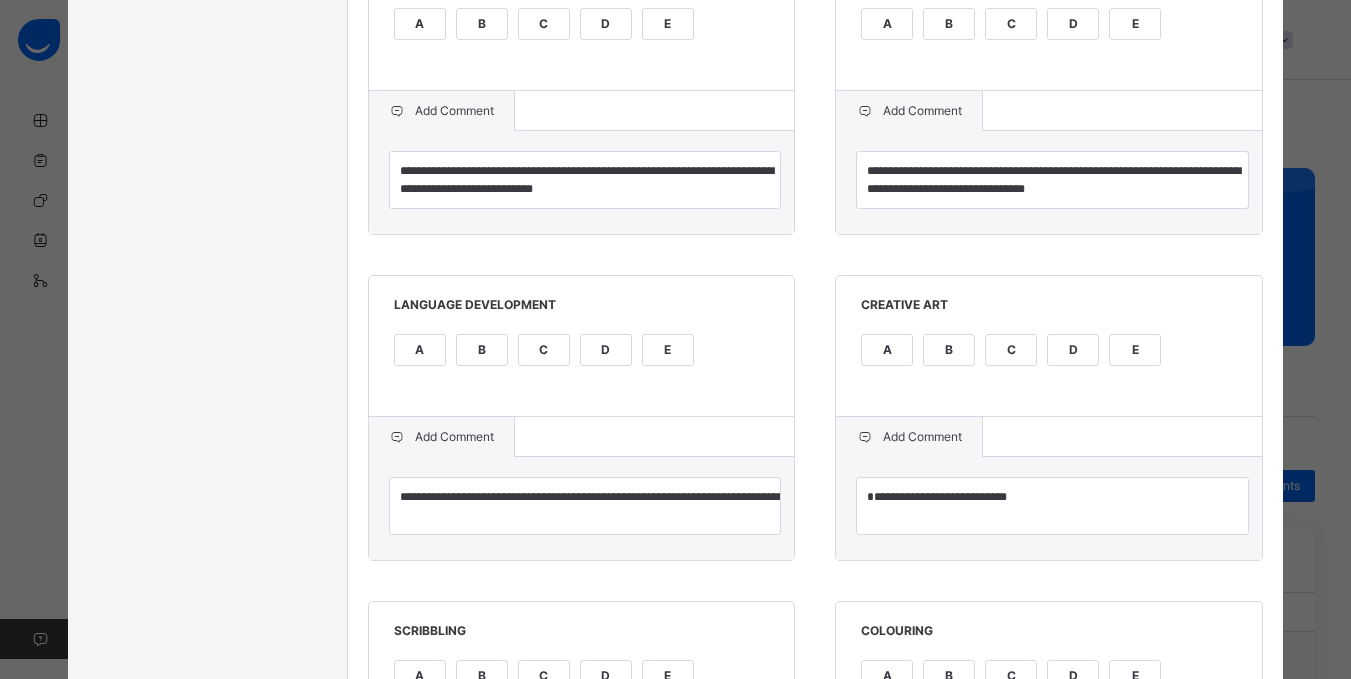 click on "**********" at bounding box center (816, 332) 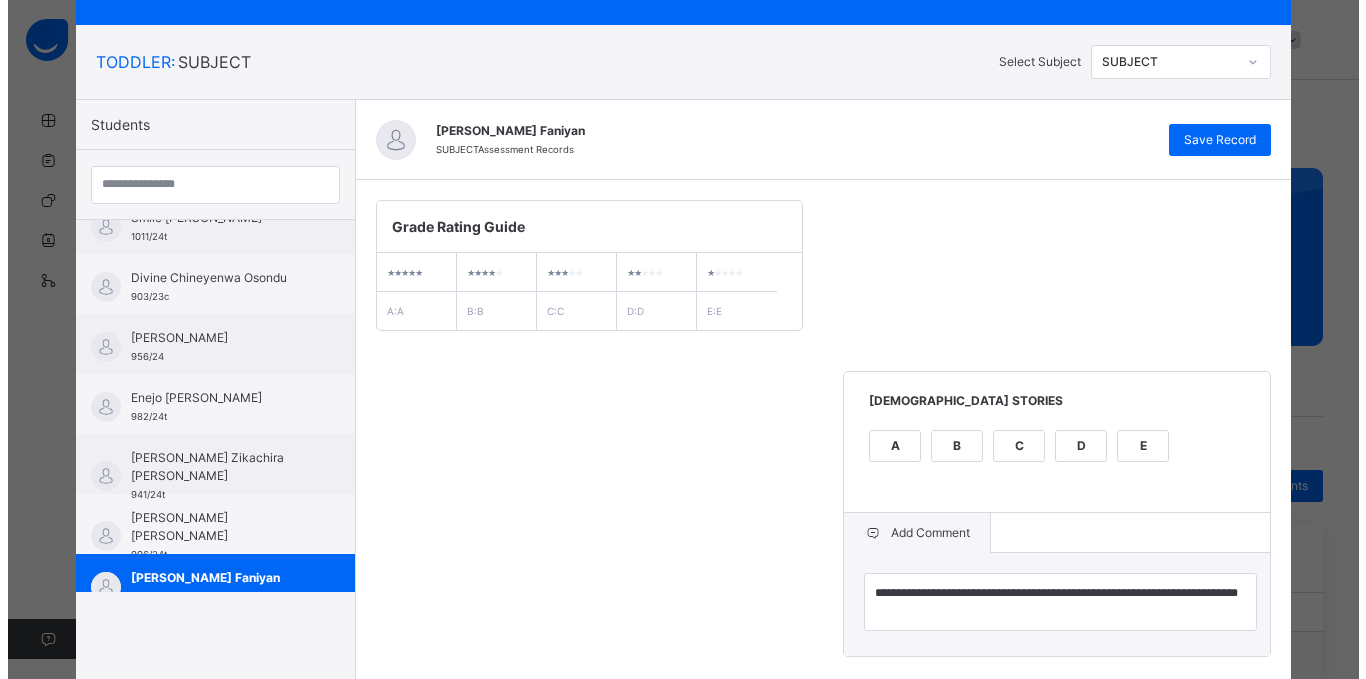 scroll, scrollTop: 40, scrollLeft: 0, axis: vertical 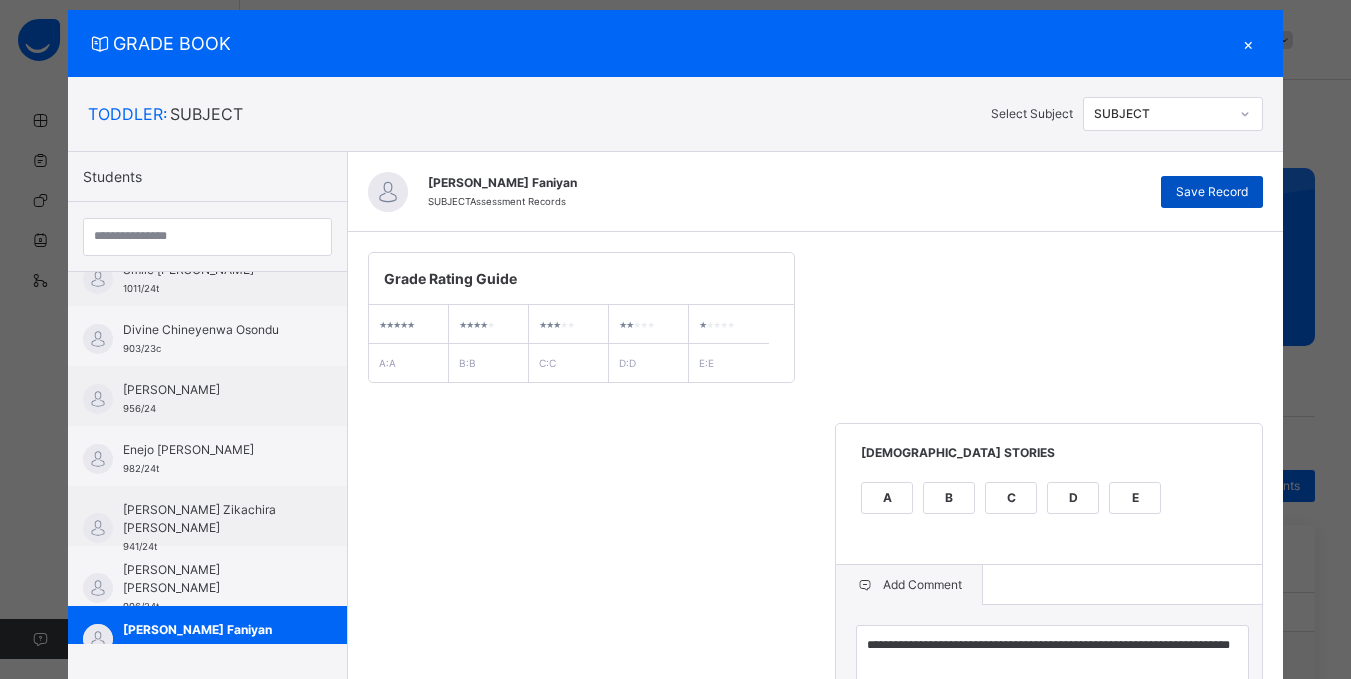 click on "Save Record" at bounding box center [1212, 192] 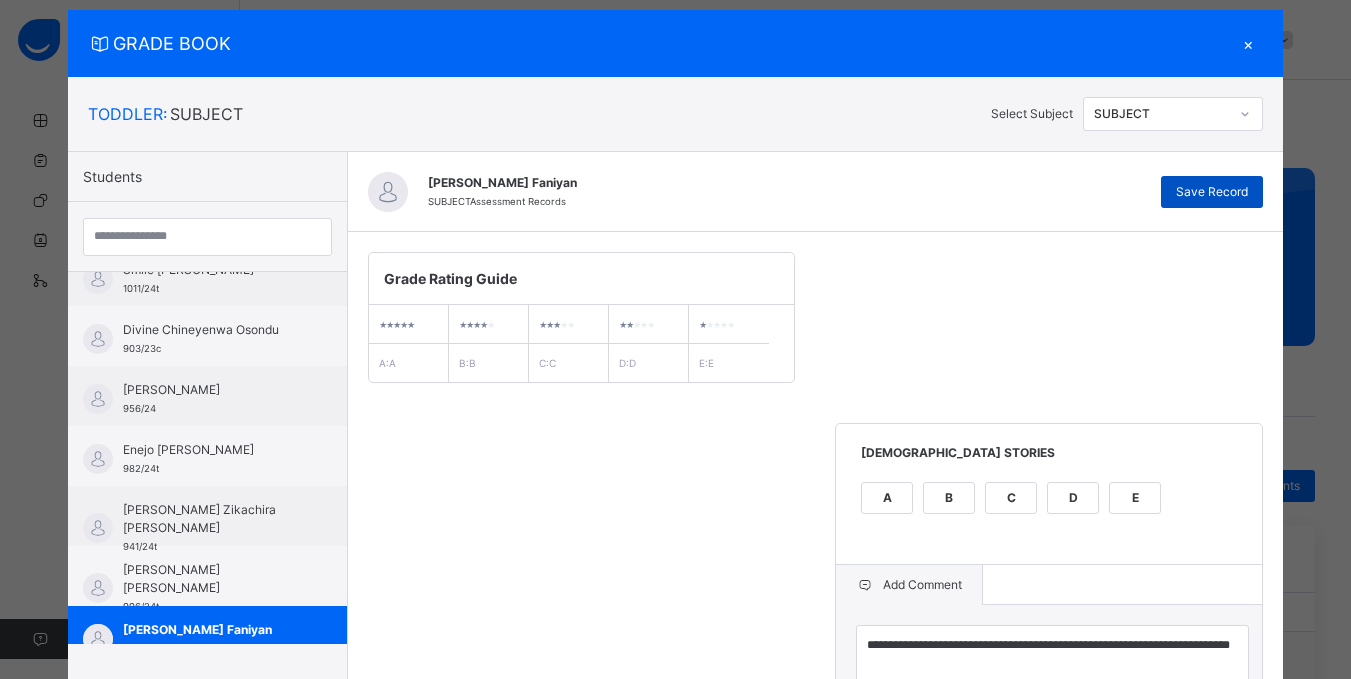 click on "Save Record" at bounding box center (1212, 192) 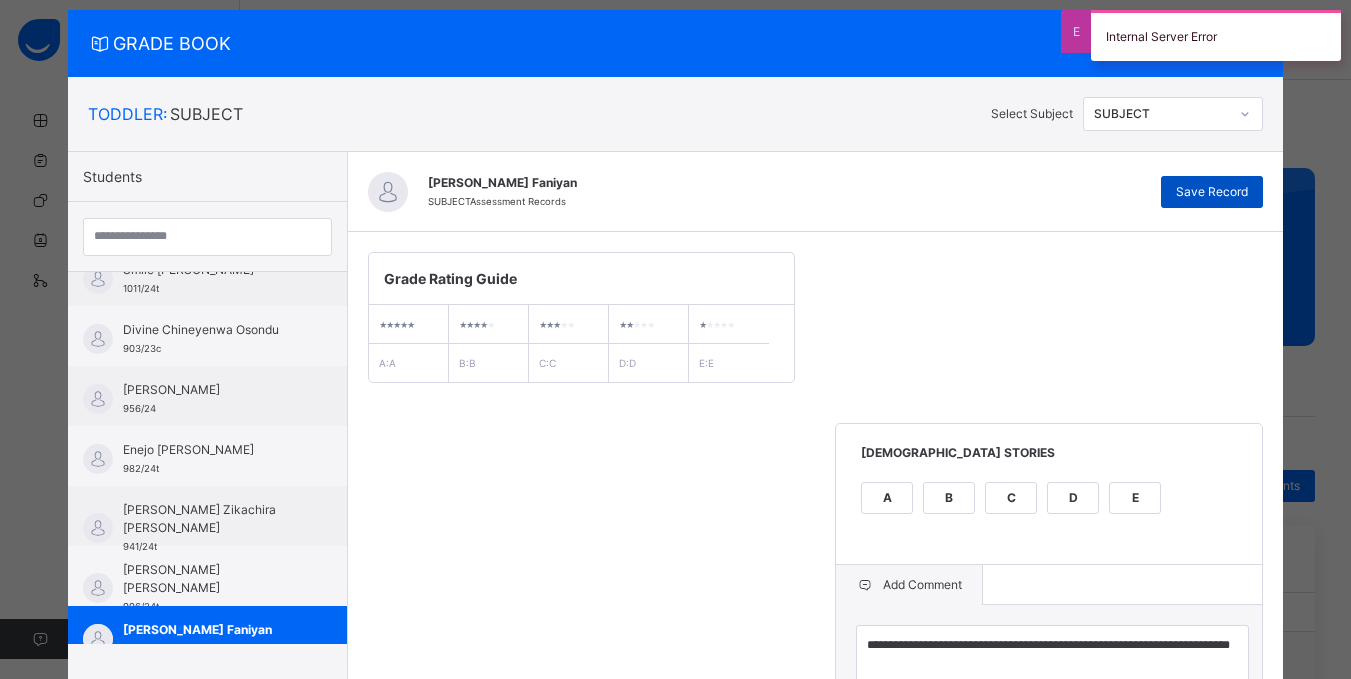 click on "Save Record" at bounding box center [1212, 192] 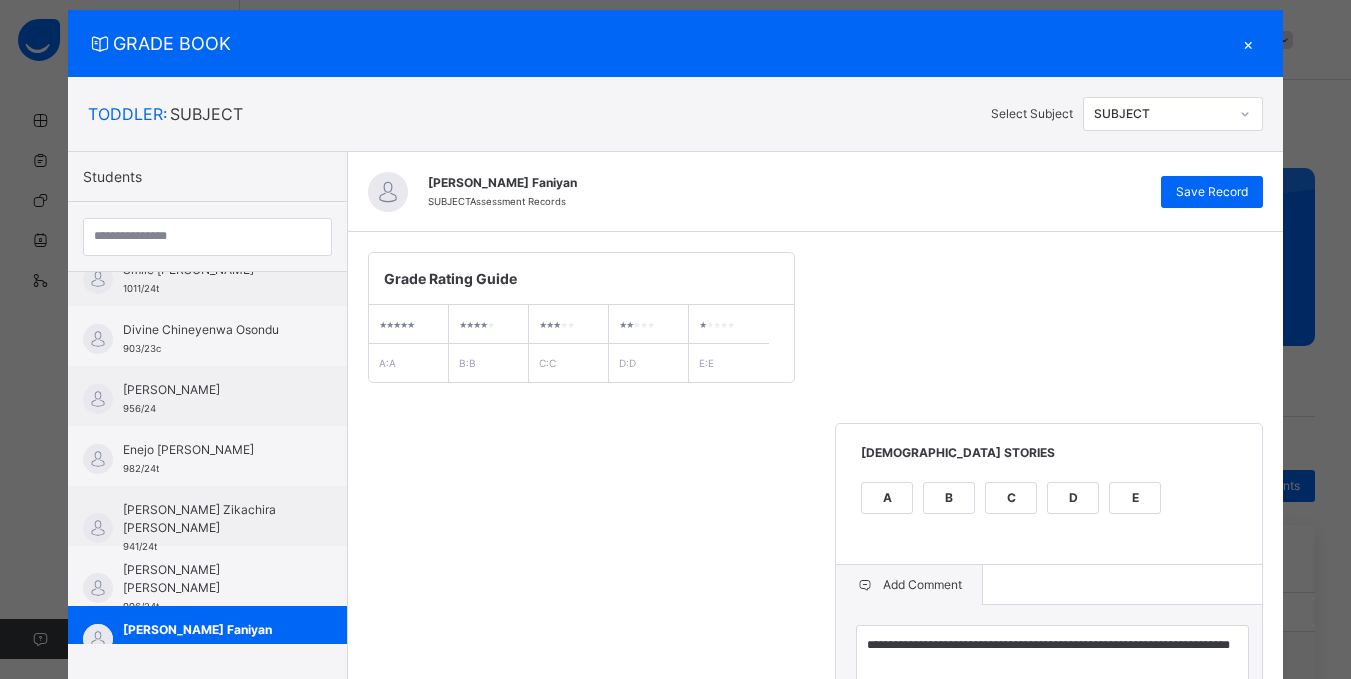 click on "**********" at bounding box center (816, 1132) 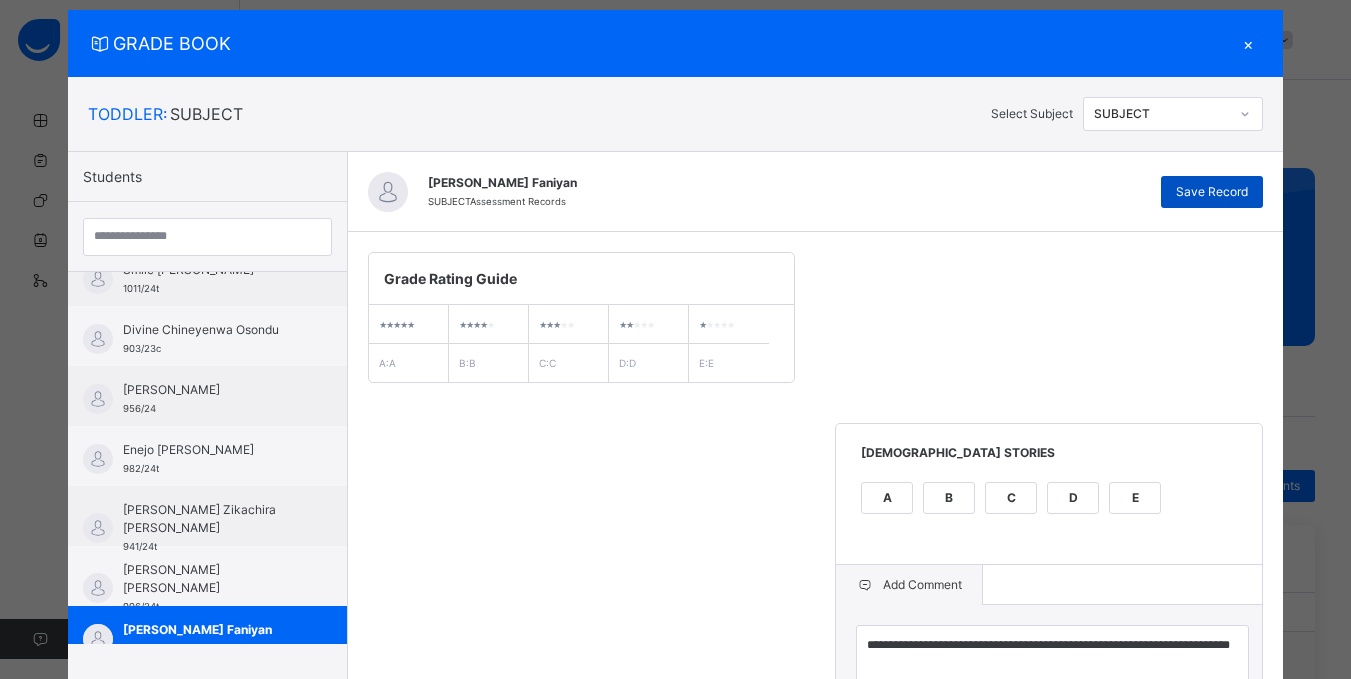 click on "Save Record" at bounding box center (1212, 192) 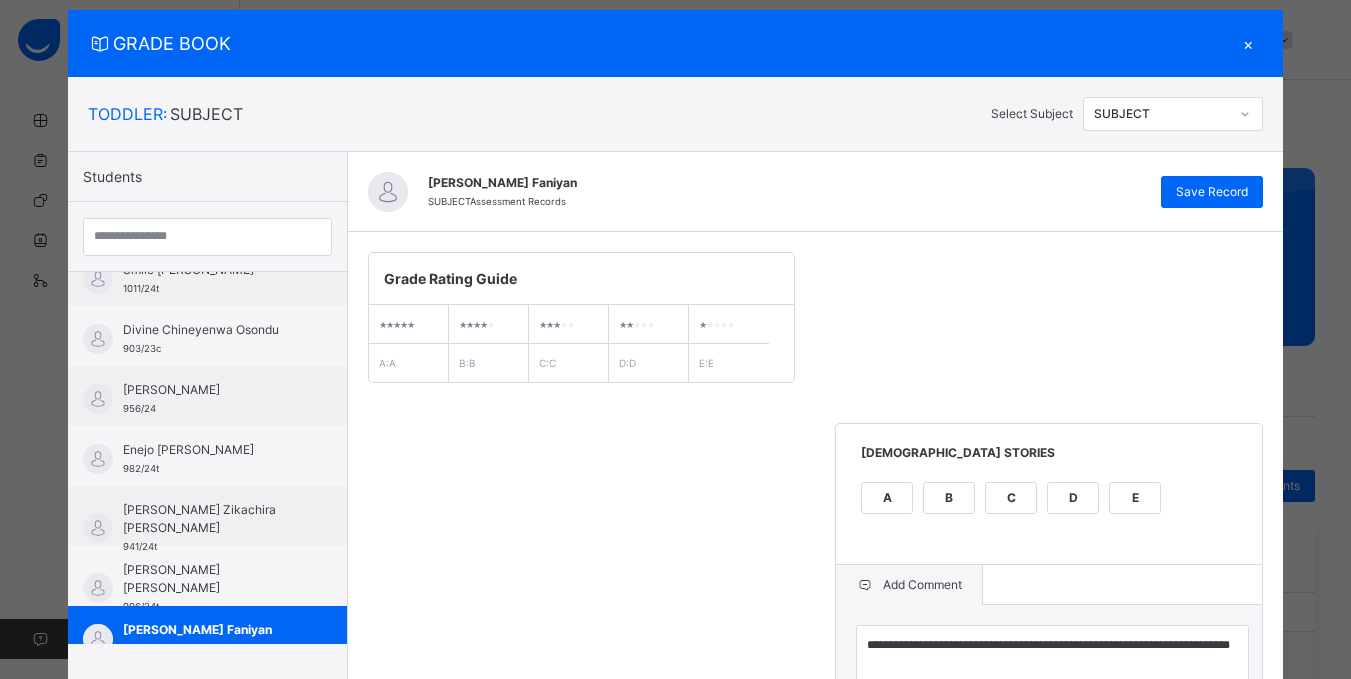 click on "×" at bounding box center [1248, 43] 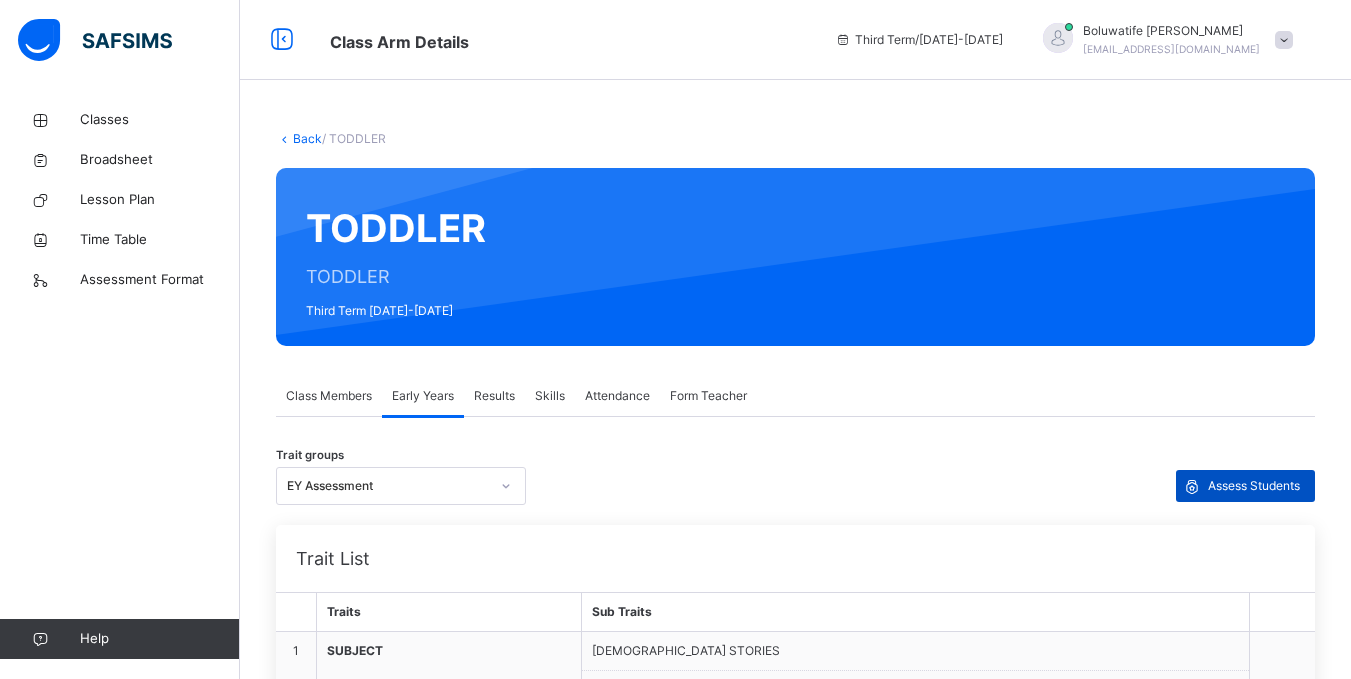 click on "Assess Students" at bounding box center [1254, 486] 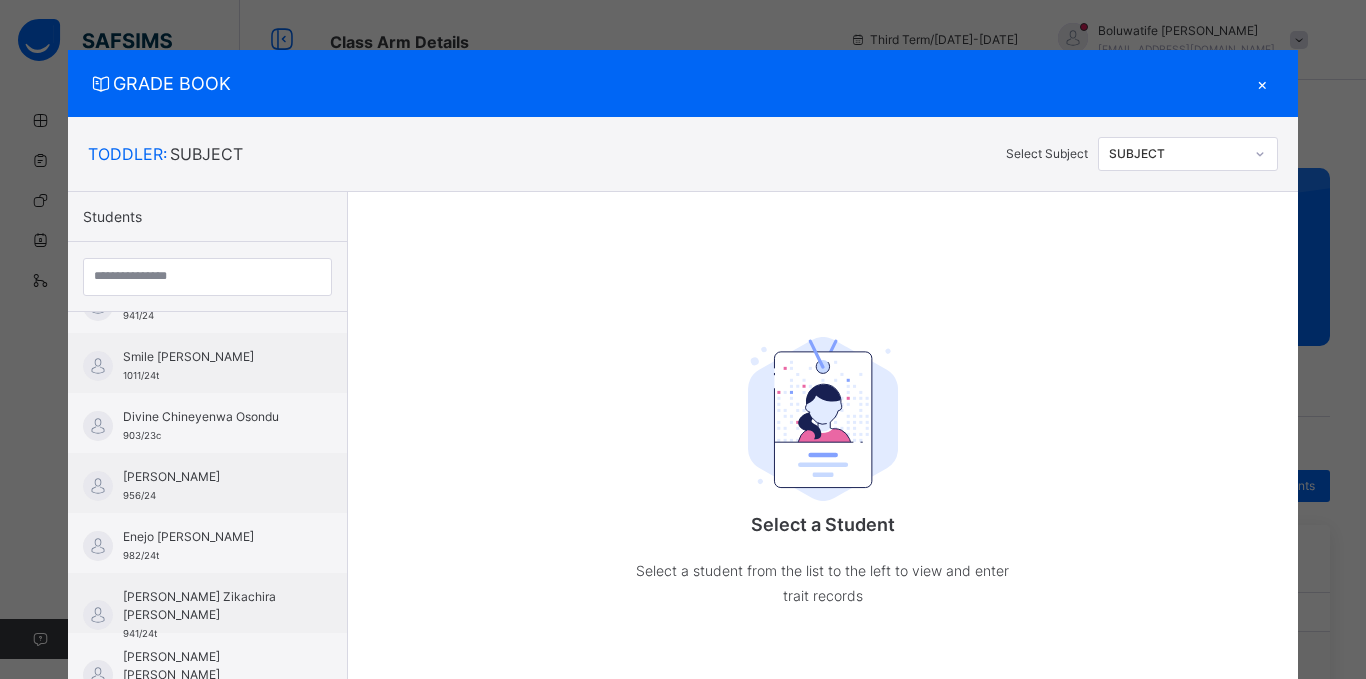 scroll, scrollTop: 320, scrollLeft: 0, axis: vertical 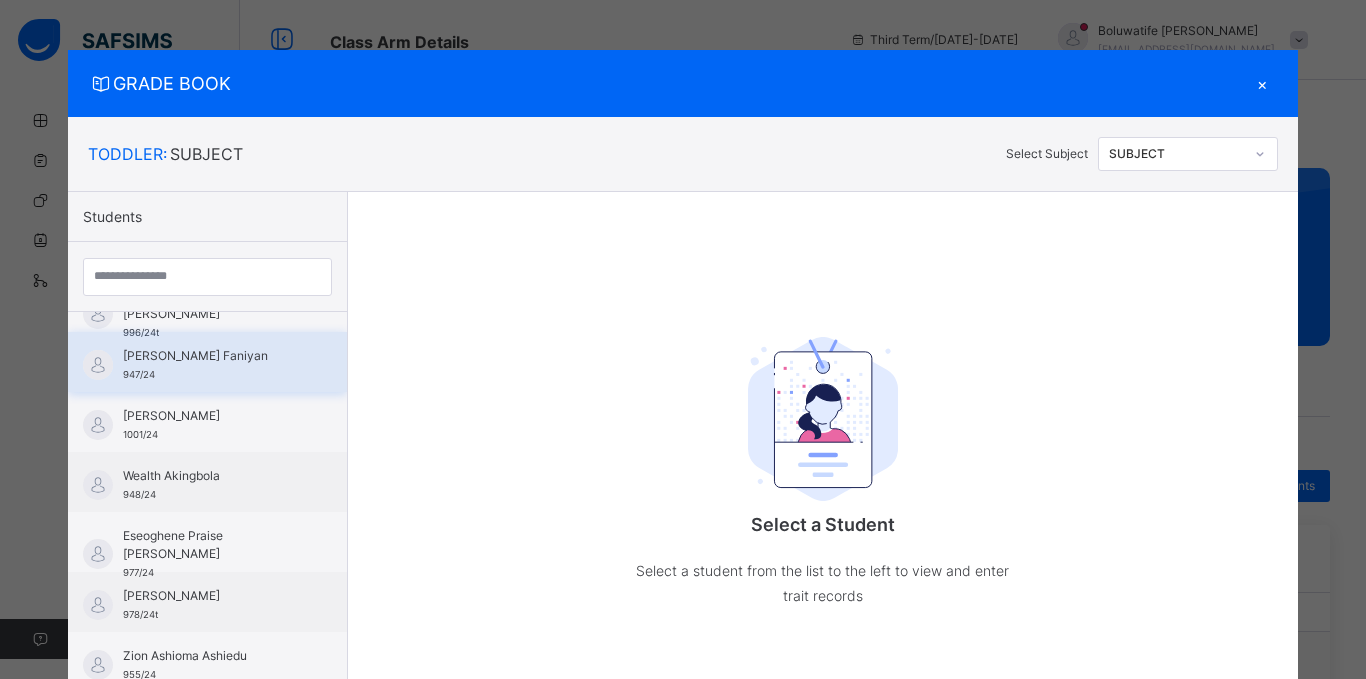 click on "[PERSON_NAME] Faniyan 947/24" at bounding box center (212, 365) 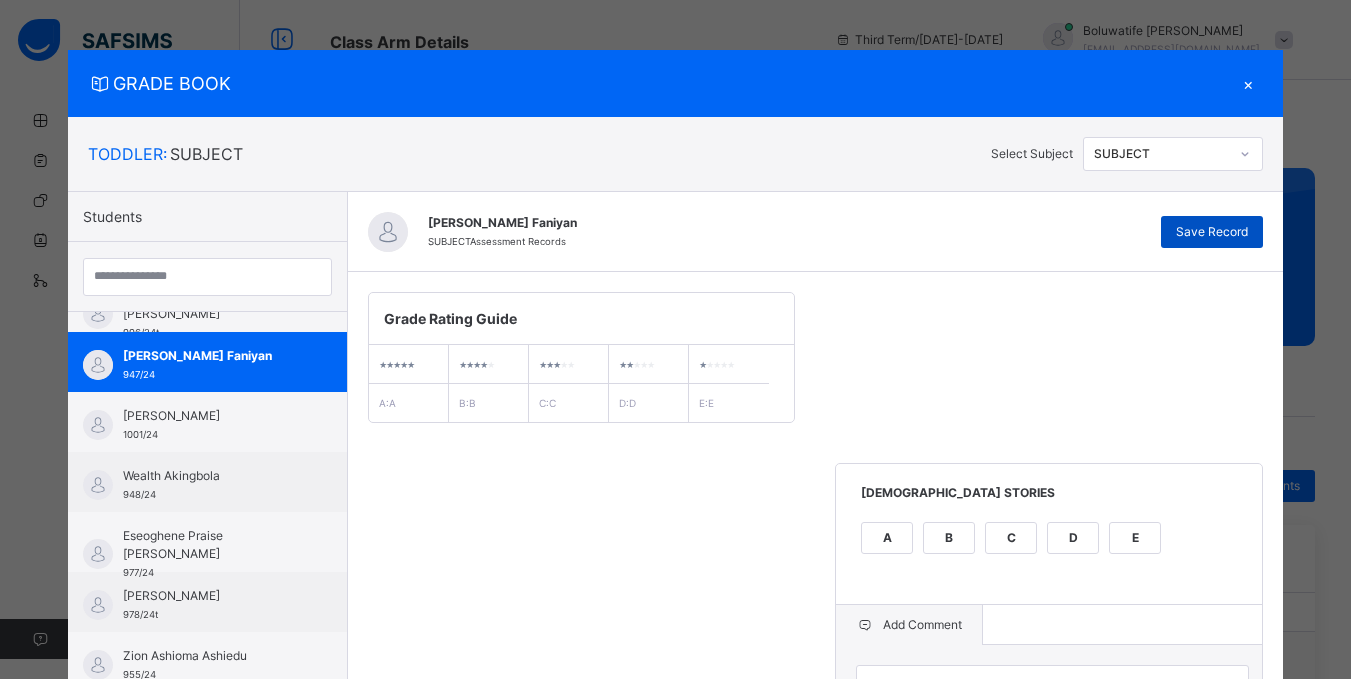 click on "Save Record" at bounding box center [1212, 232] 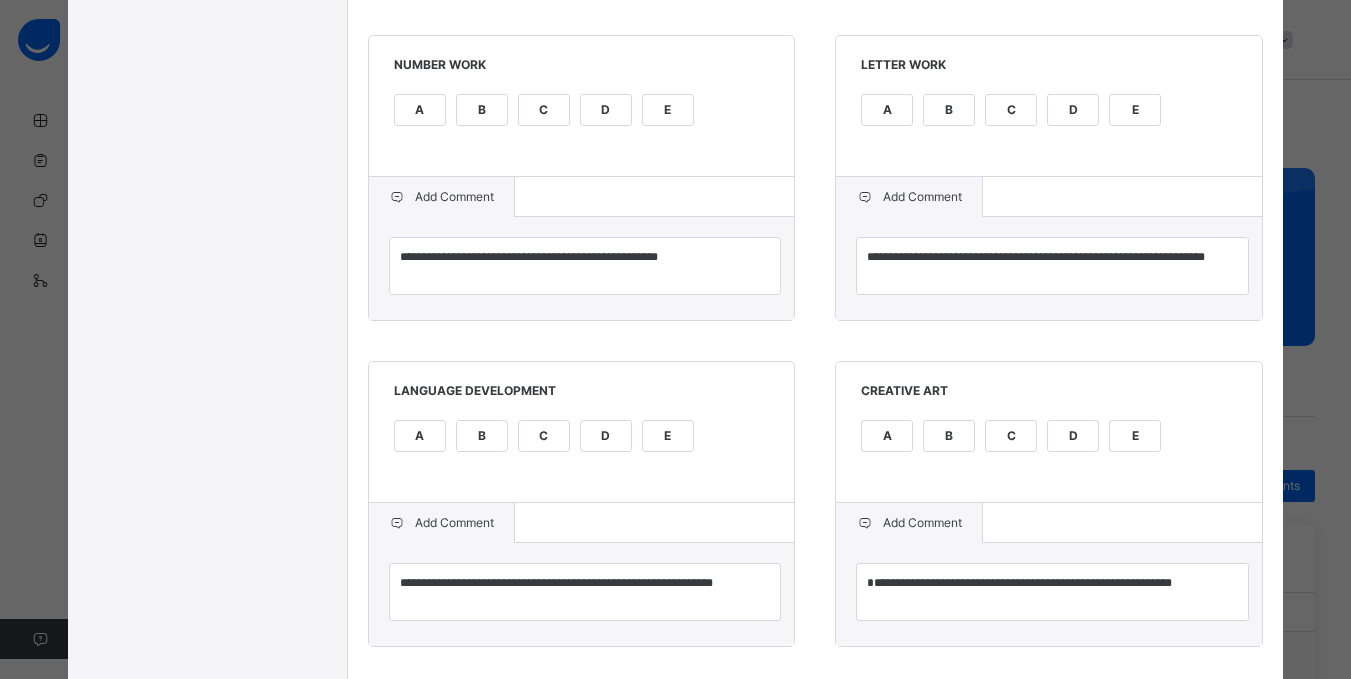 scroll, scrollTop: 760, scrollLeft: 0, axis: vertical 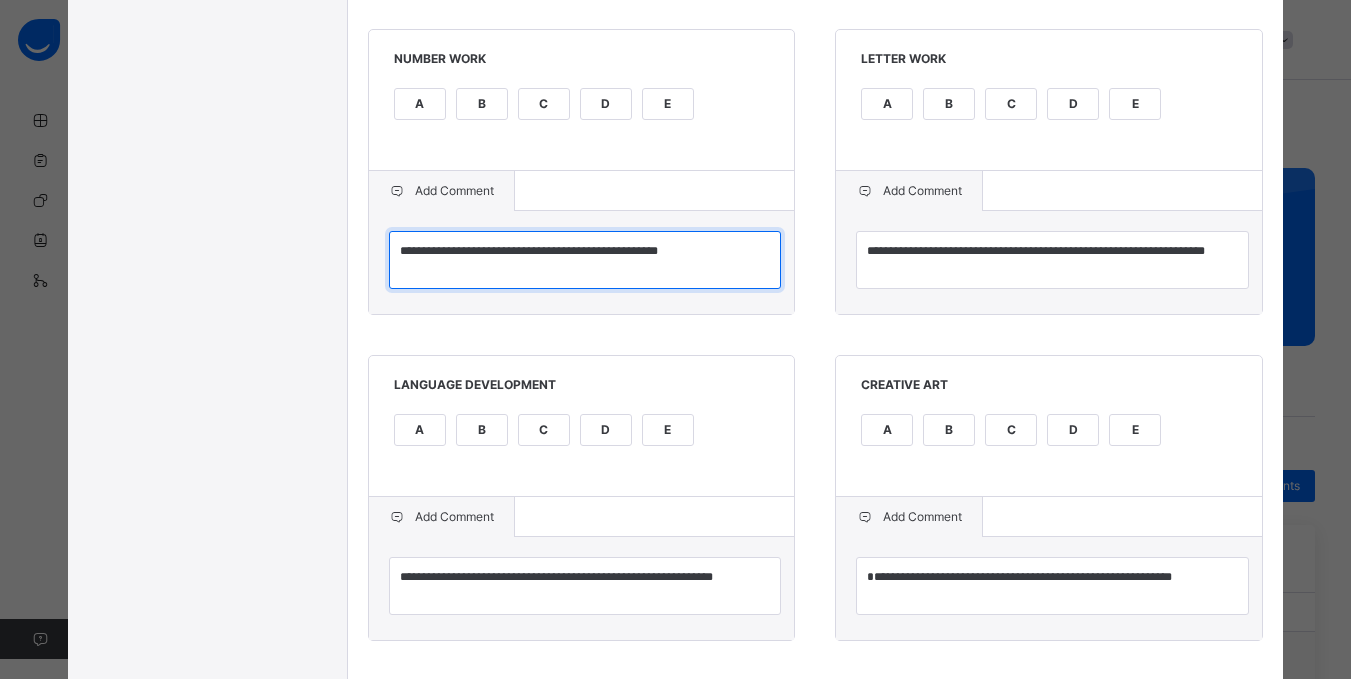 click on "**********" at bounding box center [585, 260] 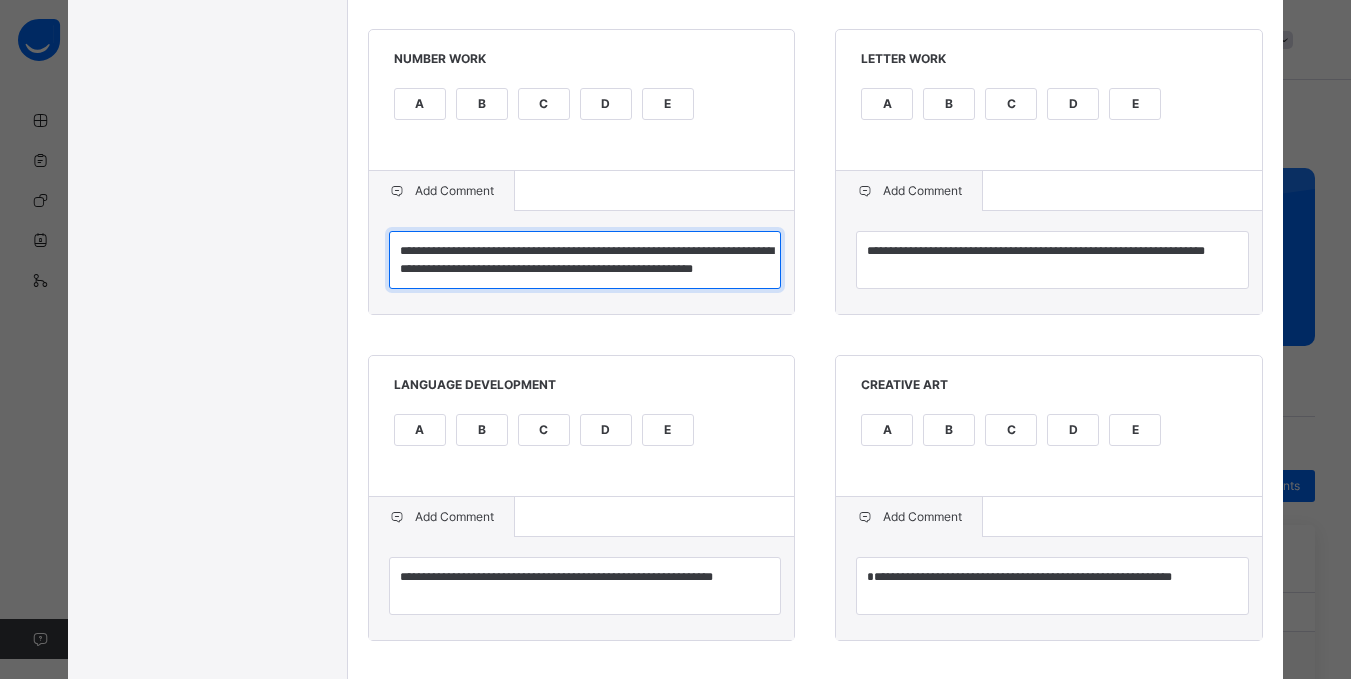 scroll, scrollTop: 6, scrollLeft: 0, axis: vertical 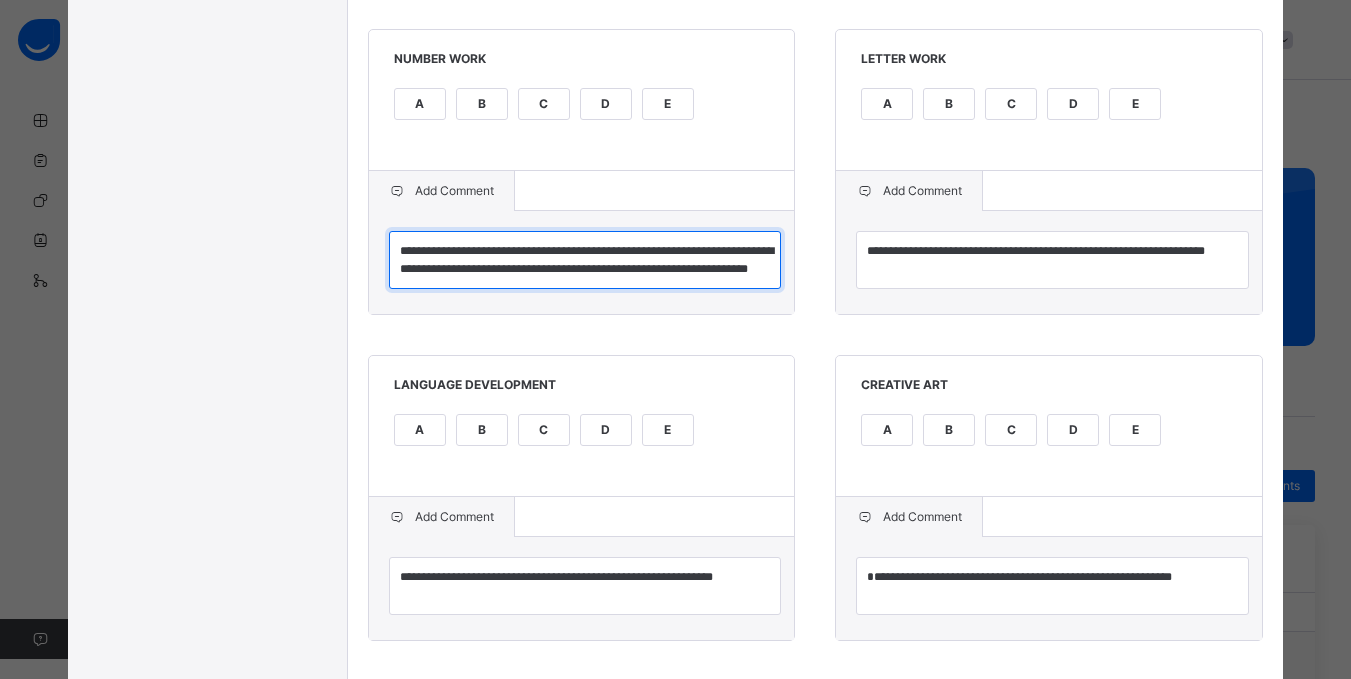 type on "**********" 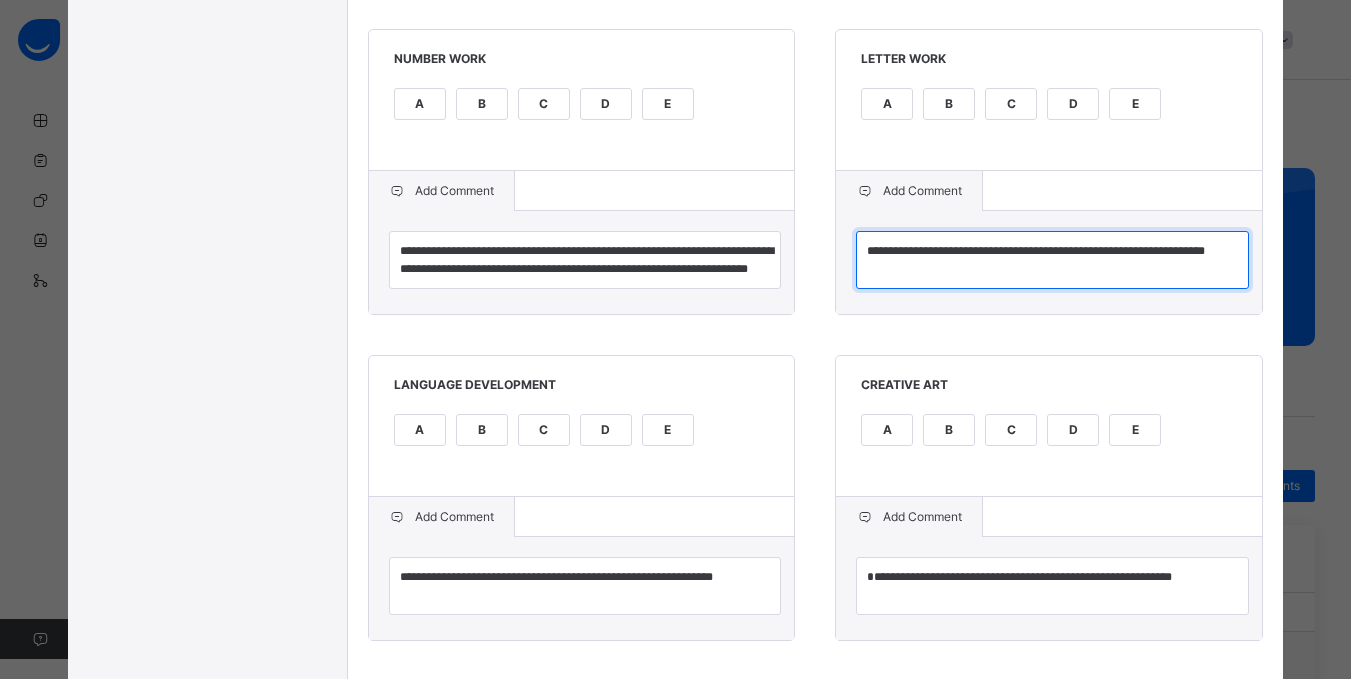 click on "**********" at bounding box center [1052, 260] 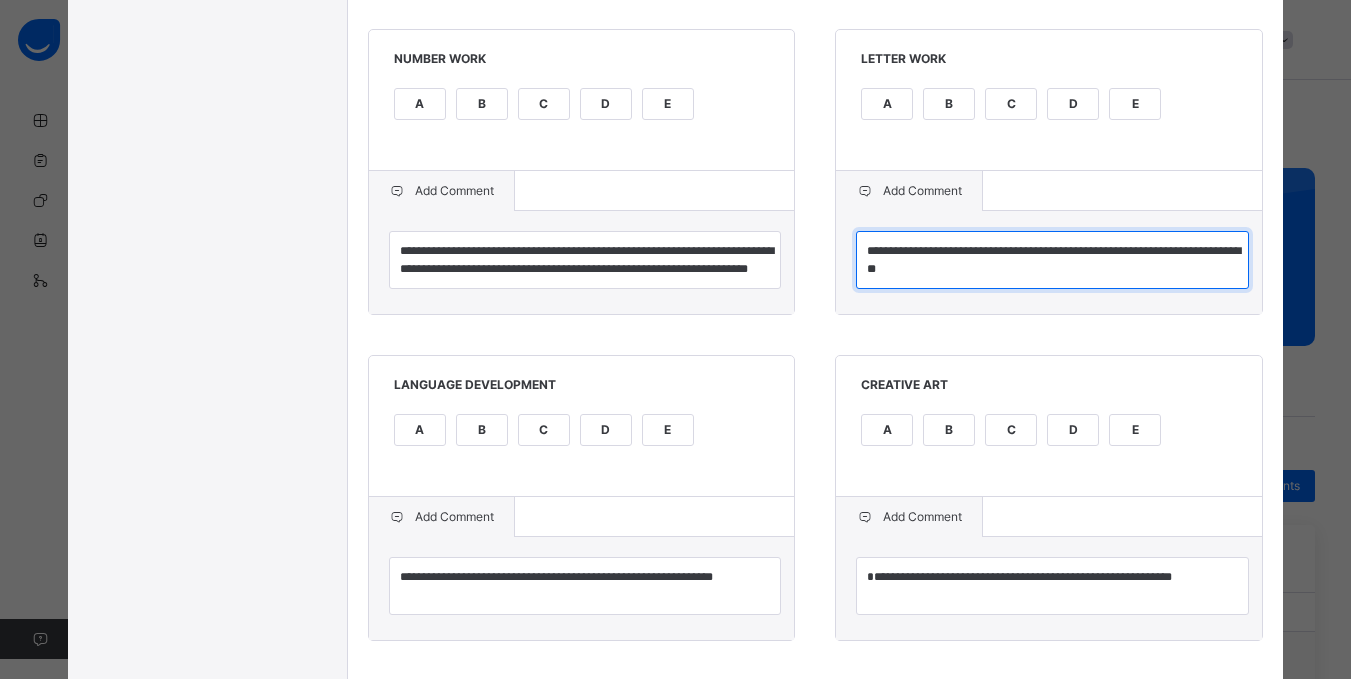 click on "**********" at bounding box center [1052, 260] 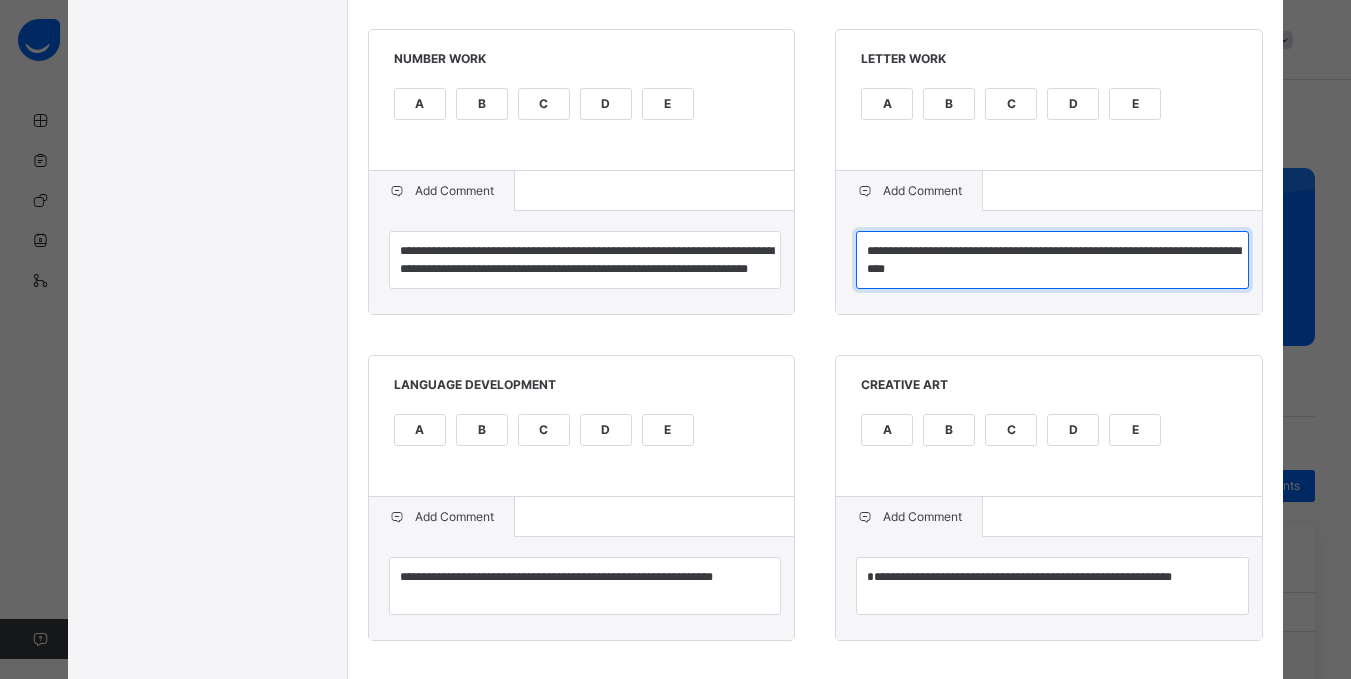 click on "**********" at bounding box center [1052, 260] 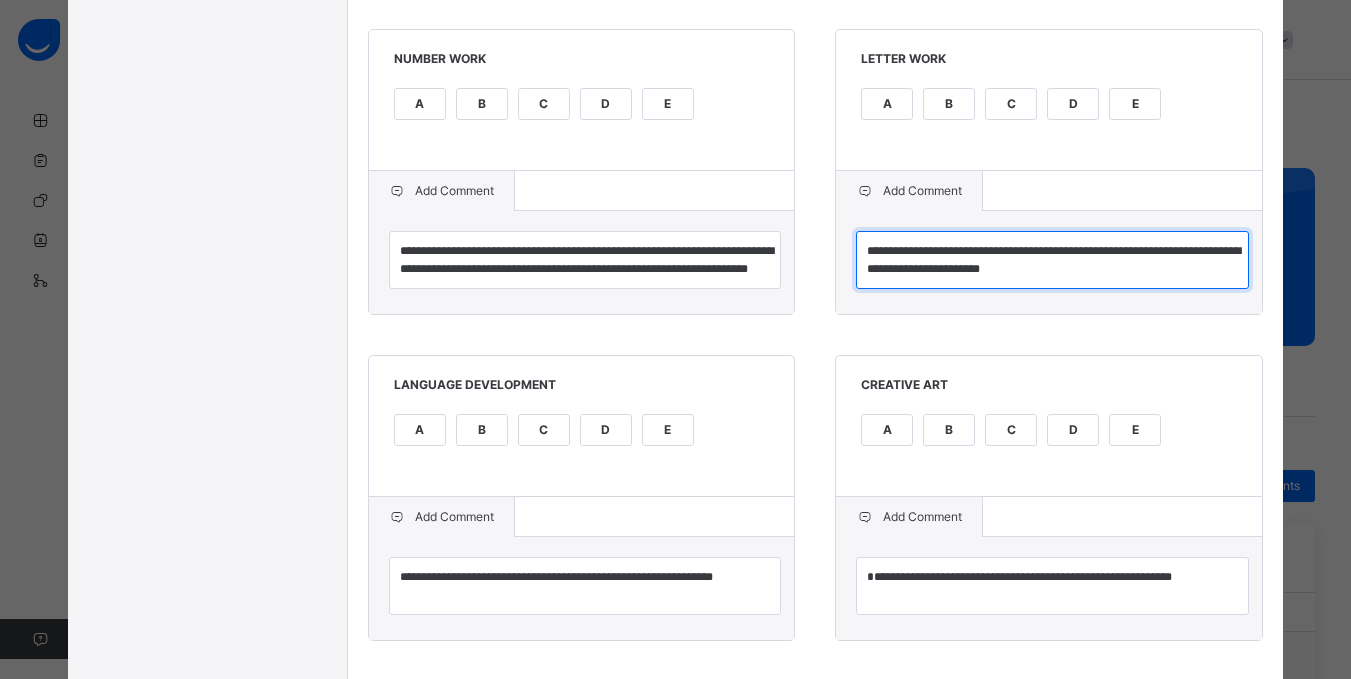type on "**********" 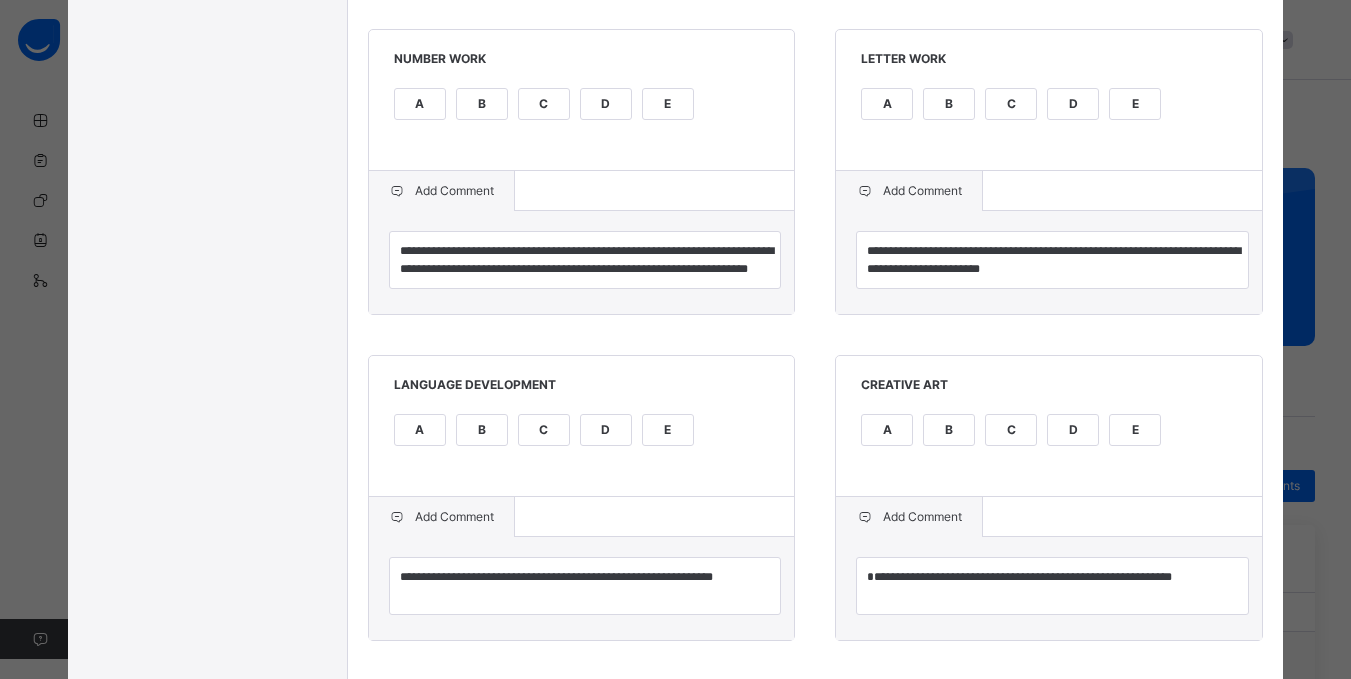 click on "**********" at bounding box center [582, 588] 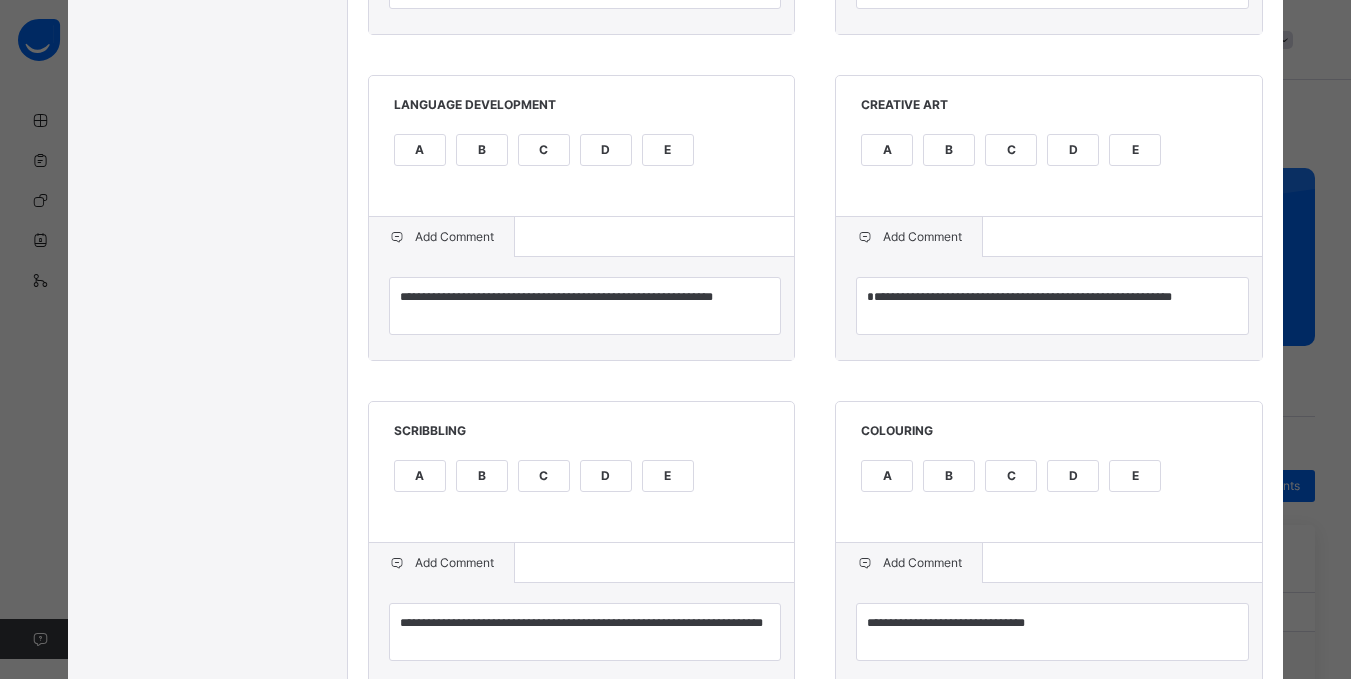 scroll, scrollTop: 1080, scrollLeft: 0, axis: vertical 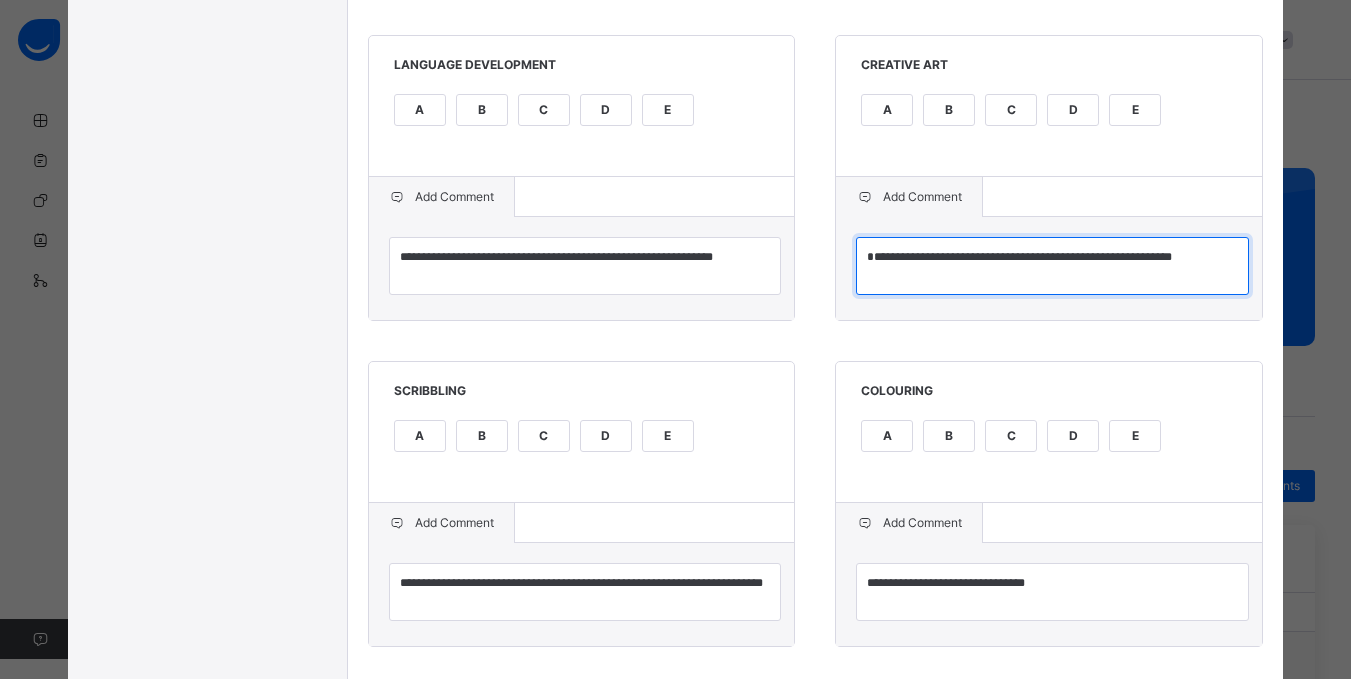 click on "**********" at bounding box center [1052, 266] 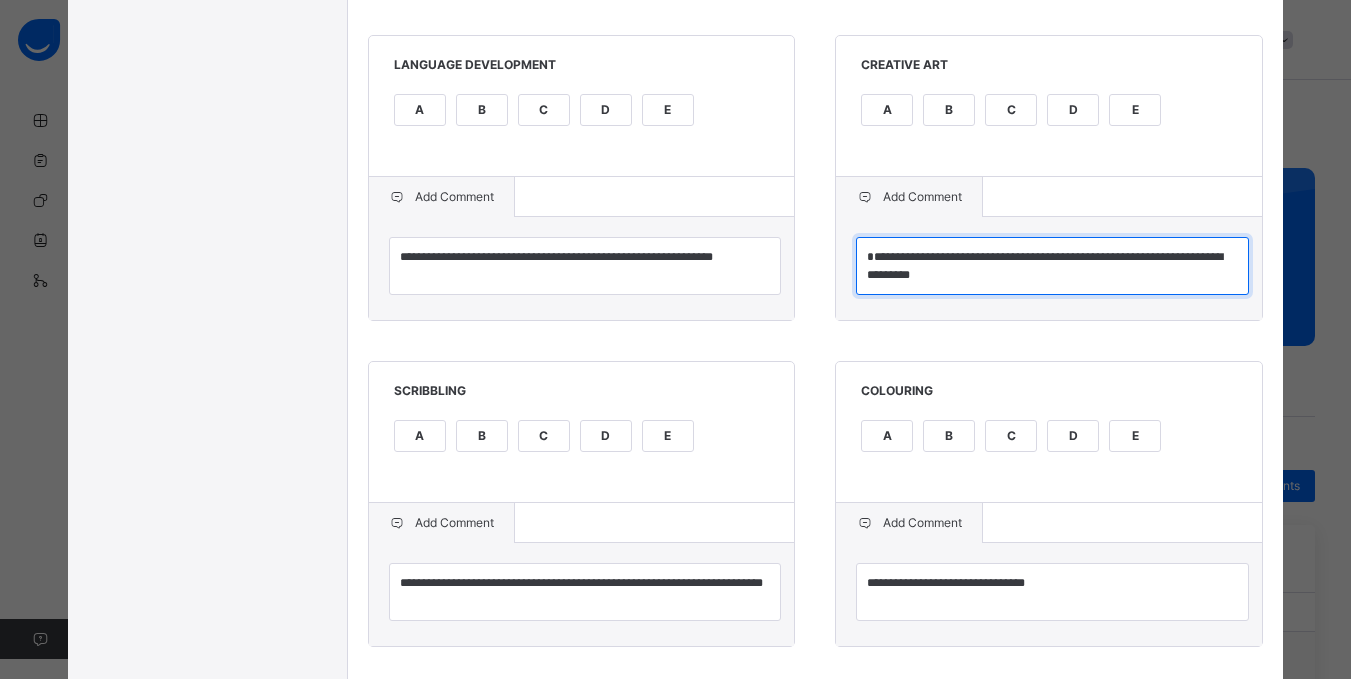type on "**********" 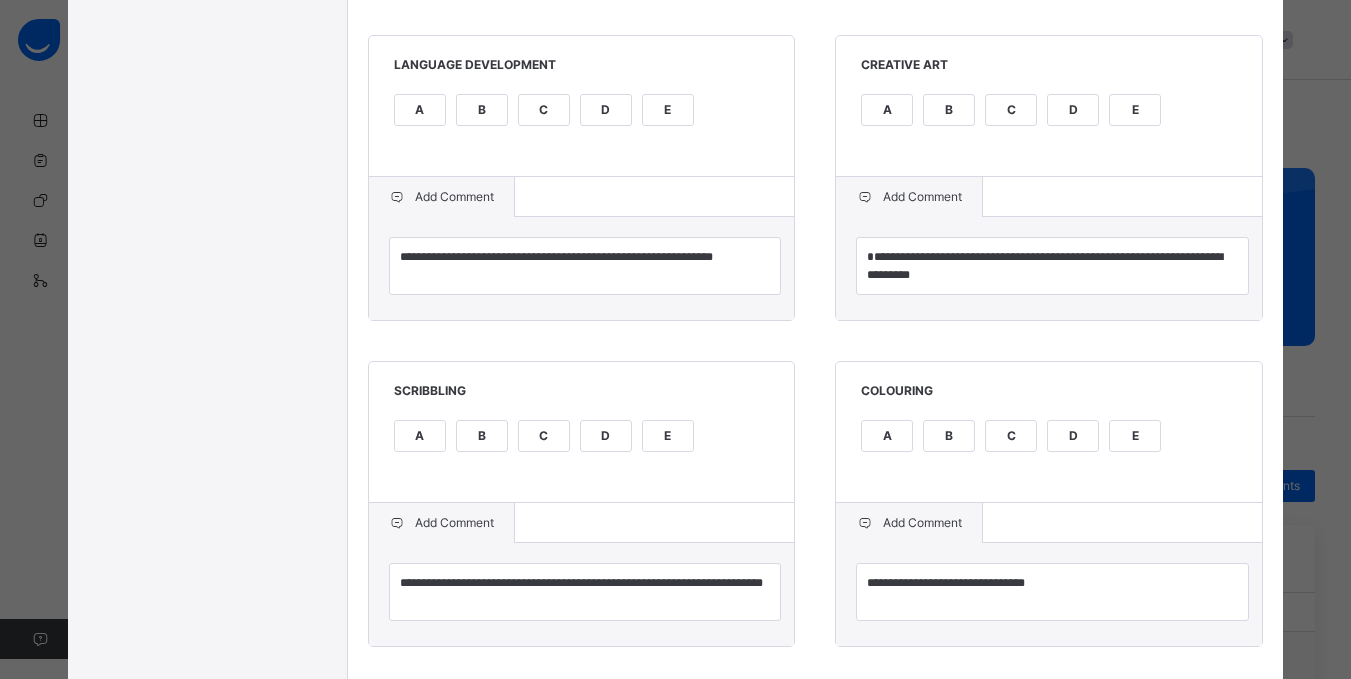 click on "A B C D E" at bounding box center (582, 448) 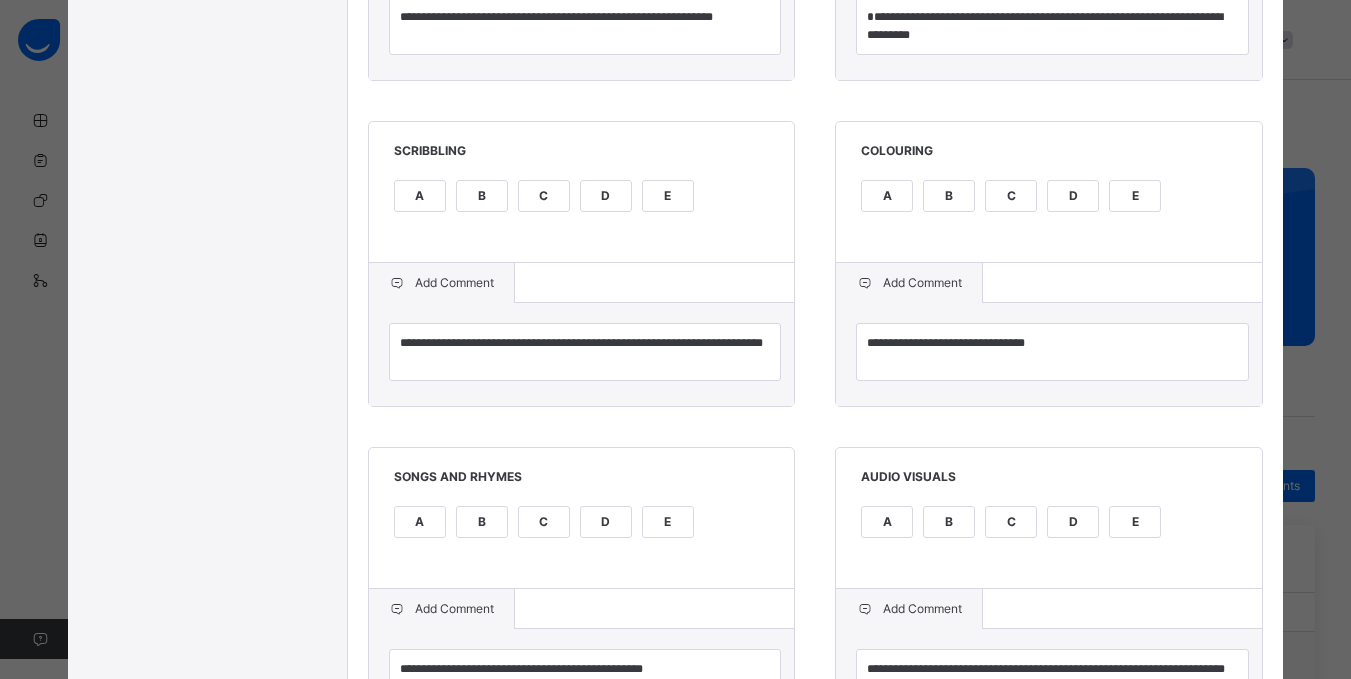 scroll, scrollTop: 1360, scrollLeft: 0, axis: vertical 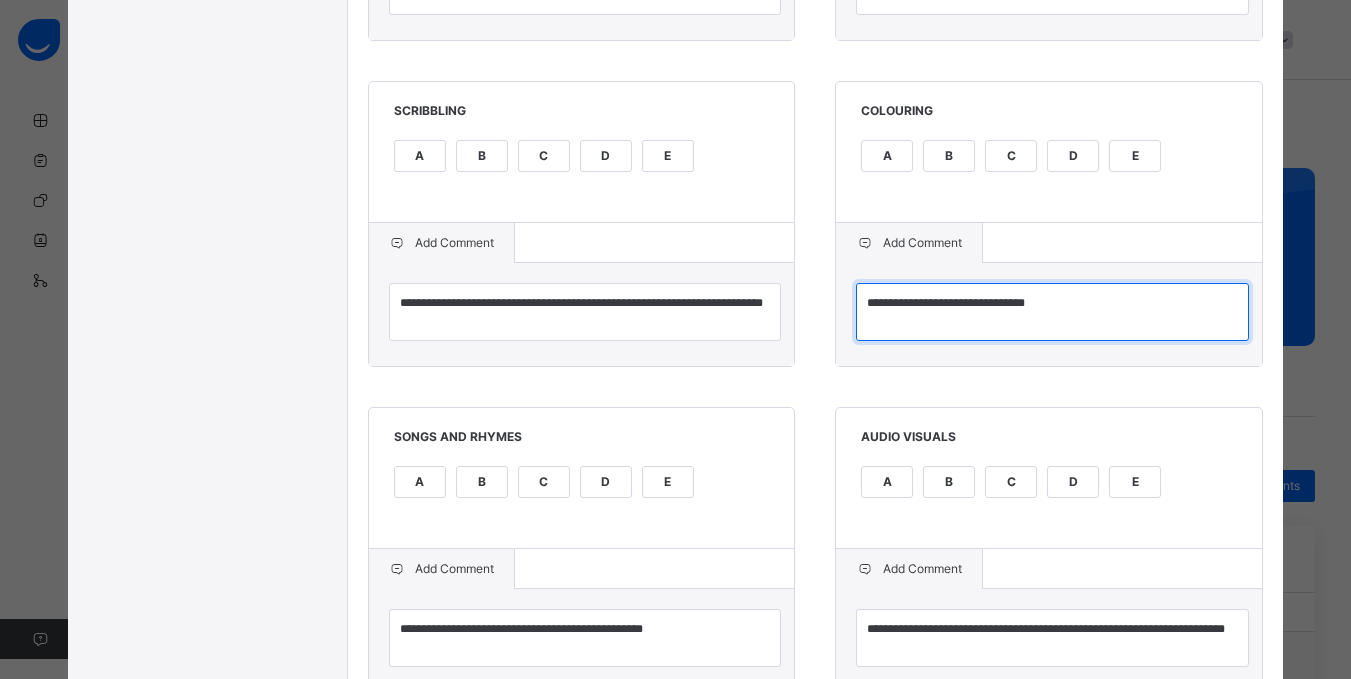 click on "**********" at bounding box center [1052, 312] 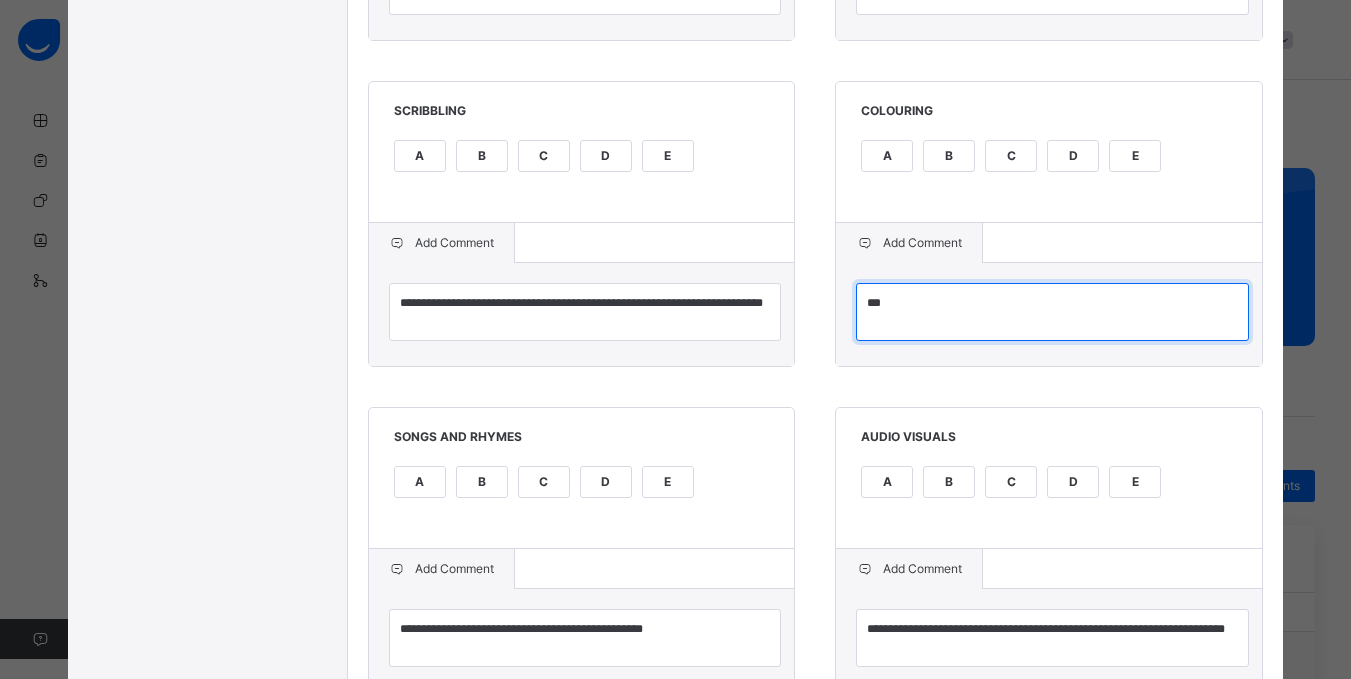 type on "**" 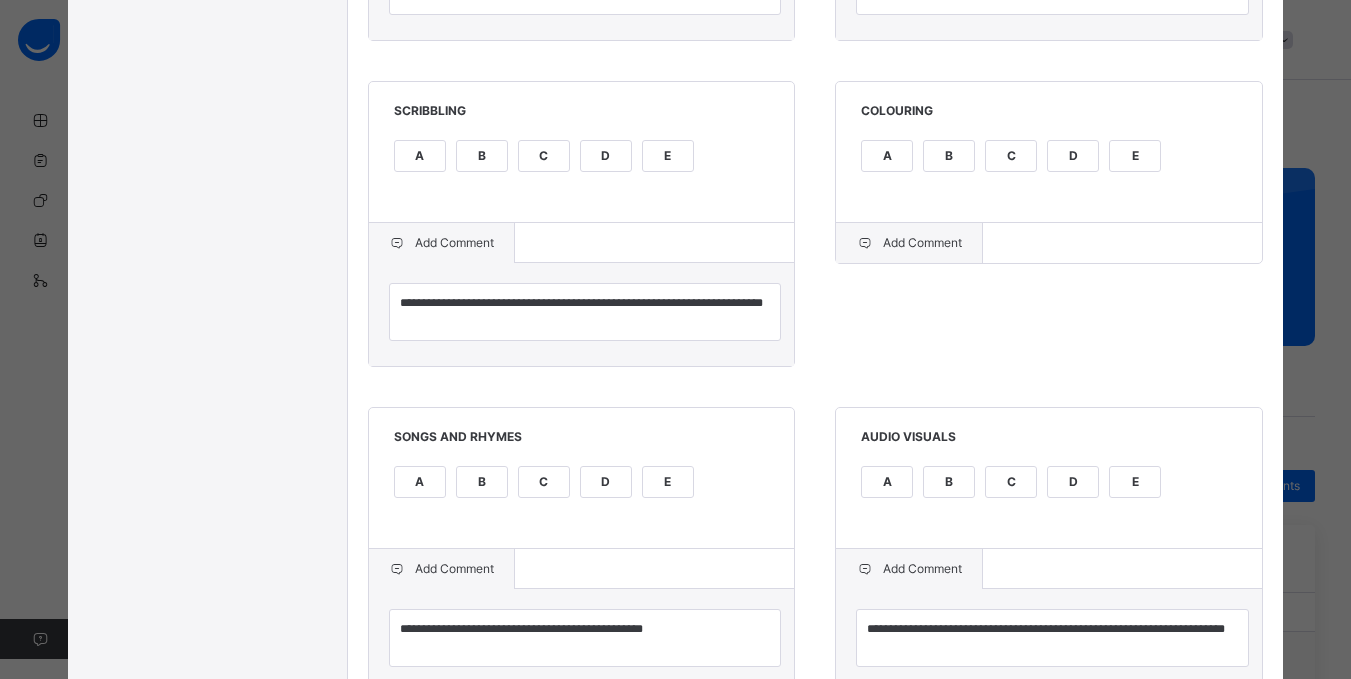 click on "Add Comment" at bounding box center [909, 243] 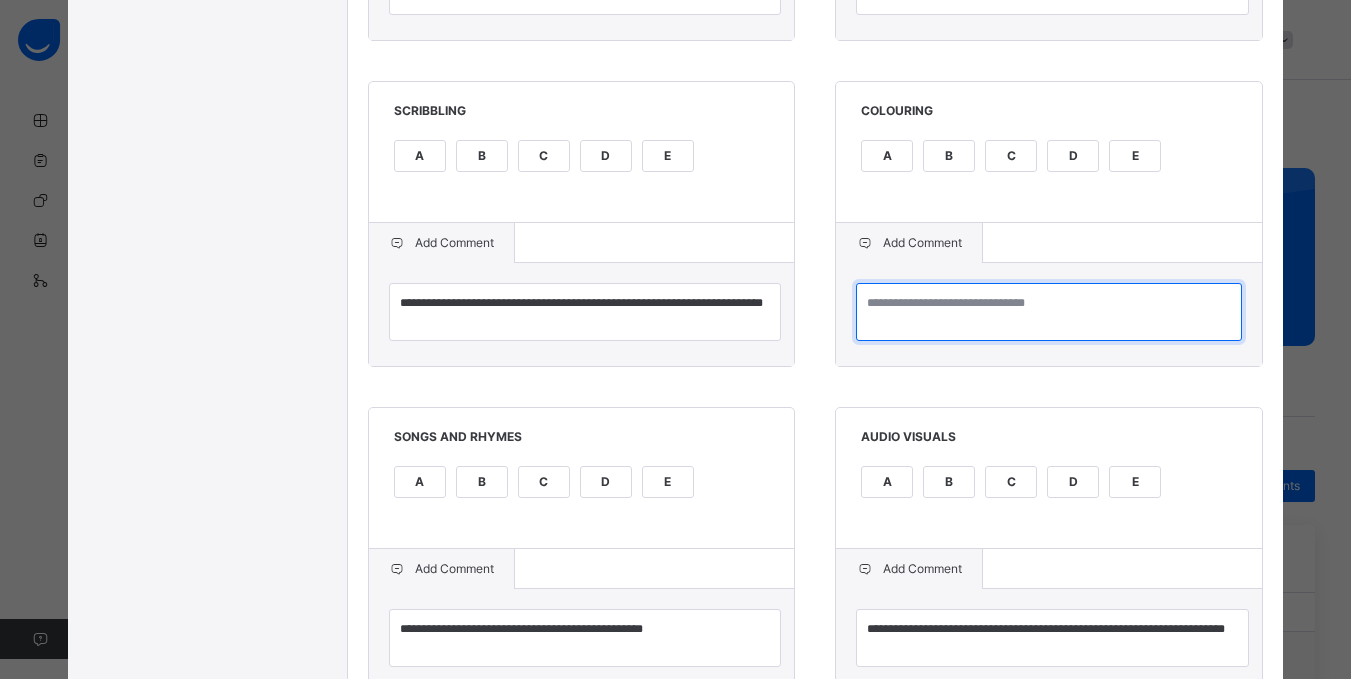 click at bounding box center [1049, 312] 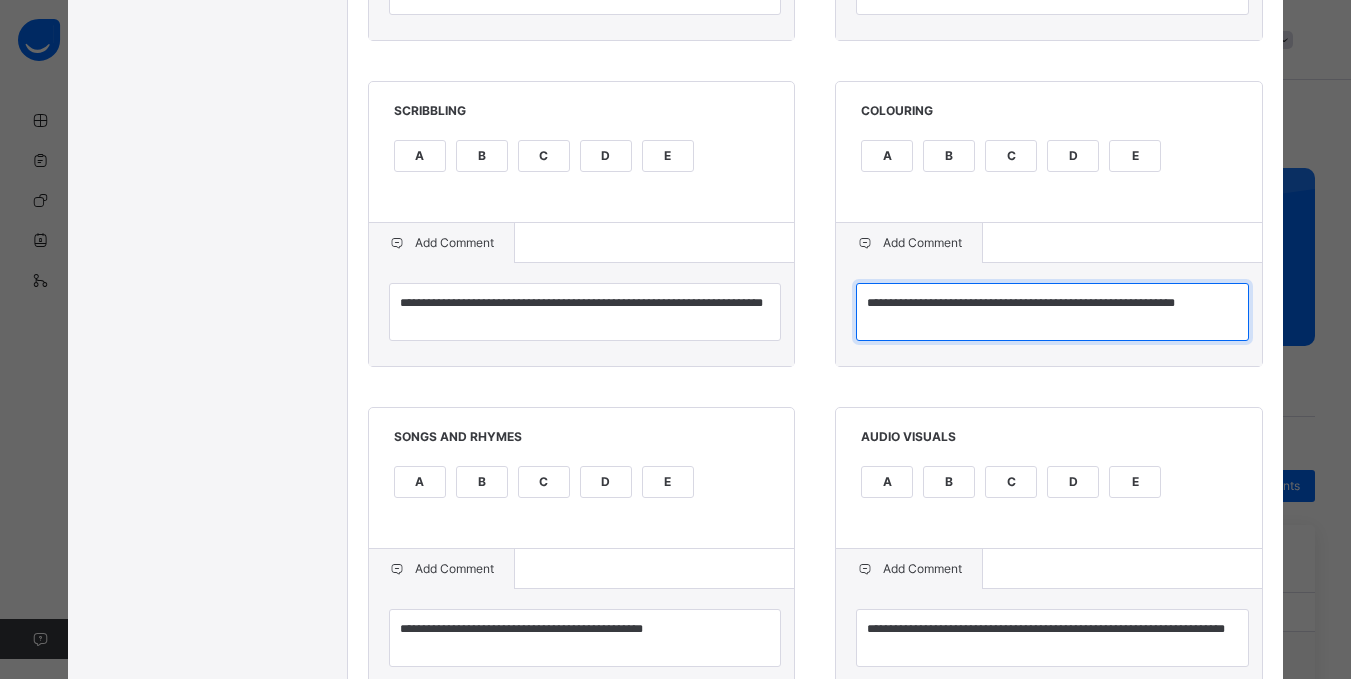 type on "**********" 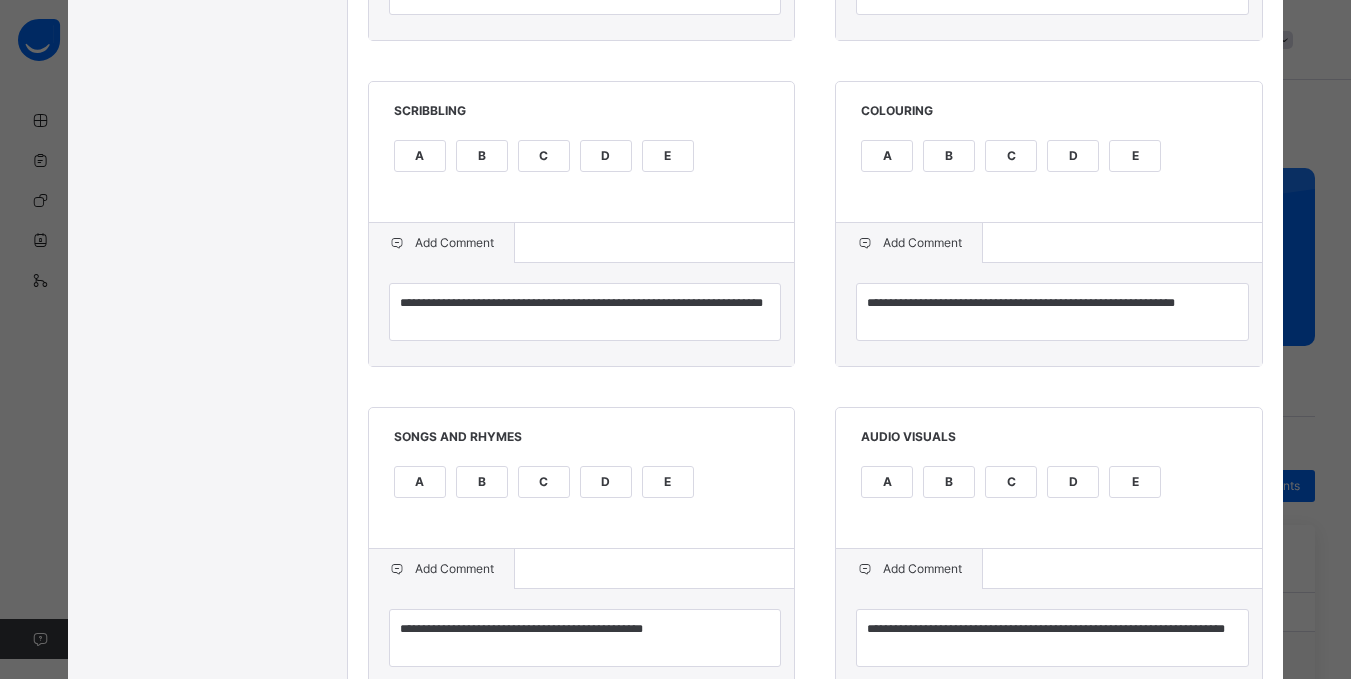 click on "C" at bounding box center (1011, 156) 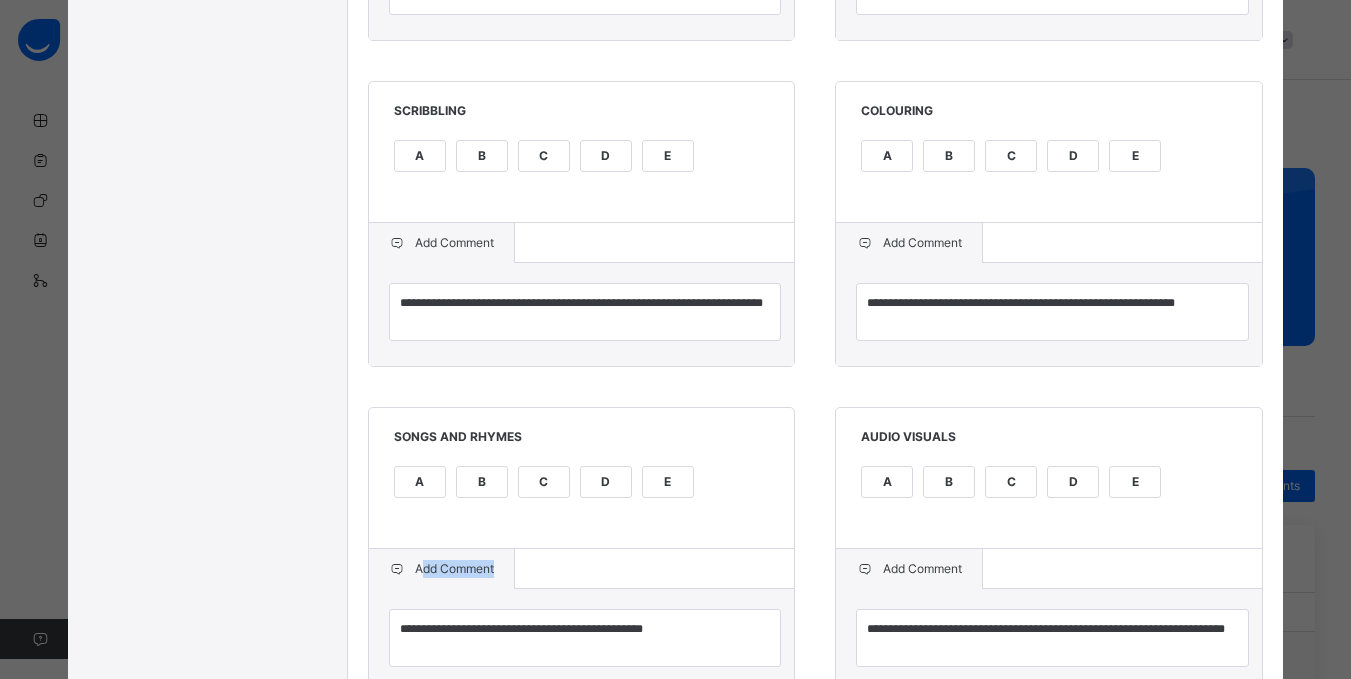 drag, startPoint x: 806, startPoint y: 576, endPoint x: 773, endPoint y: 591, distance: 36.249138 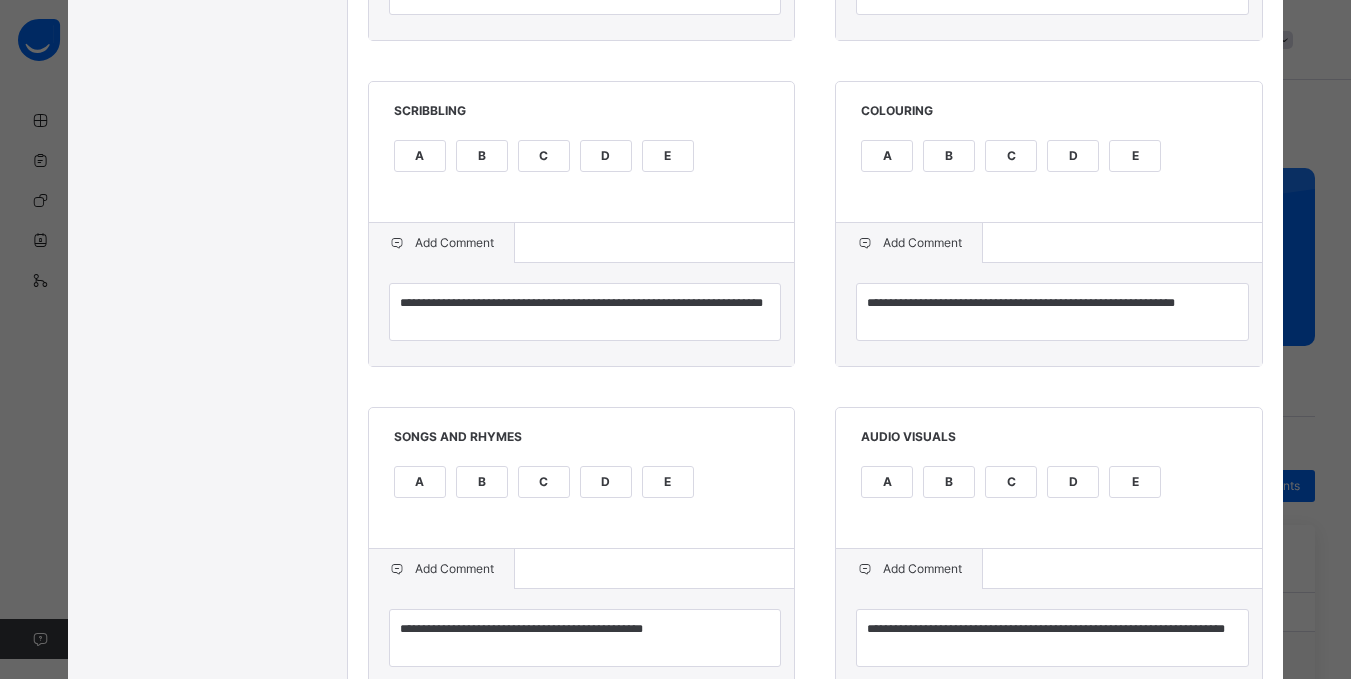 click on "Add Comment" at bounding box center (909, 569) 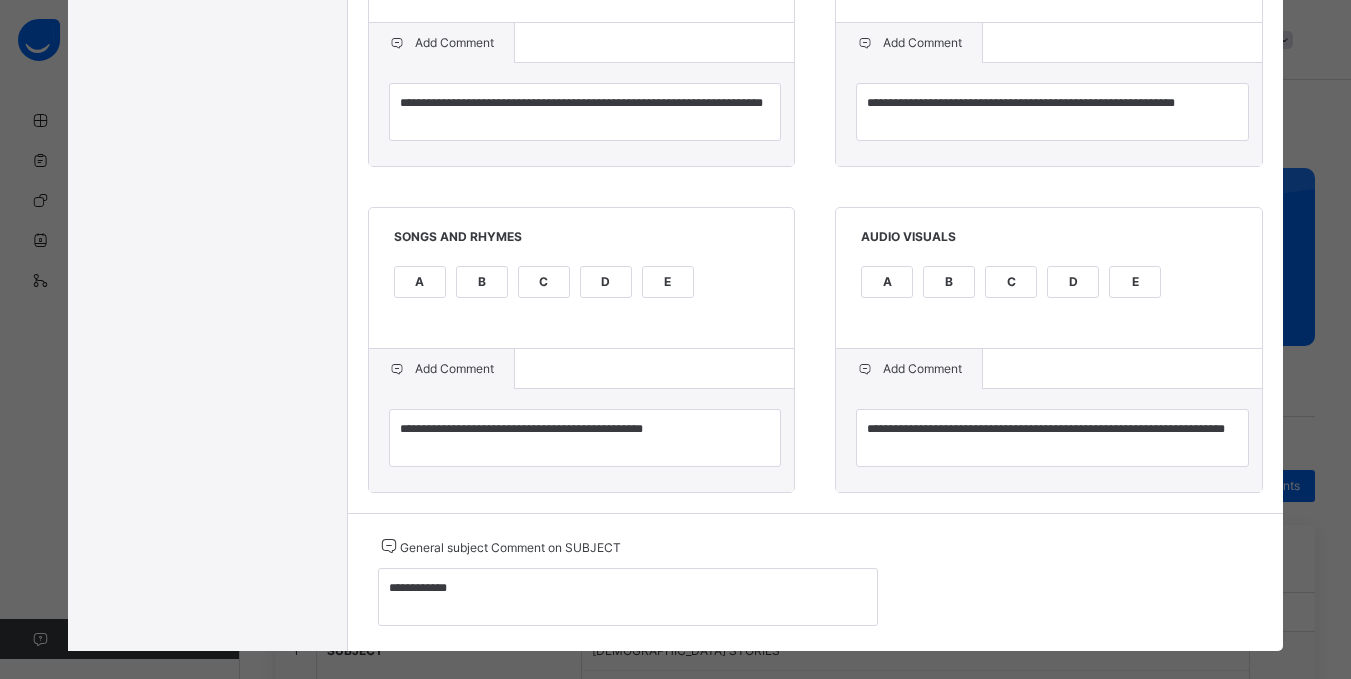 scroll, scrollTop: 1597, scrollLeft: 0, axis: vertical 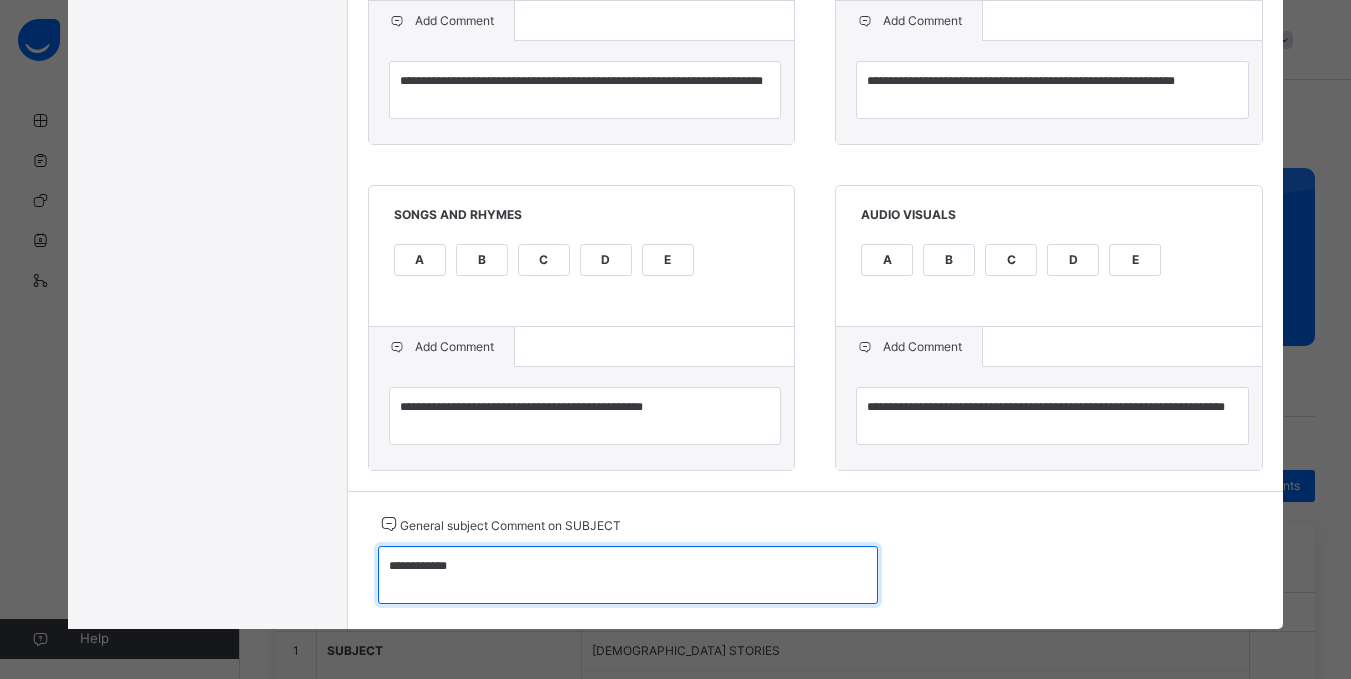 click on "**********" at bounding box center (628, 575) 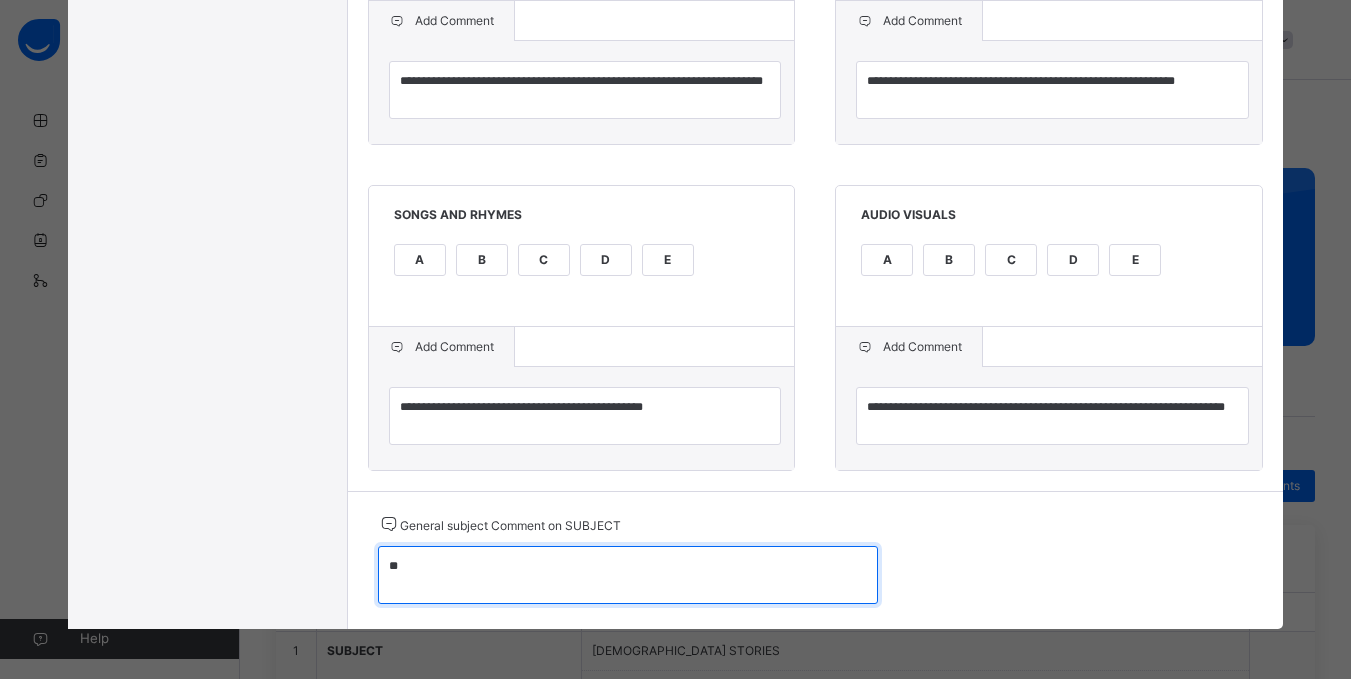 type on "*" 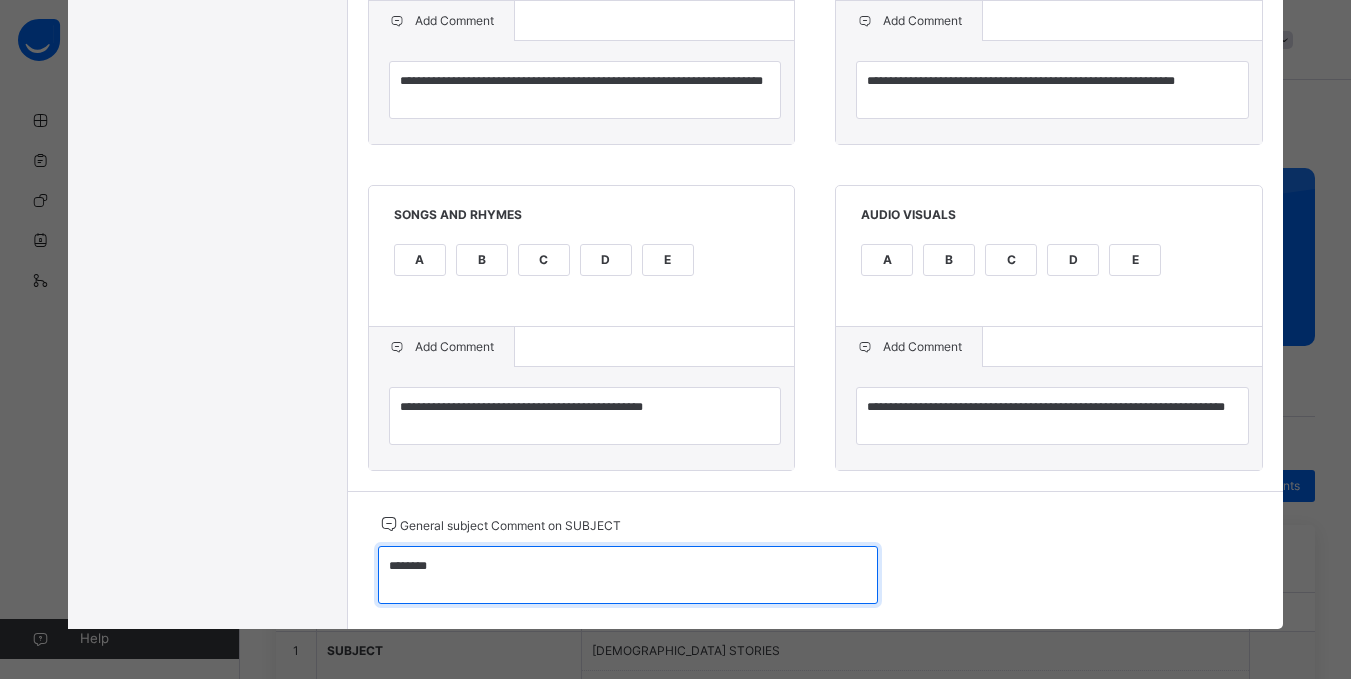 type on "********" 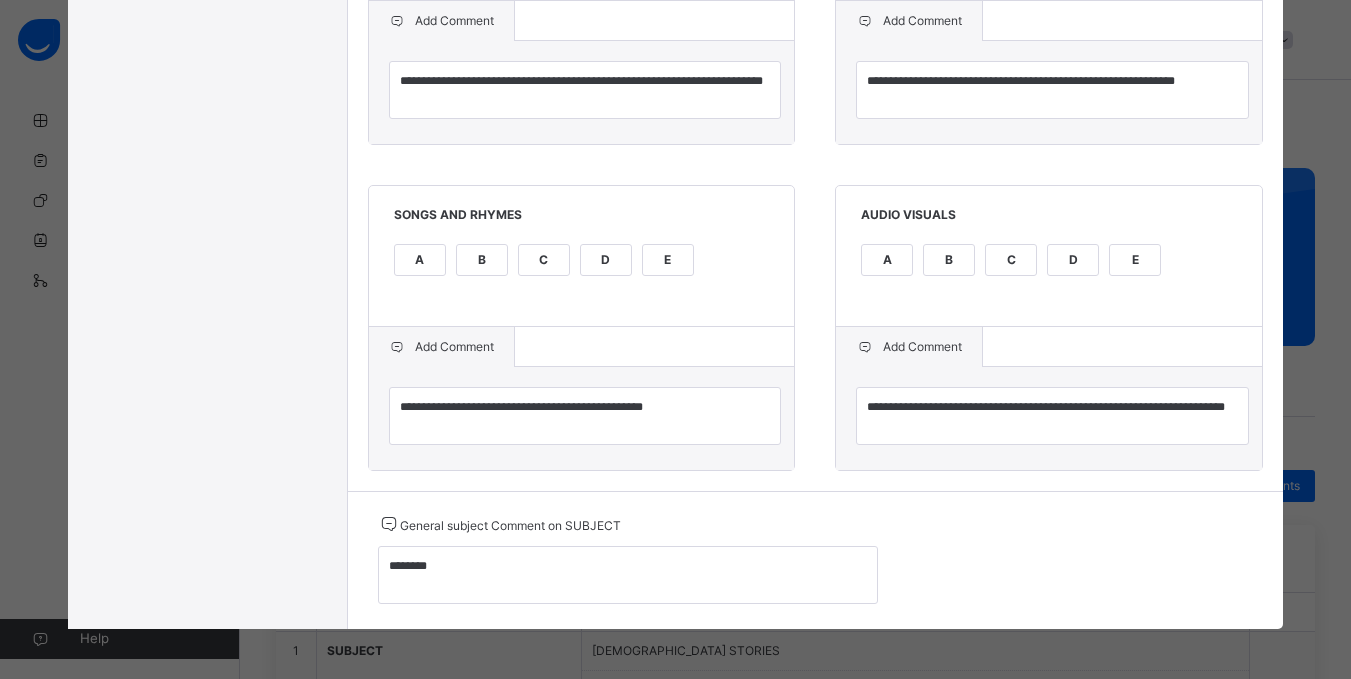 click on "**********" at bounding box center (816, -410) 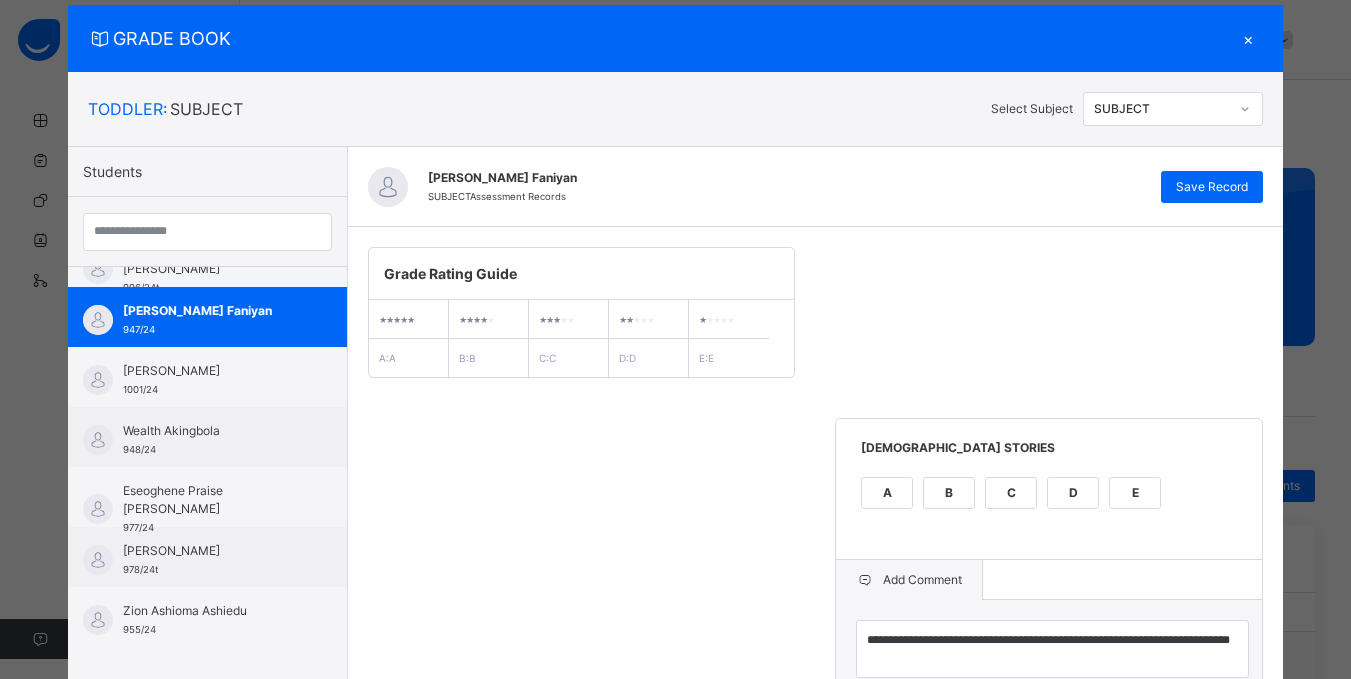 scroll, scrollTop: 37, scrollLeft: 0, axis: vertical 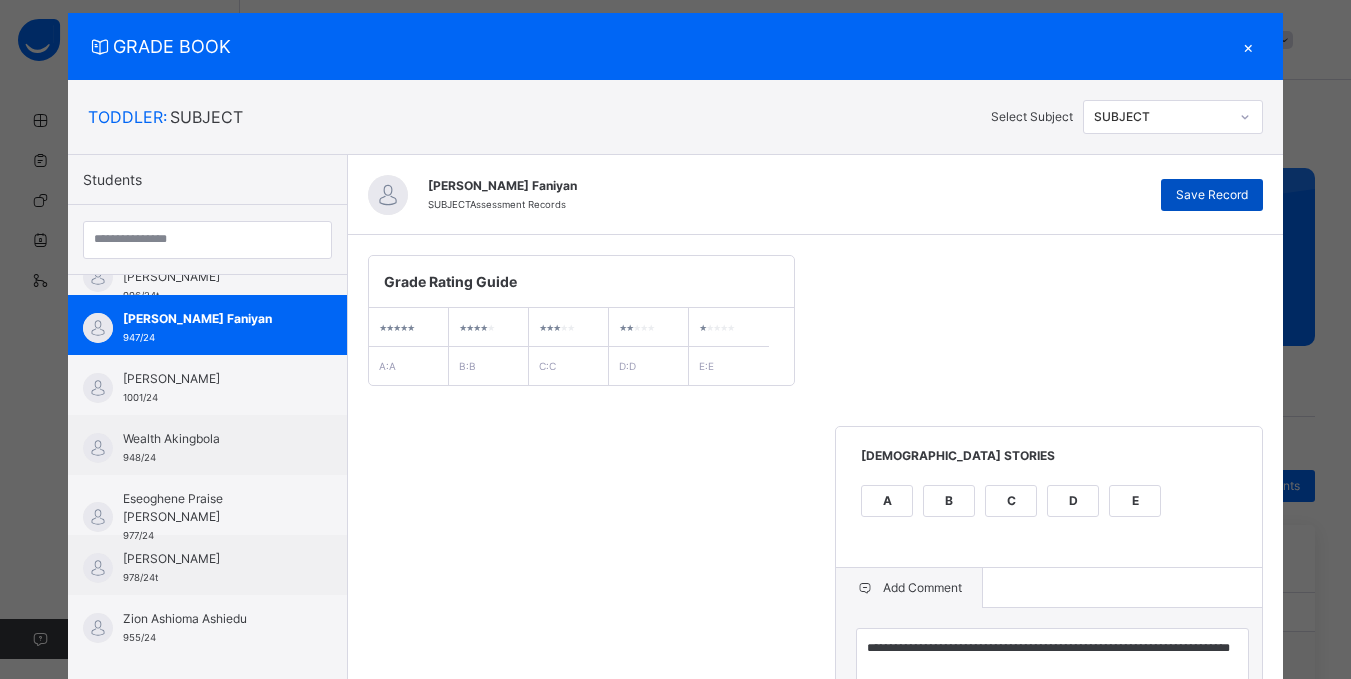 click on "Save Record" at bounding box center (1212, 195) 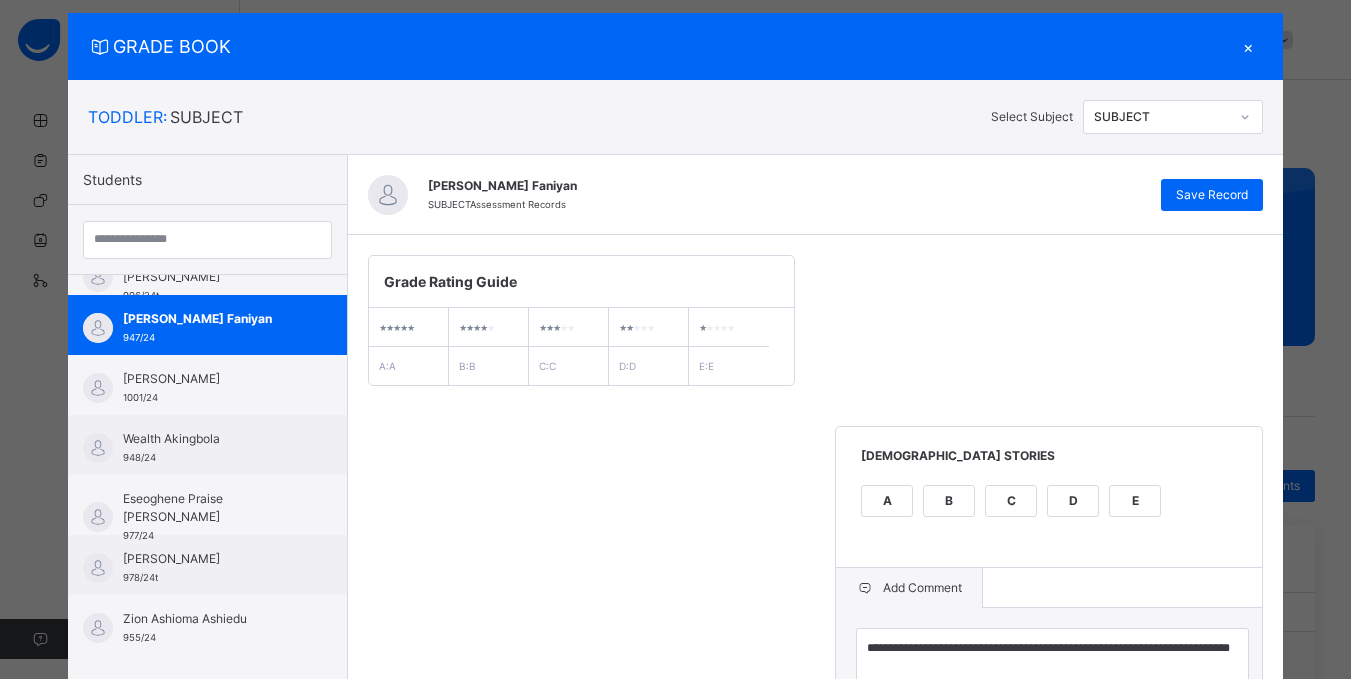 click on "×" at bounding box center (1248, 46) 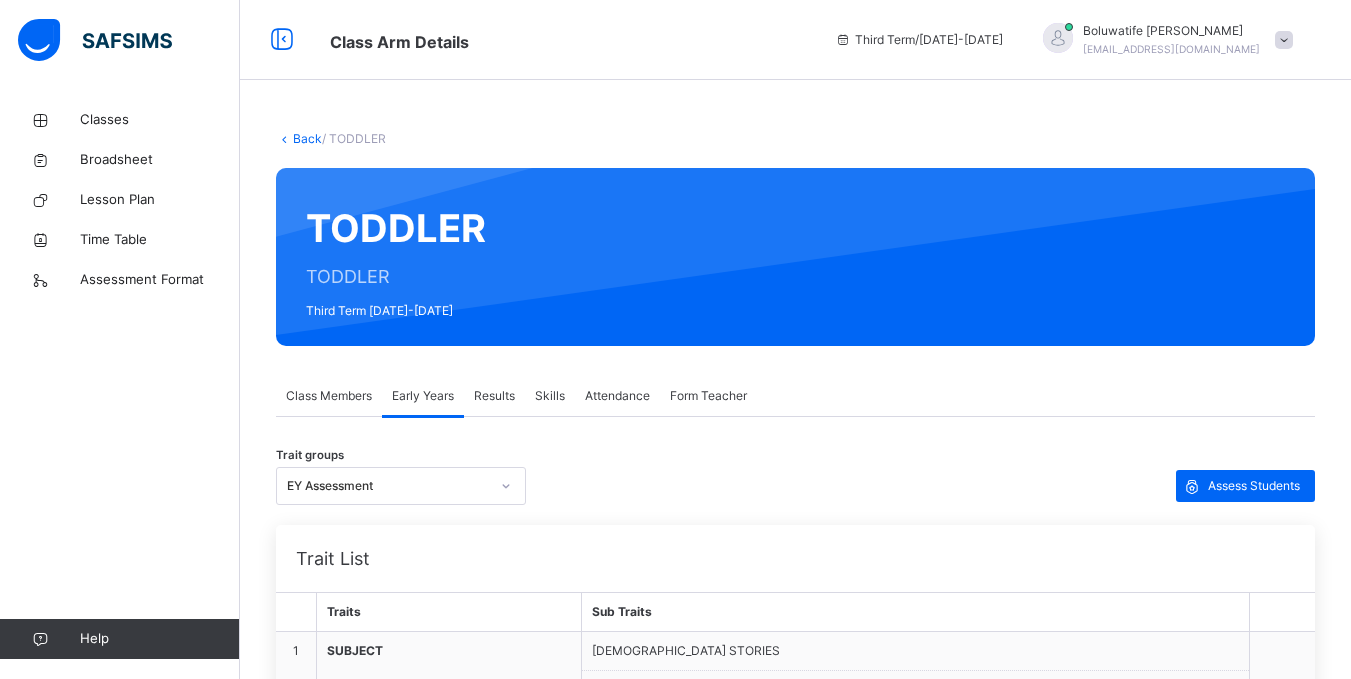 click on "Results" at bounding box center [494, 396] 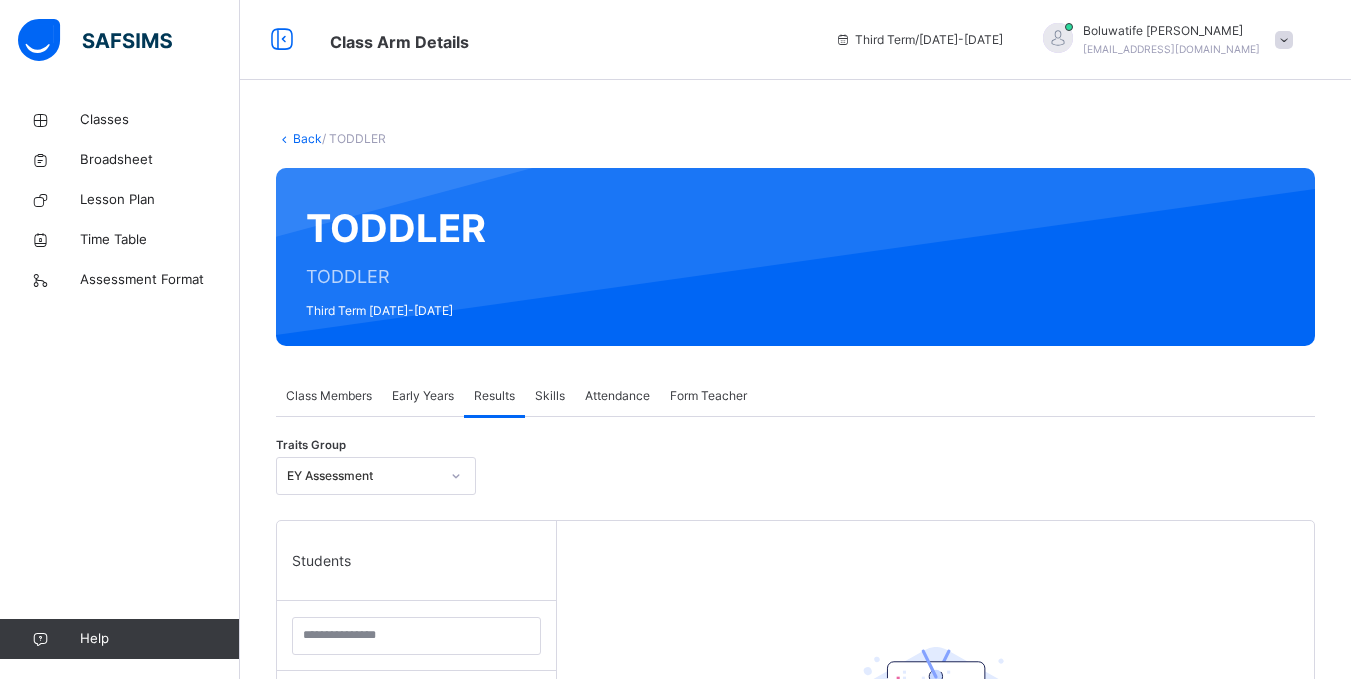 click on "Select a Student Select a student from the list to the left to view and enter trait records" at bounding box center (935, 860) 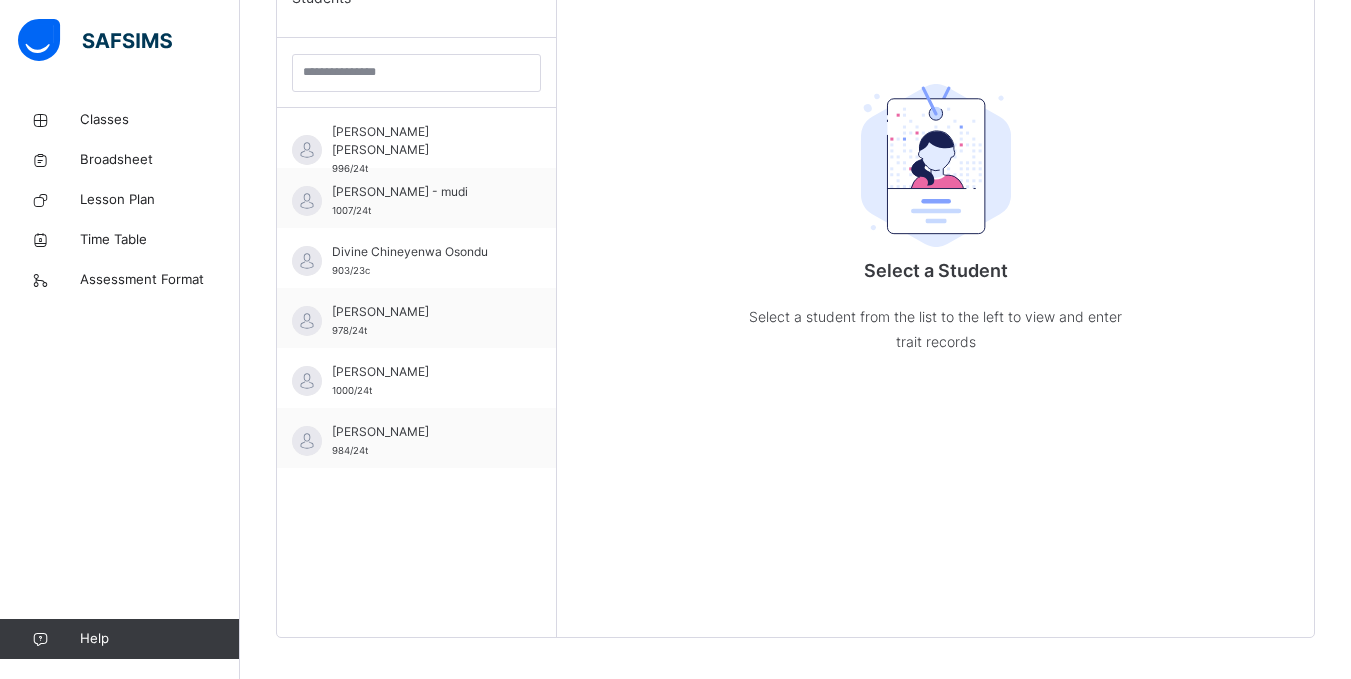 scroll, scrollTop: 572, scrollLeft: 0, axis: vertical 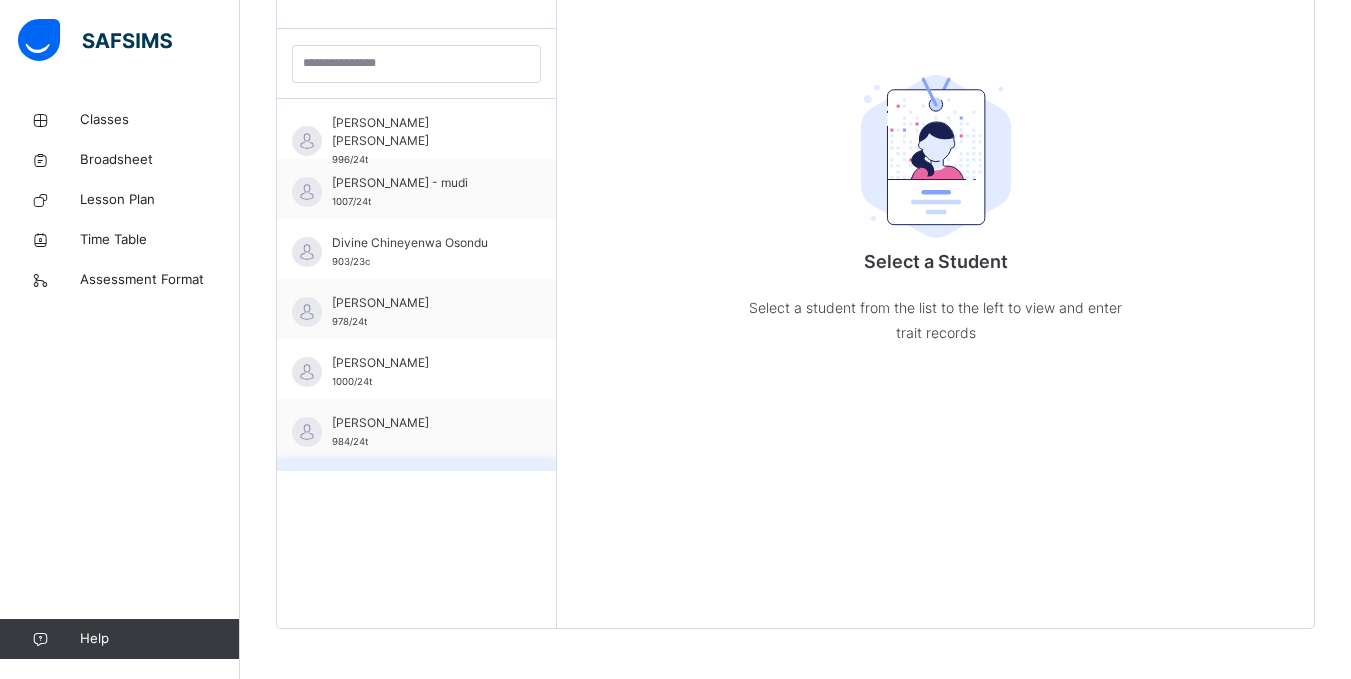 click on "Enejo [PERSON_NAME] 982/24t" at bounding box center (416, 489) 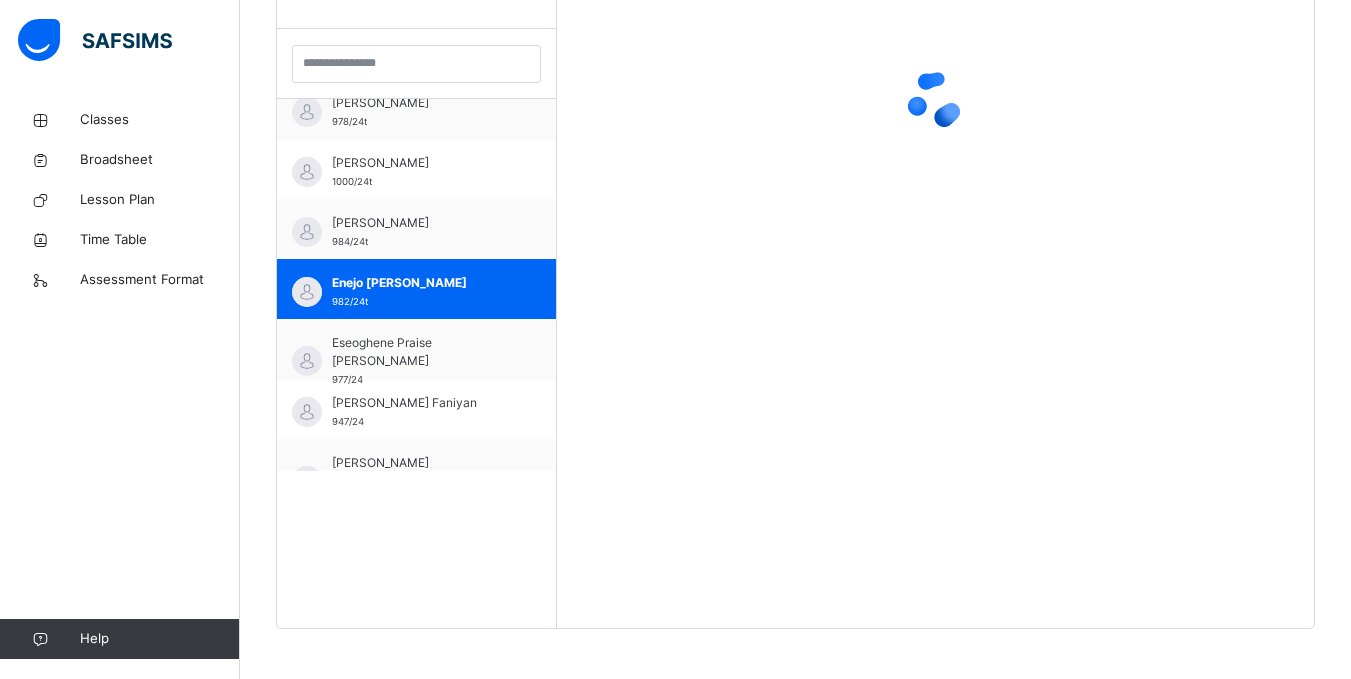 scroll, scrollTop: 240, scrollLeft: 0, axis: vertical 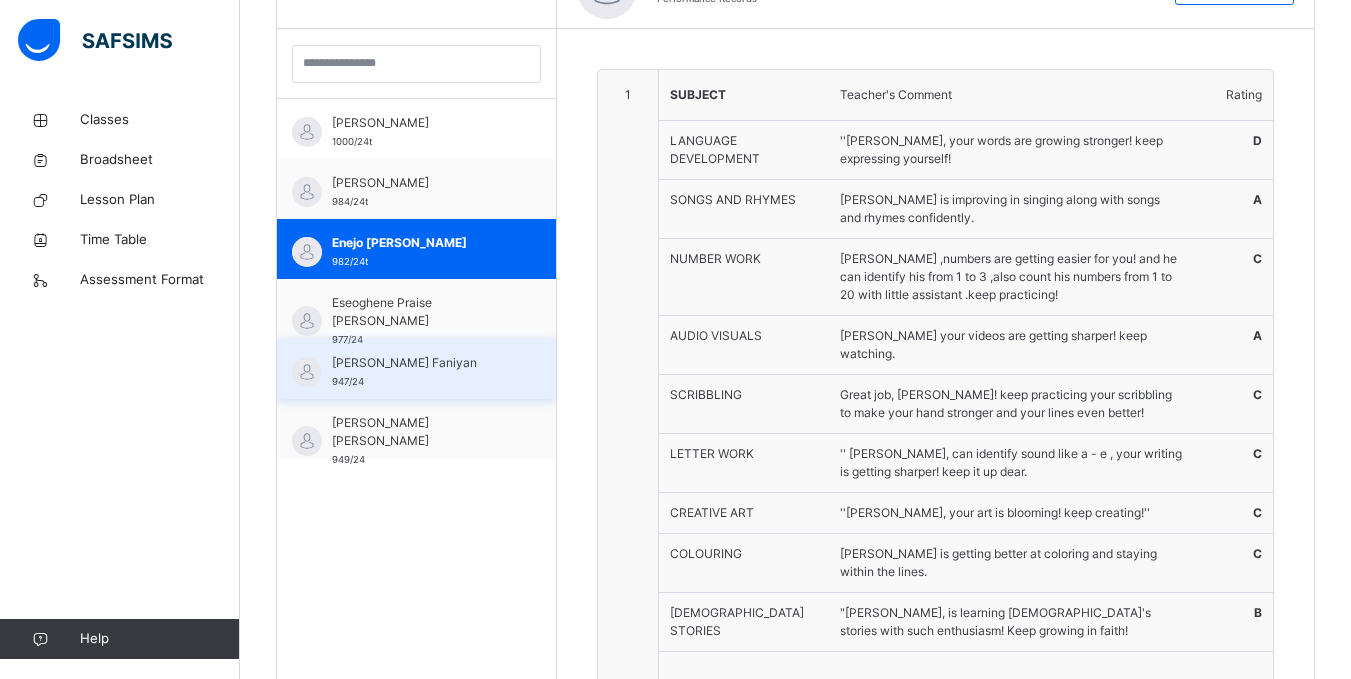 click on "[PERSON_NAME] Faniyan" at bounding box center (421, 363) 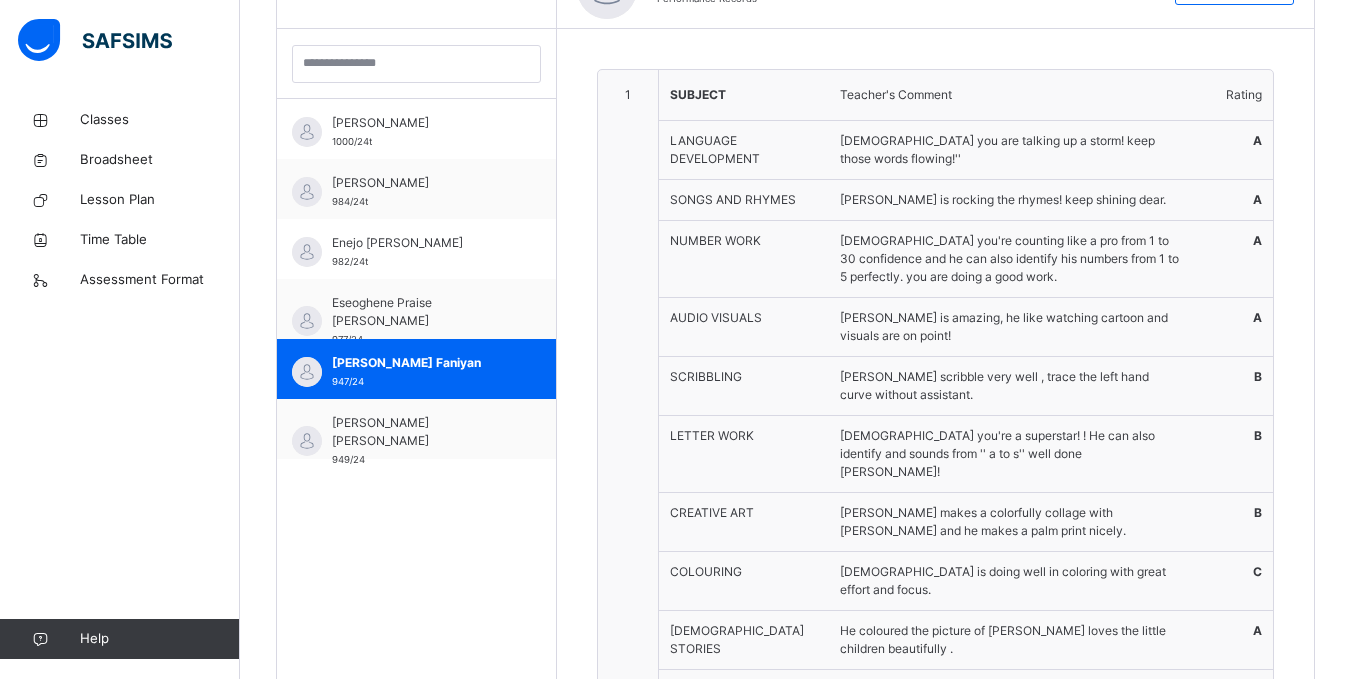 click on "1 SUBJECT Teacher's Comment Rating LANGUAGE DEVELOPMENT [DEMOGRAPHIC_DATA] you are talking up a storm! keep those words flowing!'' A SONGS AND RHYMES Ezekiel is rocking the rhymes! keep shining dear. A NUMBER WORK [DEMOGRAPHIC_DATA] you're counting like a pro from 1 to 30 confidence and he can also identify his numbers from 1 to 5 perfectly. you are doing a good work. A AUDIO VISUALS Ezekiel  is amazing, he like watching cartoon  and visuals are on point! A SCRIBBLING [PERSON_NAME] scribble very well , trace the left hand curve without assistant. B LETTER WORK [DEMOGRAPHIC_DATA] you're  a superstar! ! He can also identify and sounds from '' a to s'' well done [PERSON_NAME]! B CREATIVE ART  [DEMOGRAPHIC_DATA] makes a colorfully collage with teddy and he makes a palm print nicely. B COLOURING [DEMOGRAPHIC_DATA] is doing well in coloring with great effort and focus. C [DEMOGRAPHIC_DATA] STORIES He coloured the picture of [PERSON_NAME] loves the little children  beautifully . A Subject teacher's comment V. Good. 2 CONDUCT Teacher's Comment Rating RESPECT V. GOOD A INDEPENDENCE SATISFACTORY B GREAT B" at bounding box center (935, 687) 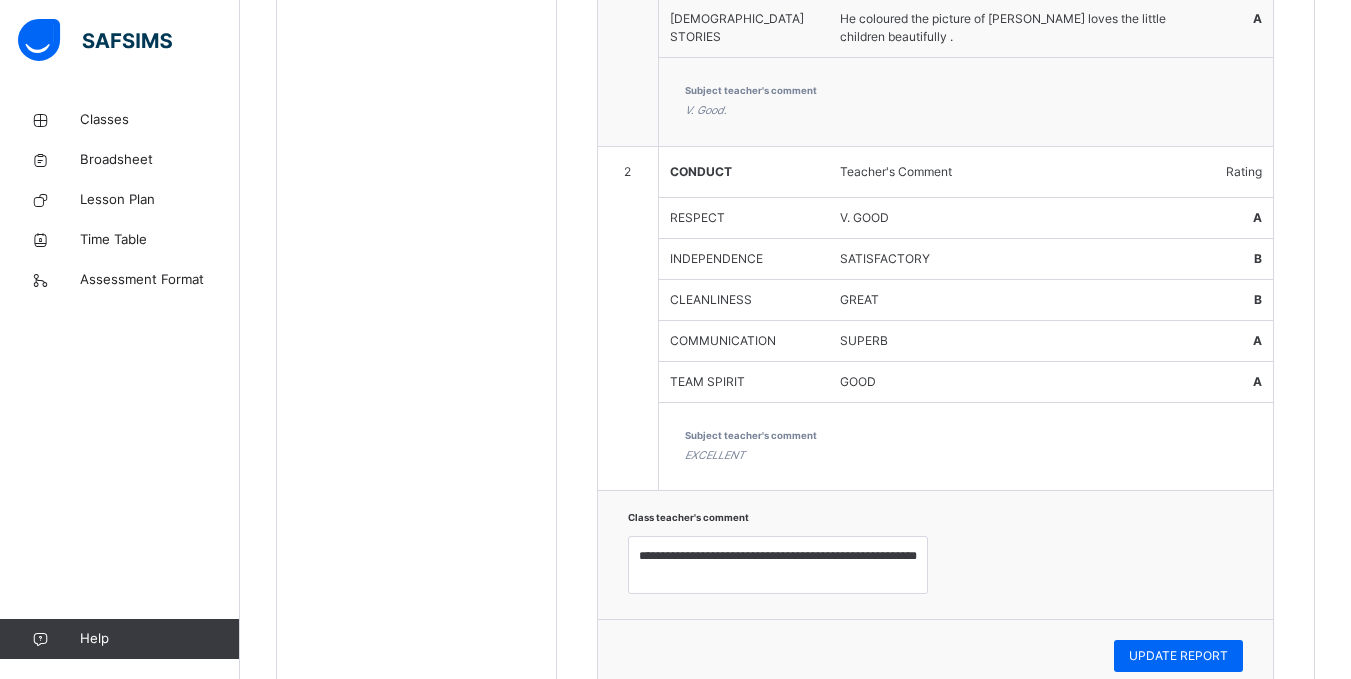 scroll, scrollTop: 1212, scrollLeft: 0, axis: vertical 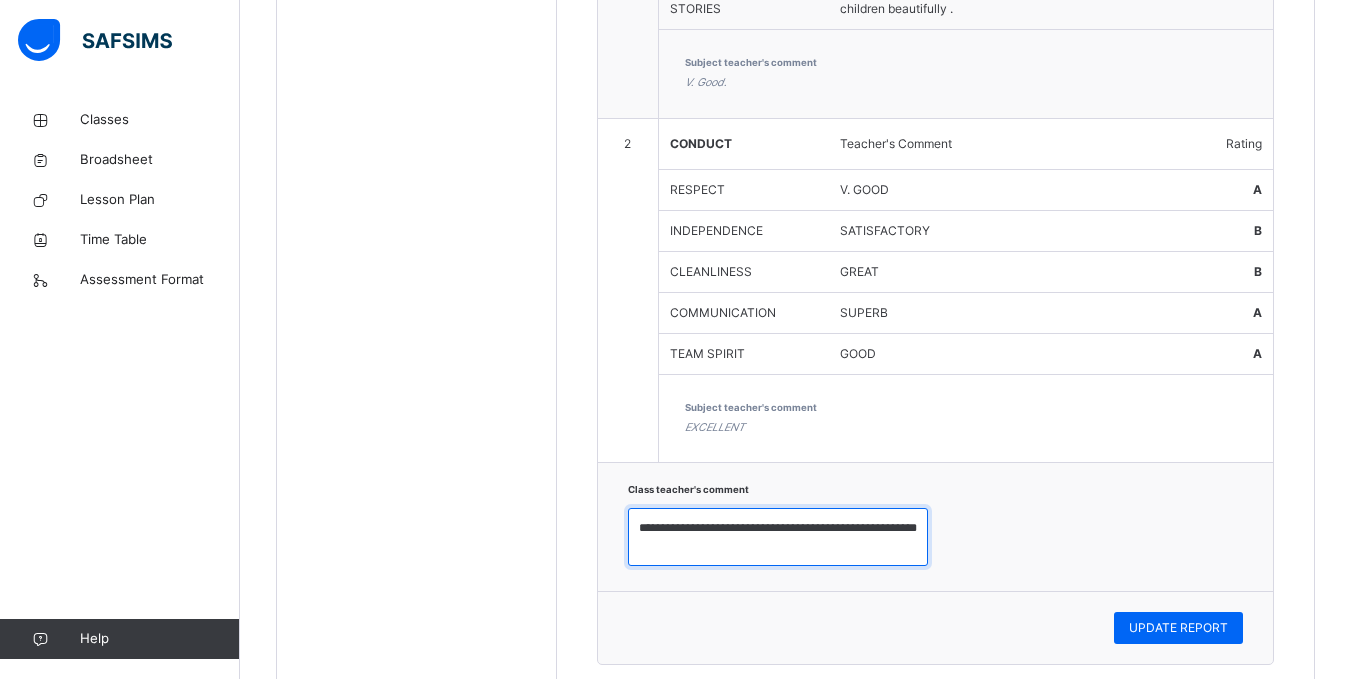 click on "**********" at bounding box center (778, 537) 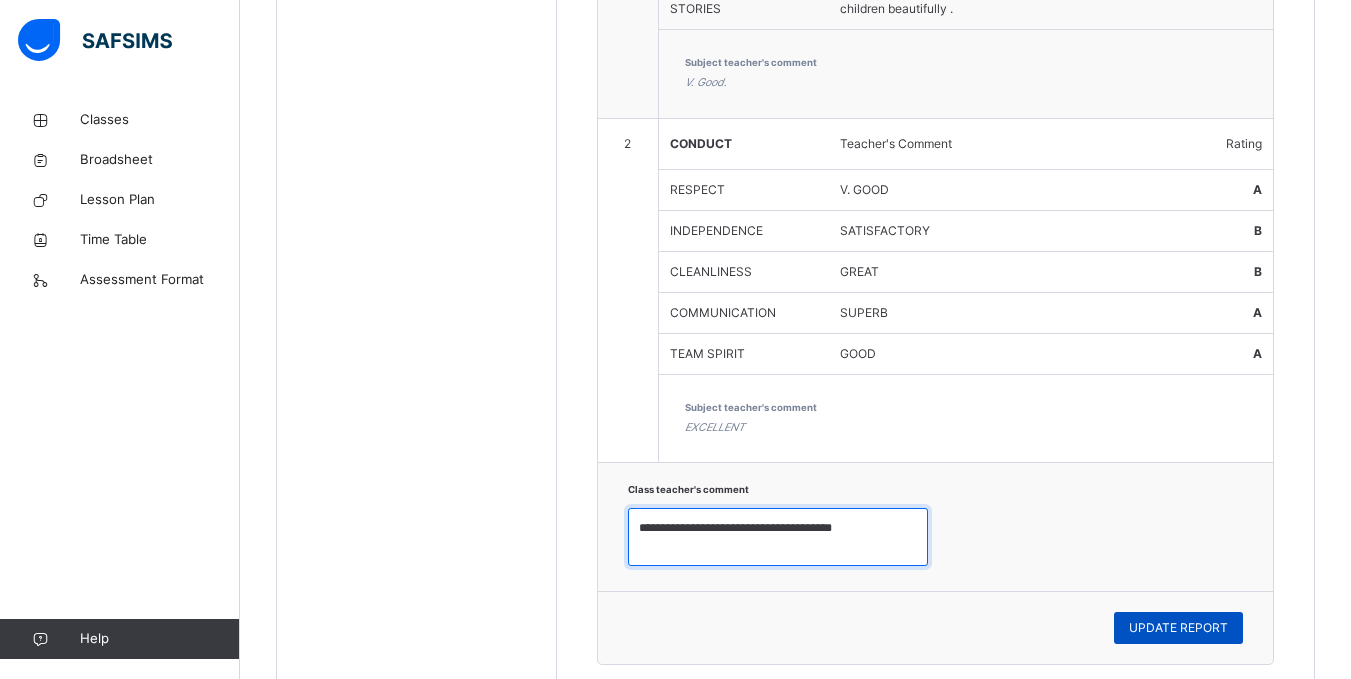 type on "**********" 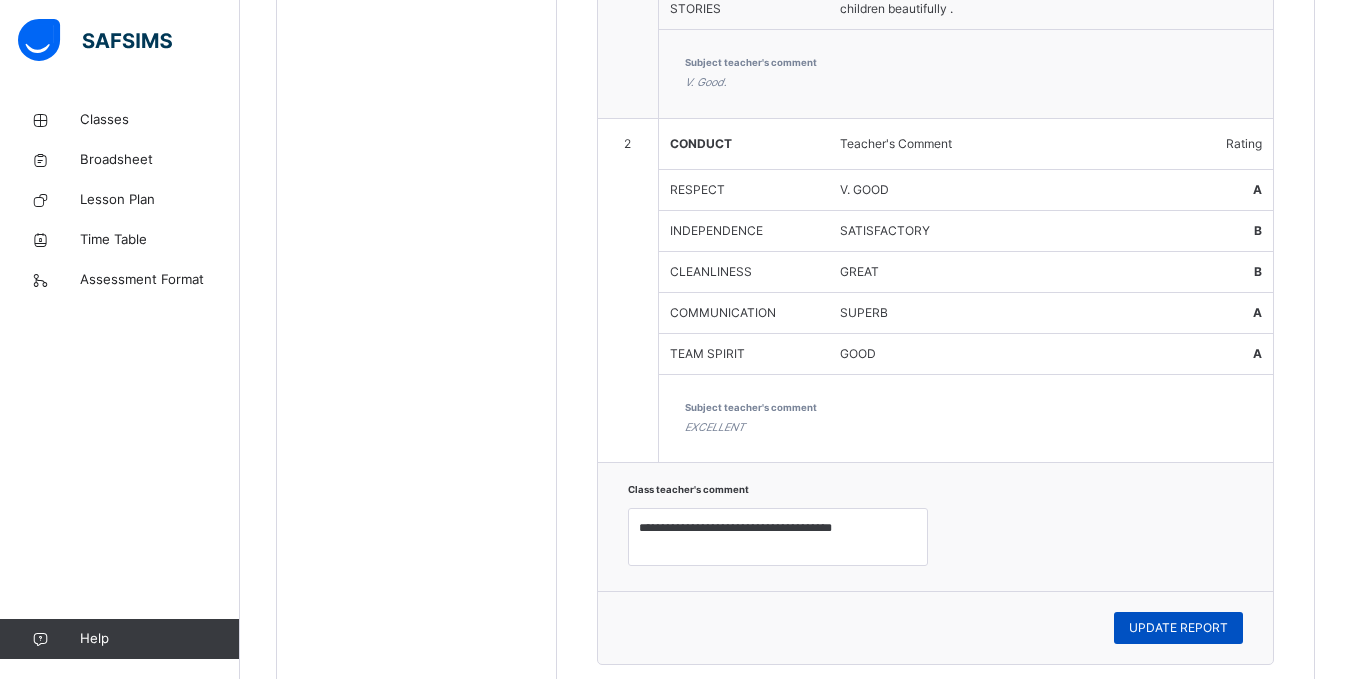 click on "UPDATE REPORT" at bounding box center [1178, 628] 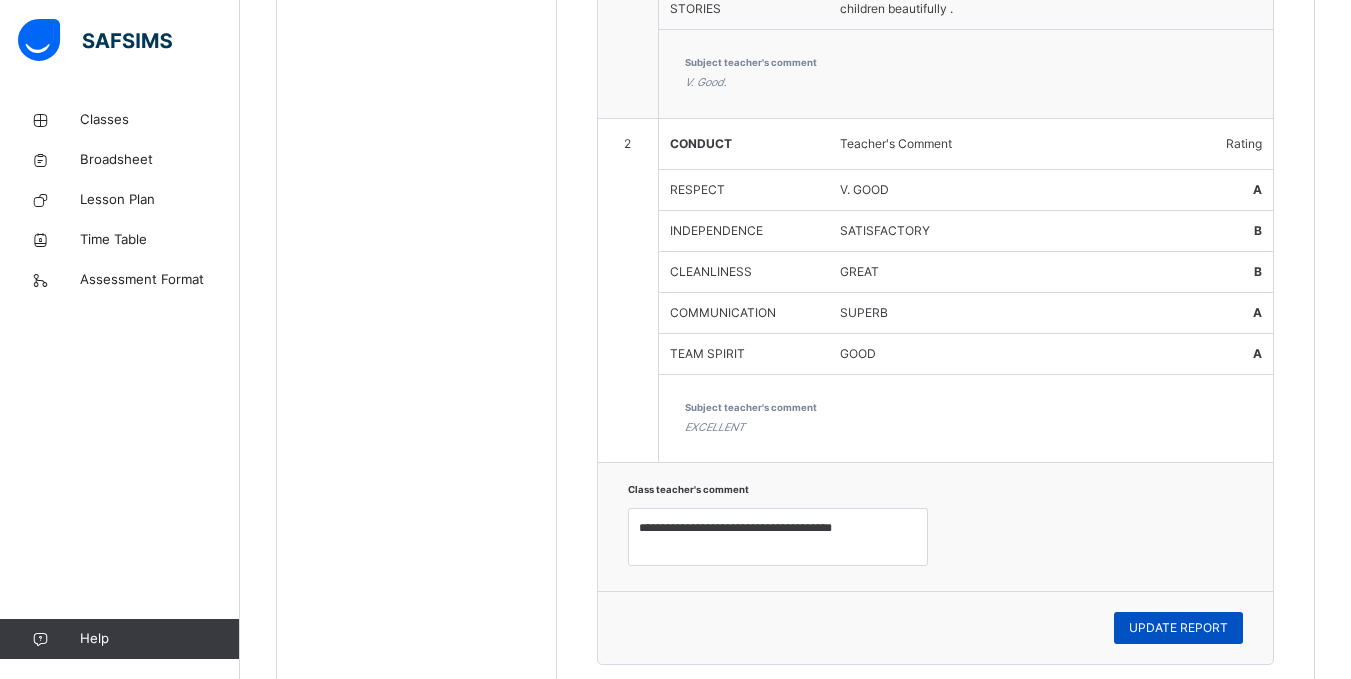 click on "UPDATE REPORT" at bounding box center (1178, 628) 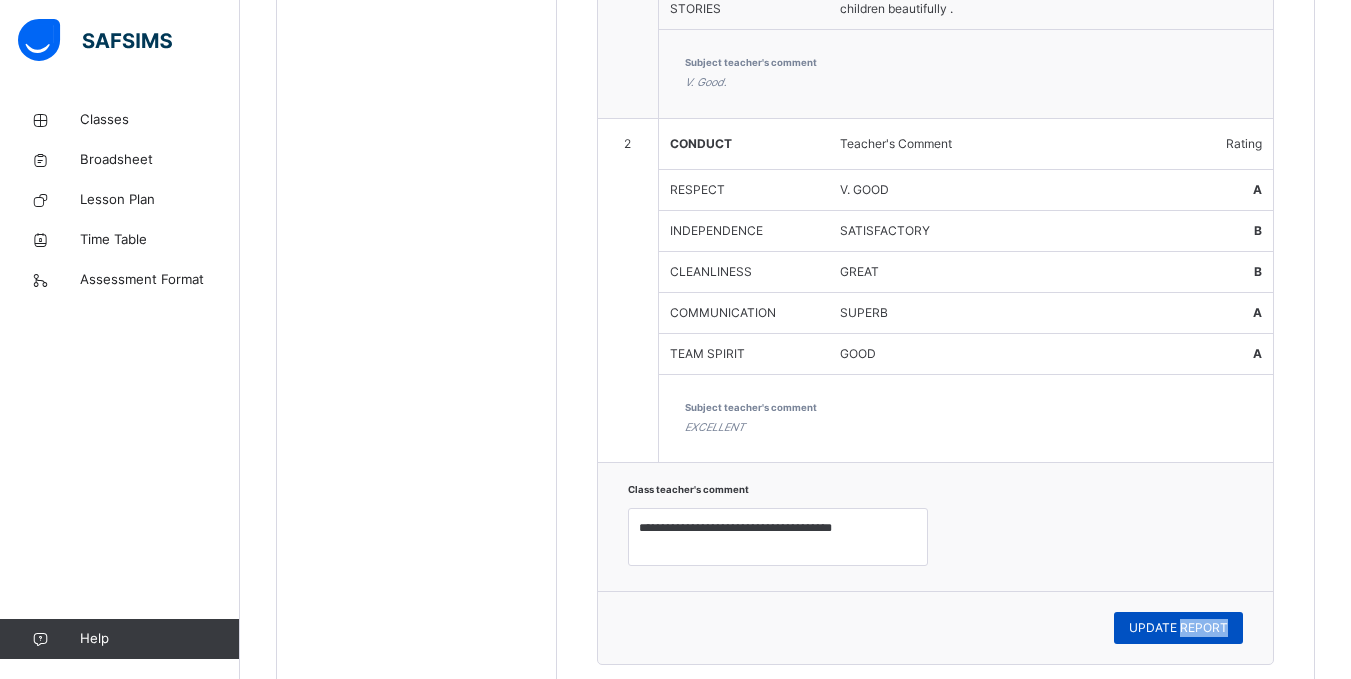 click on "UPDATE REPORT" at bounding box center [1178, 628] 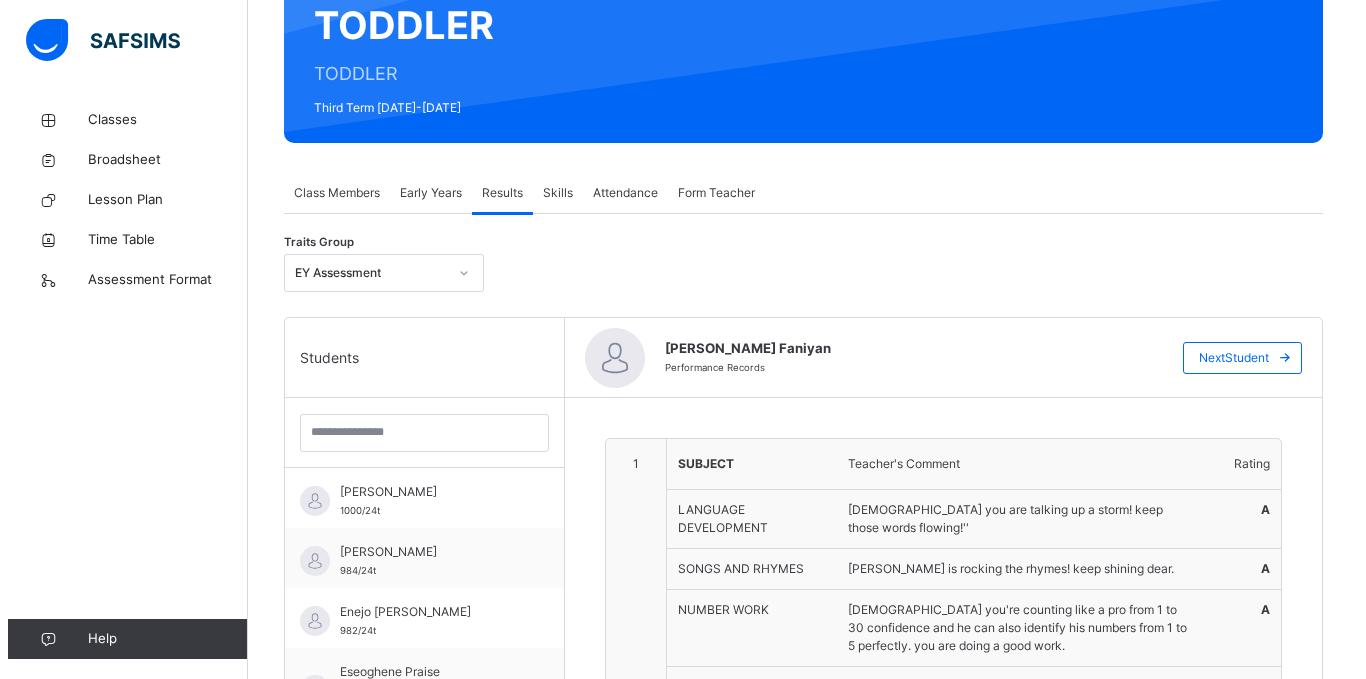 scroll, scrollTop: 92, scrollLeft: 0, axis: vertical 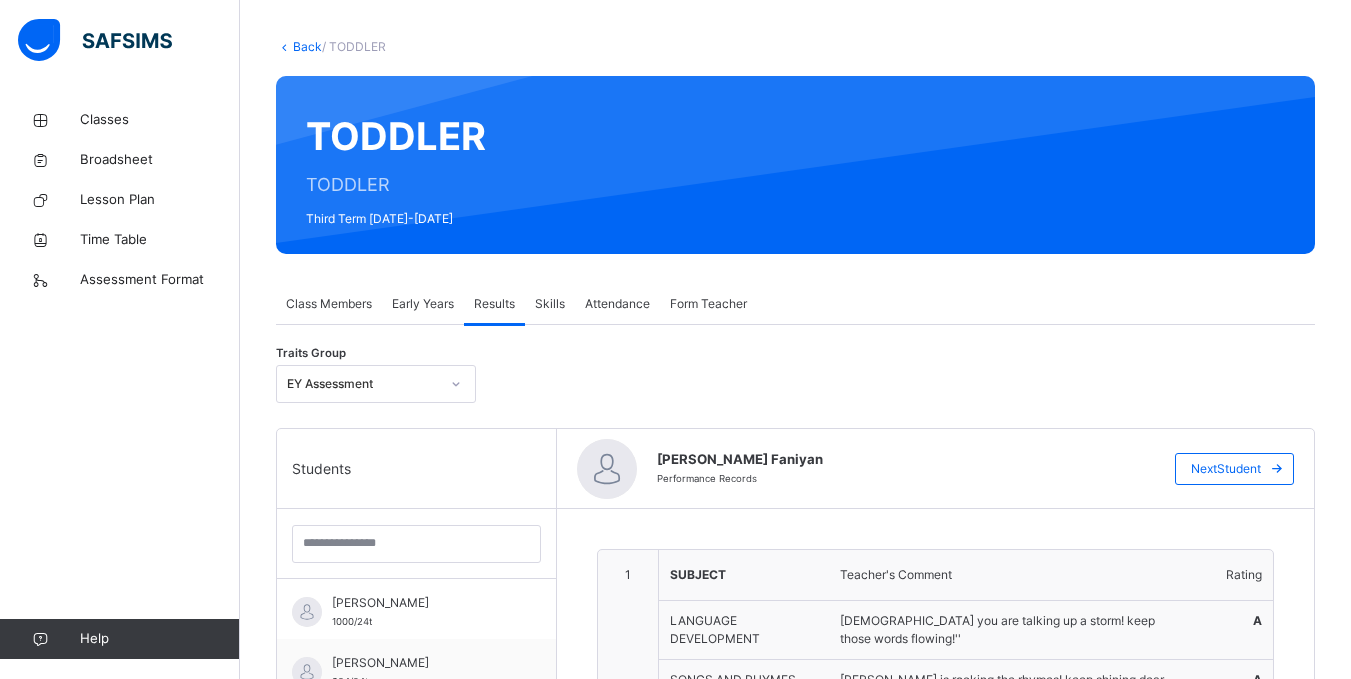 click on "Early Years" at bounding box center (423, 304) 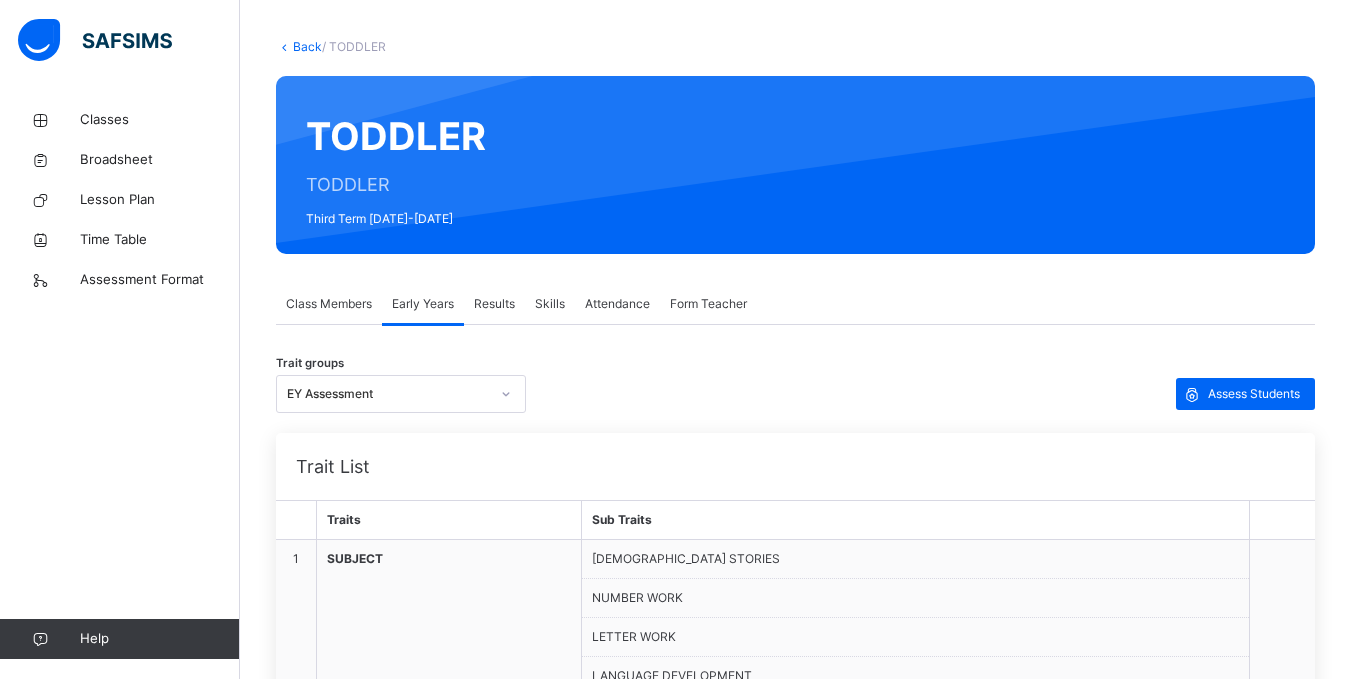 click on "Early Years" at bounding box center (423, 304) 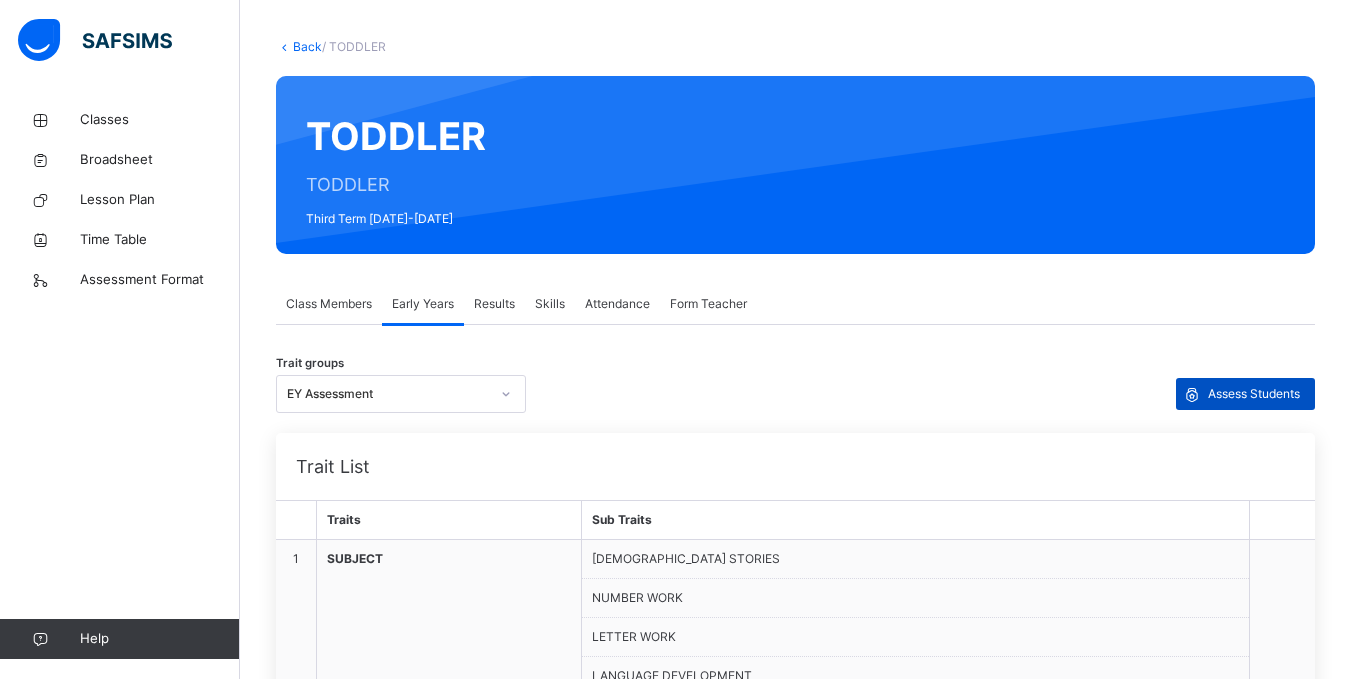click on "Assess Students" at bounding box center [1254, 394] 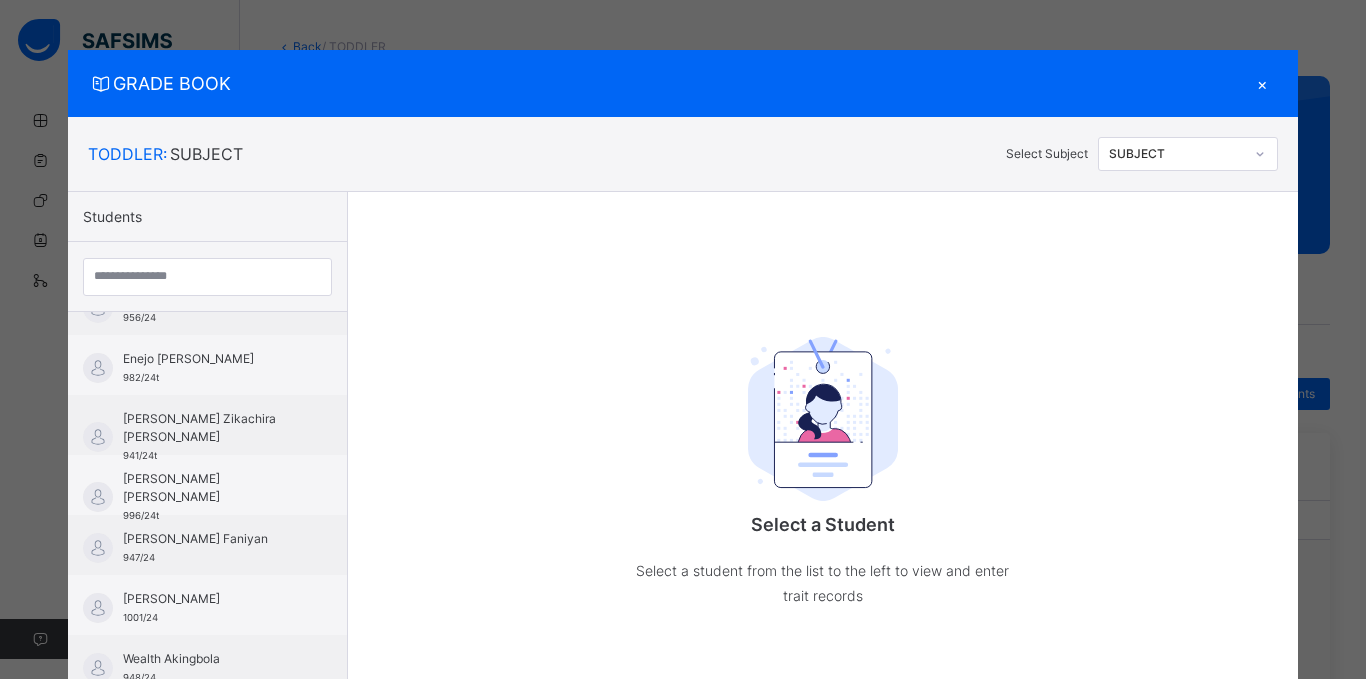 scroll, scrollTop: 480, scrollLeft: 0, axis: vertical 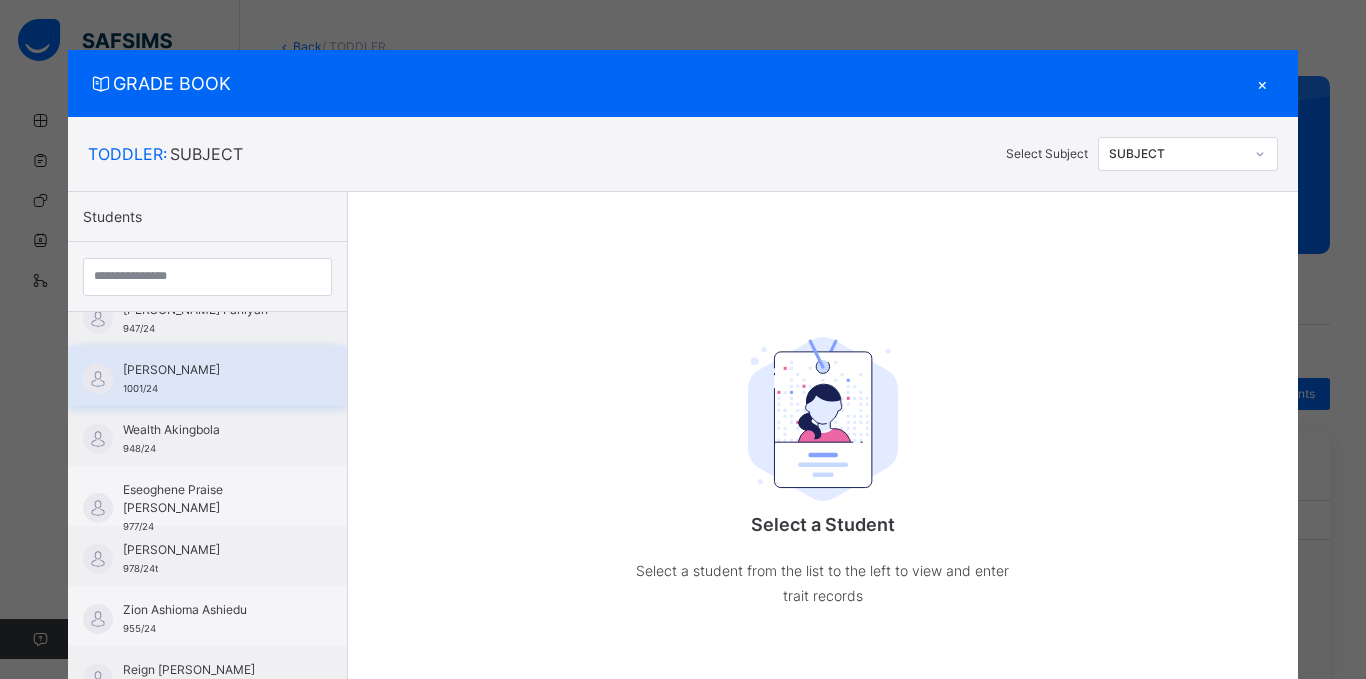 click on "[PERSON_NAME]" at bounding box center [212, 370] 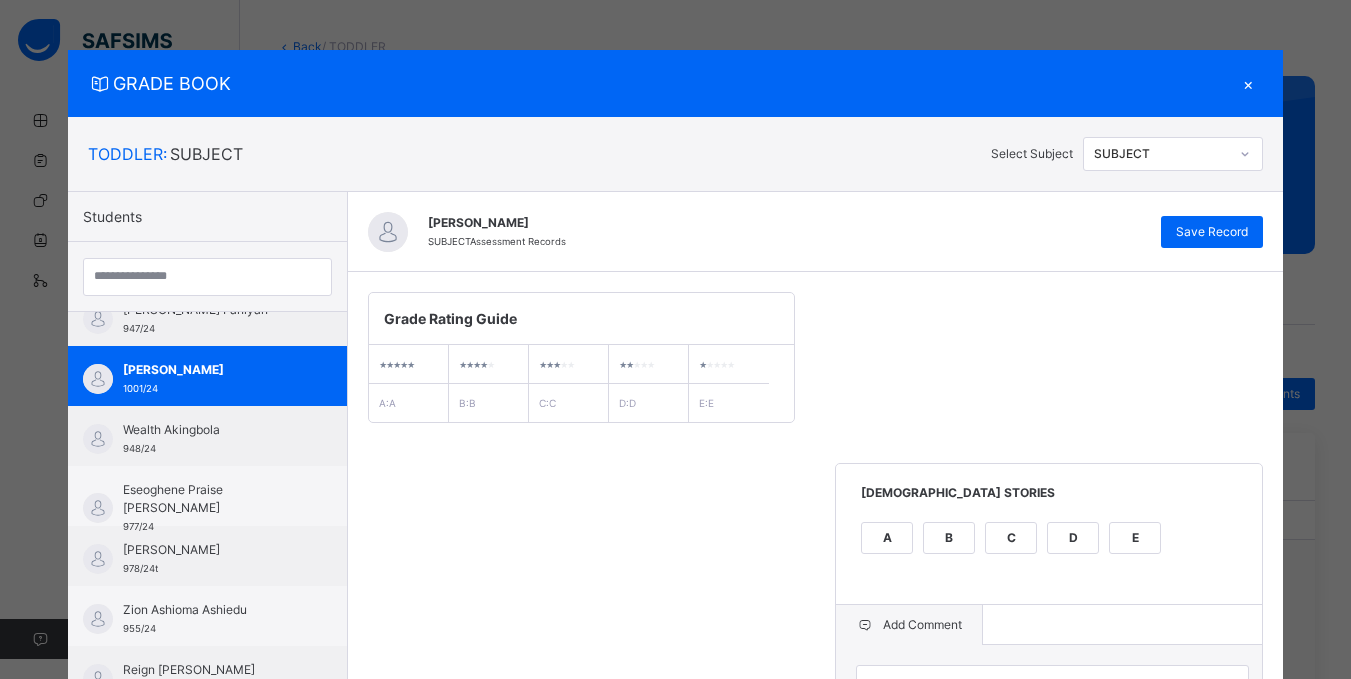 scroll, scrollTop: 646, scrollLeft: 0, axis: vertical 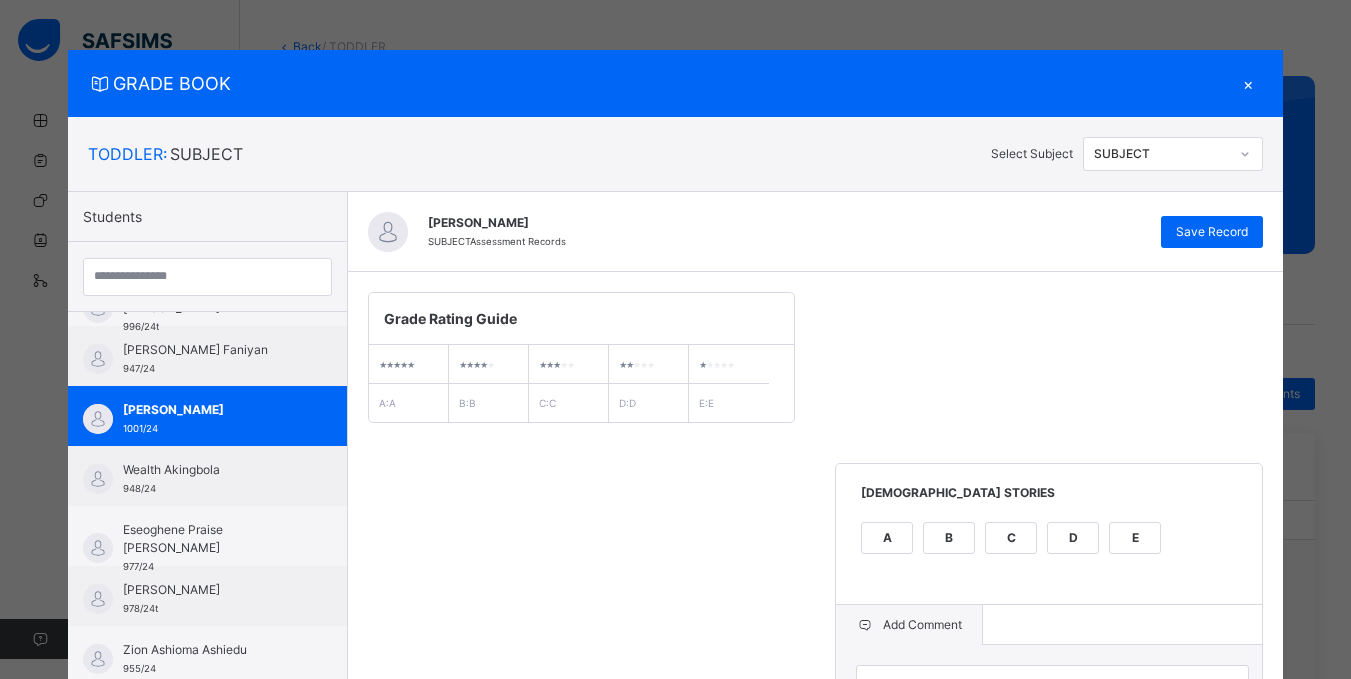 click on "**********" at bounding box center [816, 1172] 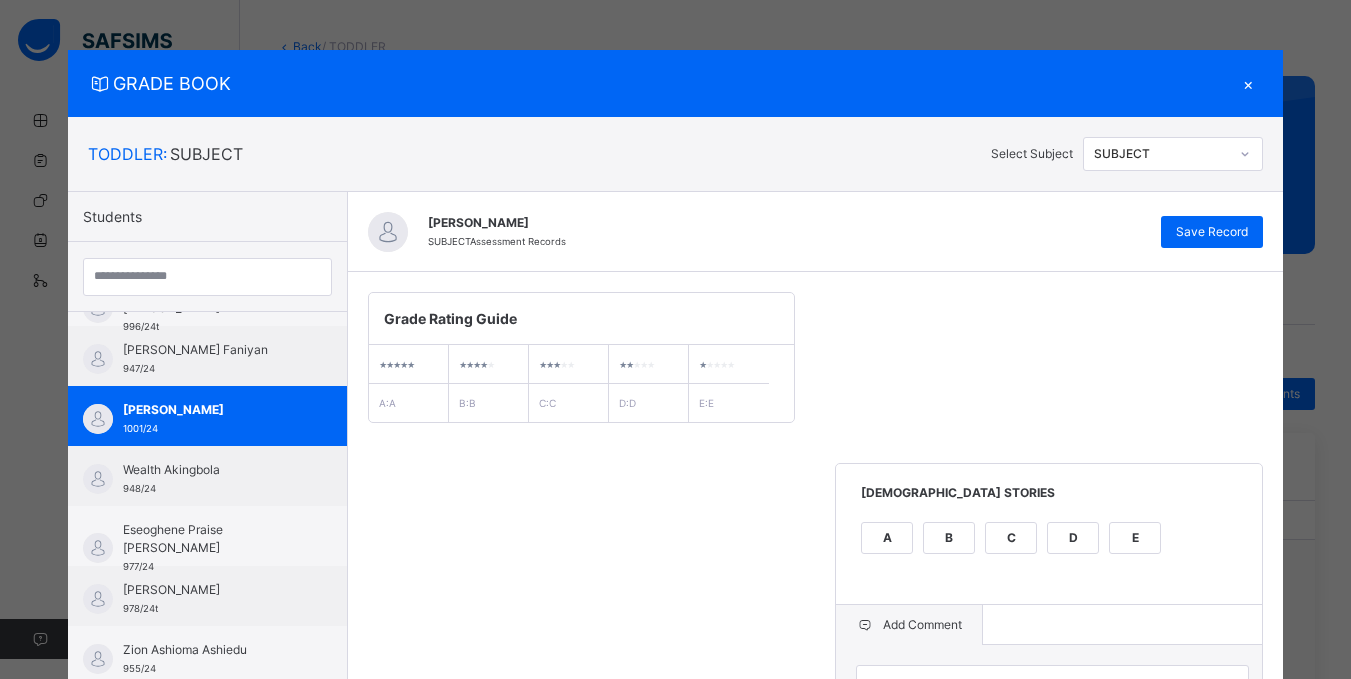 click on "**********" at bounding box center (816, 1172) 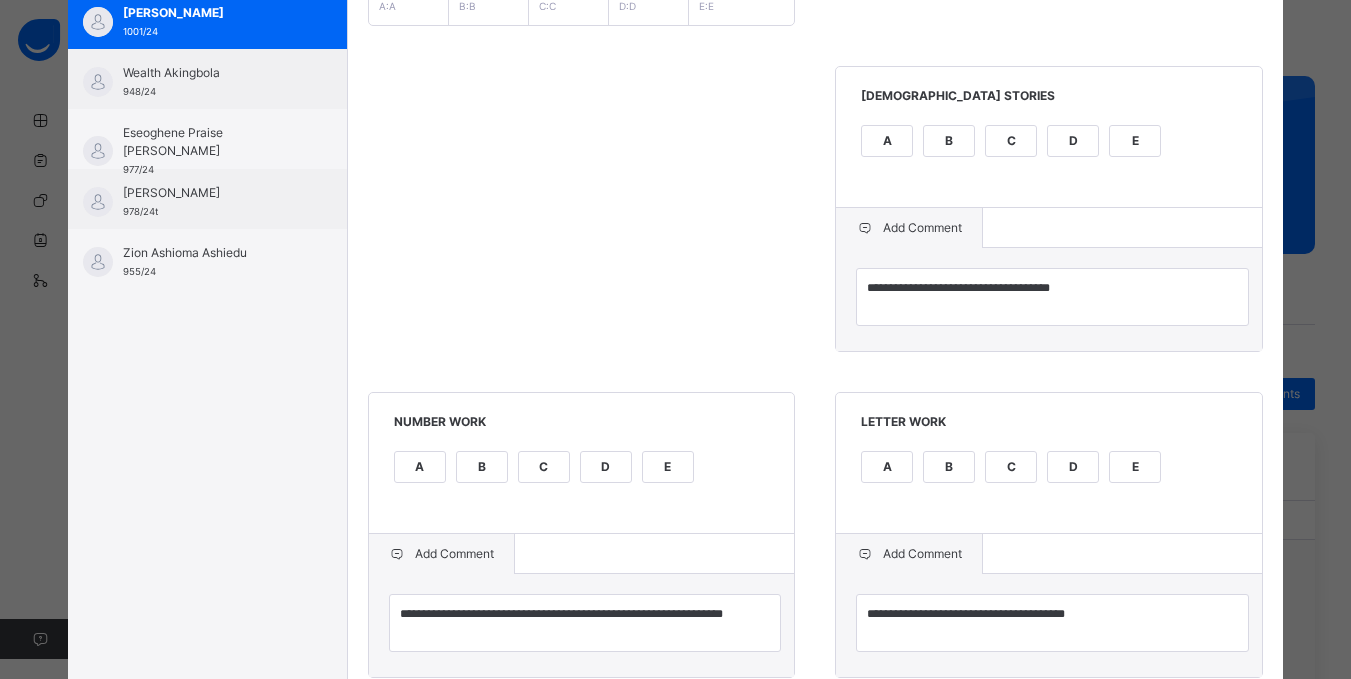 scroll, scrollTop: 400, scrollLeft: 0, axis: vertical 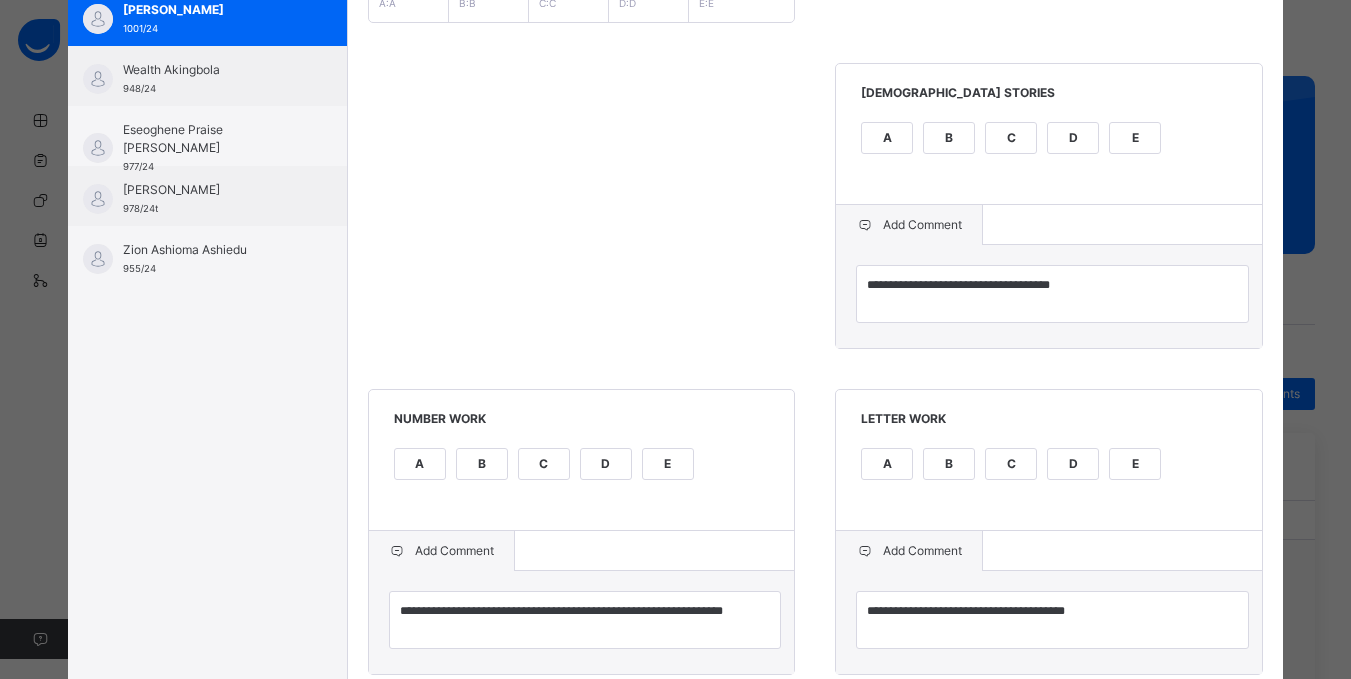 drag, startPoint x: 771, startPoint y: 575, endPoint x: 763, endPoint y: 387, distance: 188.17014 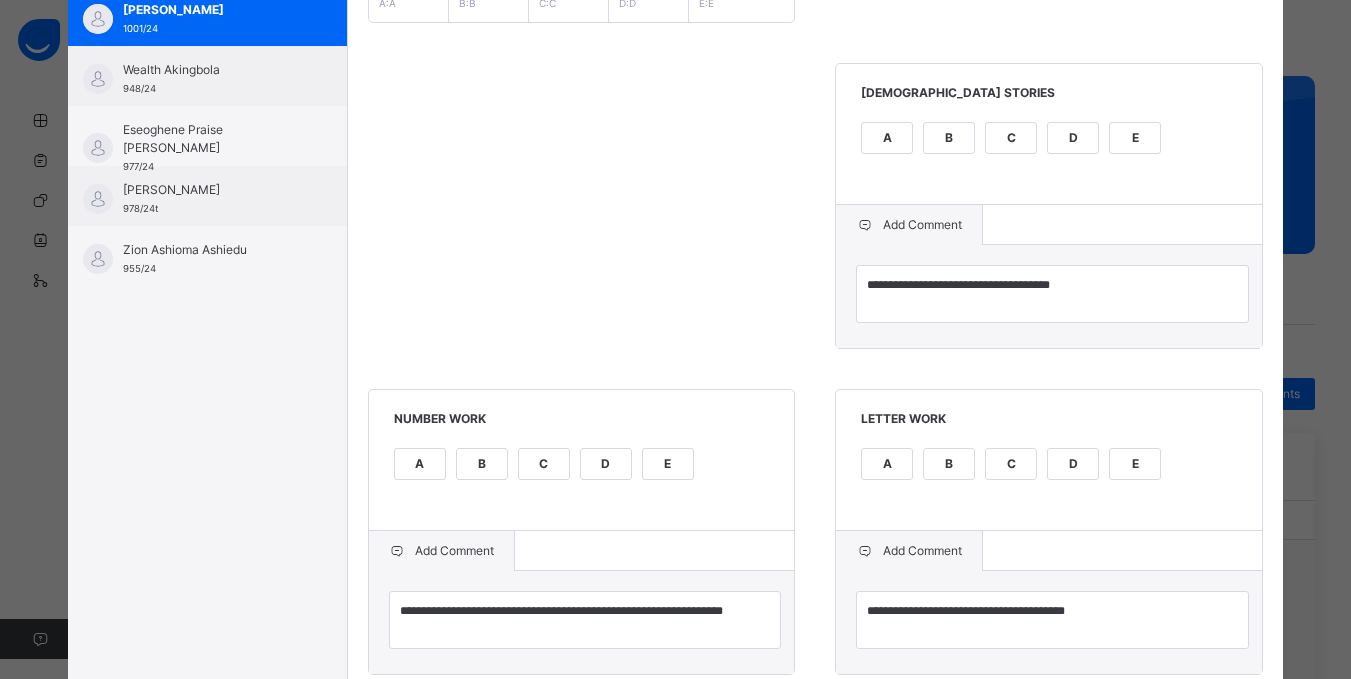 click on "**********" at bounding box center (816, 772) 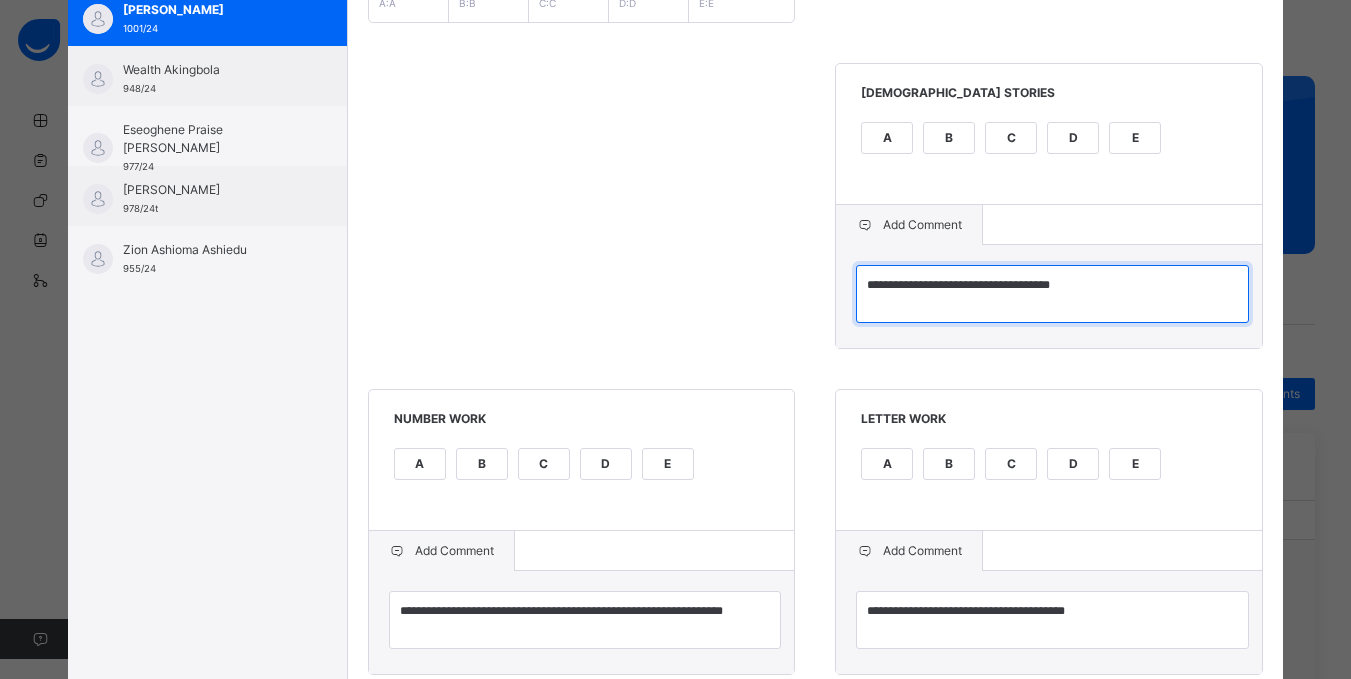 click on "**********" at bounding box center [1052, 294] 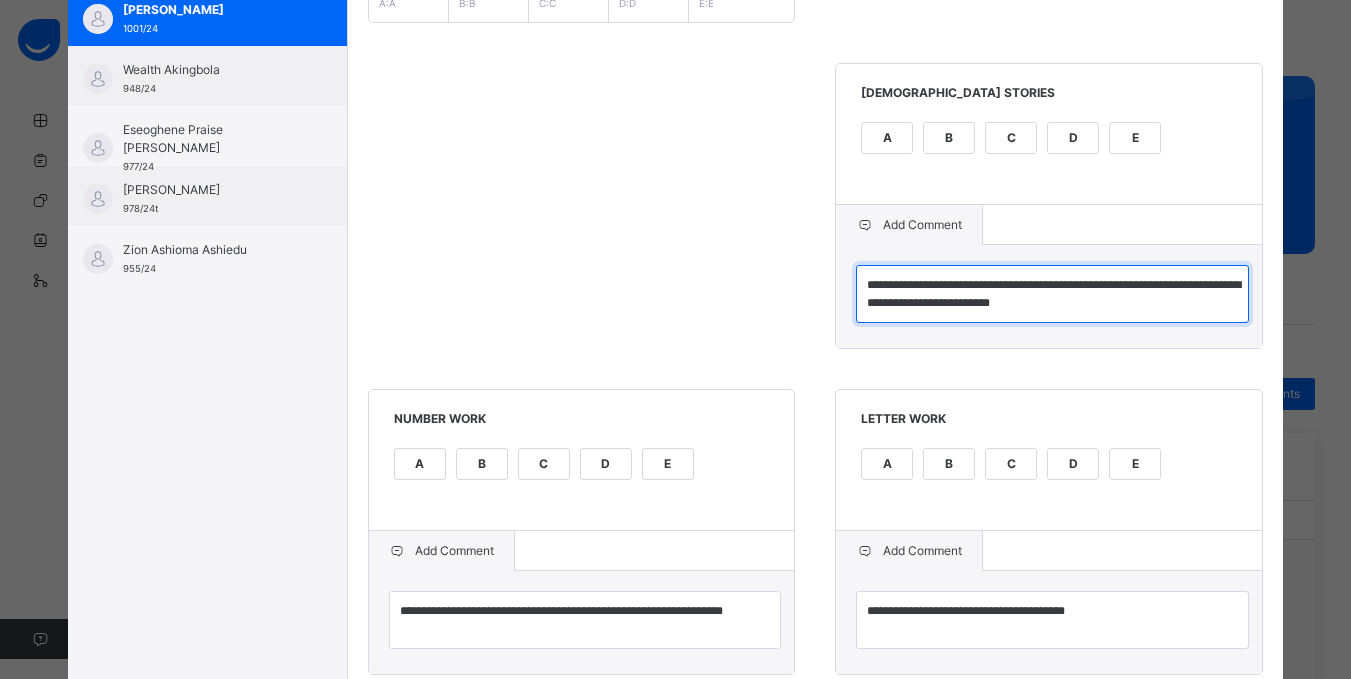 click on "**********" at bounding box center [1052, 294] 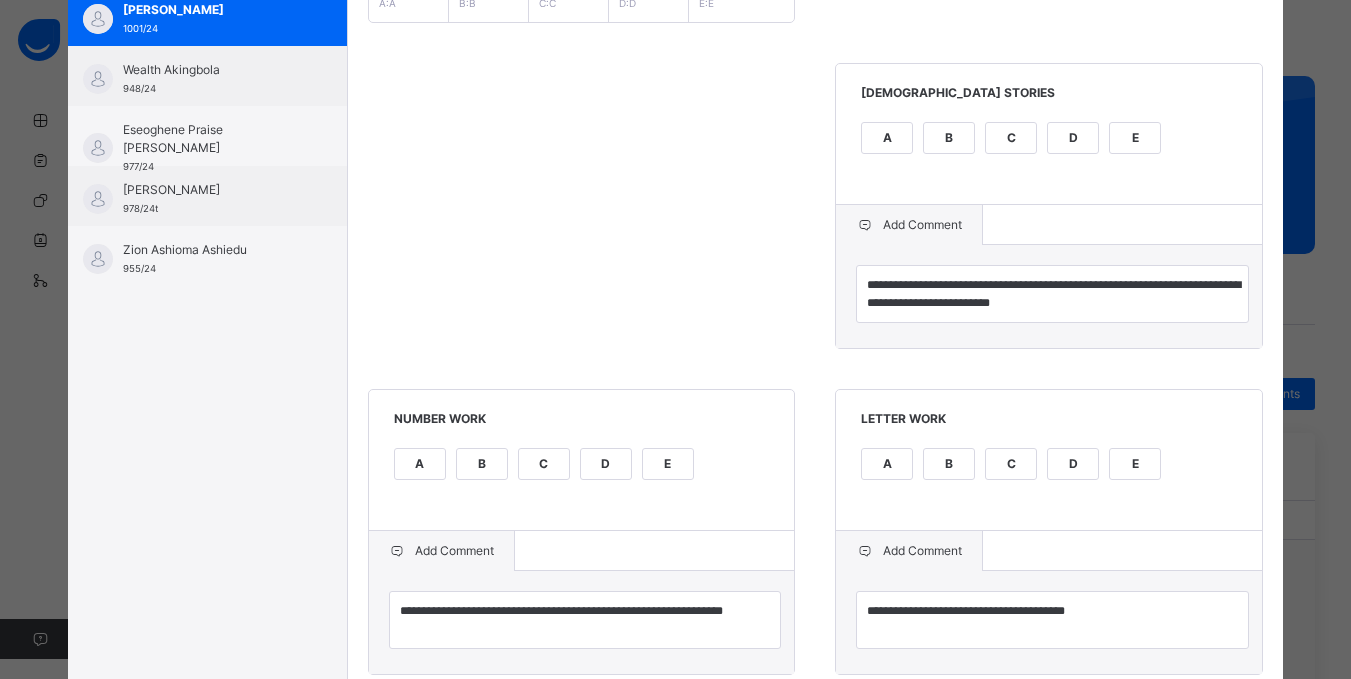 click on "Add Comment" at bounding box center (582, 551) 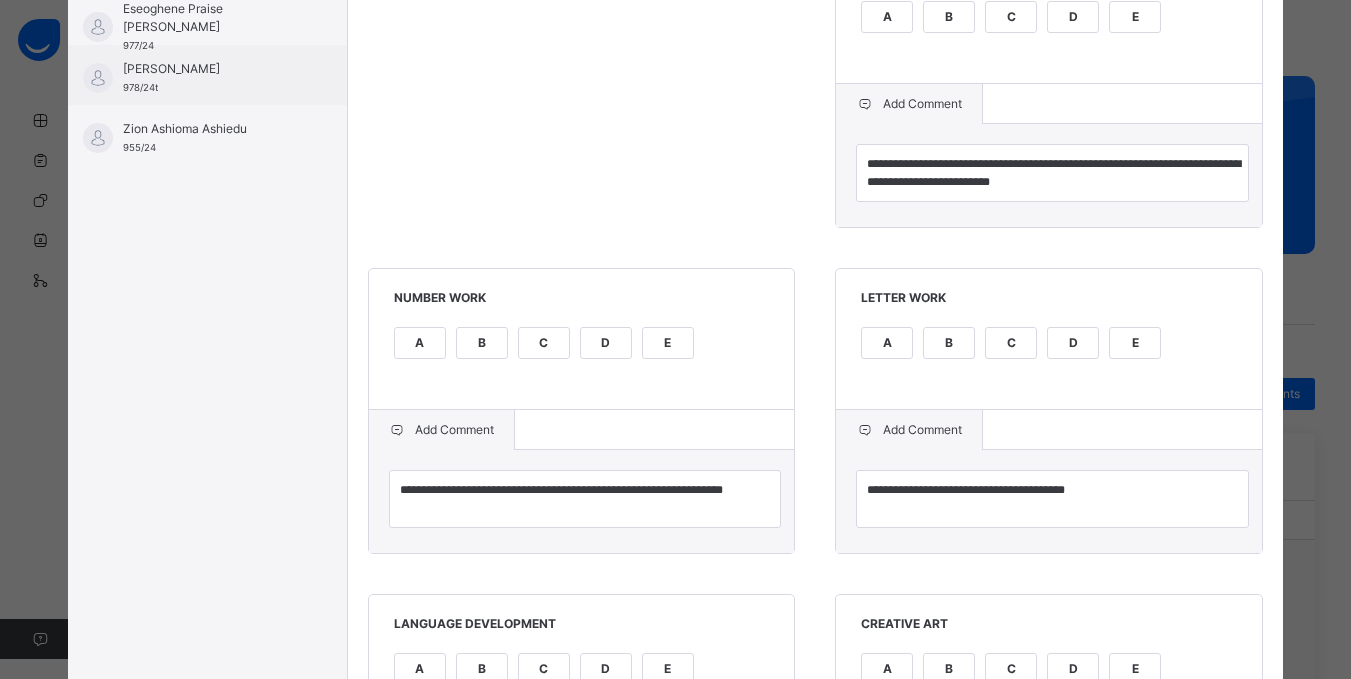 scroll, scrollTop: 560, scrollLeft: 0, axis: vertical 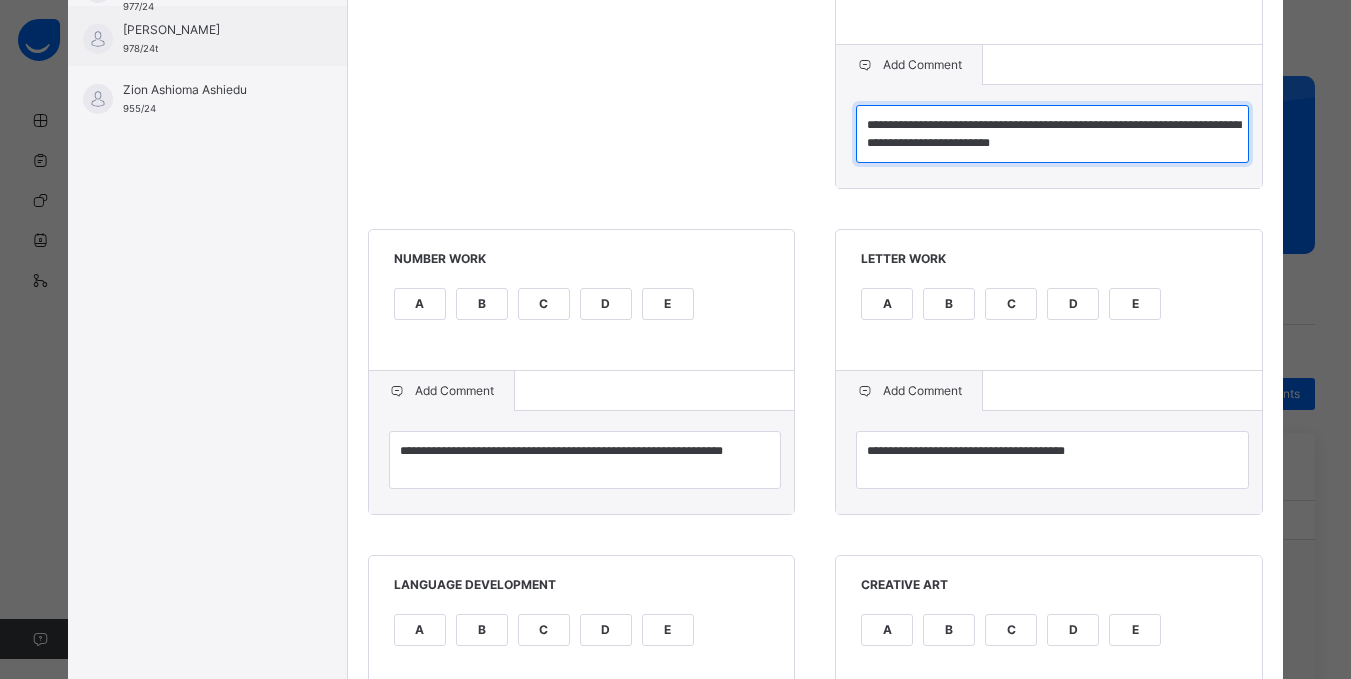 click on "**********" at bounding box center (1052, 134) 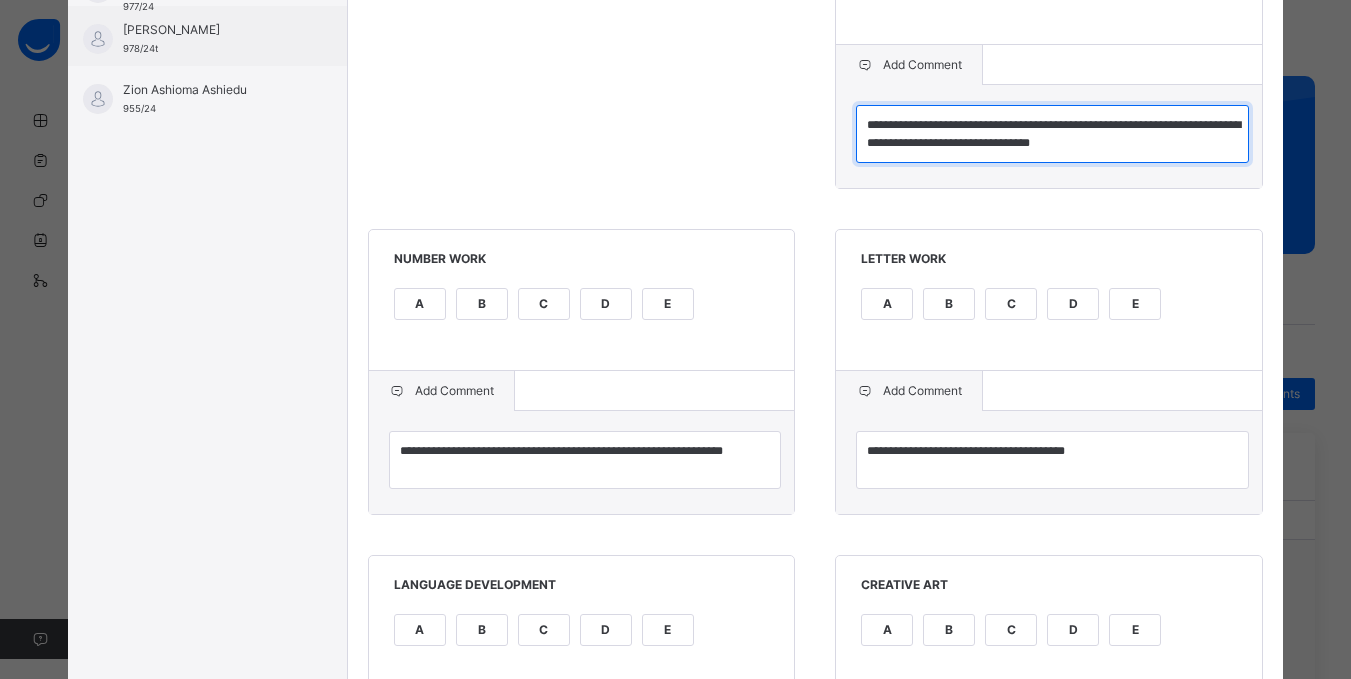 type on "**********" 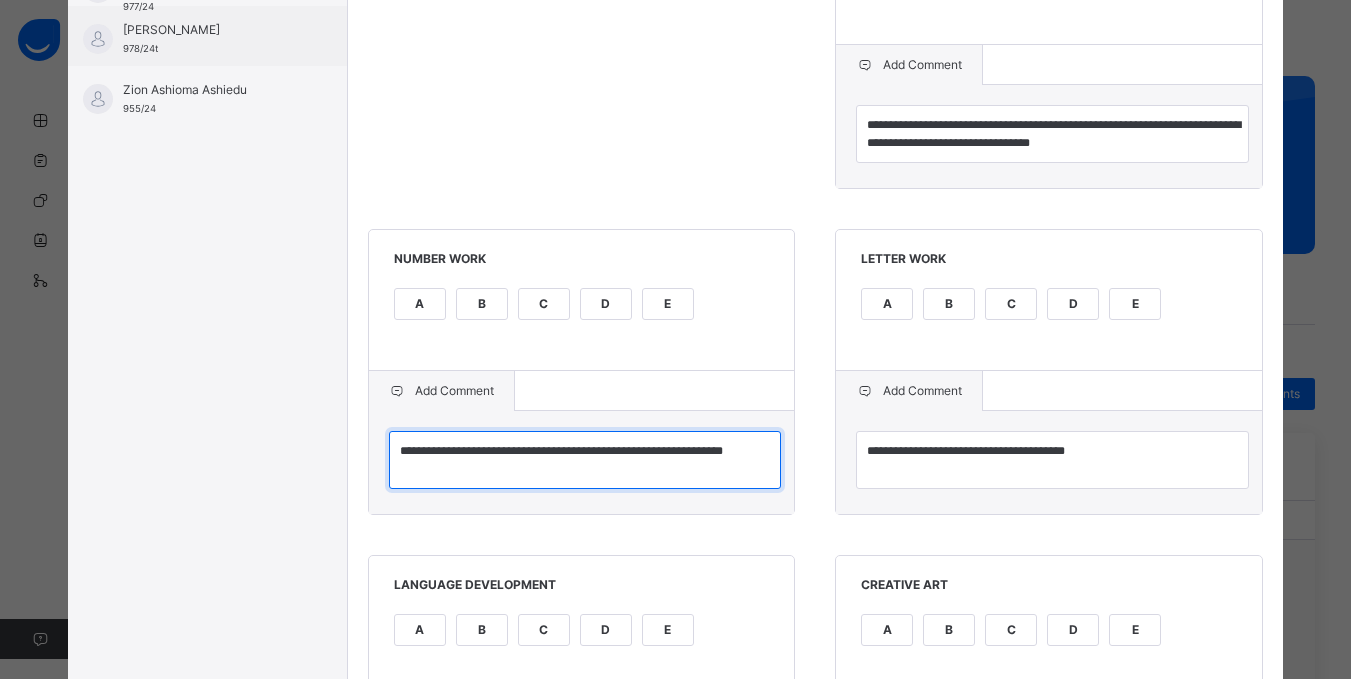 click on "**********" at bounding box center (585, 460) 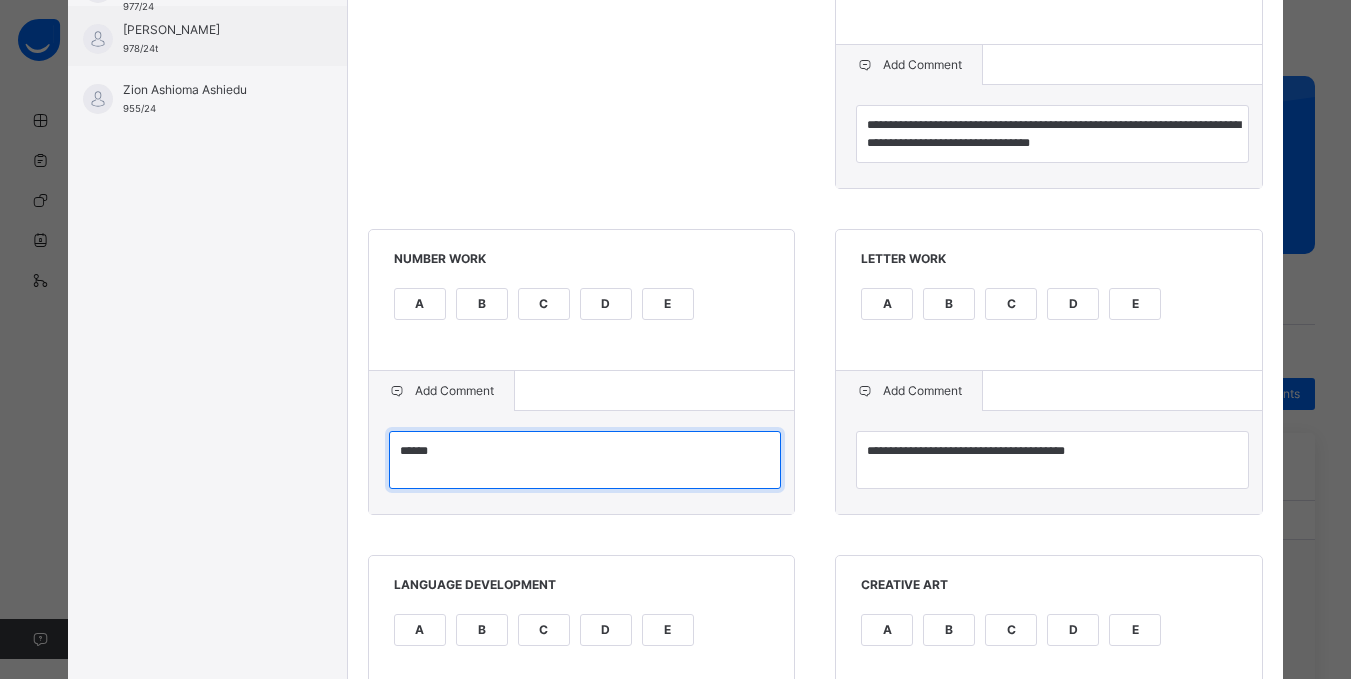 type on "****" 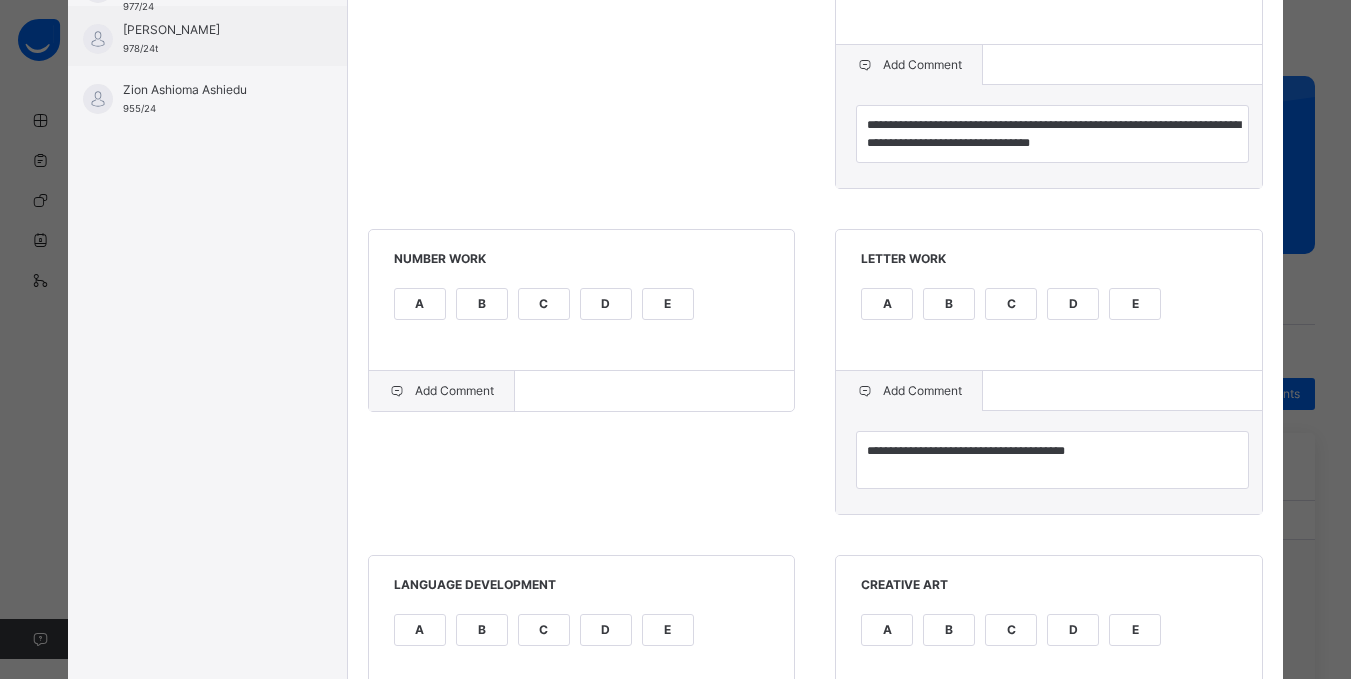 click on "Add Comment" at bounding box center [442, 391] 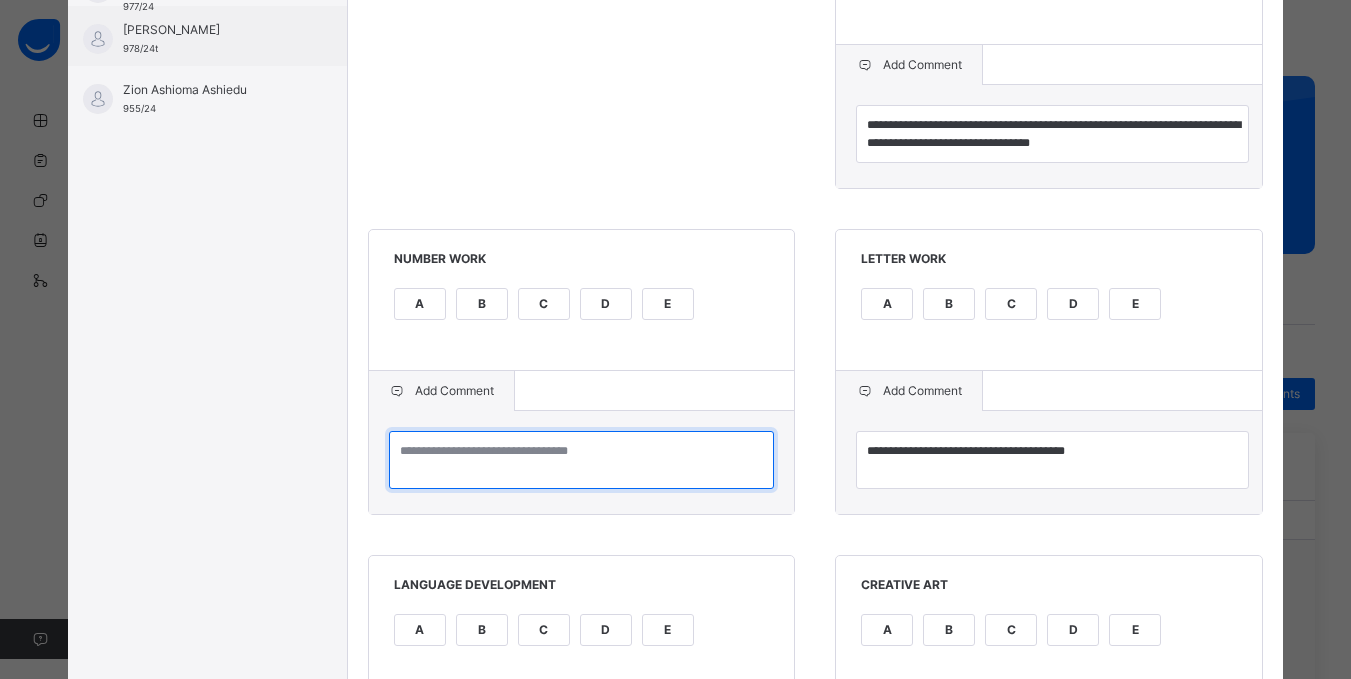 click at bounding box center [582, 460] 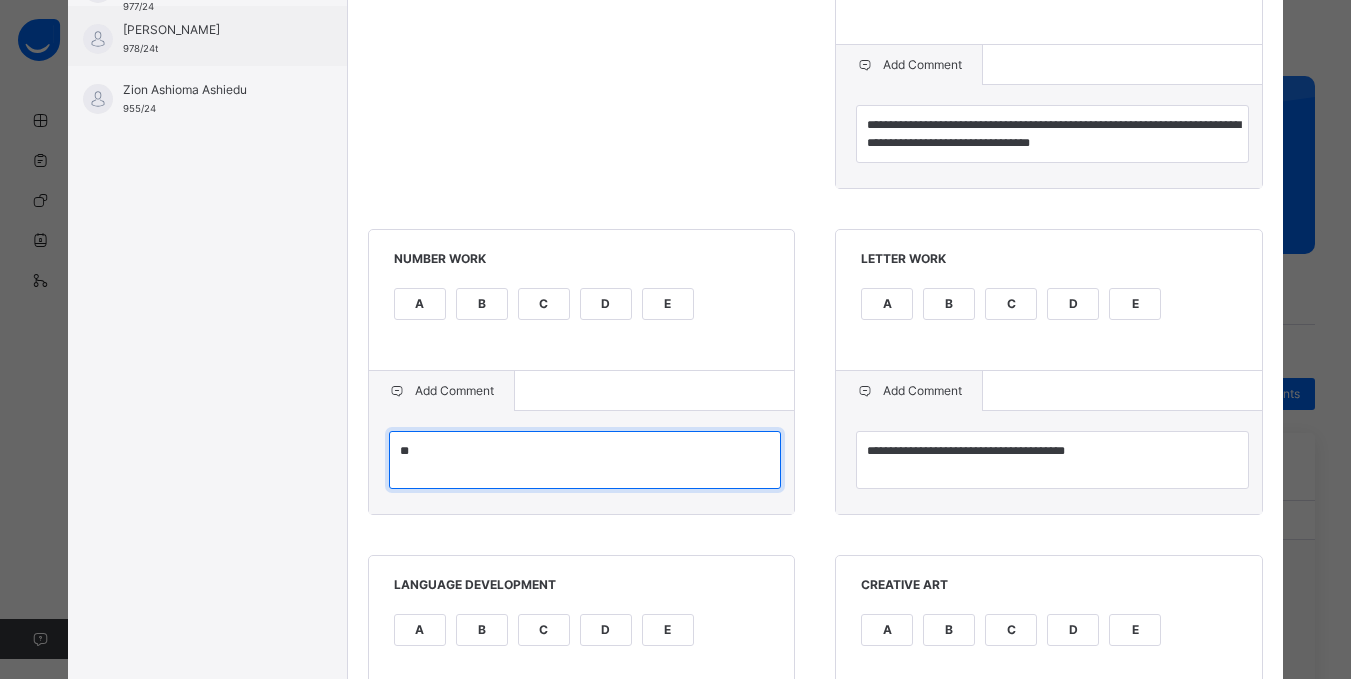 type on "*" 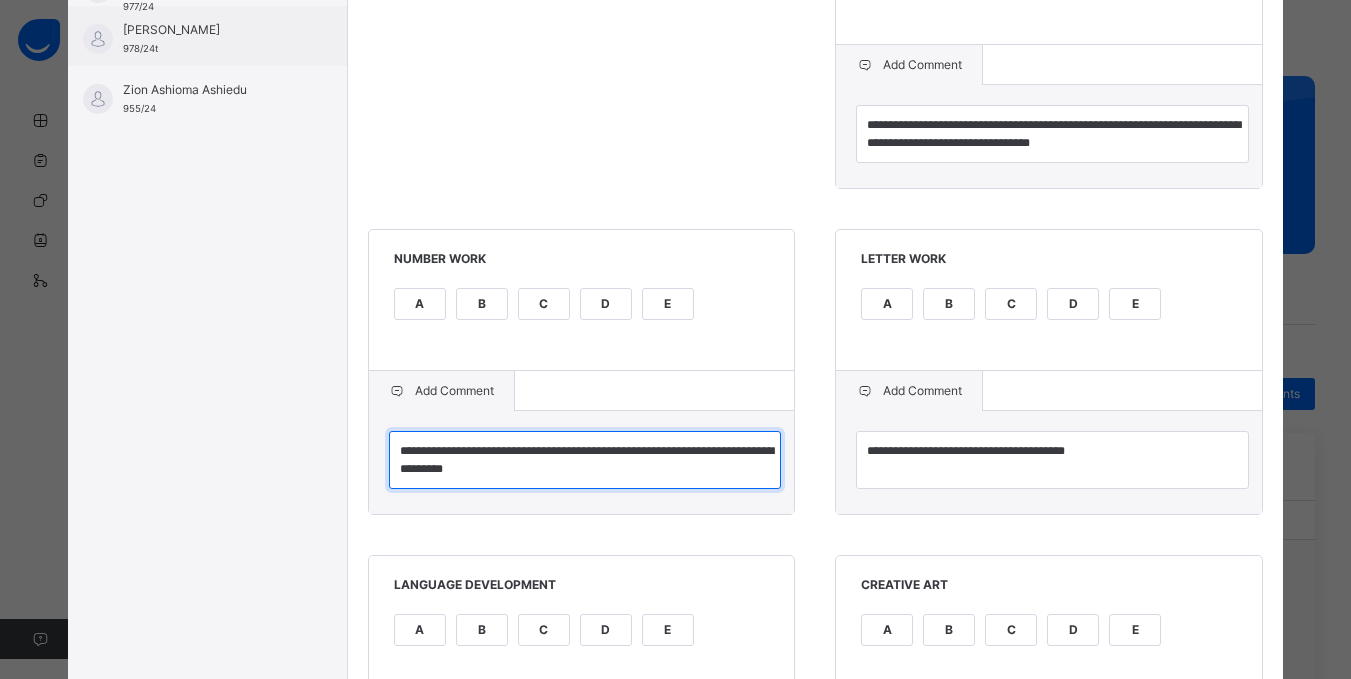 type on "**********" 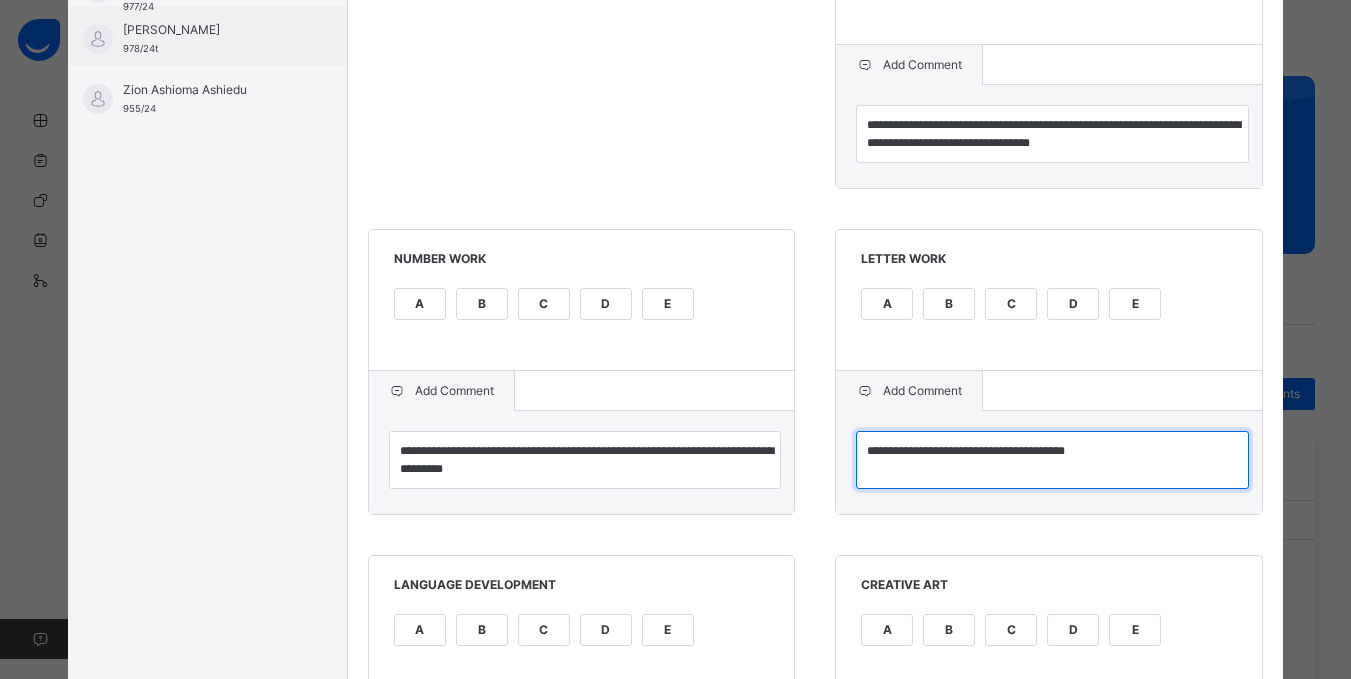 click on "**********" at bounding box center [1052, 460] 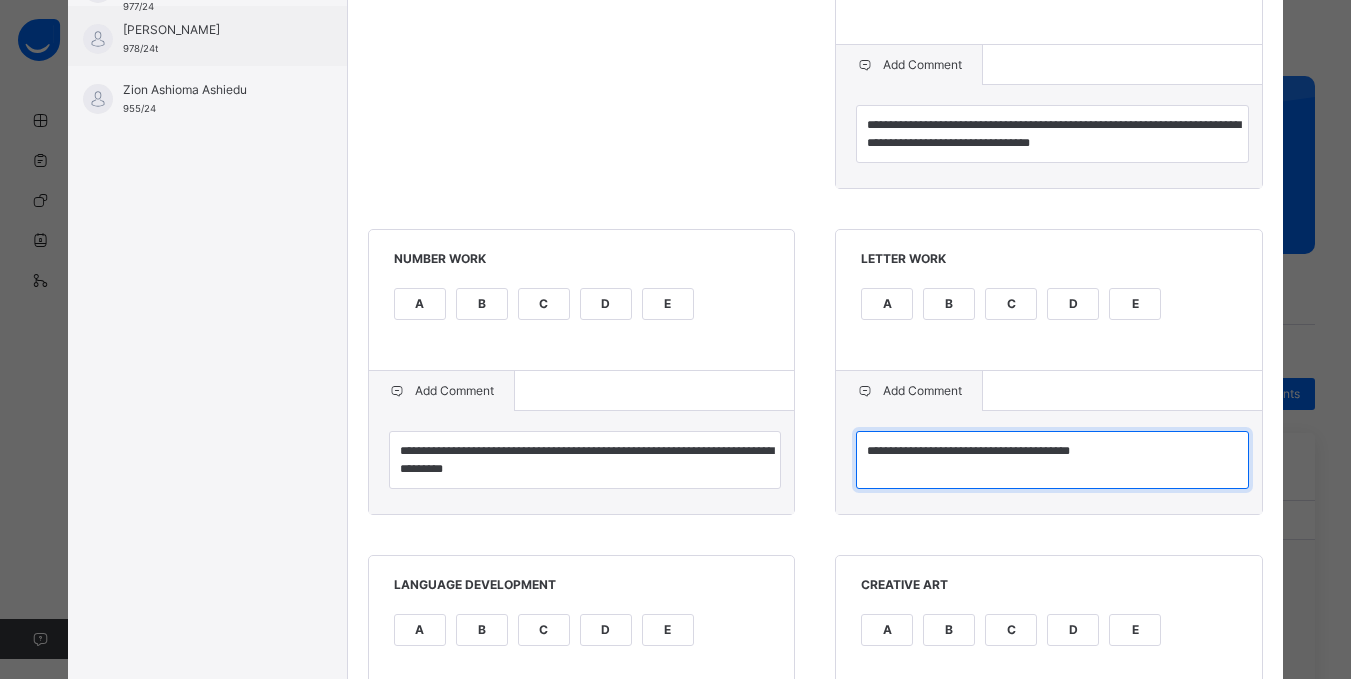 type on "**********" 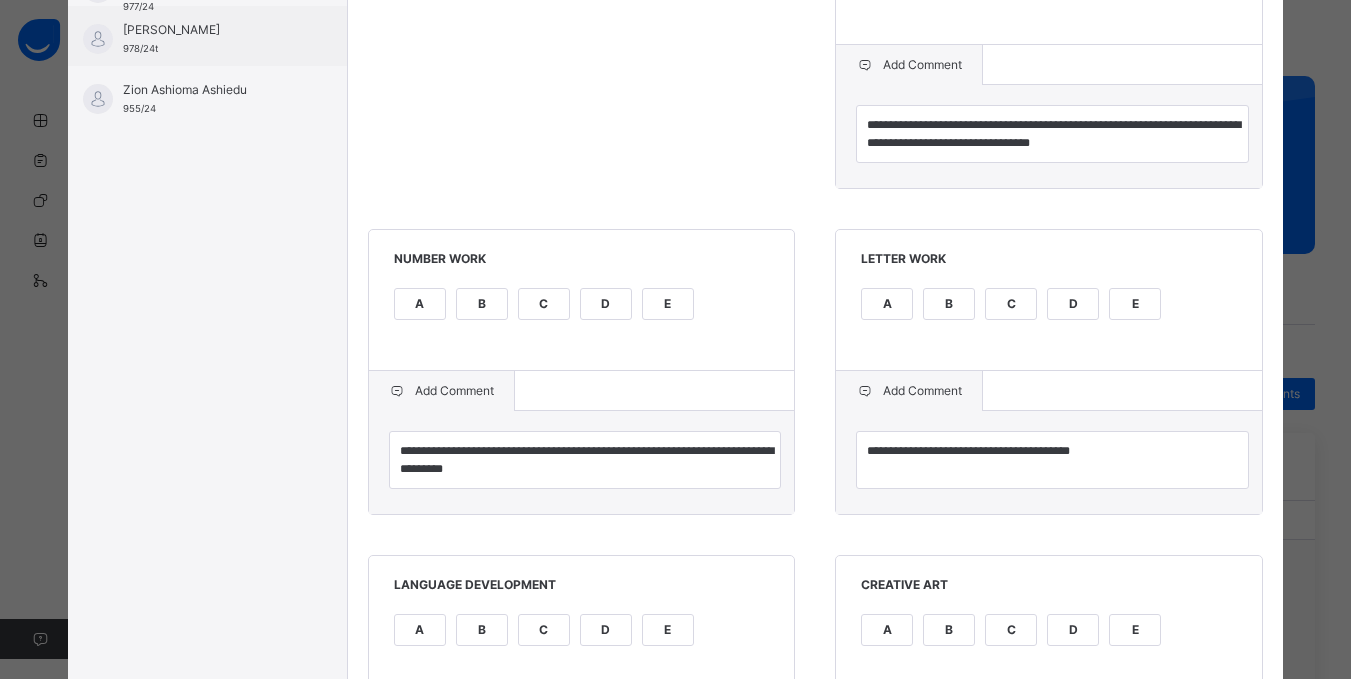 click on "LANGUAGE DEVELOPMENT" at bounding box center [582, 592] 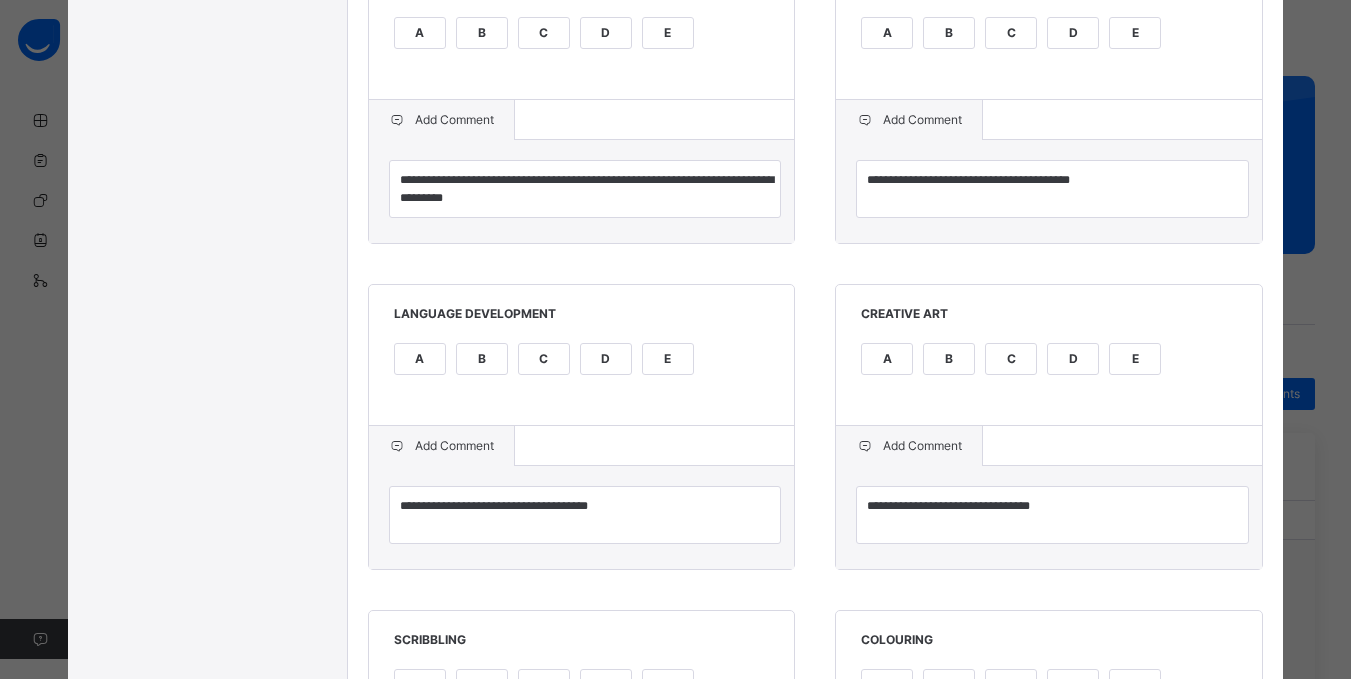 scroll, scrollTop: 840, scrollLeft: 0, axis: vertical 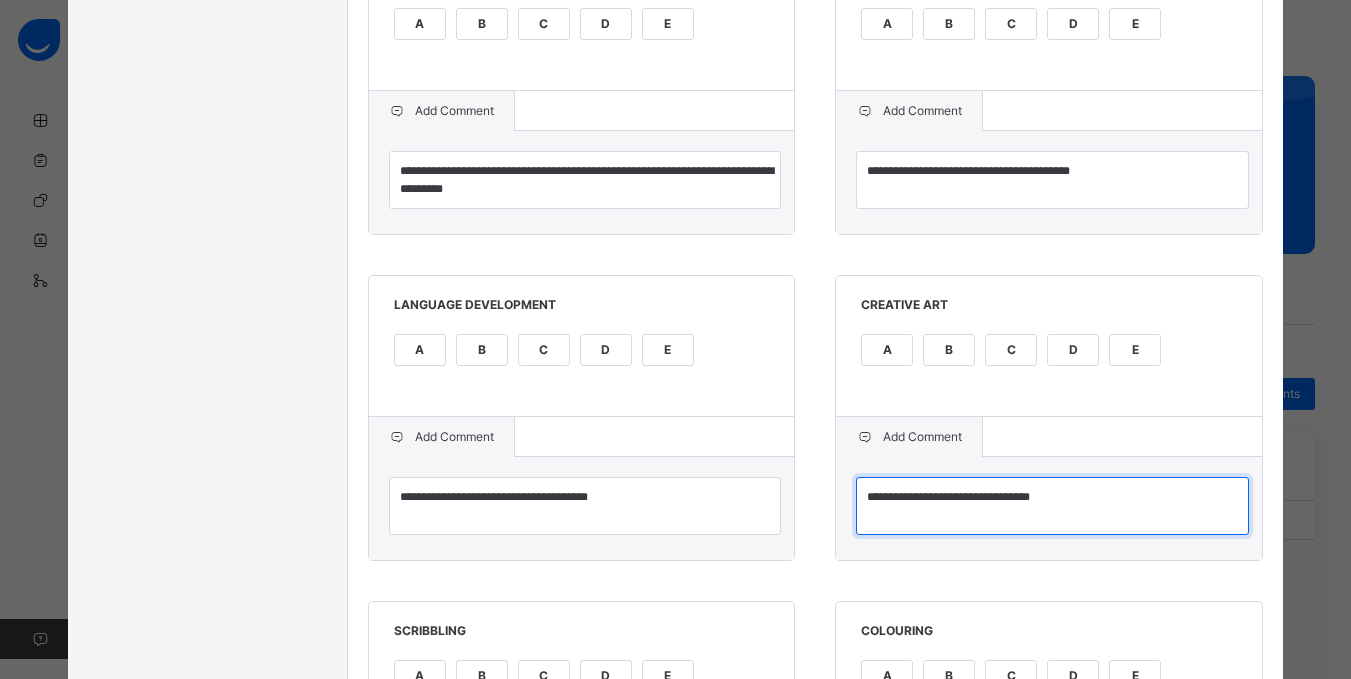 click on "**********" at bounding box center [1052, 506] 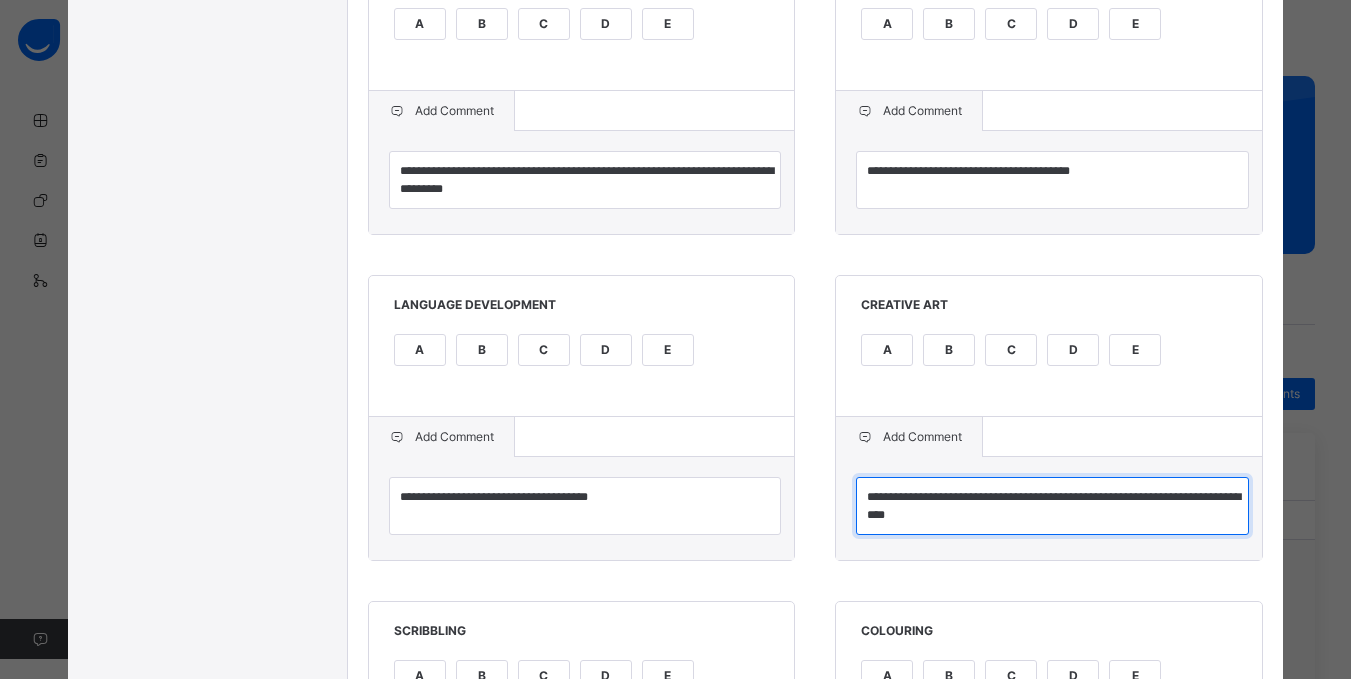 type on "**********" 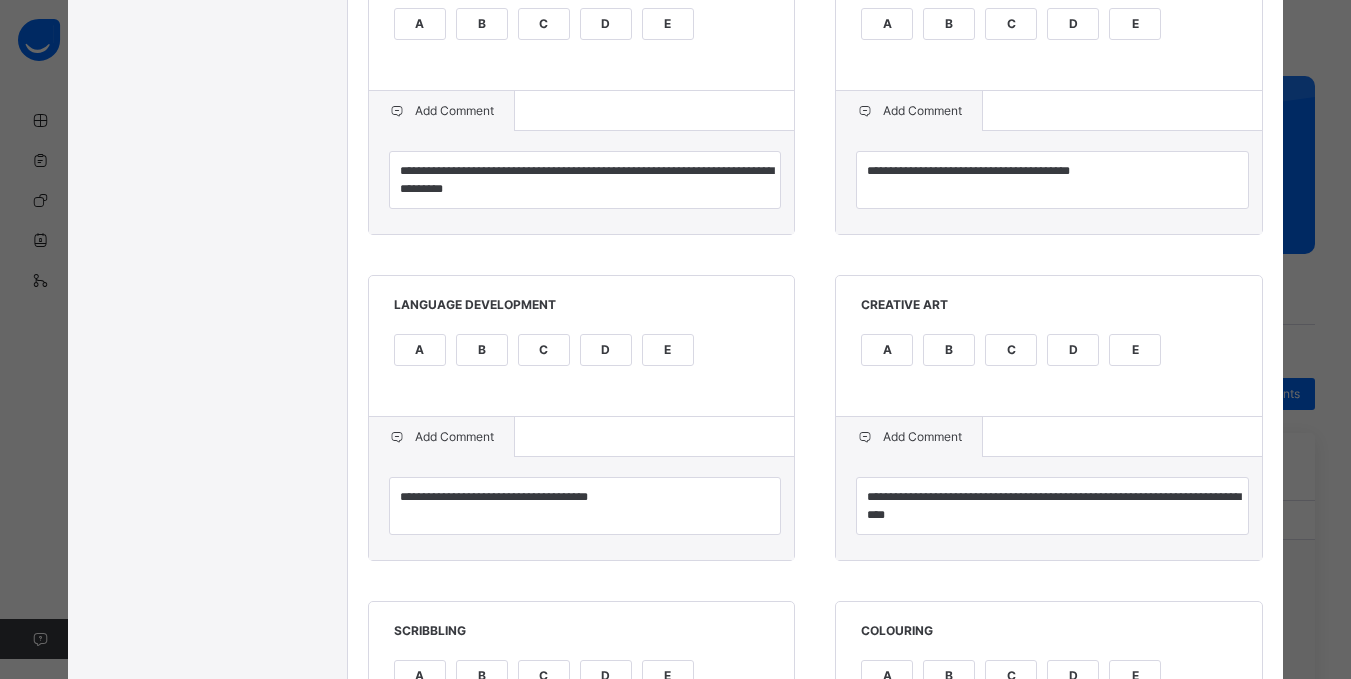 click on "**********" at bounding box center [816, 332] 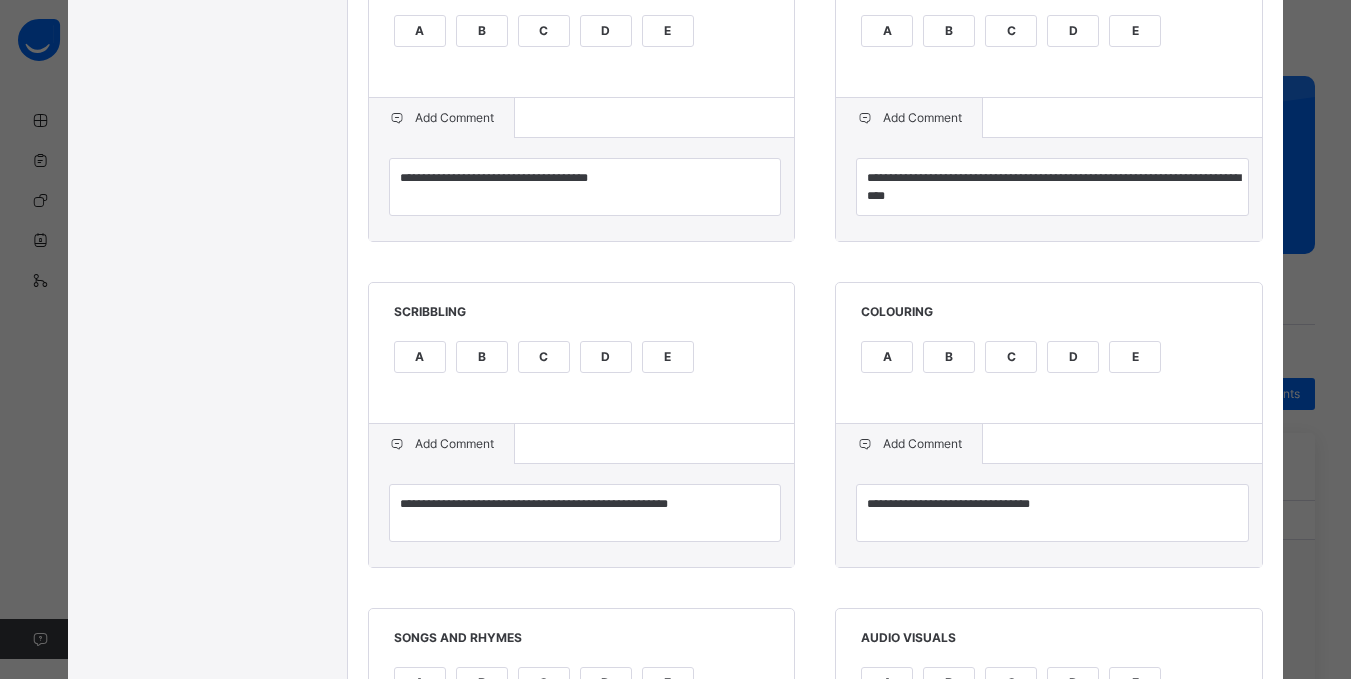 scroll, scrollTop: 1160, scrollLeft: 0, axis: vertical 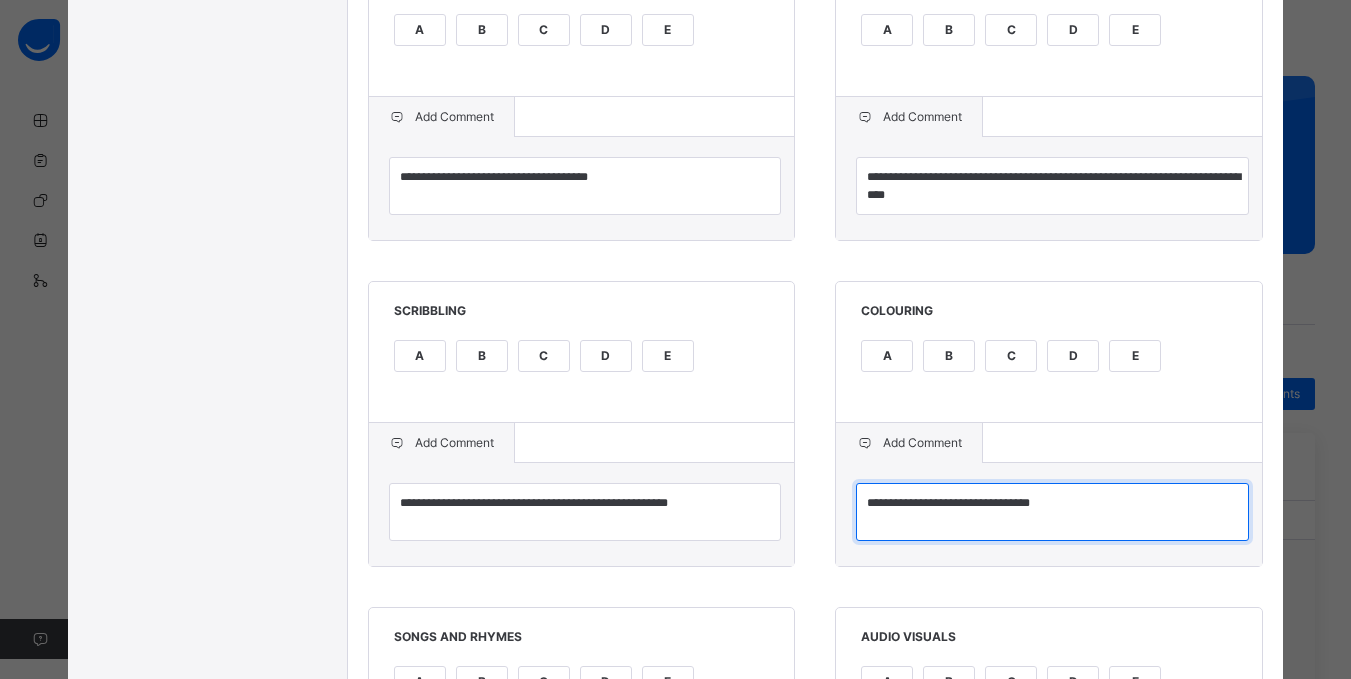 click on "**********" at bounding box center [1052, 512] 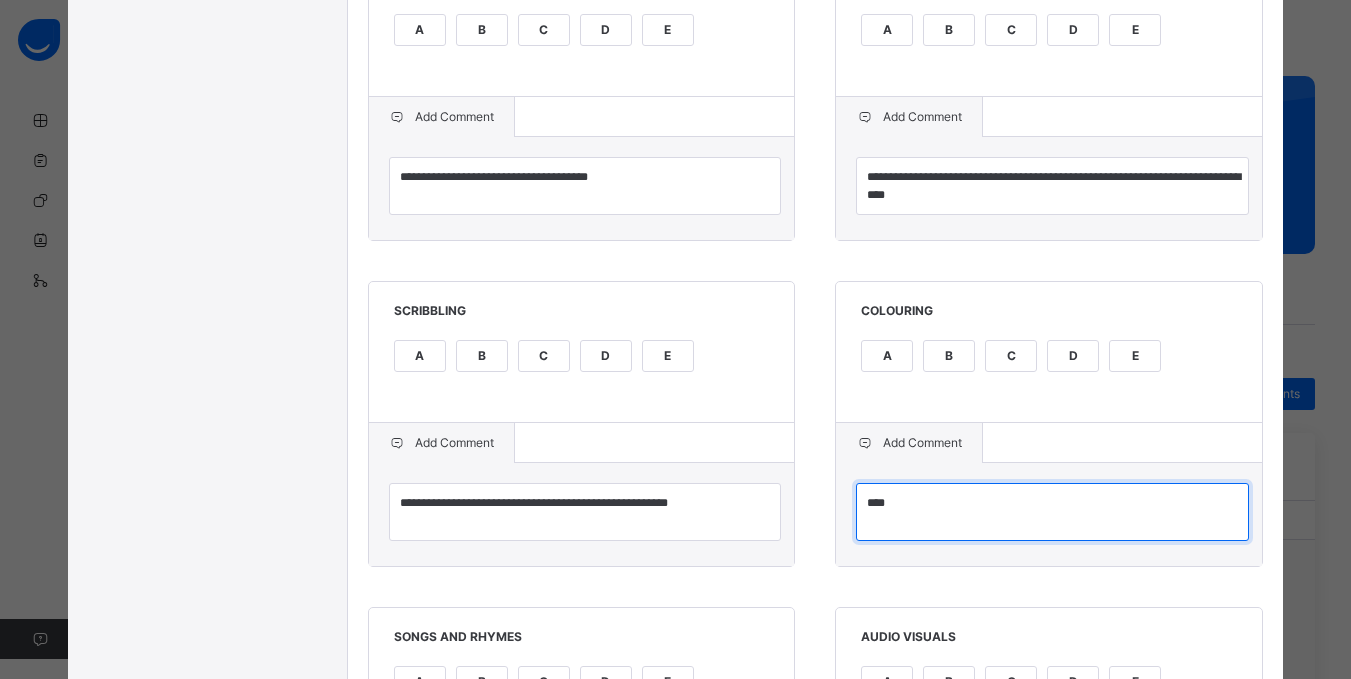 type on "***" 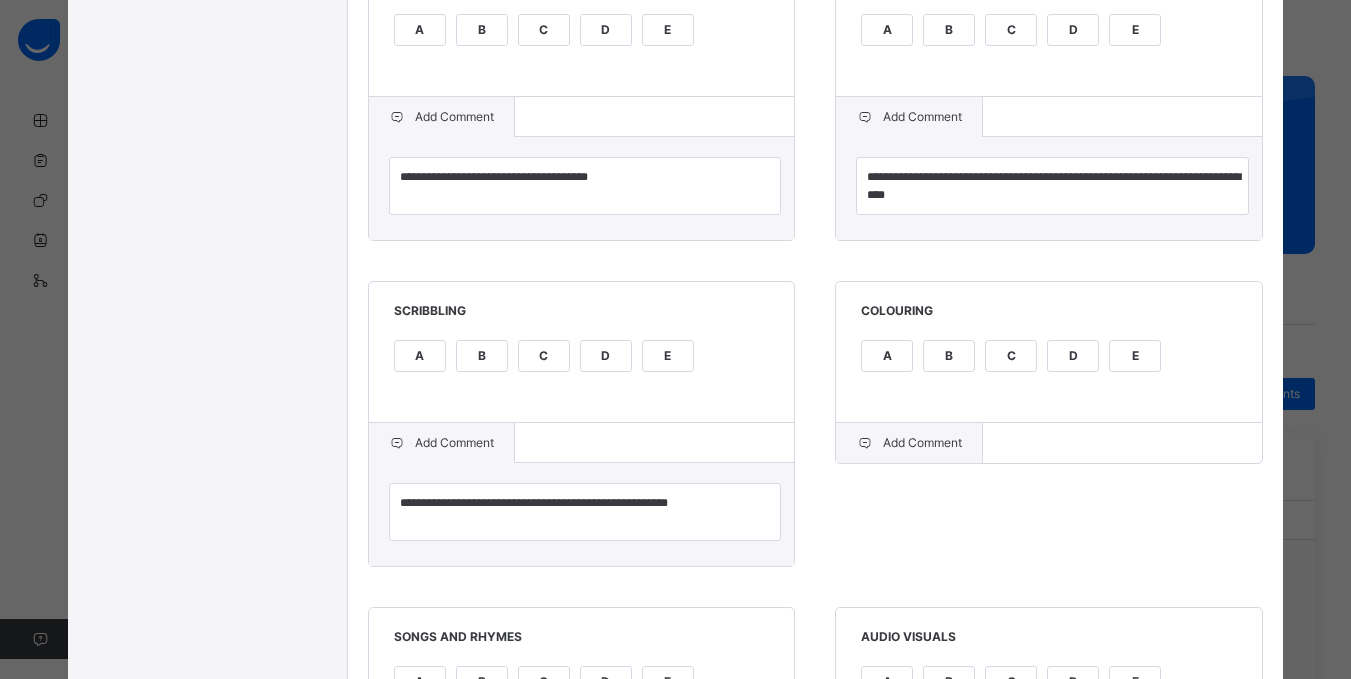 click on "Add Comment" at bounding box center (909, 443) 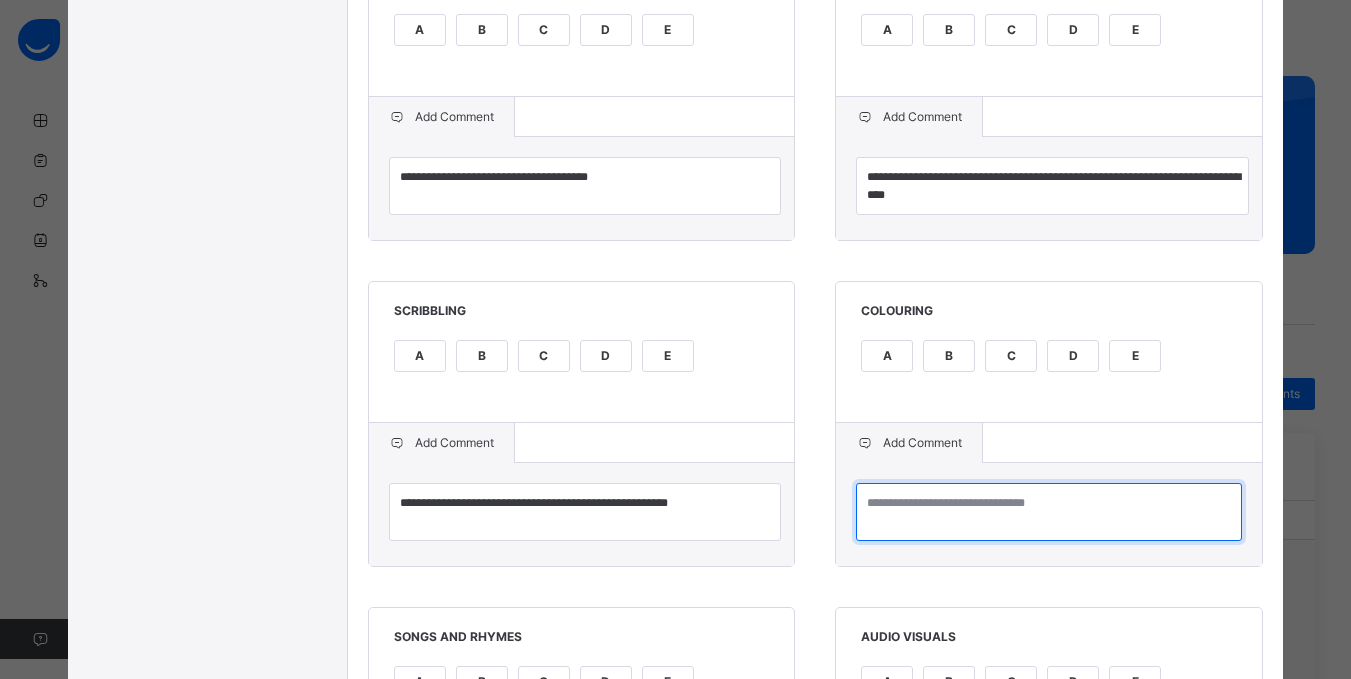click at bounding box center (1049, 512) 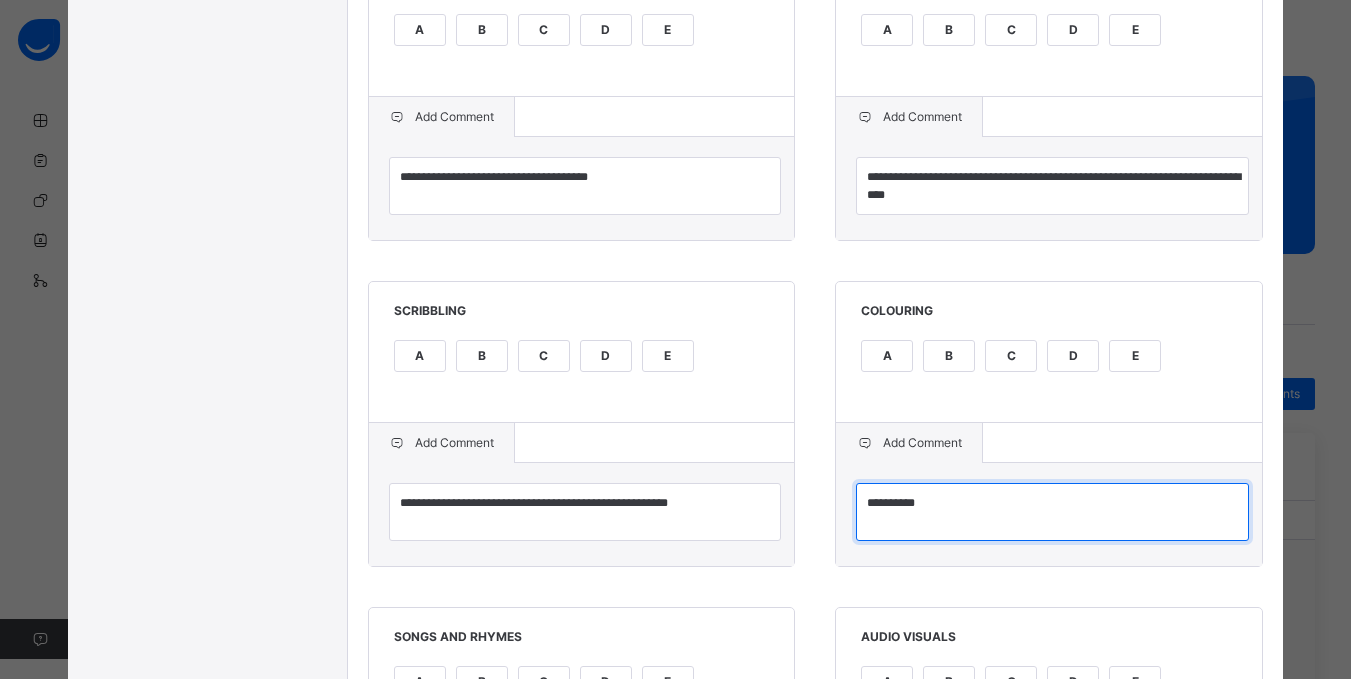 click on "**********" at bounding box center [1052, 512] 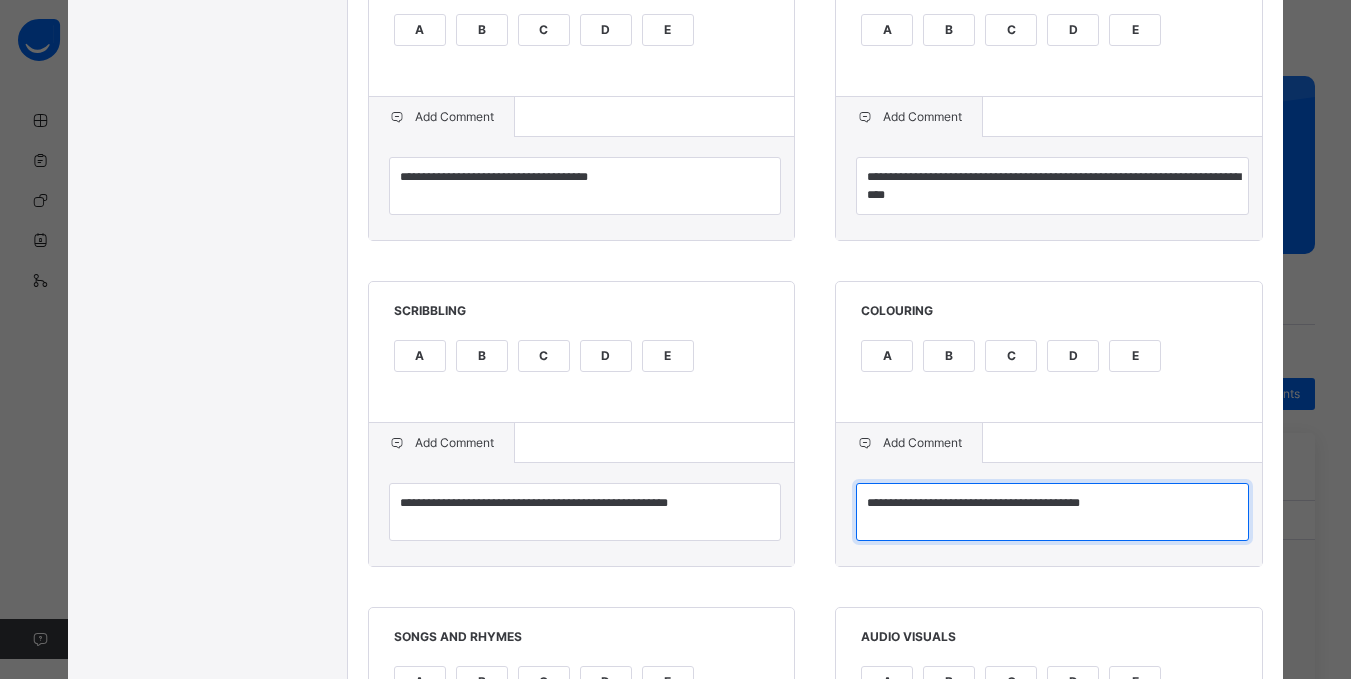 type on "**********" 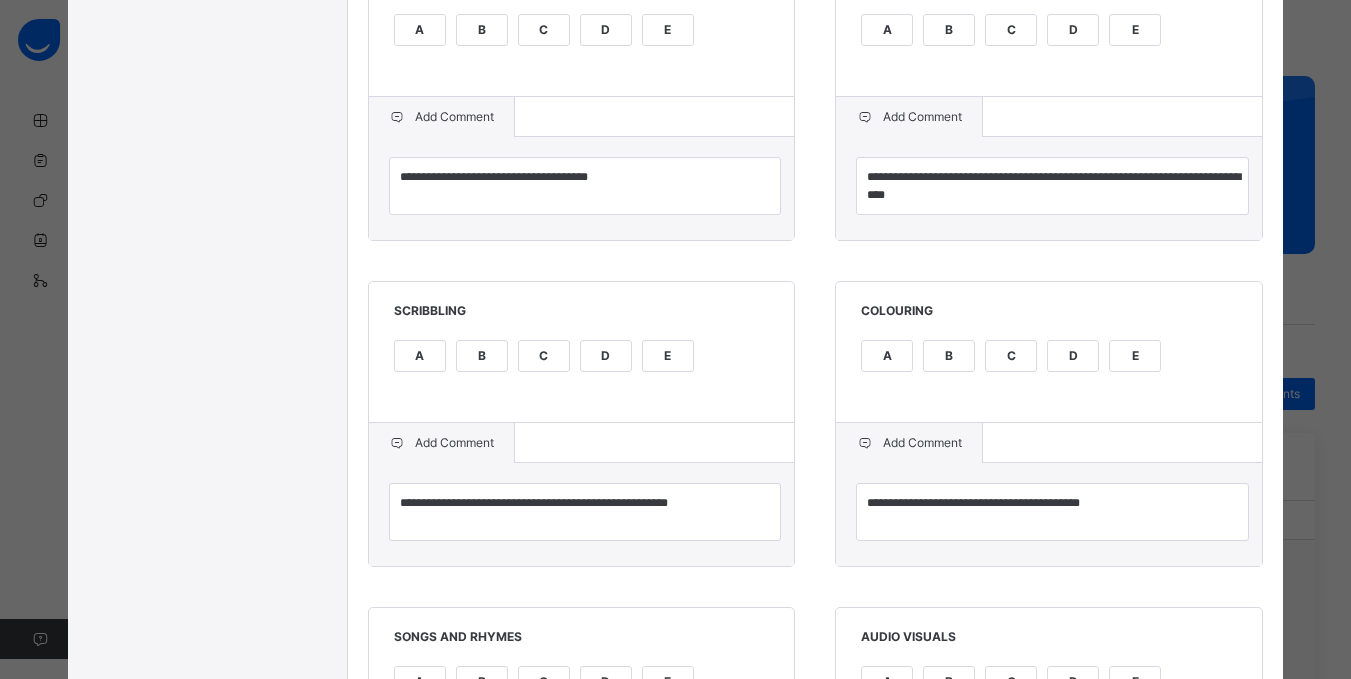 click on "**********" at bounding box center (816, 12) 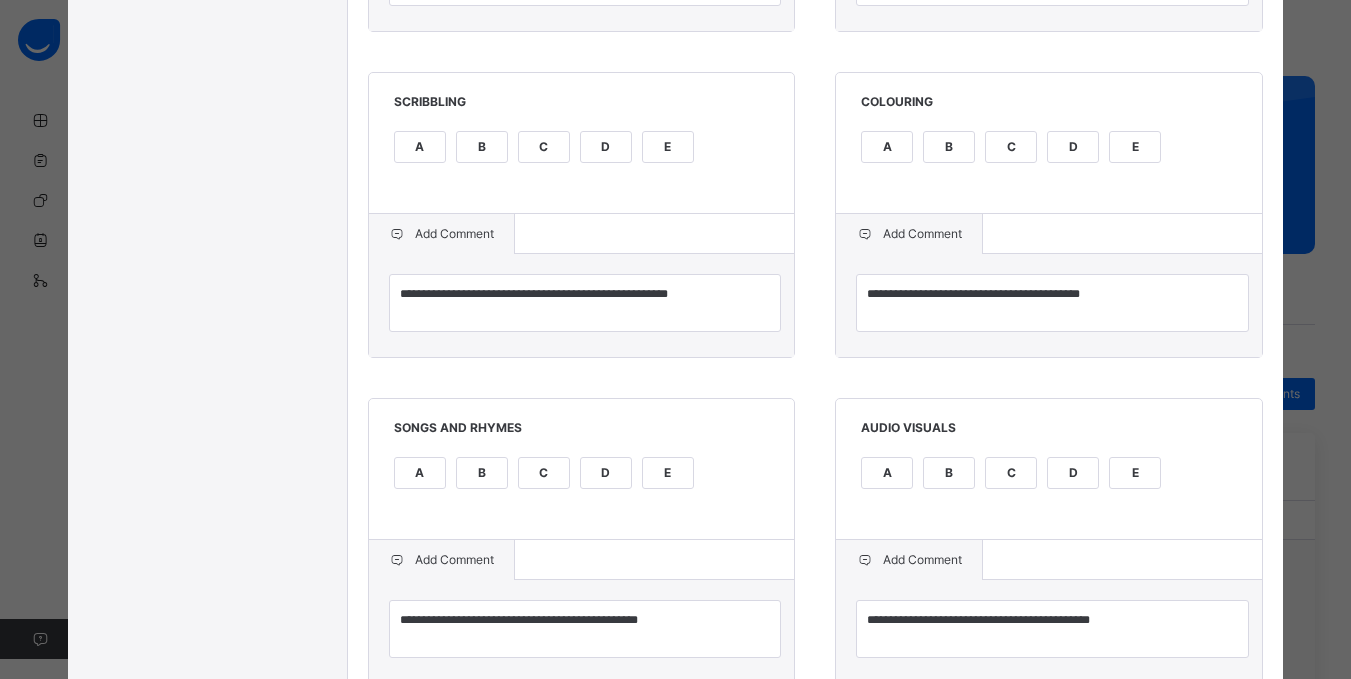 scroll, scrollTop: 1520, scrollLeft: 0, axis: vertical 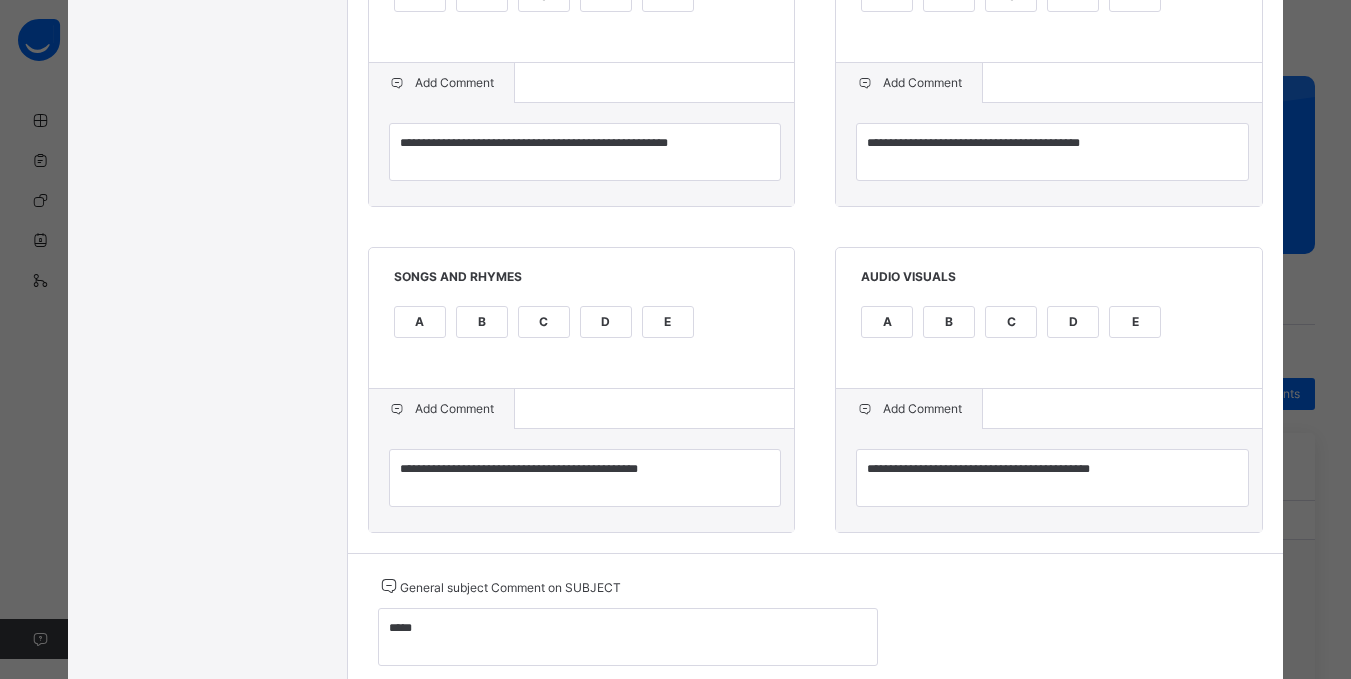 click on "C" at bounding box center [1011, 322] 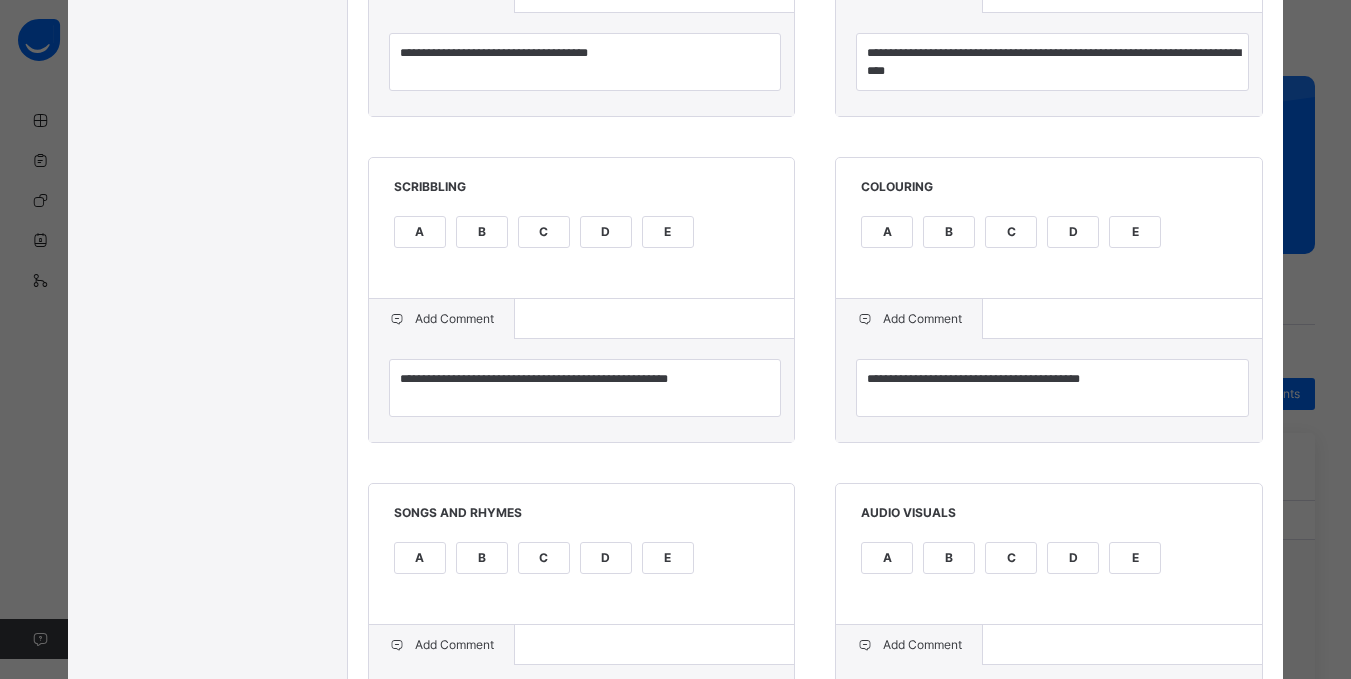 scroll, scrollTop: 1280, scrollLeft: 0, axis: vertical 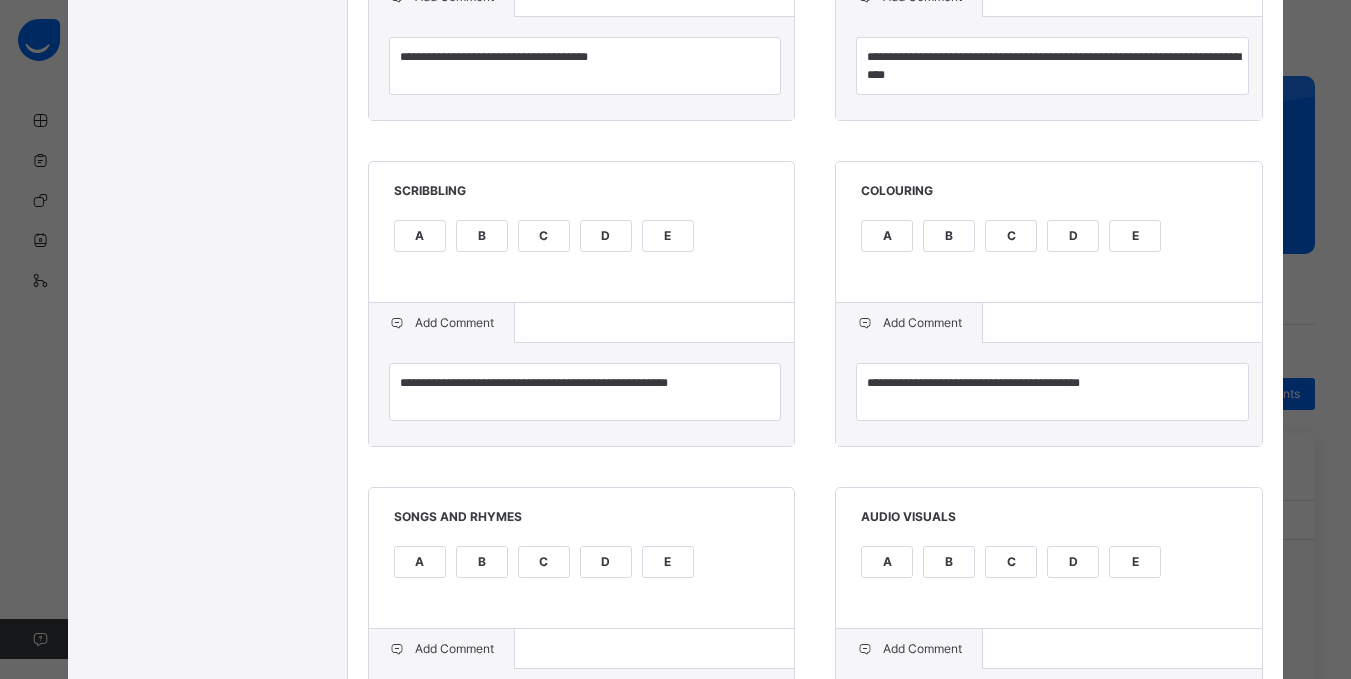 click on "C" at bounding box center [544, 236] 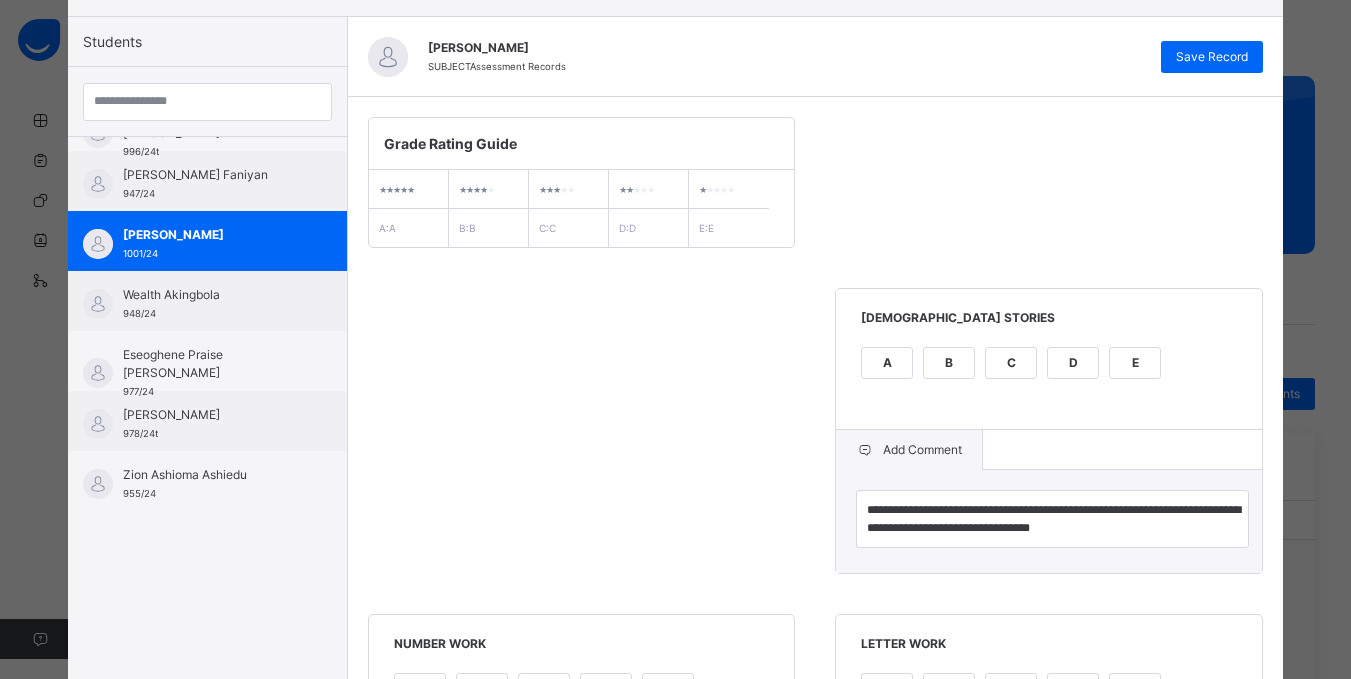 scroll, scrollTop: 120, scrollLeft: 0, axis: vertical 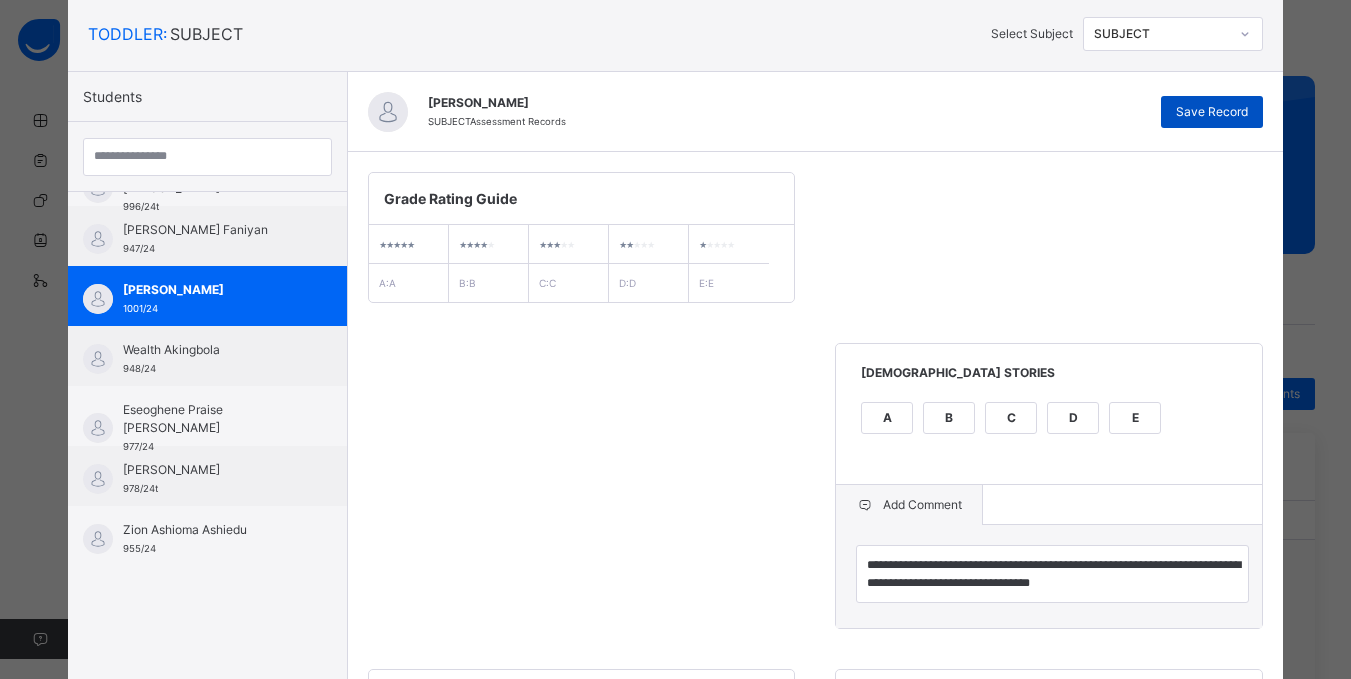 click on "Save Record" at bounding box center [1212, 112] 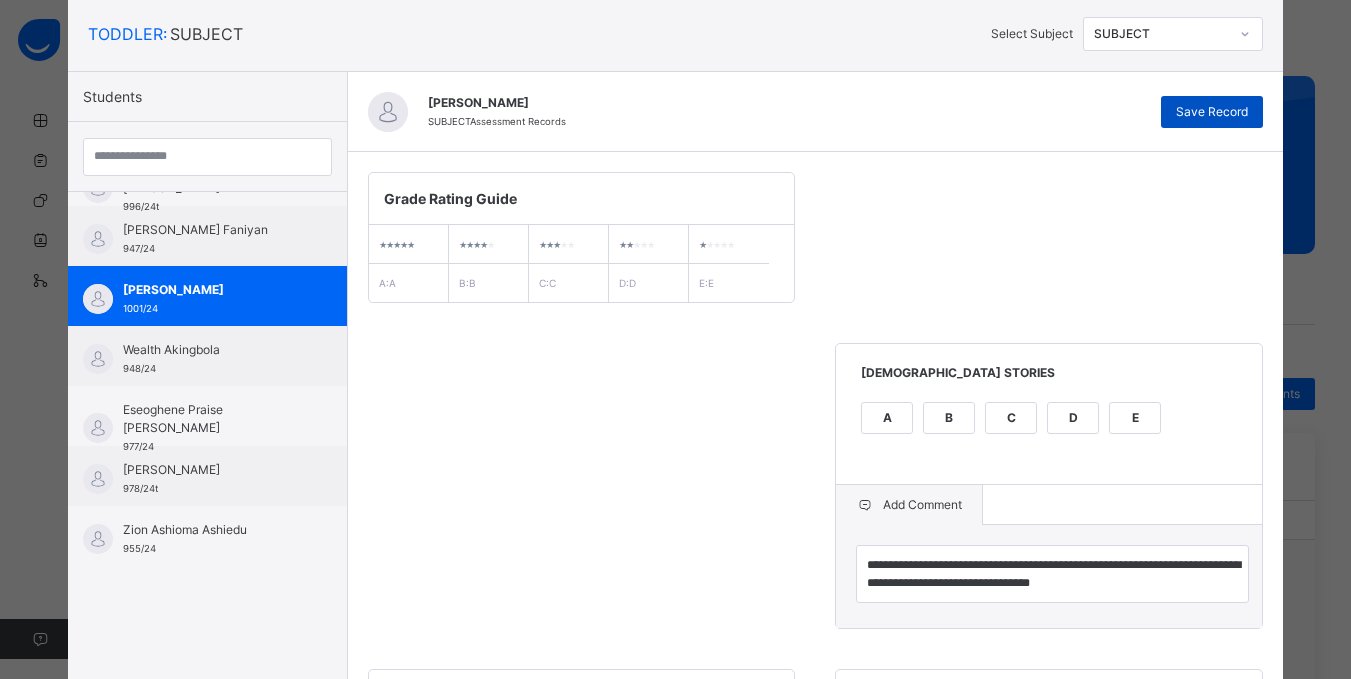 click on "Save Record" at bounding box center (1212, 112) 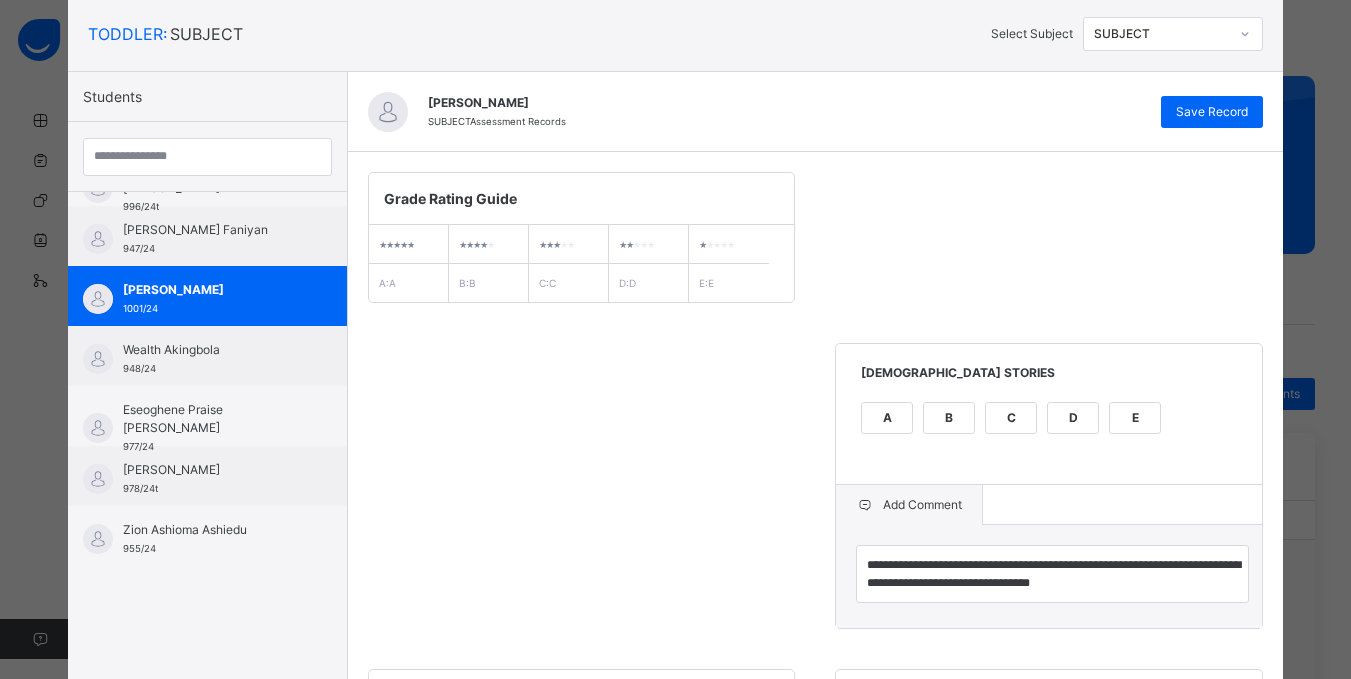 click on "**********" at bounding box center (816, 1052) 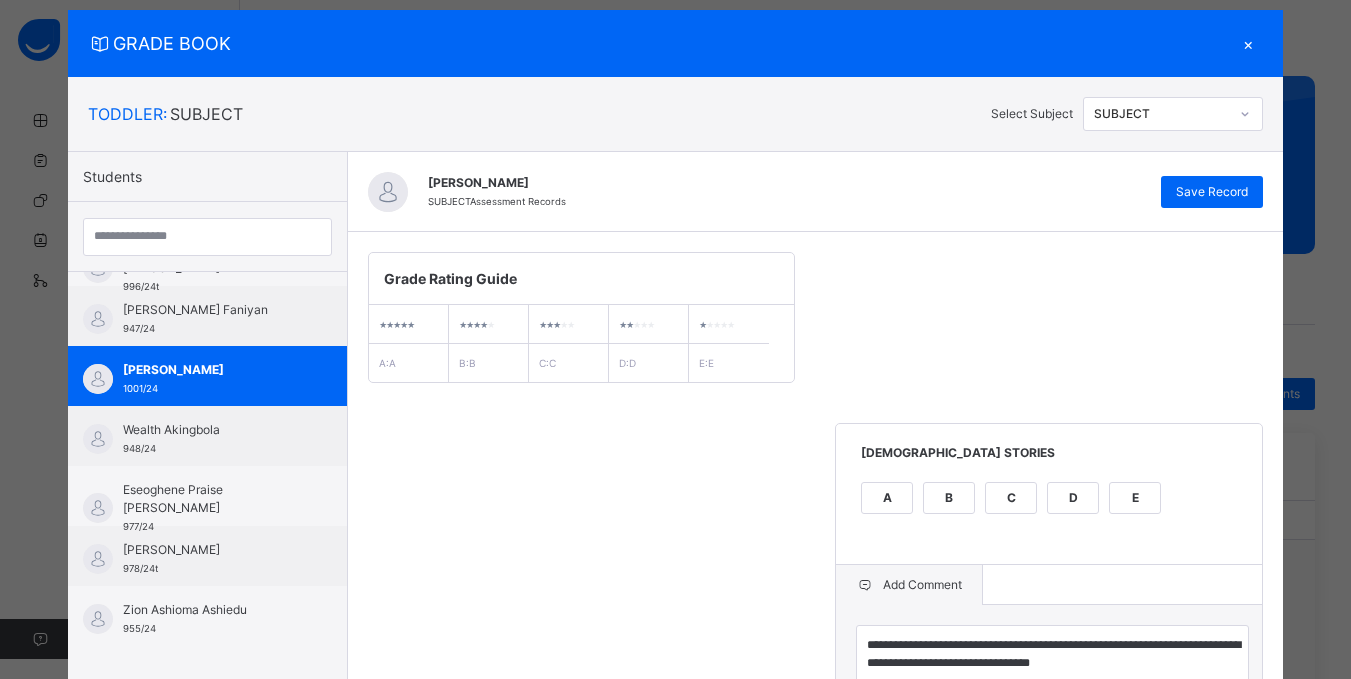 scroll, scrollTop: 0, scrollLeft: 0, axis: both 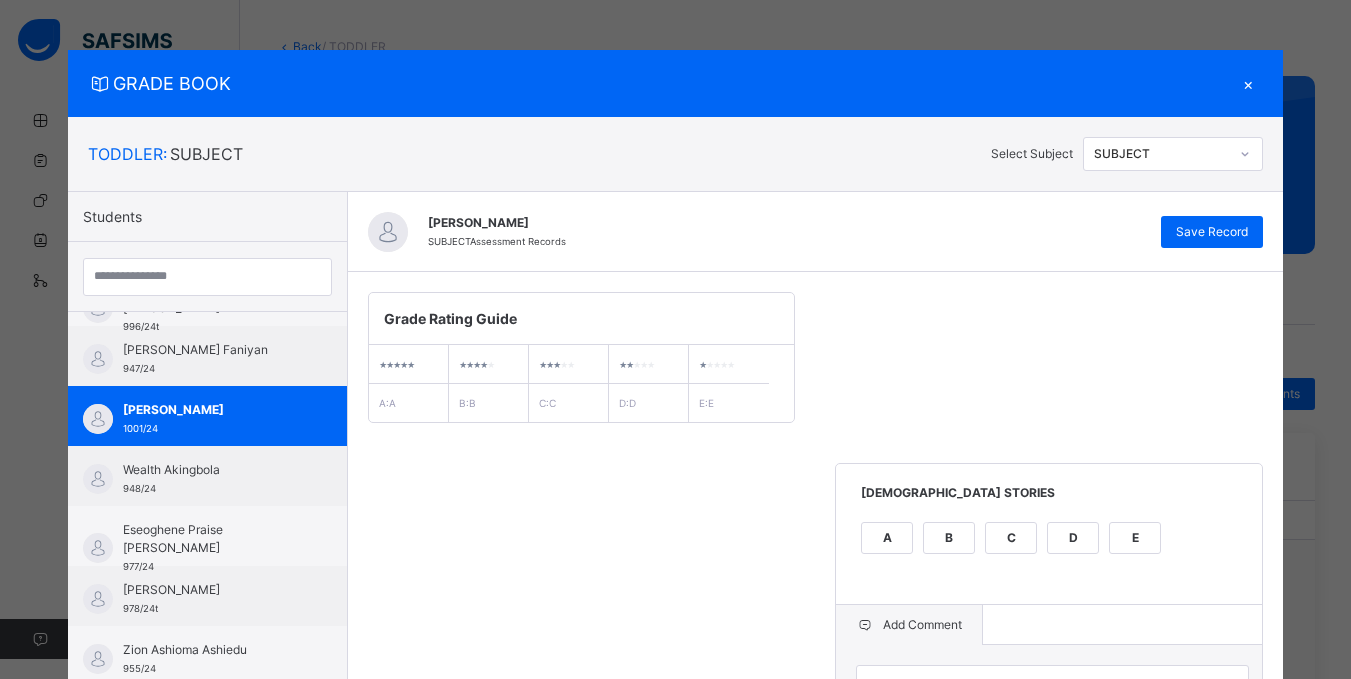 click on "×" at bounding box center [1248, 83] 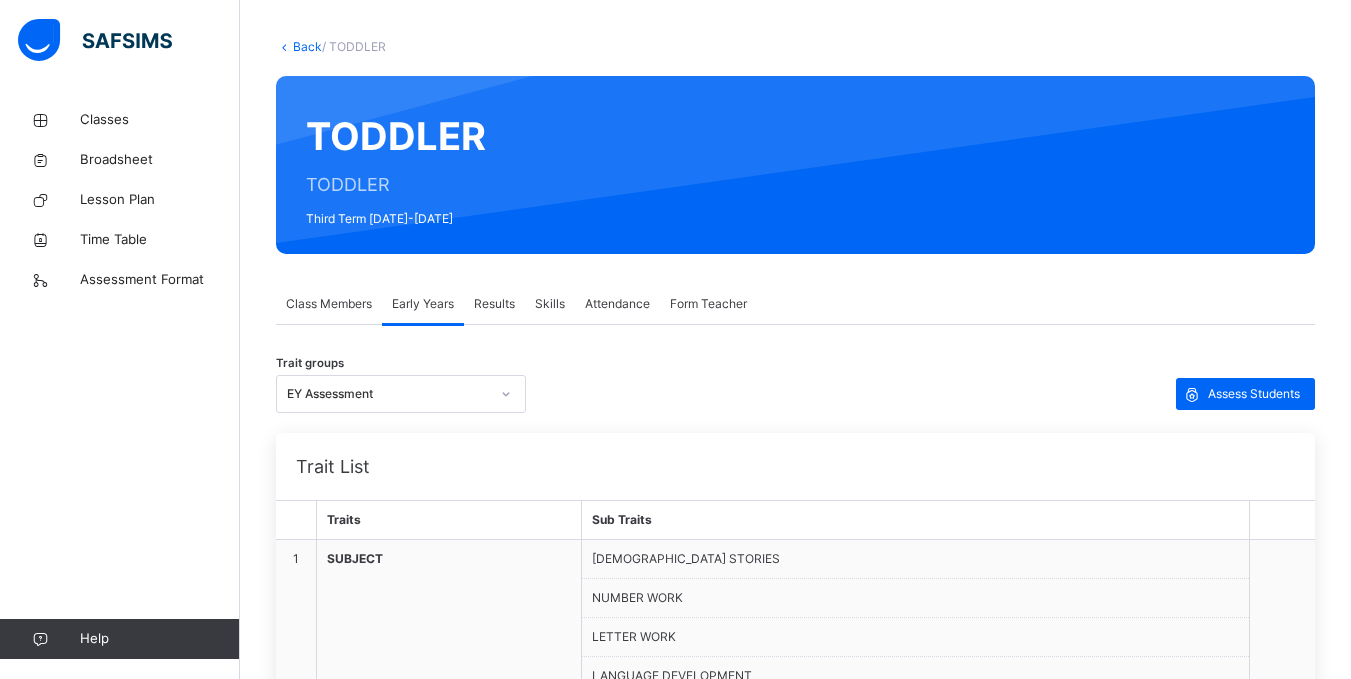 click on "Results" at bounding box center (494, 304) 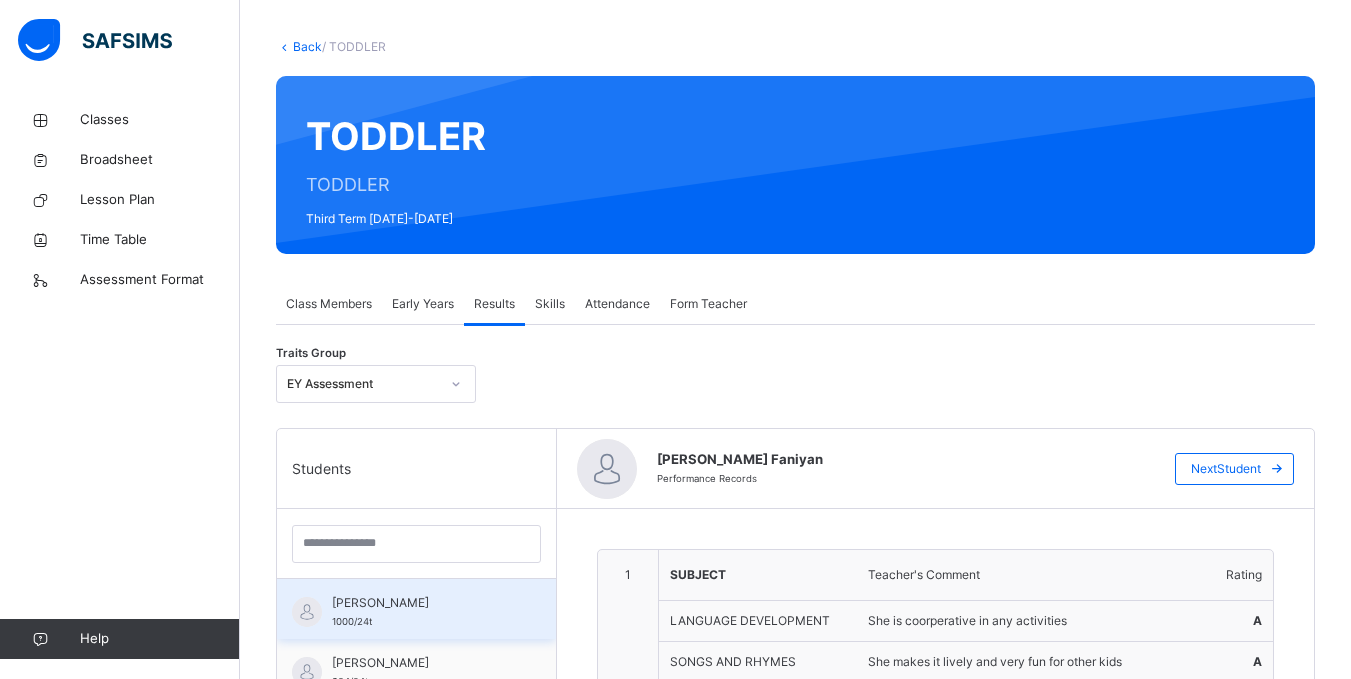 click on "[PERSON_NAME]" at bounding box center (421, 603) 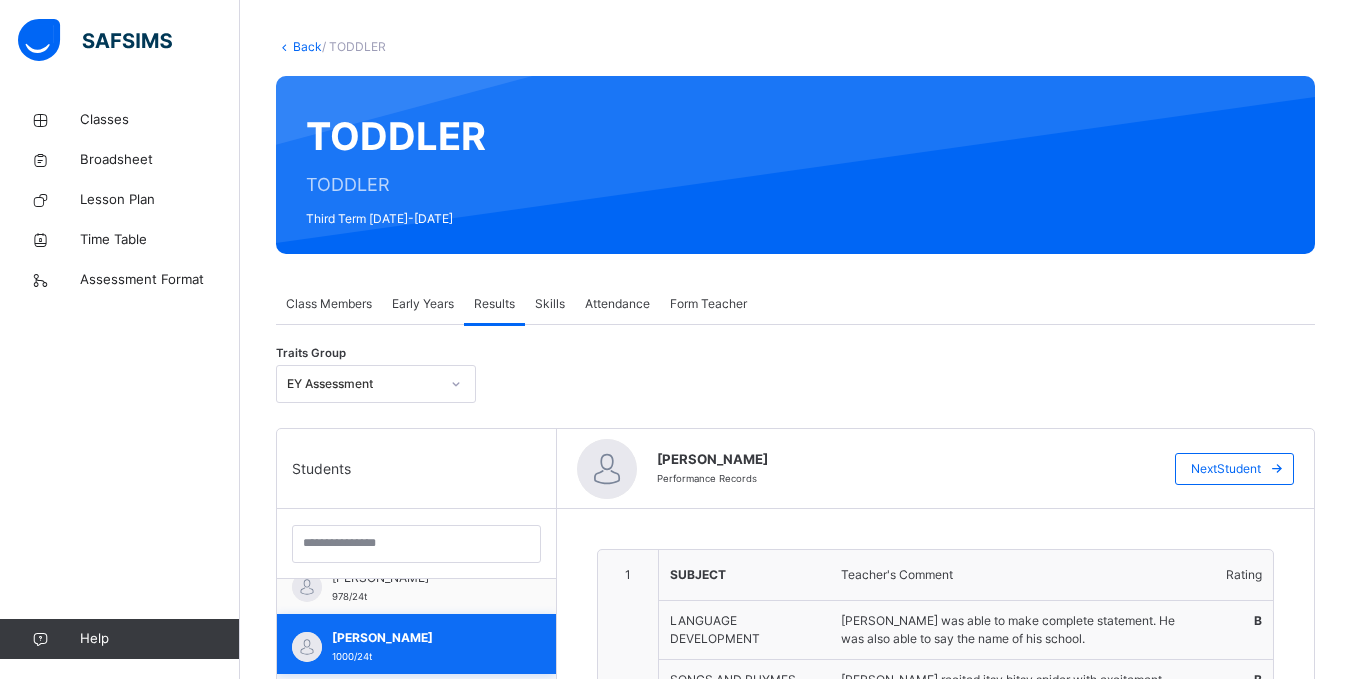 scroll, scrollTop: 280, scrollLeft: 0, axis: vertical 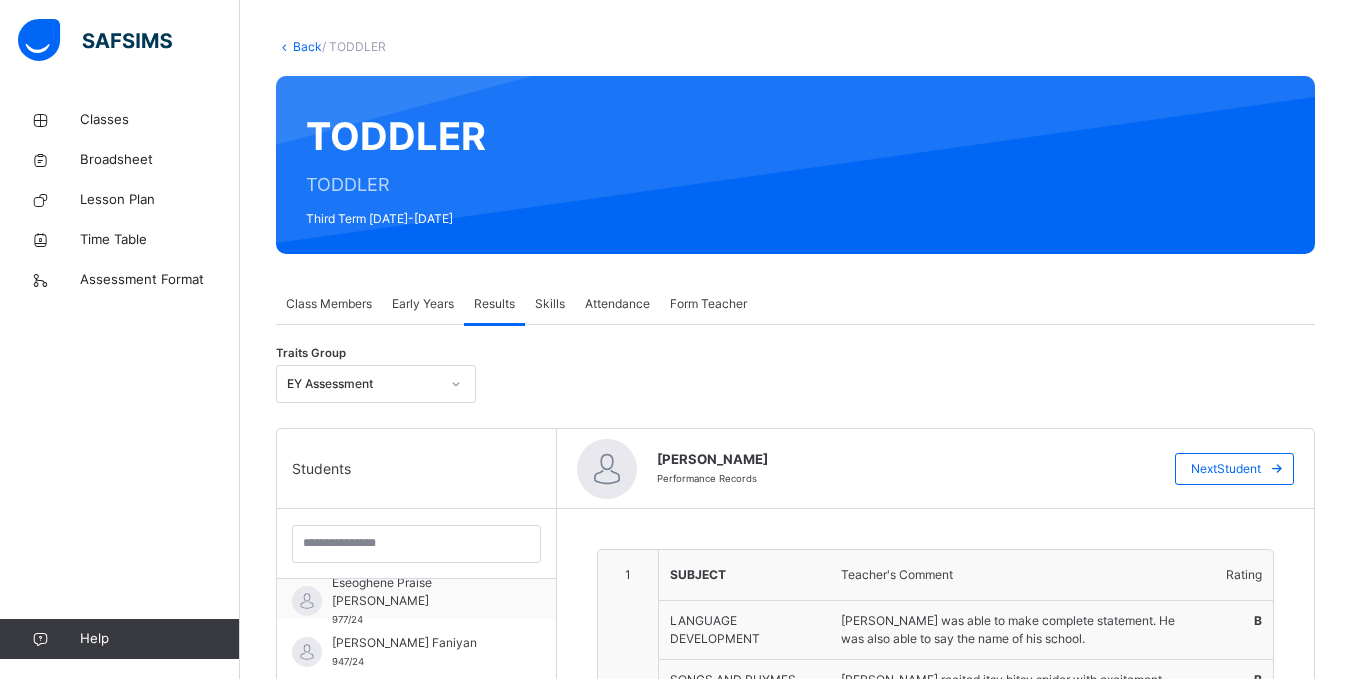 click on "Results" at bounding box center [494, 304] 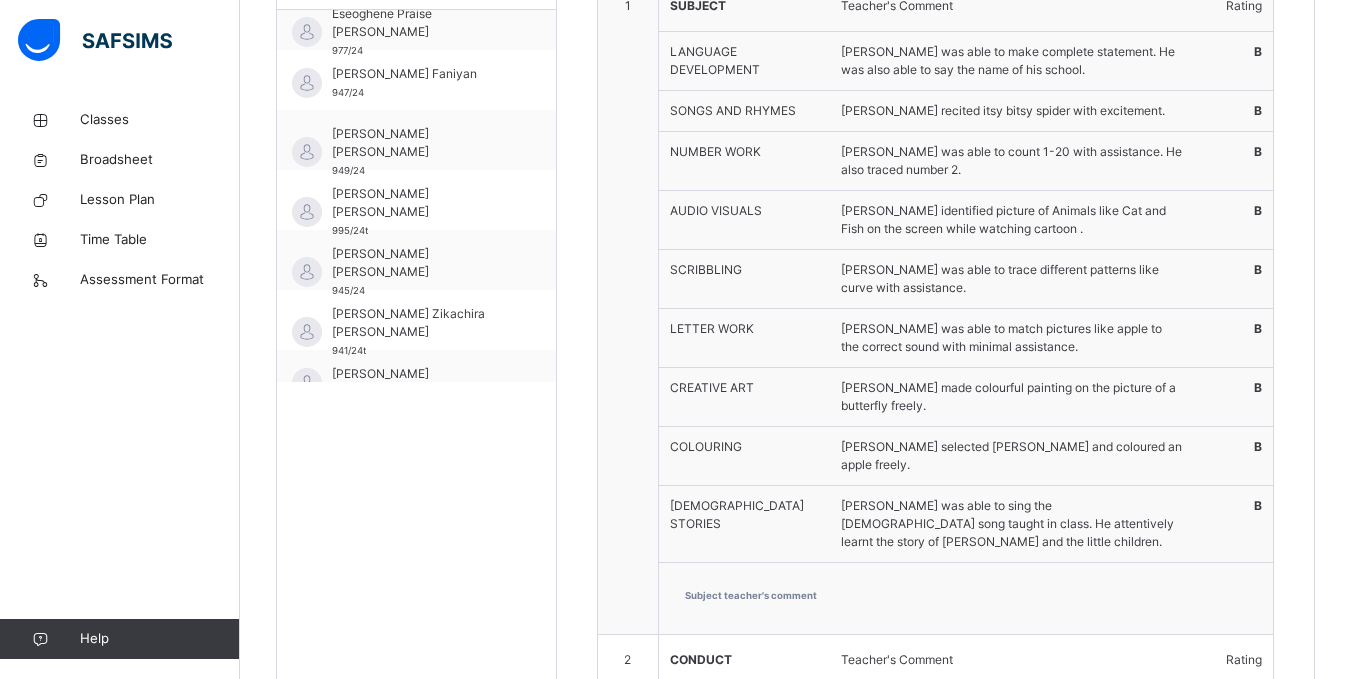 scroll, scrollTop: 692, scrollLeft: 0, axis: vertical 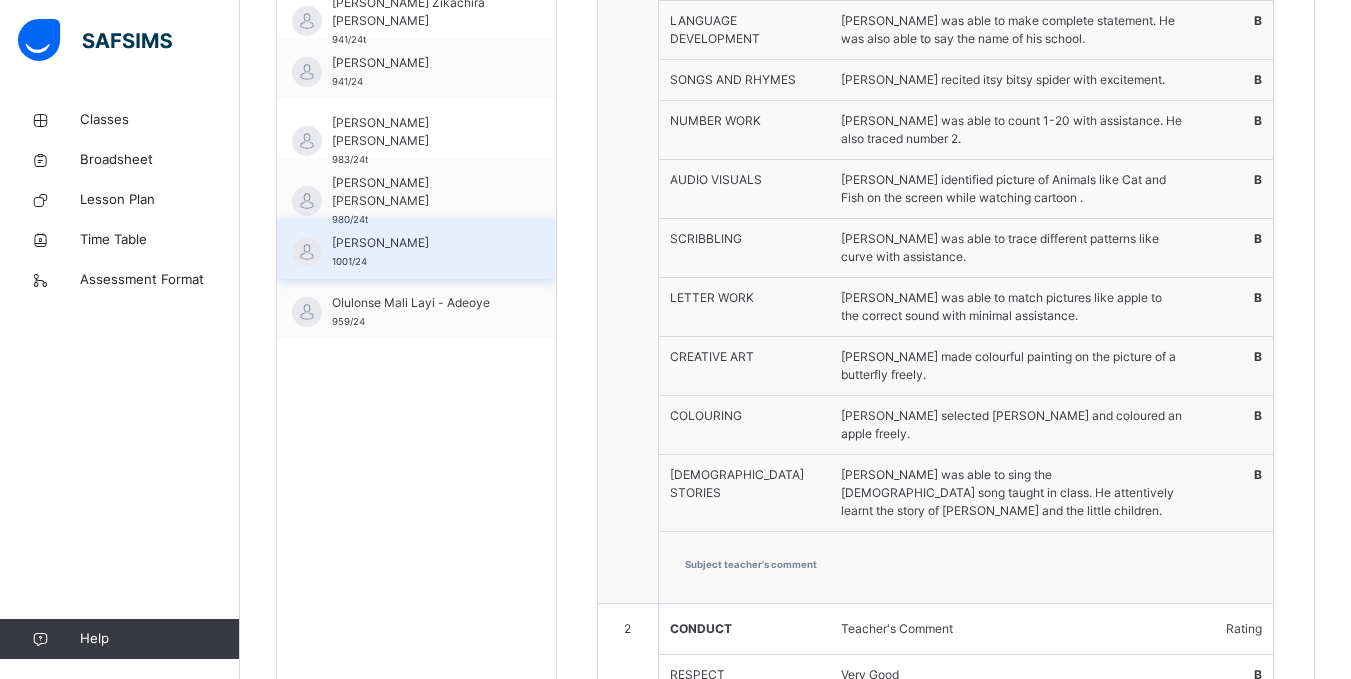 click on "[PERSON_NAME]" at bounding box center (421, 243) 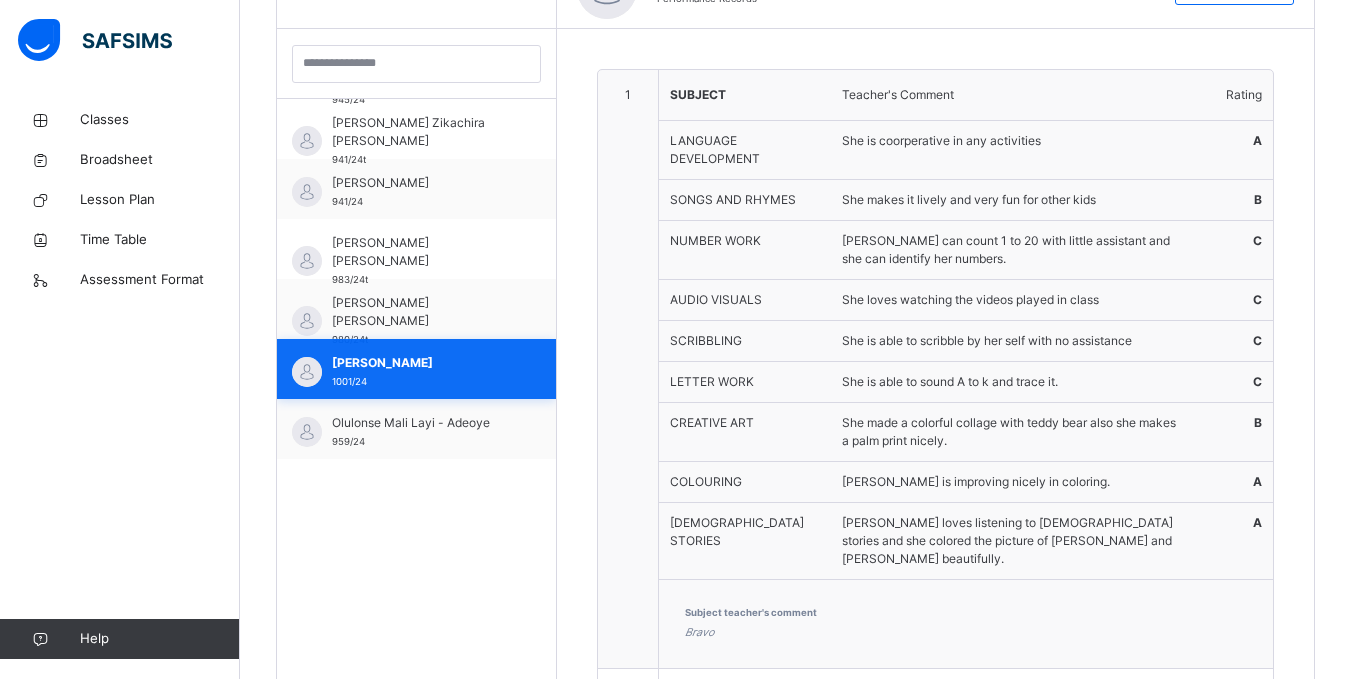 scroll, scrollTop: 692, scrollLeft: 0, axis: vertical 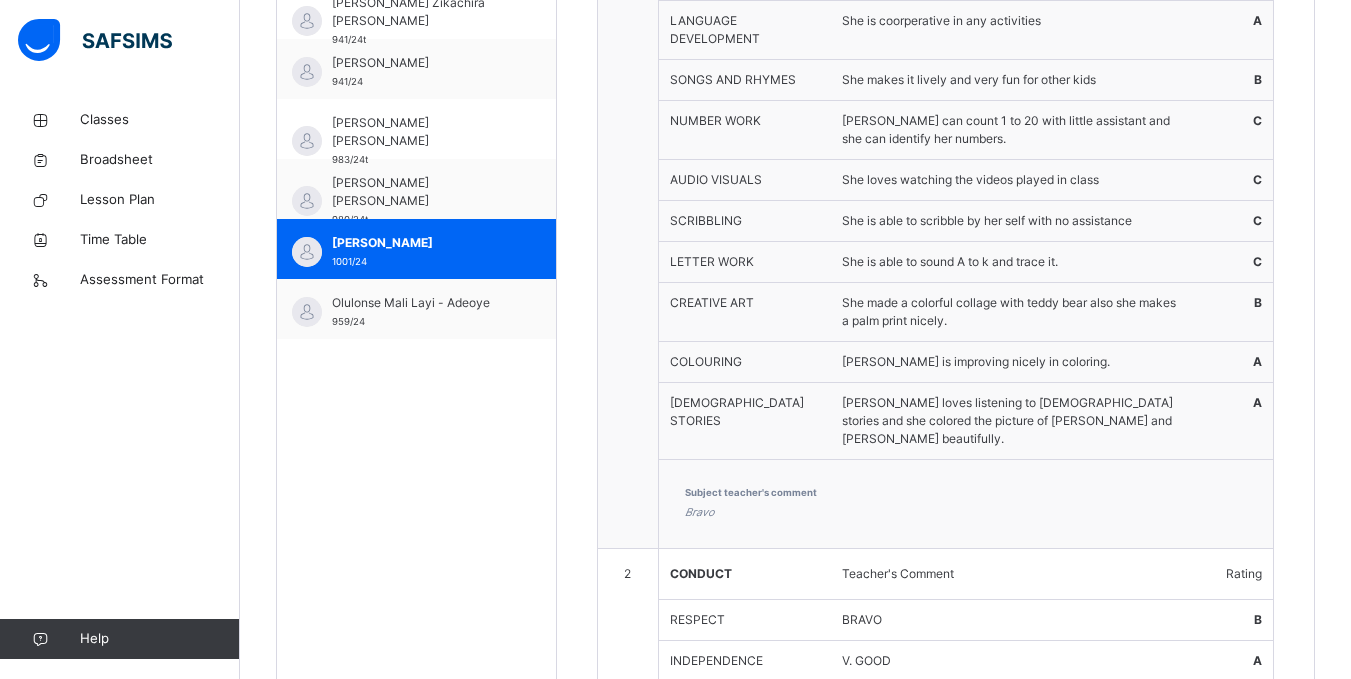 click on "CONDUCT" at bounding box center [744, 573] 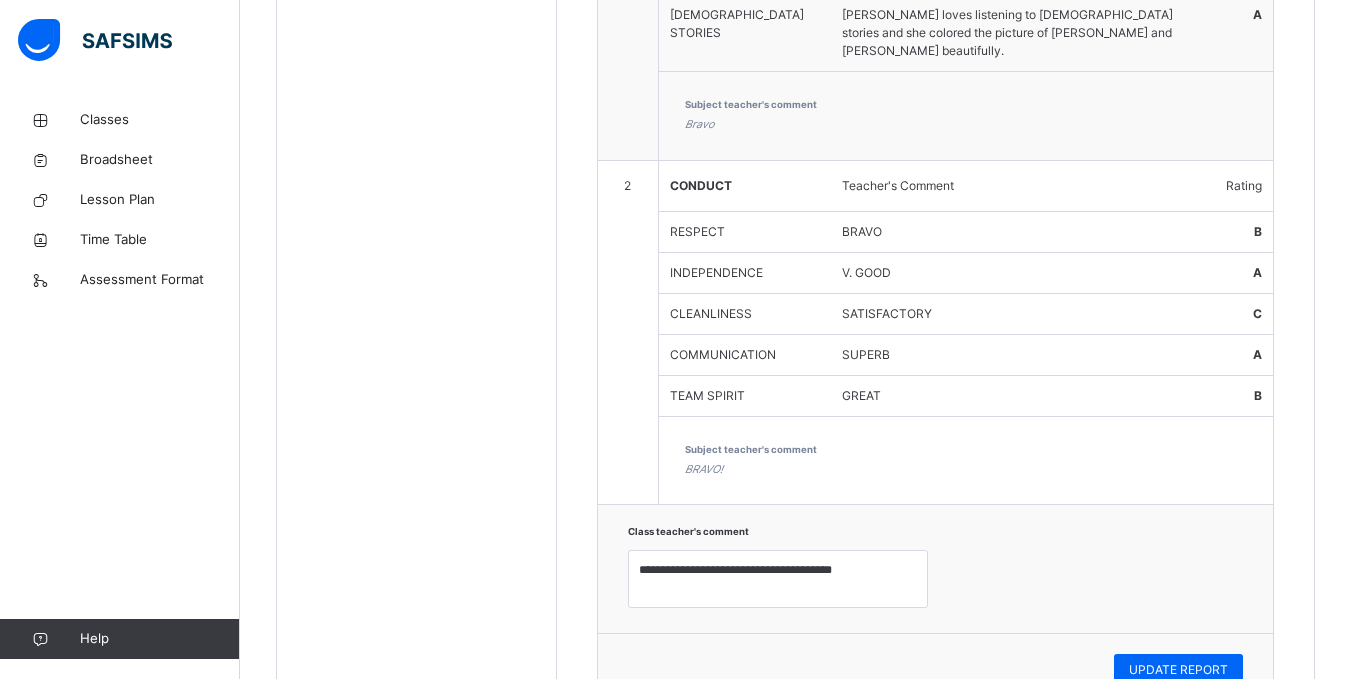 scroll, scrollTop: 1092, scrollLeft: 0, axis: vertical 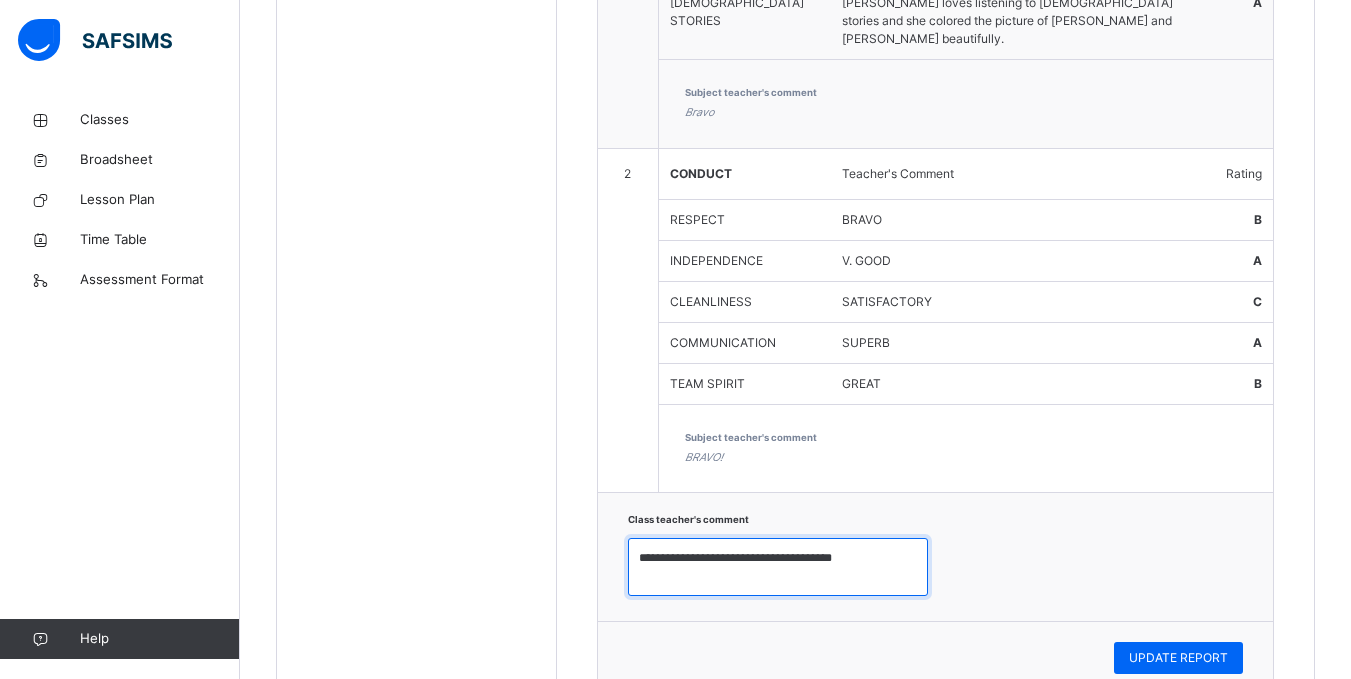 click on "**********" at bounding box center (778, 567) 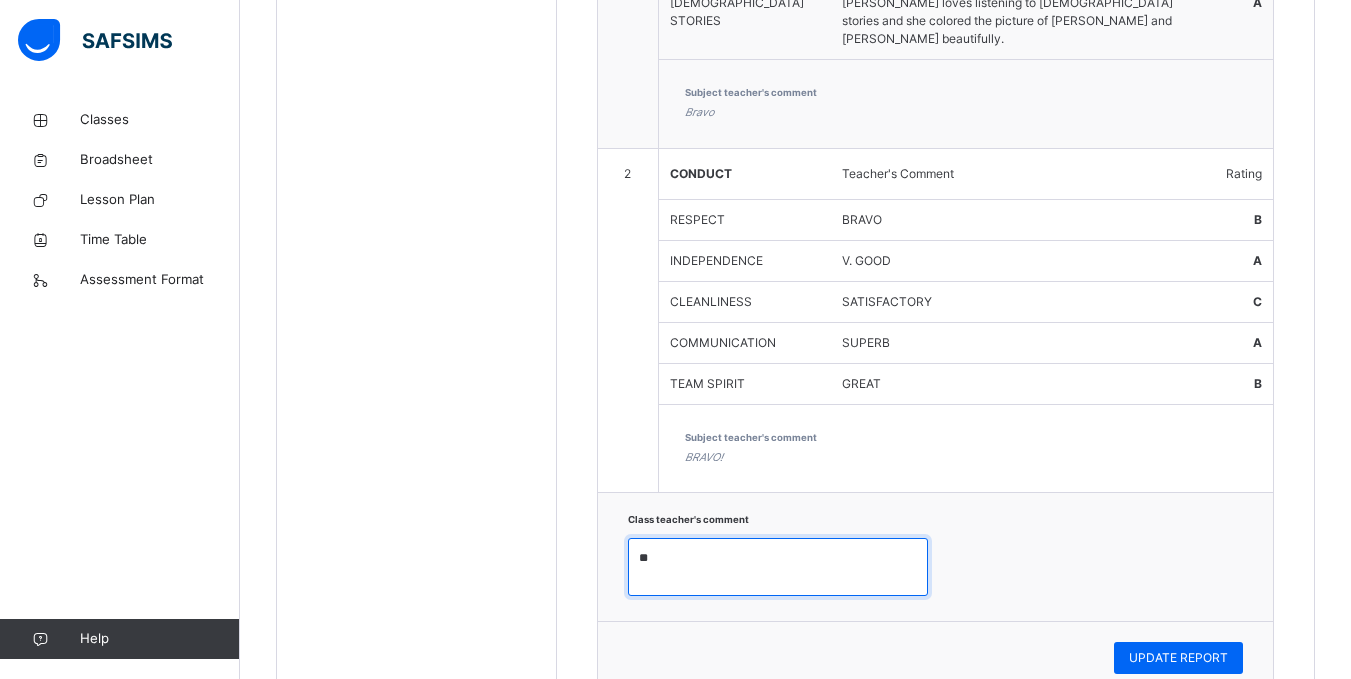 type on "*" 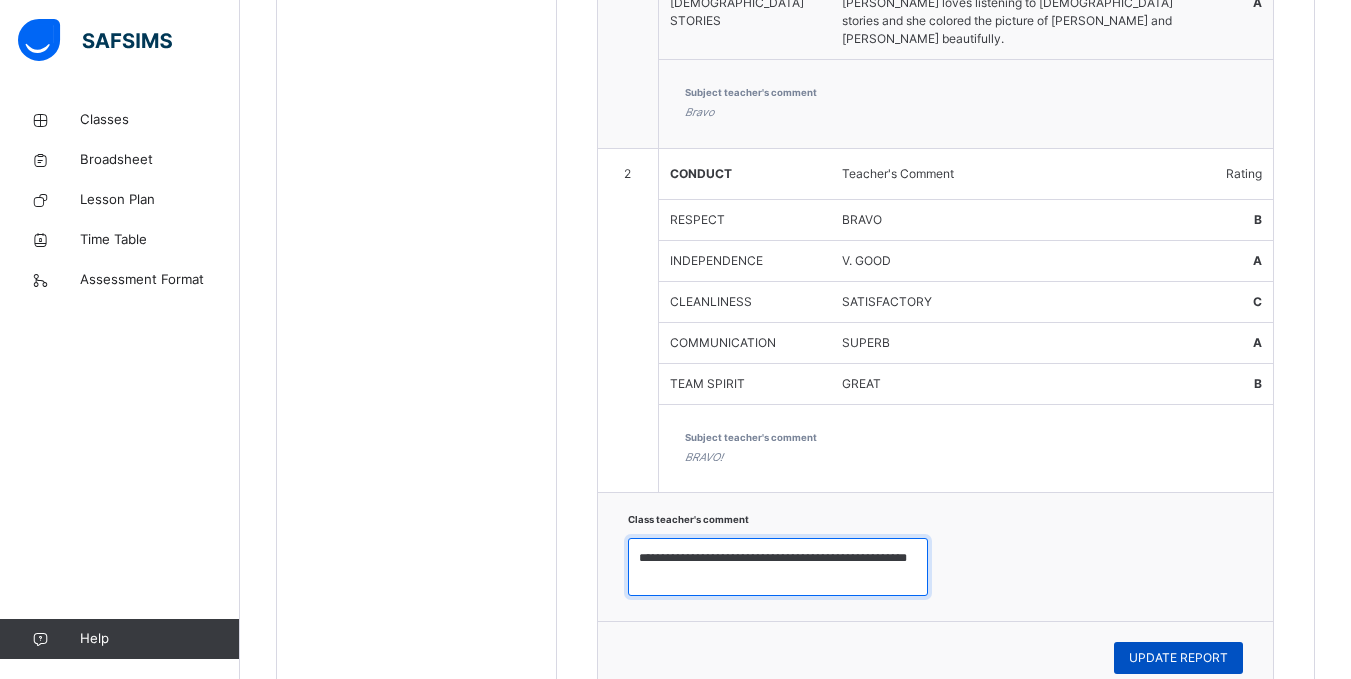 type on "**********" 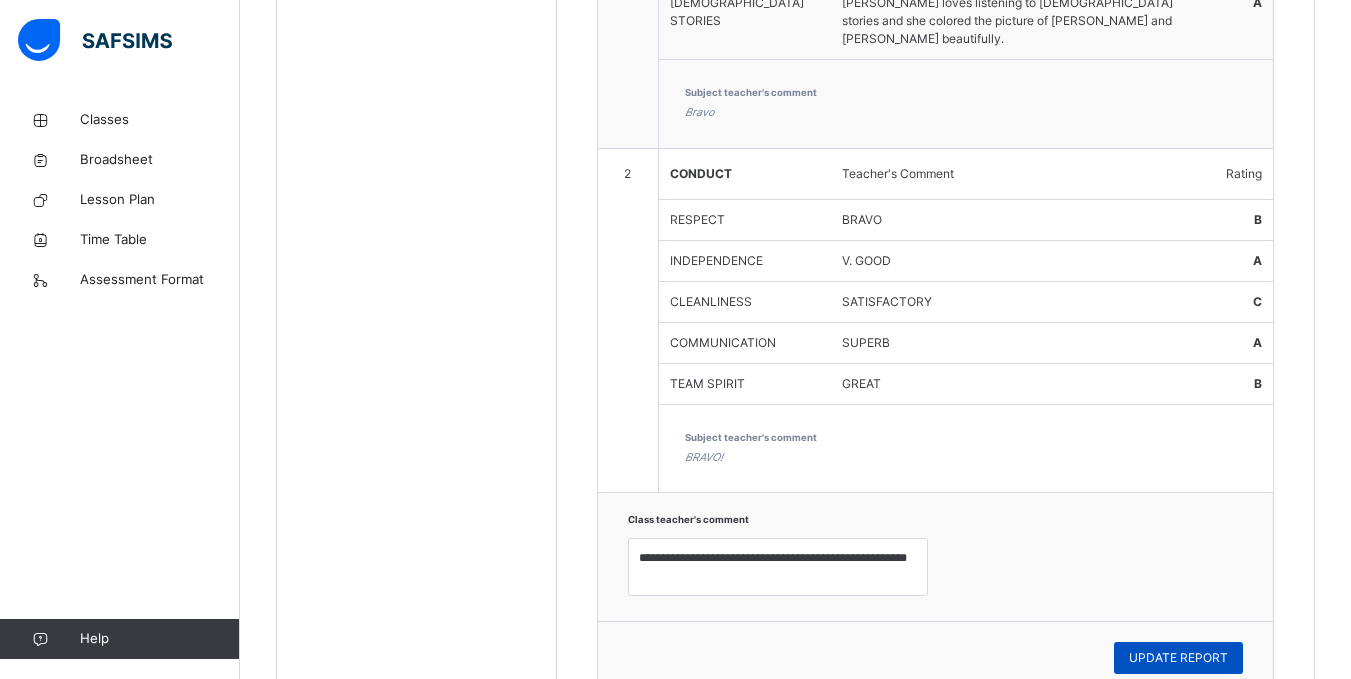 click on "UPDATE REPORT" at bounding box center (1178, 658) 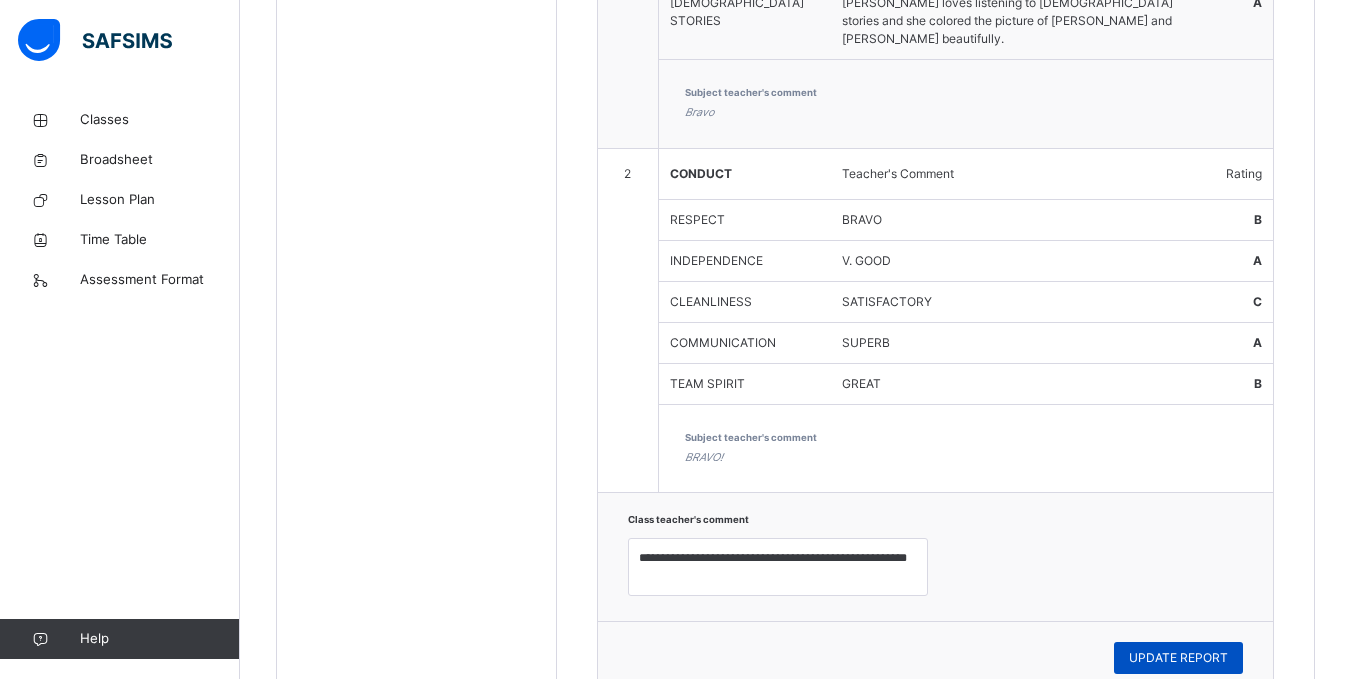 click on "UPDATE REPORT" at bounding box center [1178, 658] 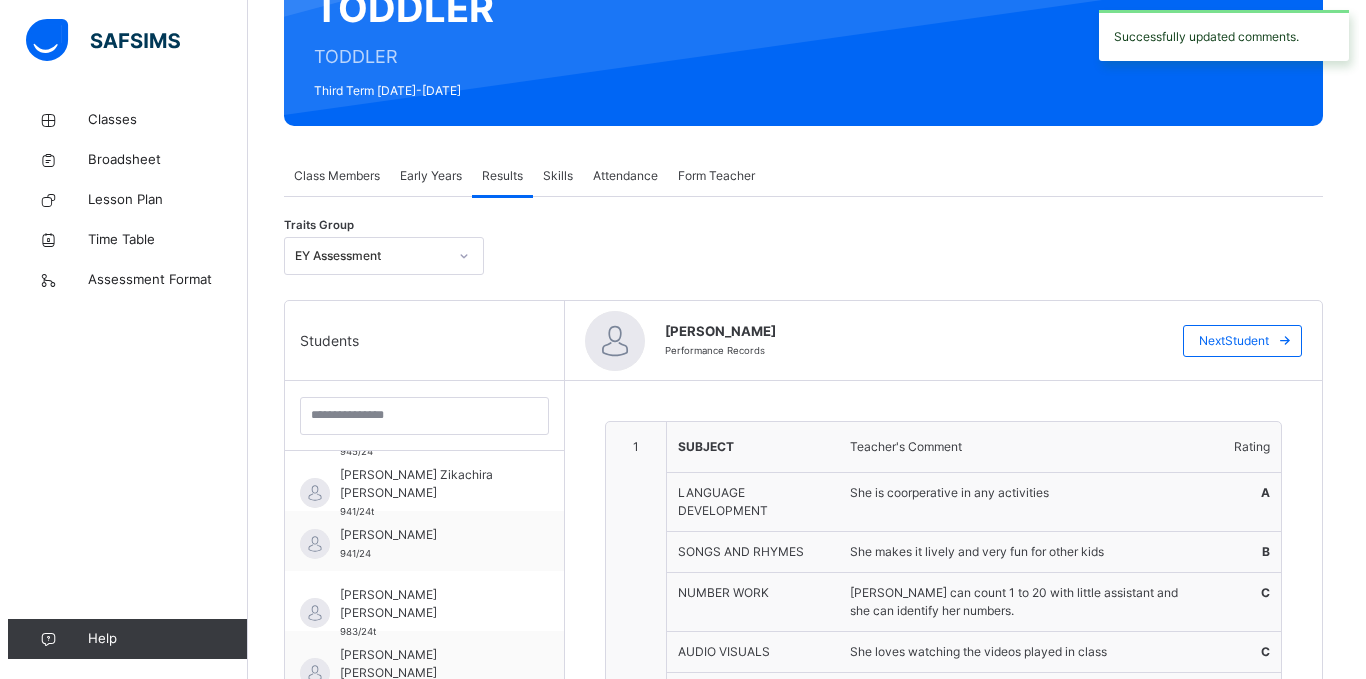scroll, scrollTop: 212, scrollLeft: 0, axis: vertical 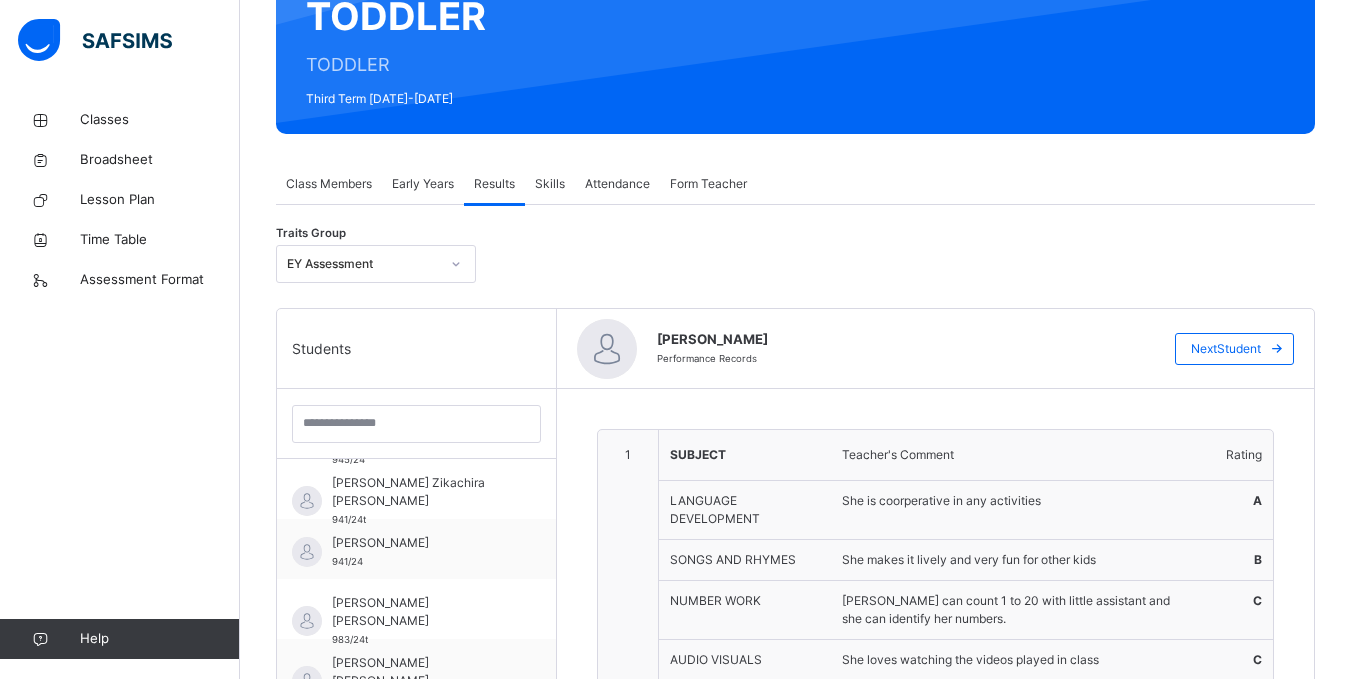 click on "Early Years" at bounding box center (423, 184) 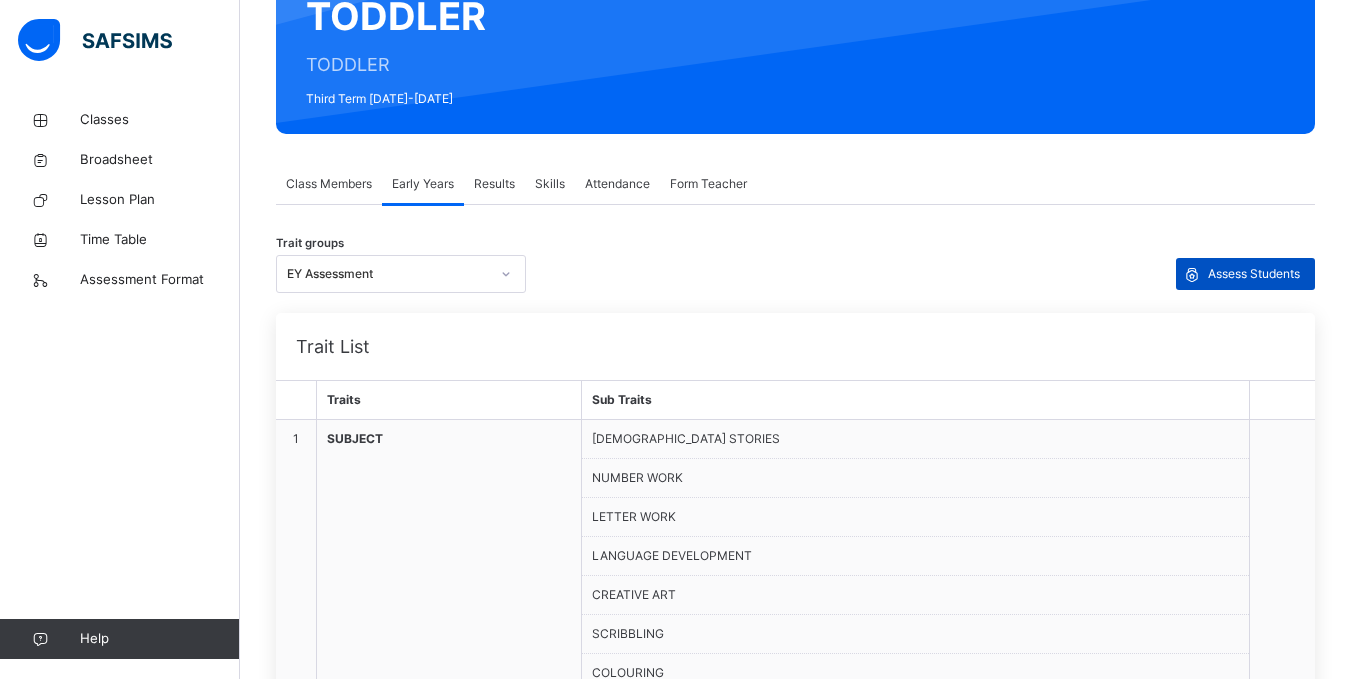 click on "Assess Students" at bounding box center (1254, 274) 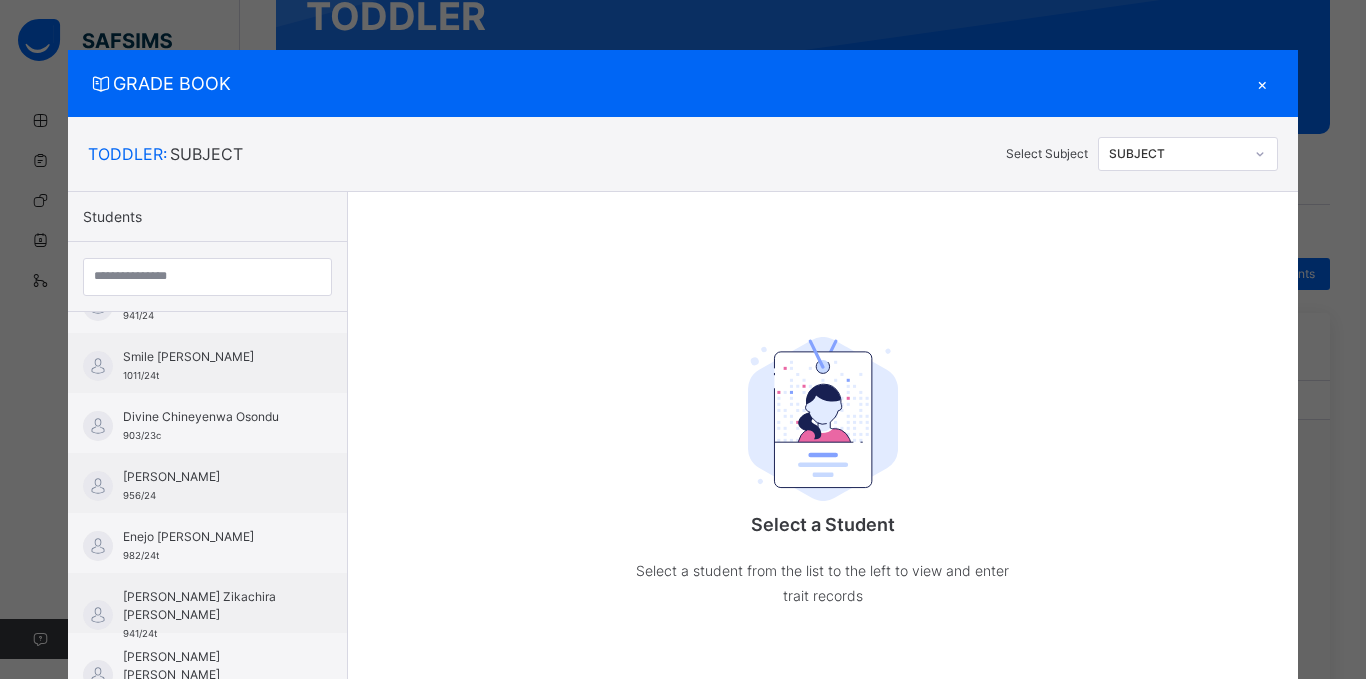 scroll, scrollTop: 280, scrollLeft: 0, axis: vertical 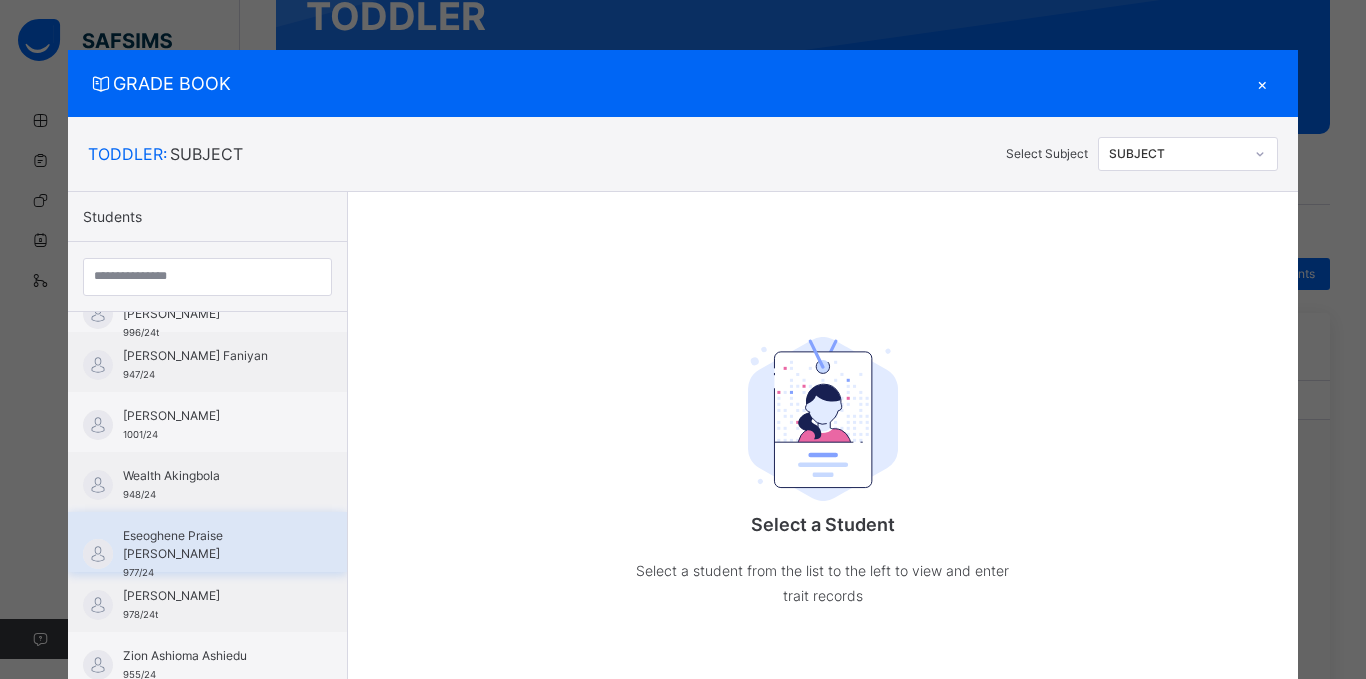 click on "Eseoghene Praise [PERSON_NAME]" at bounding box center (212, 545) 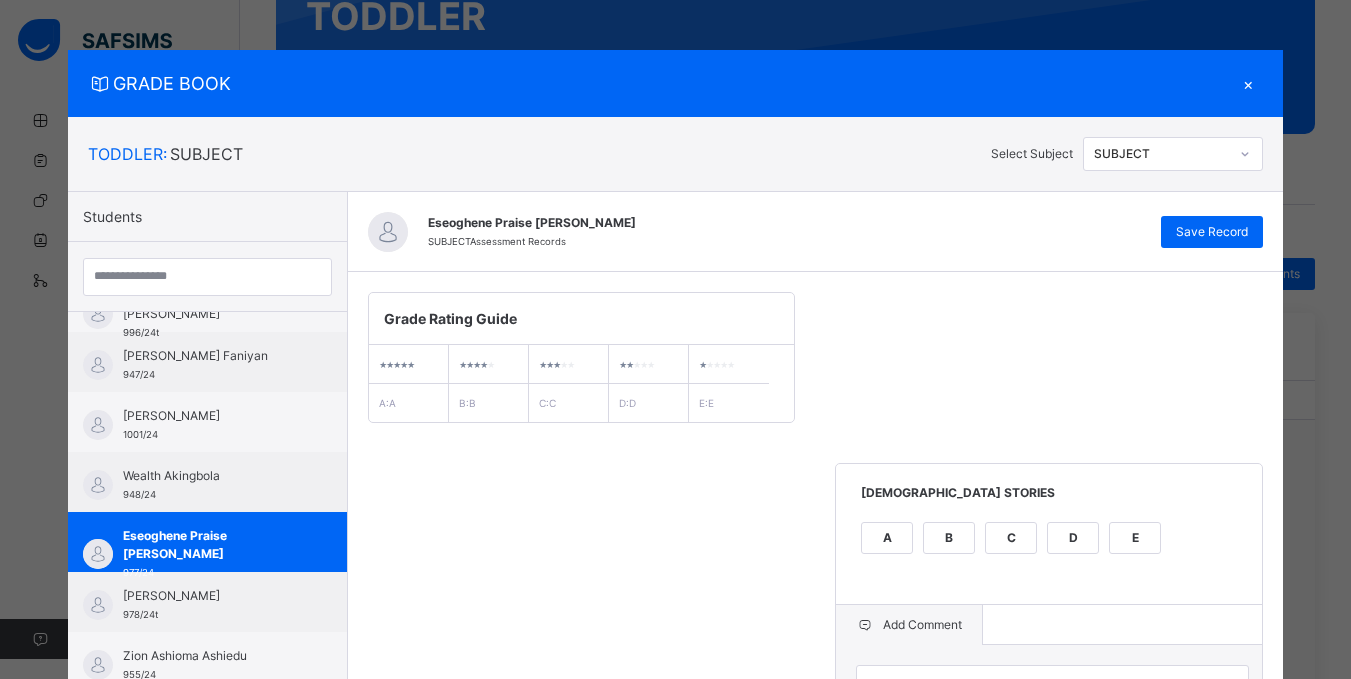 click on "**********" at bounding box center (816, 1172) 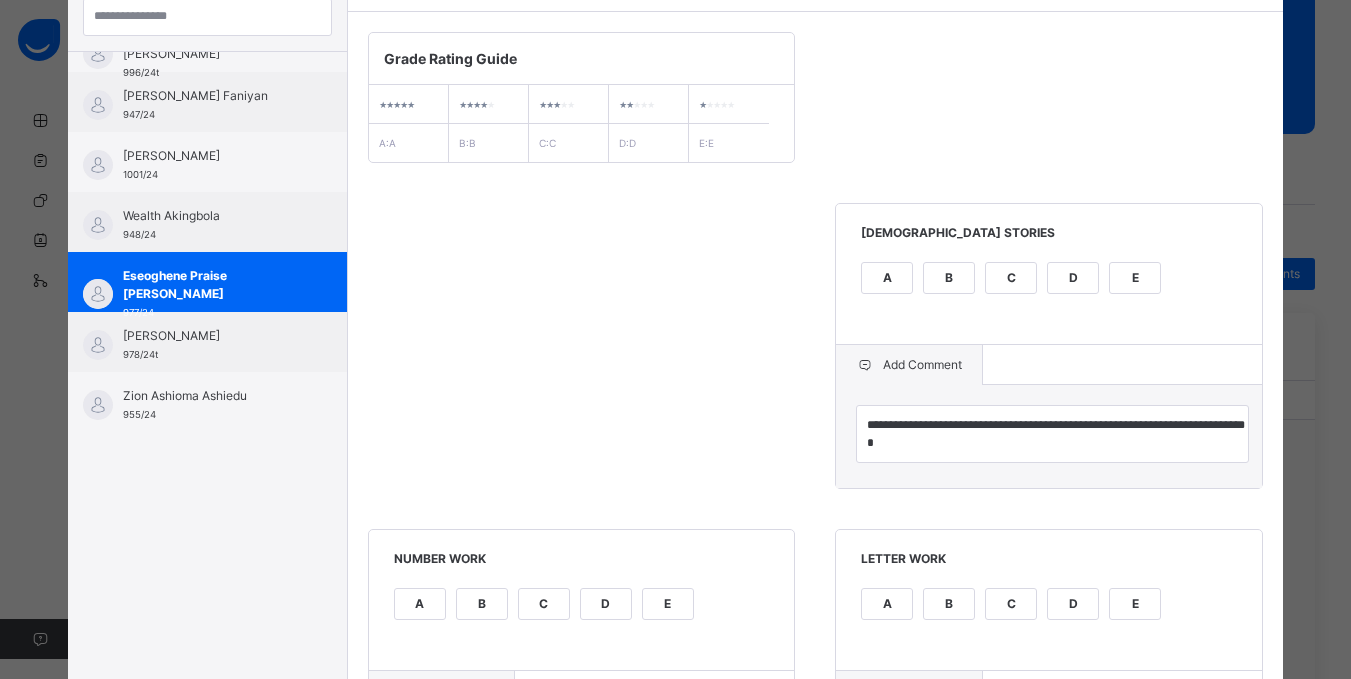 scroll, scrollTop: 320, scrollLeft: 0, axis: vertical 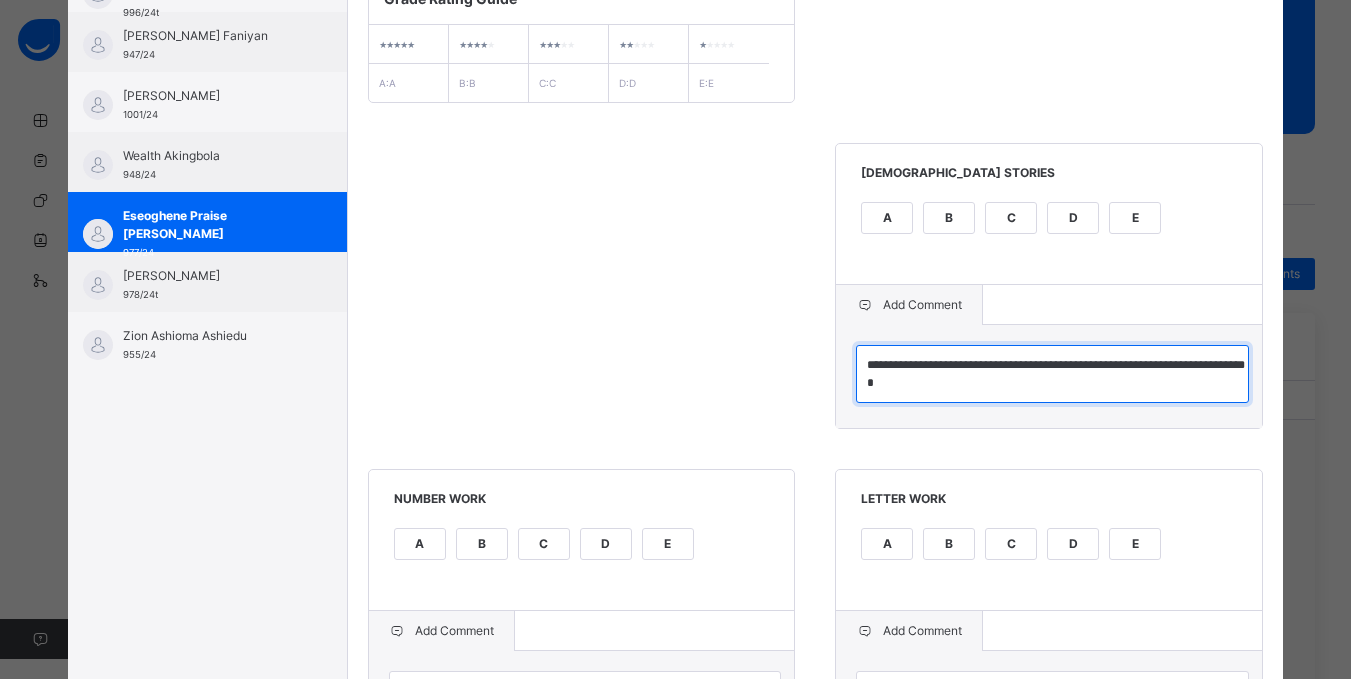click on "**********" at bounding box center (1052, 374) 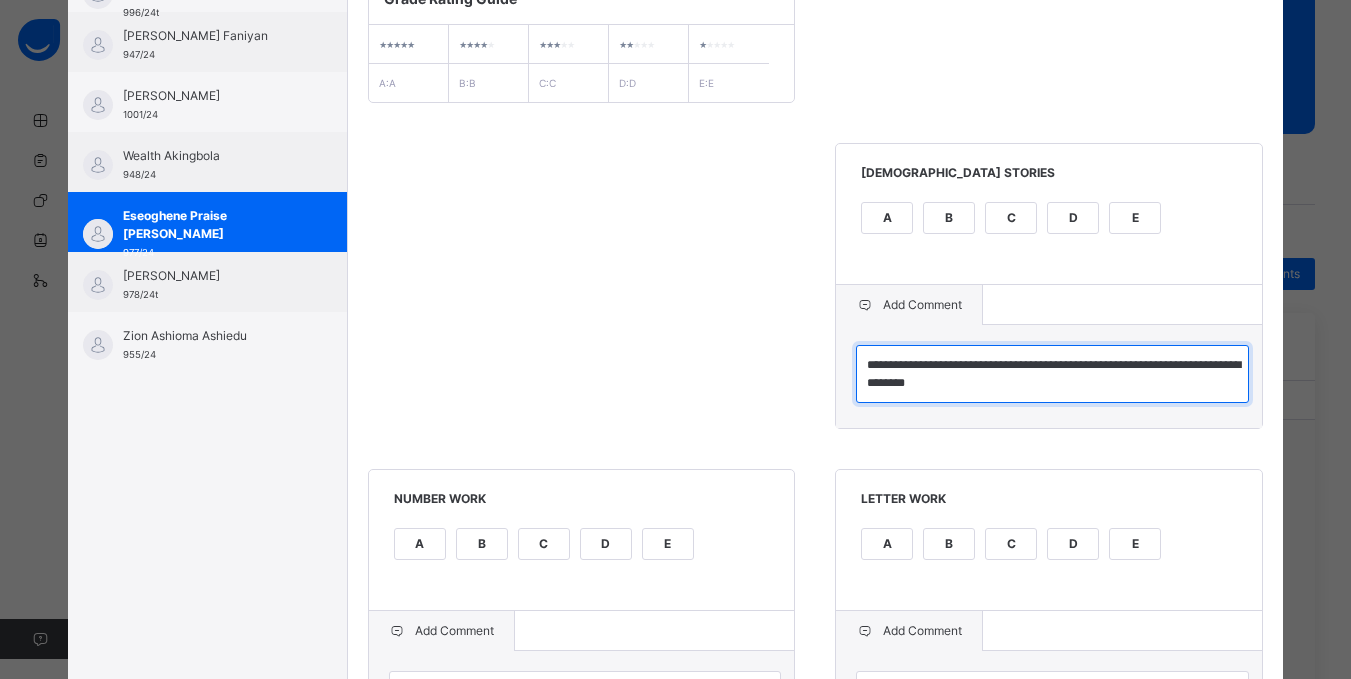 click on "**********" at bounding box center (1052, 374) 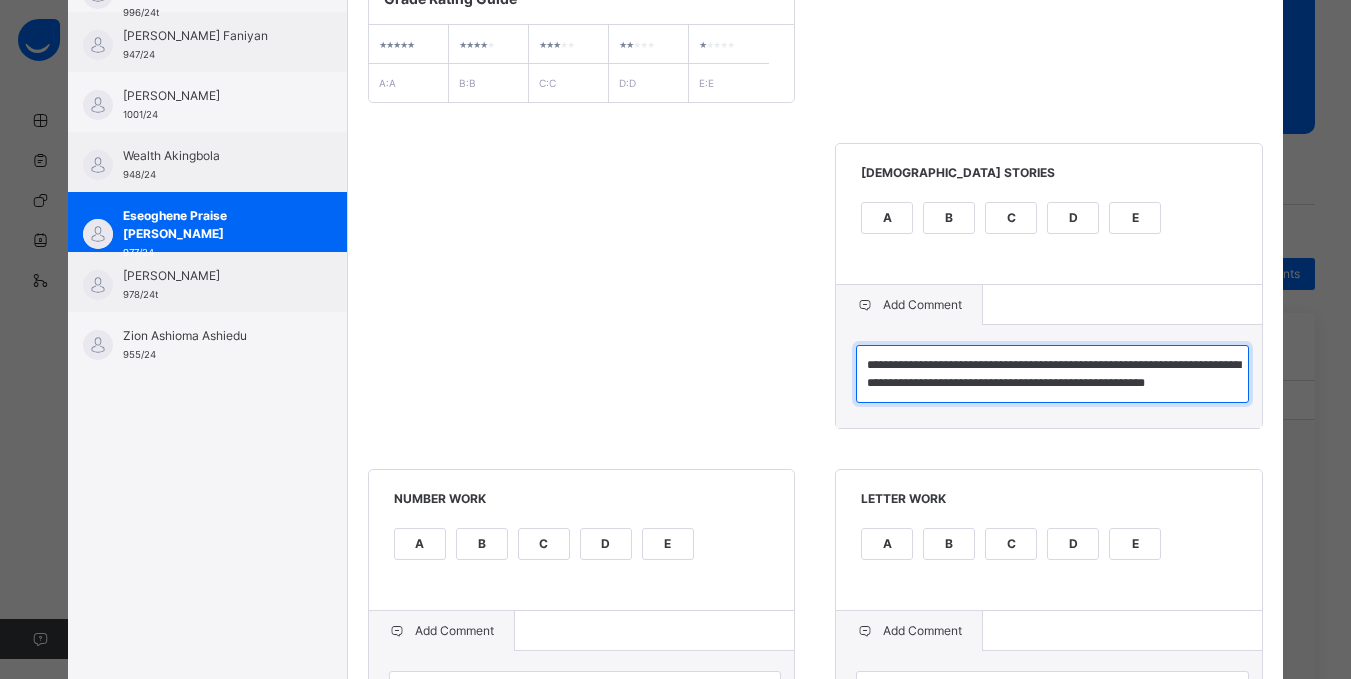 click on "**********" at bounding box center [1052, 374] 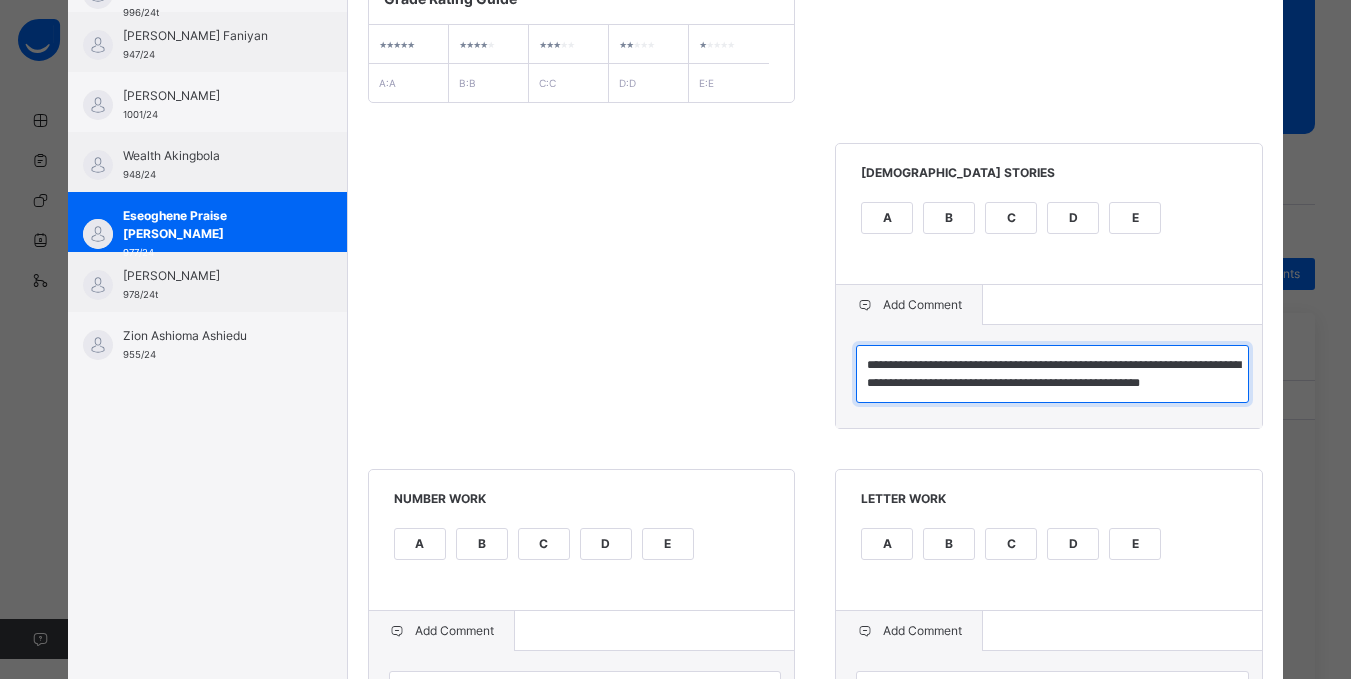 click on "**********" at bounding box center (1052, 374) 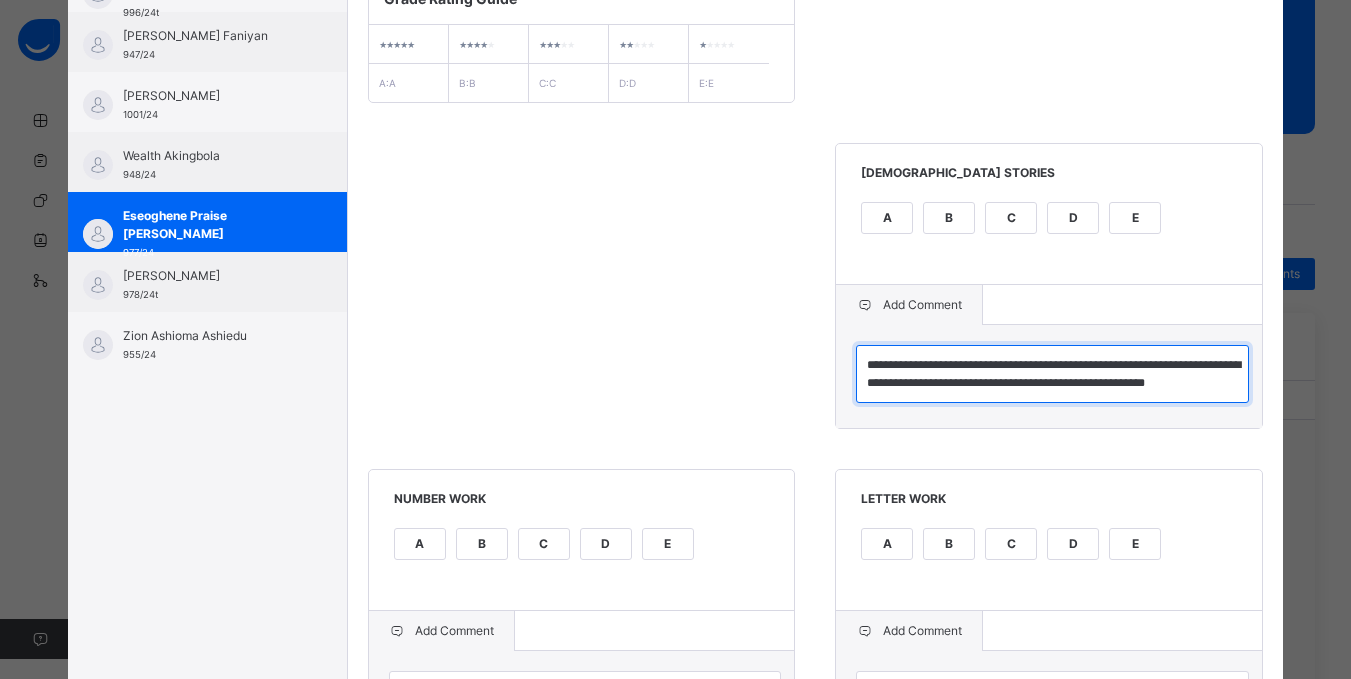 type on "**********" 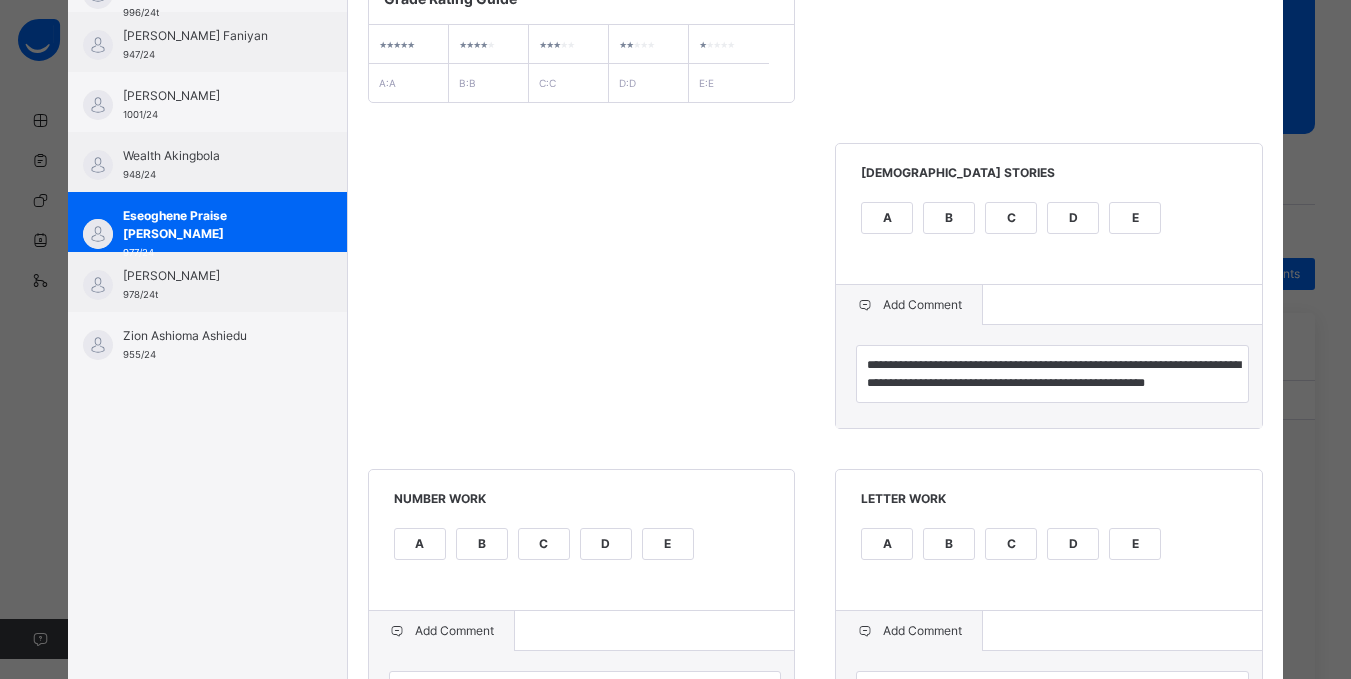 click on "C" at bounding box center [544, 544] 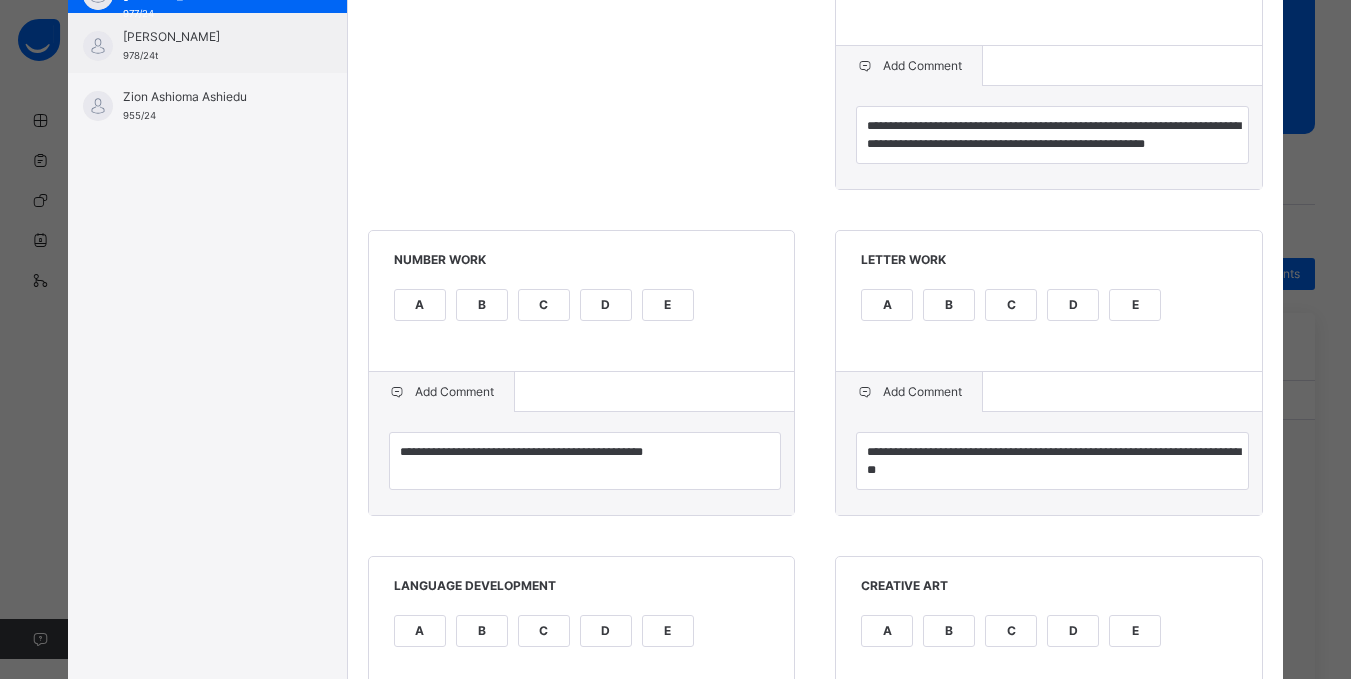 scroll, scrollTop: 560, scrollLeft: 0, axis: vertical 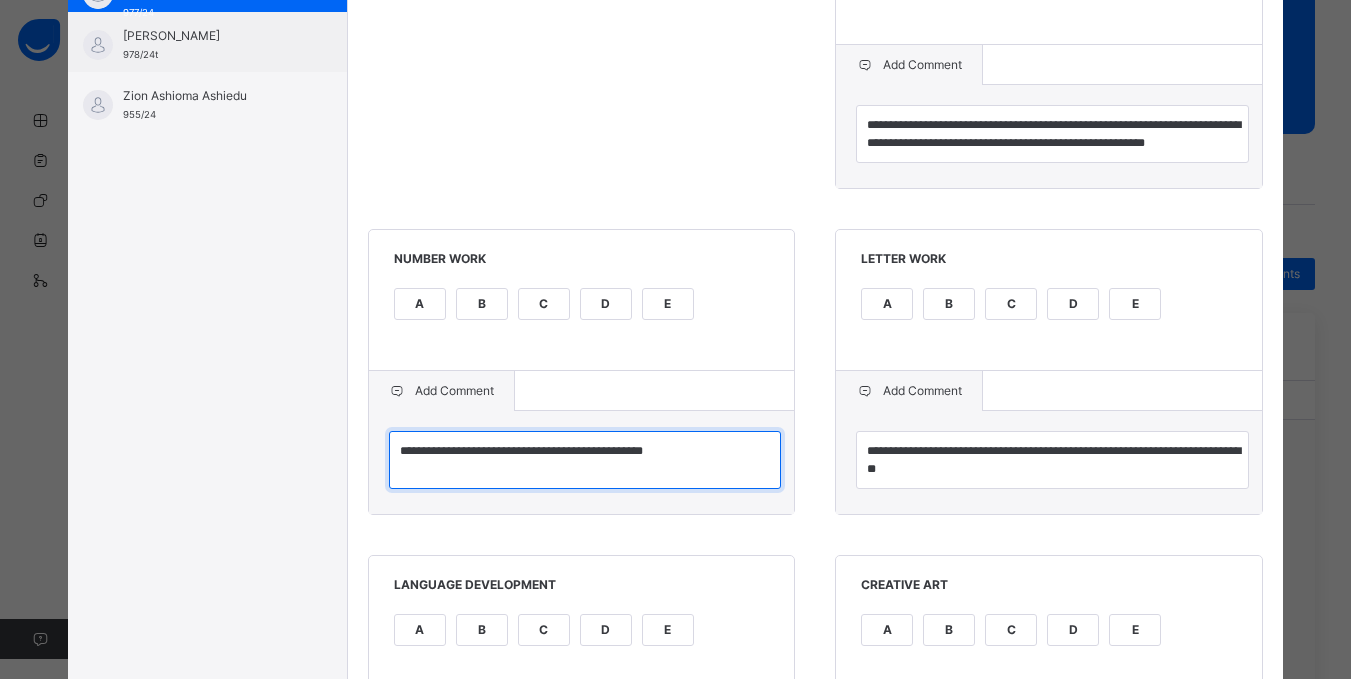 click on "**********" at bounding box center [585, 460] 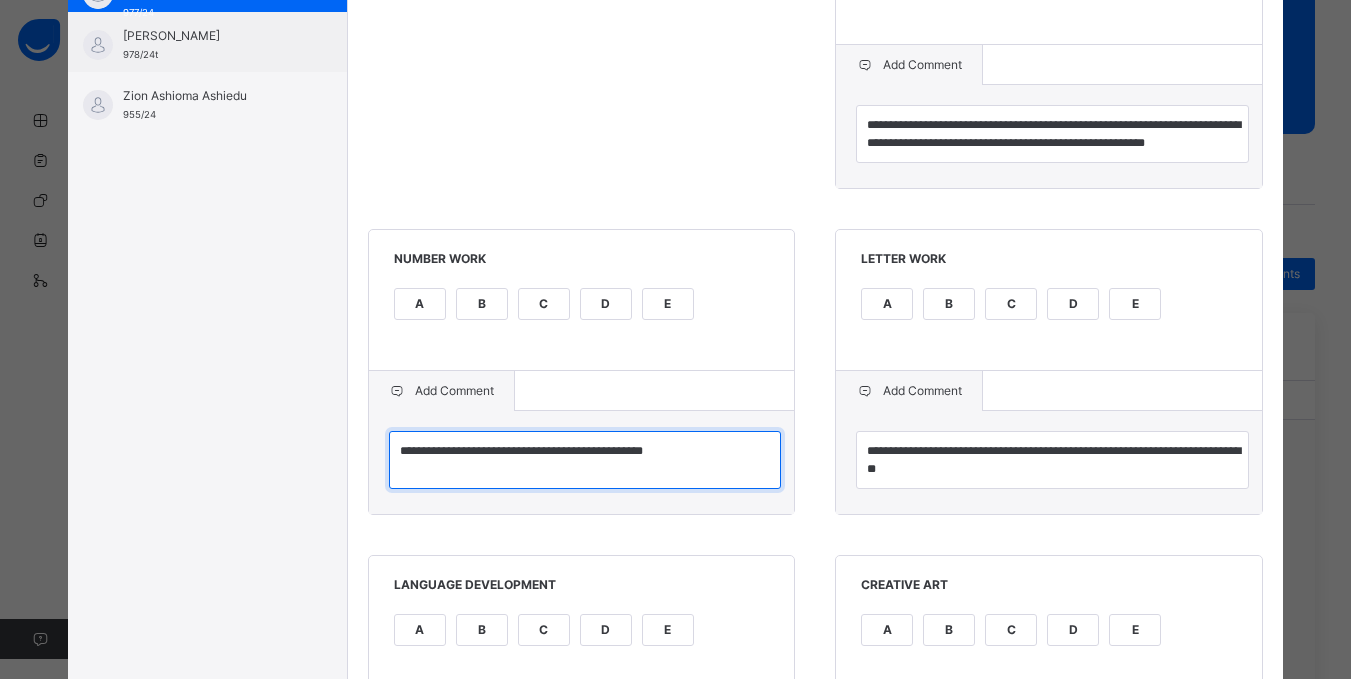 click on "**********" at bounding box center (585, 460) 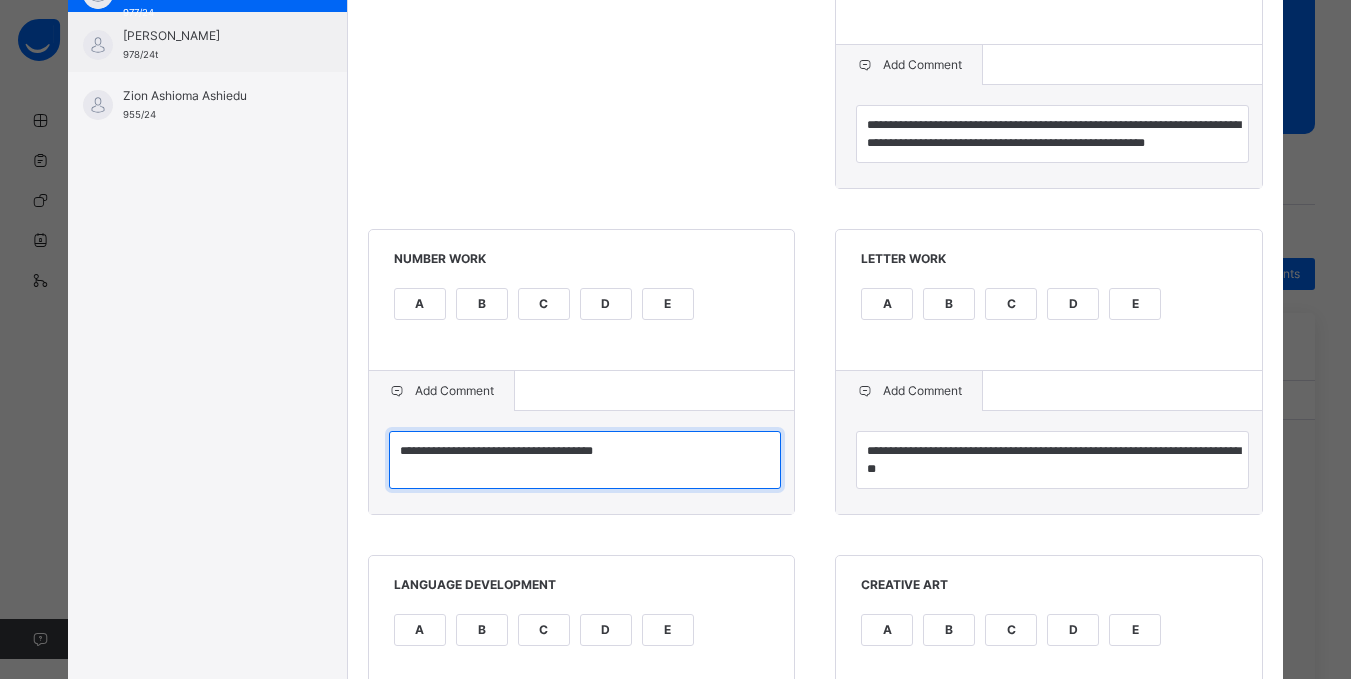 type on "**********" 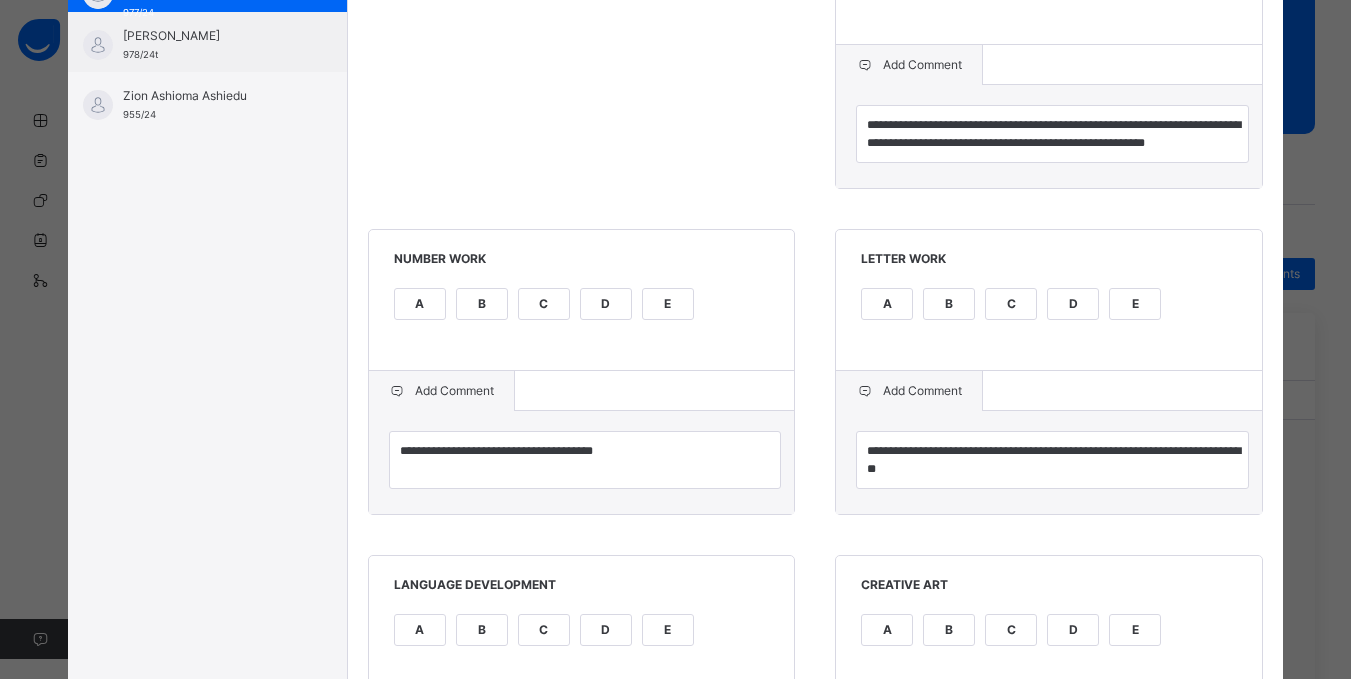 click on "C" at bounding box center (1011, 304) 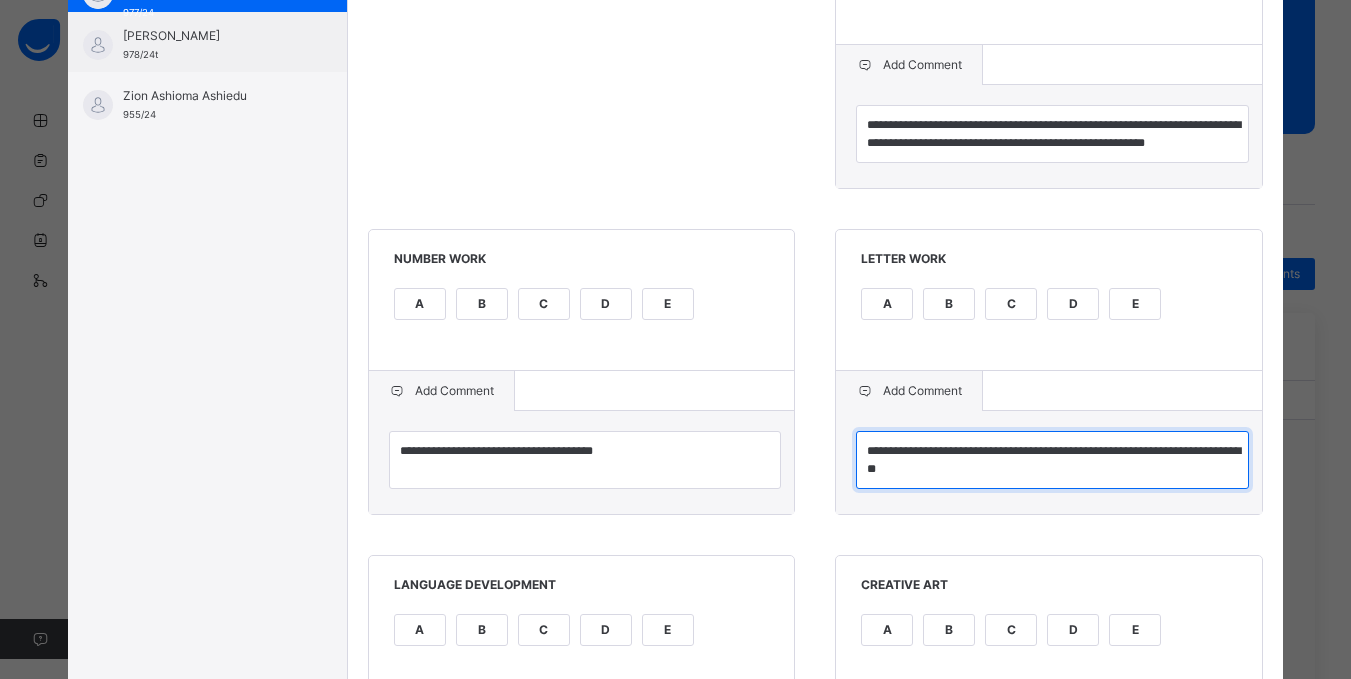 click on "**********" at bounding box center [1052, 460] 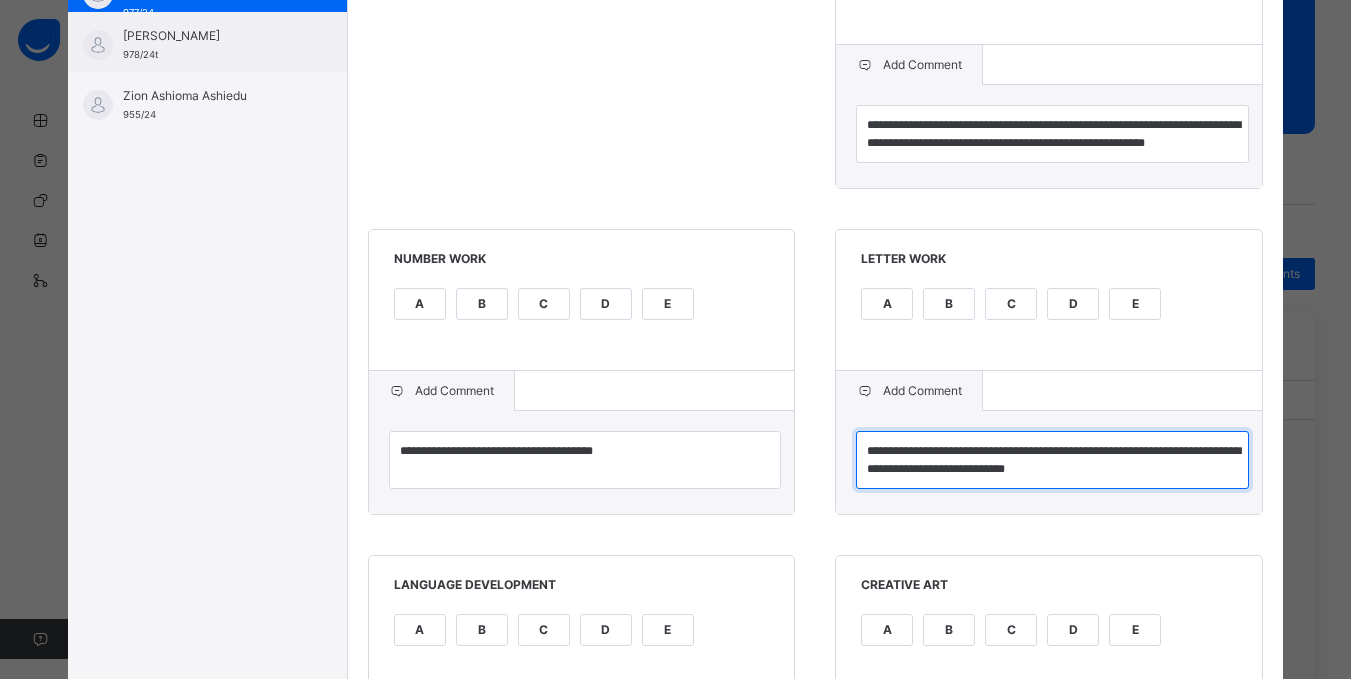 type on "**********" 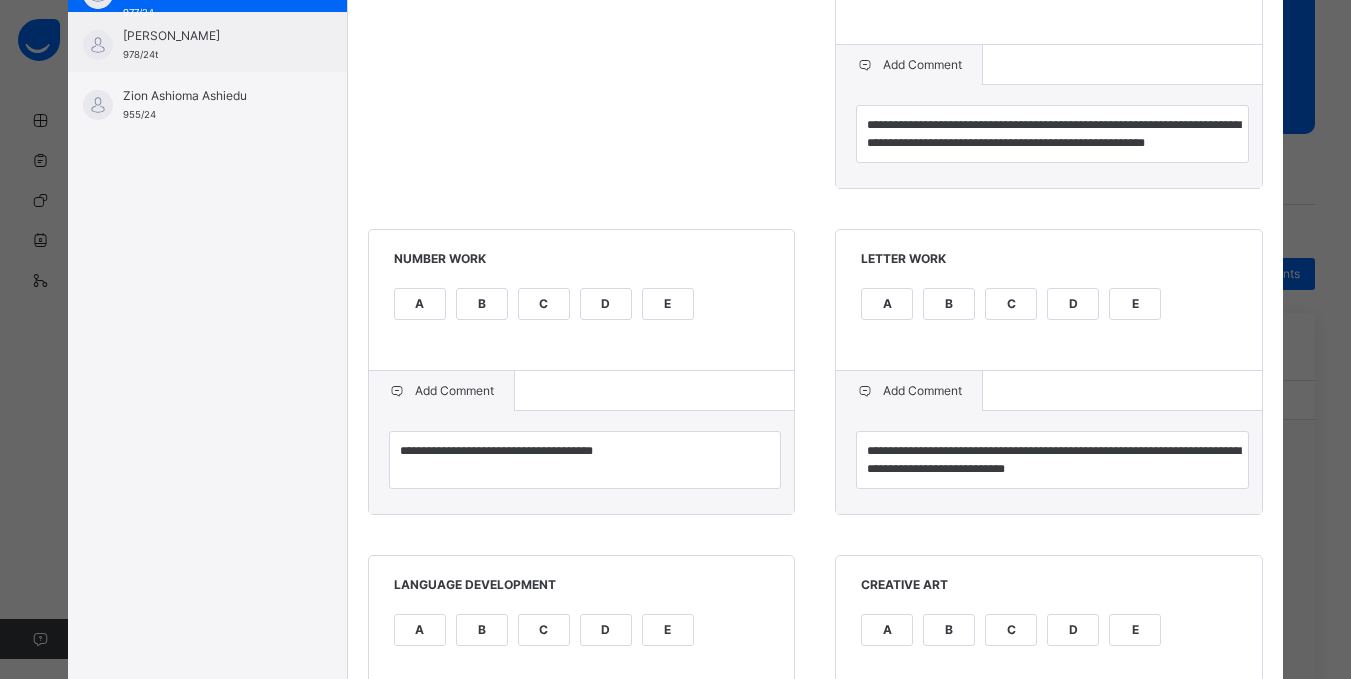 click on "**********" at bounding box center (816, 612) 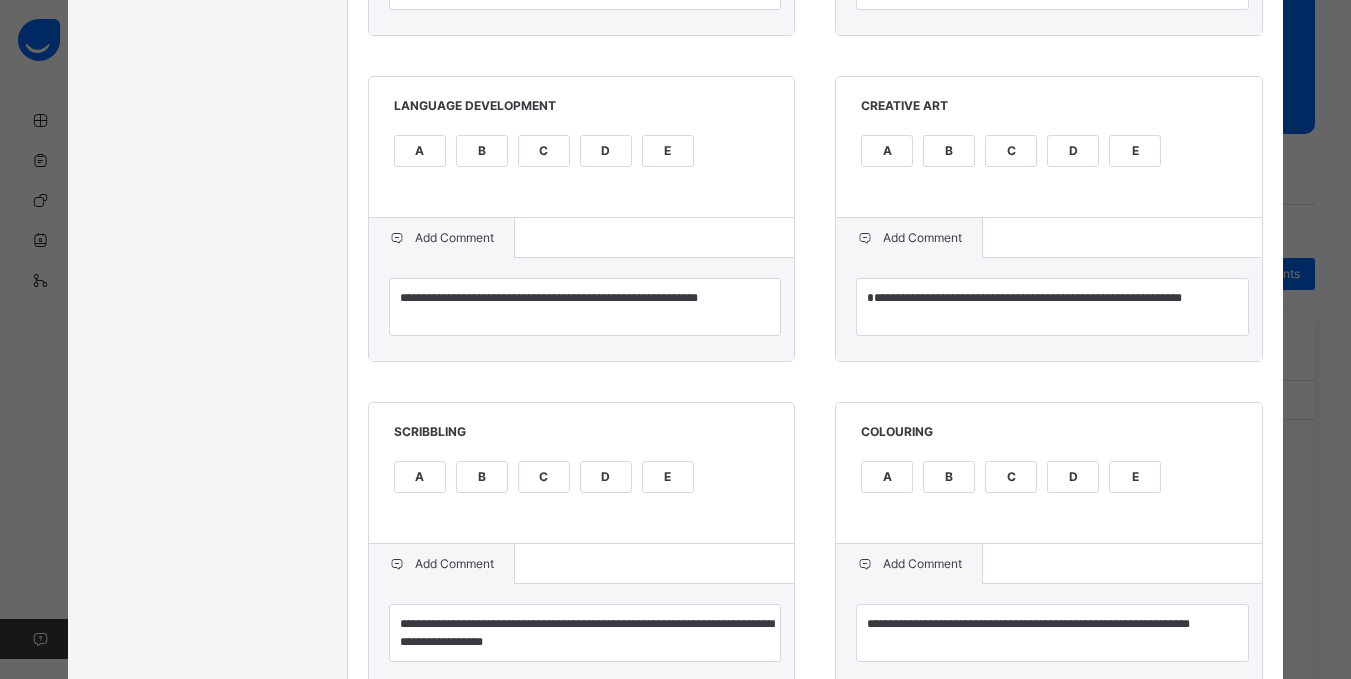 scroll, scrollTop: 1040, scrollLeft: 0, axis: vertical 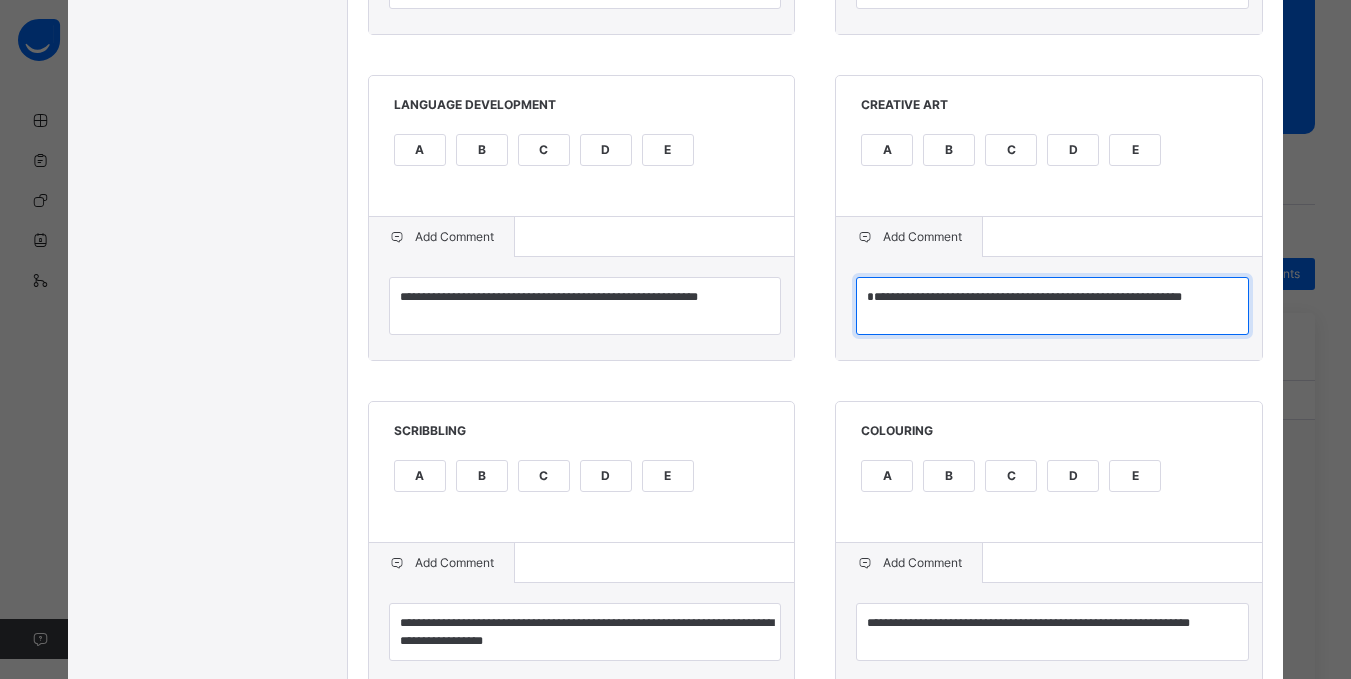 click on "**********" at bounding box center [1052, 306] 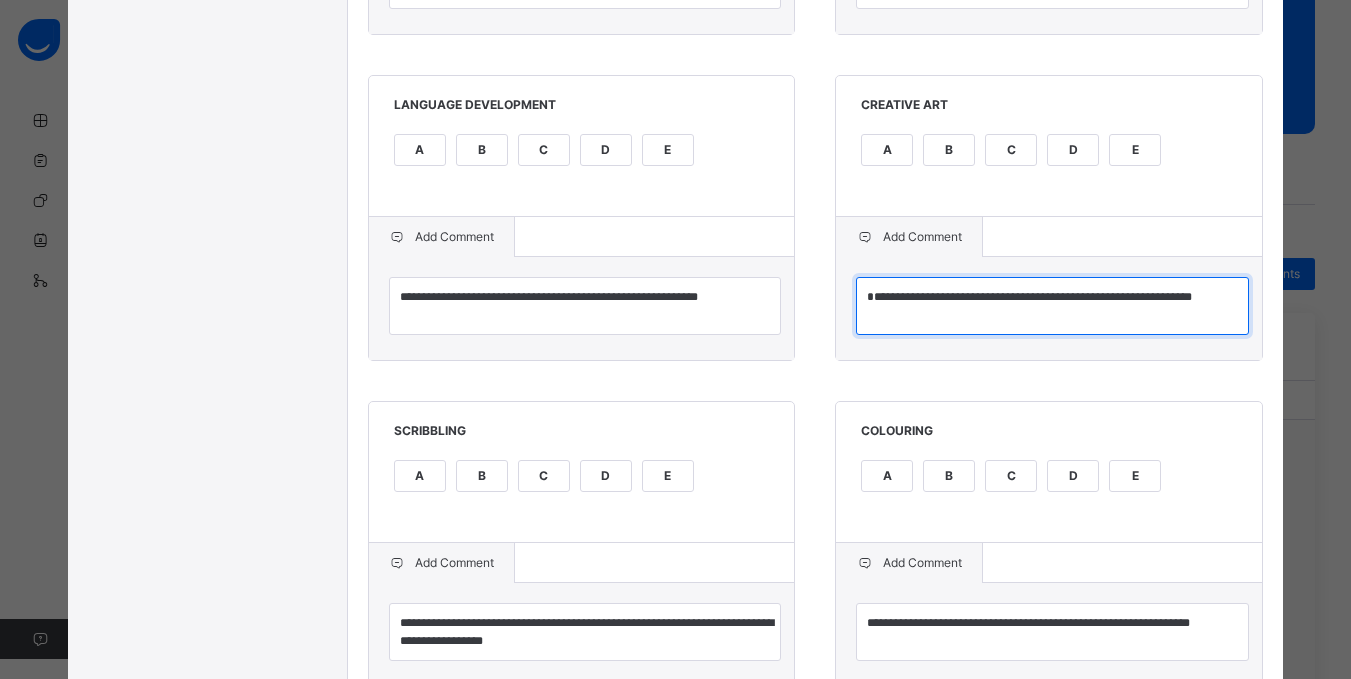 click on "**********" at bounding box center [1052, 306] 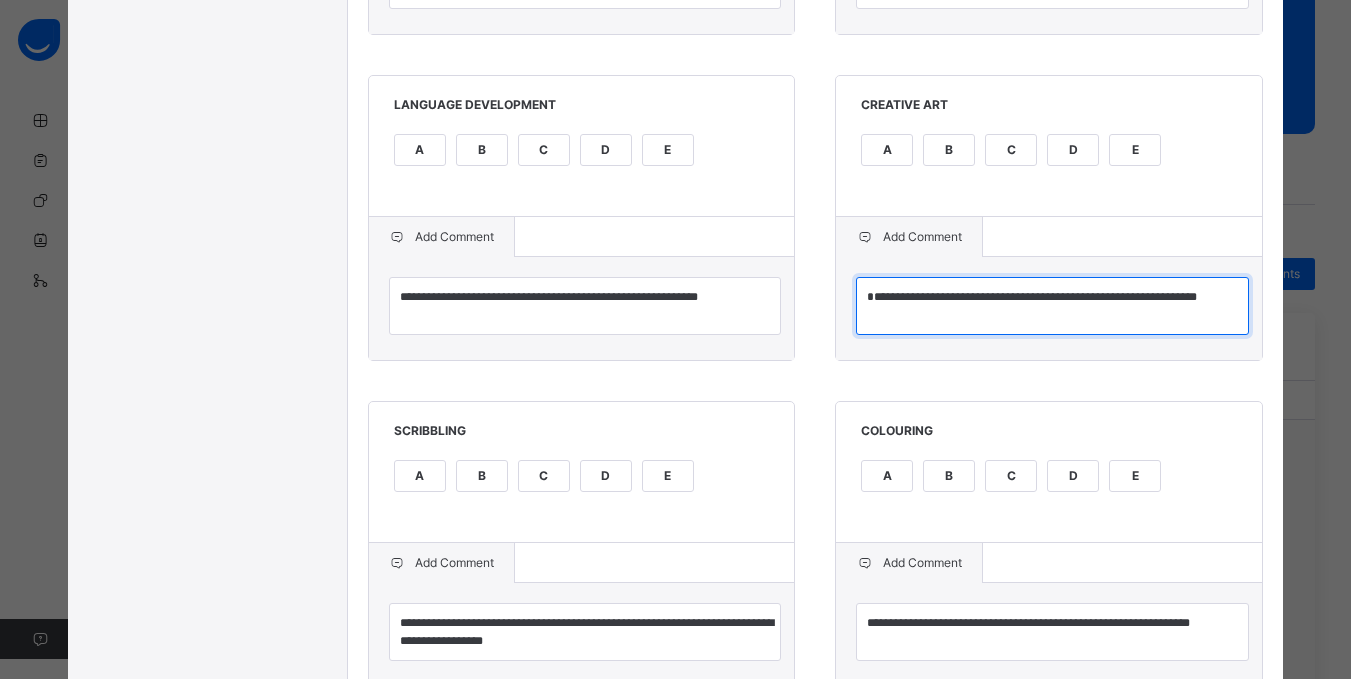click on "**********" at bounding box center [1052, 306] 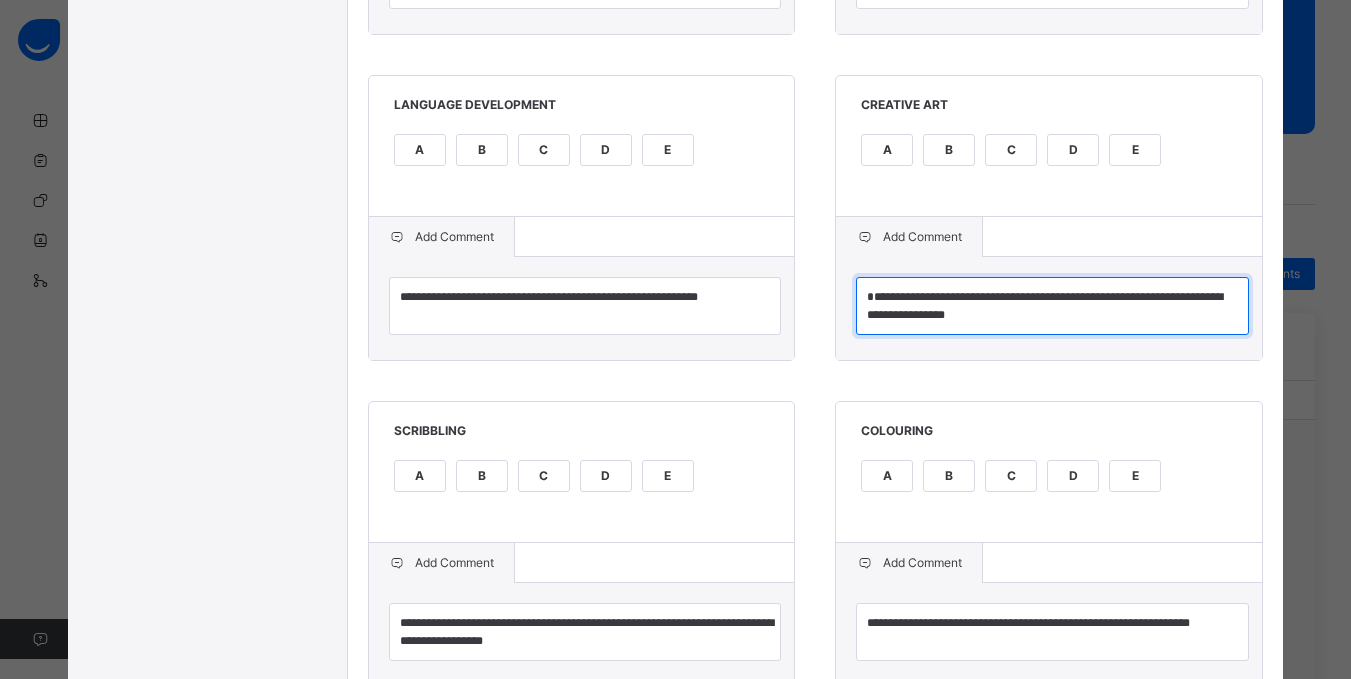 type on "**********" 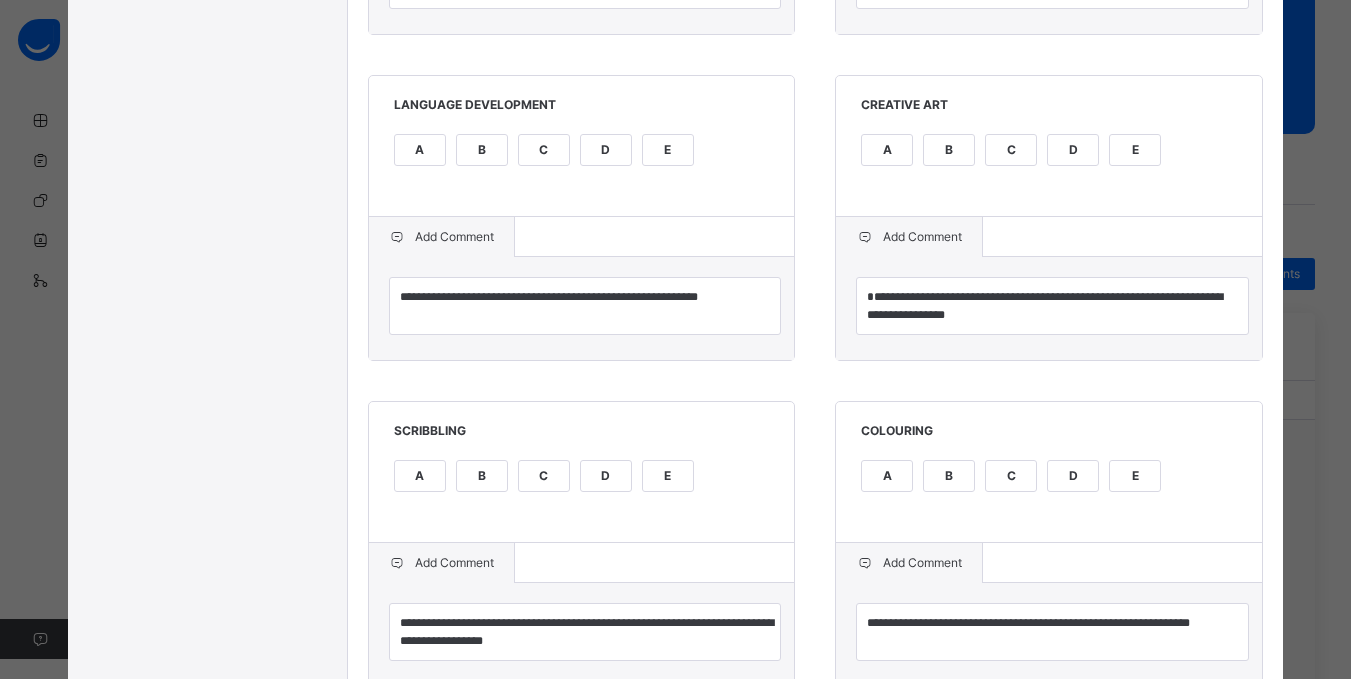 click on "**********" at bounding box center [816, 132] 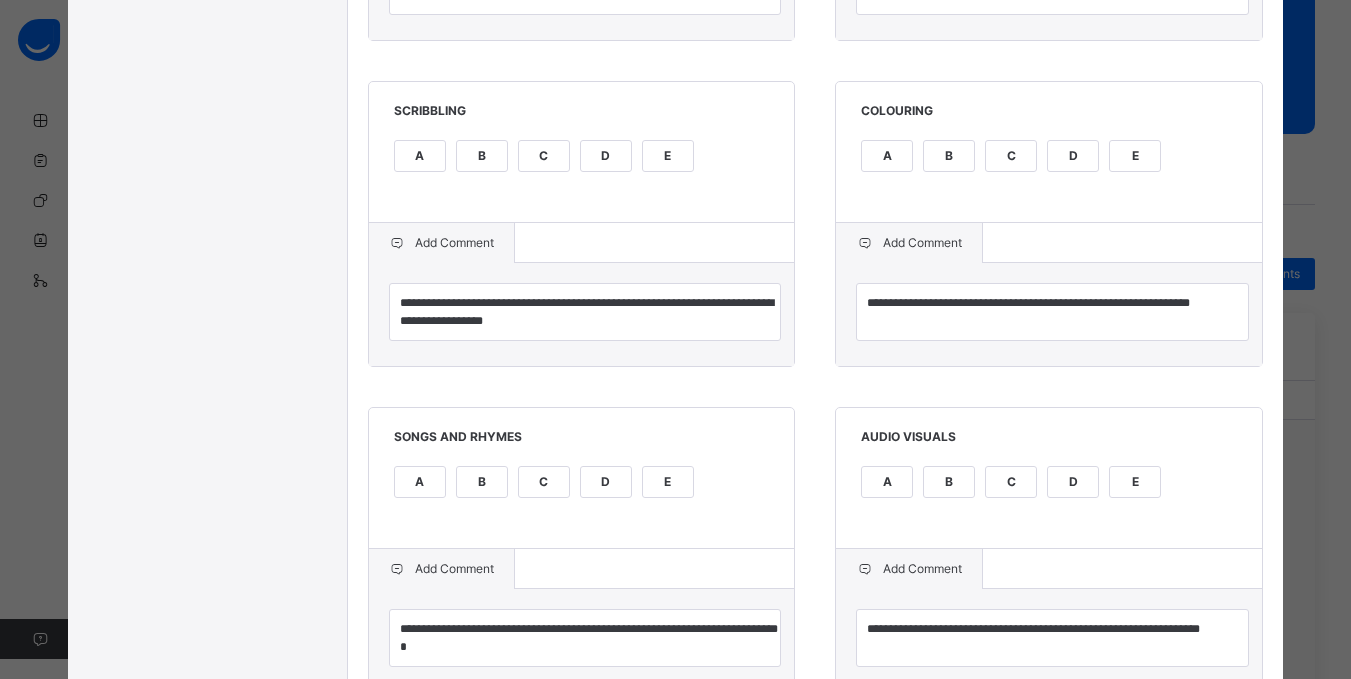 scroll, scrollTop: 1400, scrollLeft: 0, axis: vertical 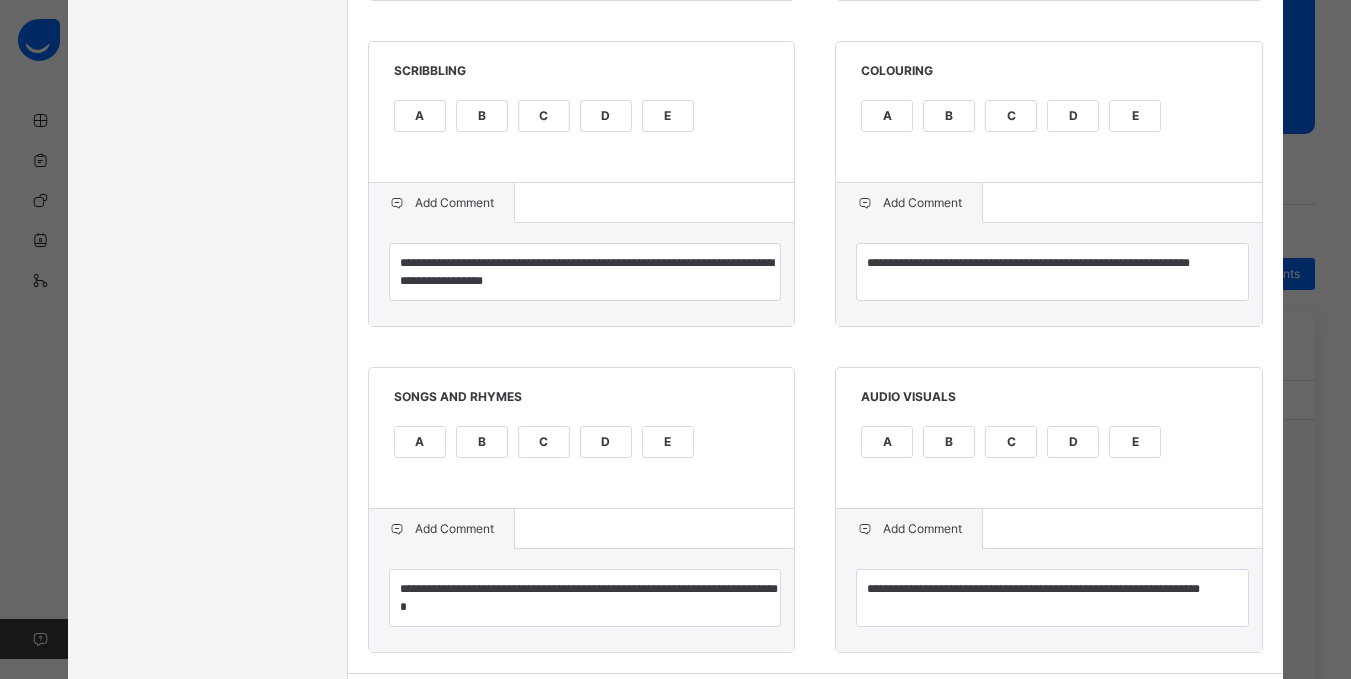 click on "**********" at bounding box center (1049, 600) 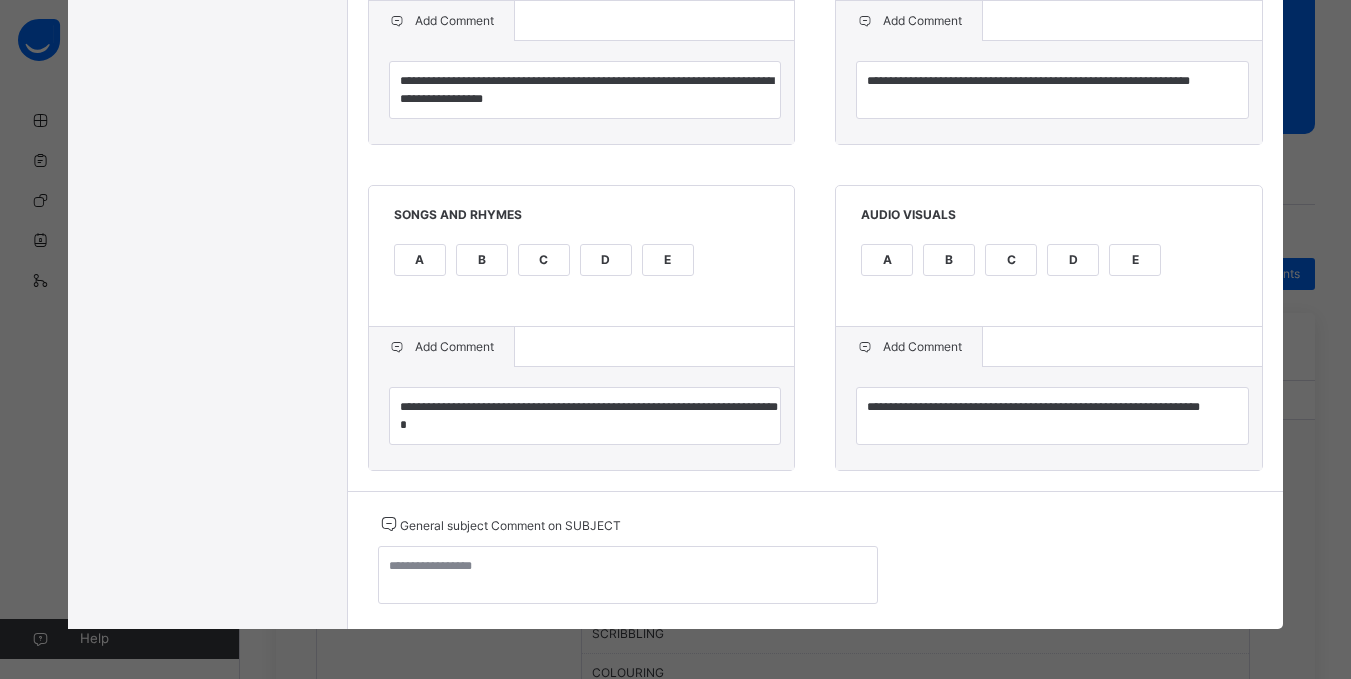 scroll, scrollTop: 1597, scrollLeft: 0, axis: vertical 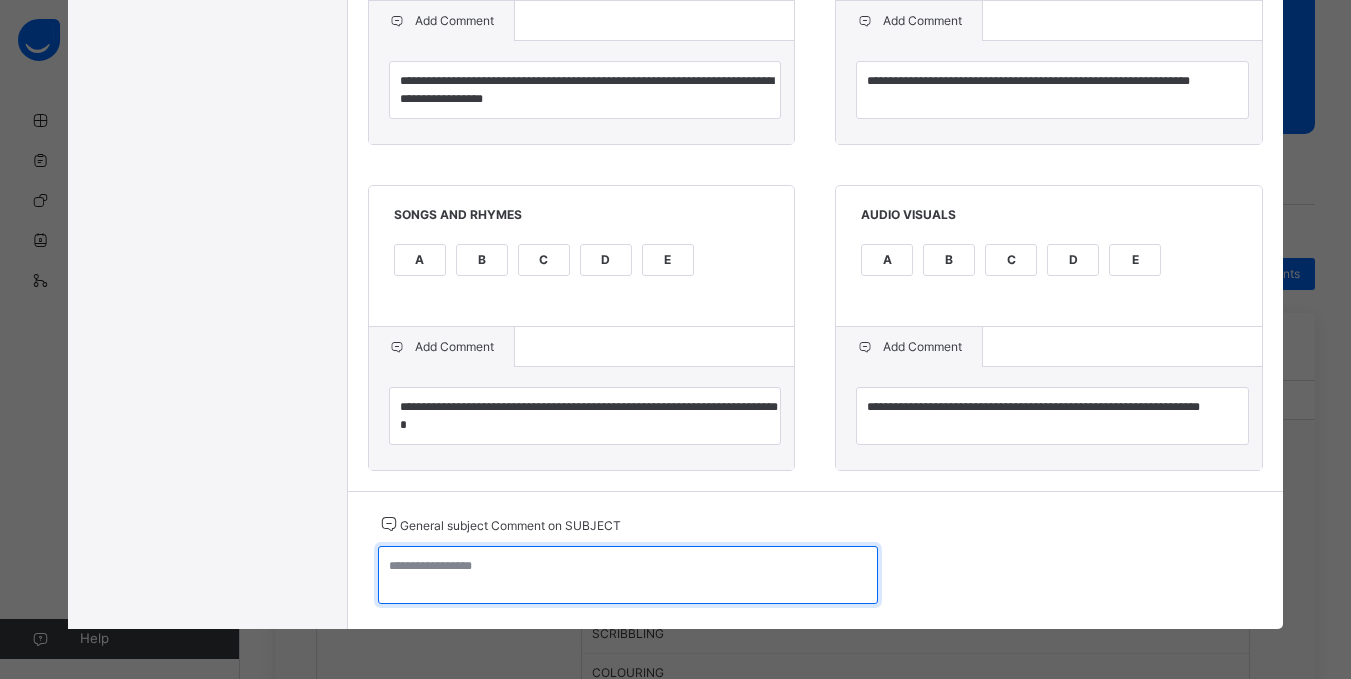 click at bounding box center [628, 575] 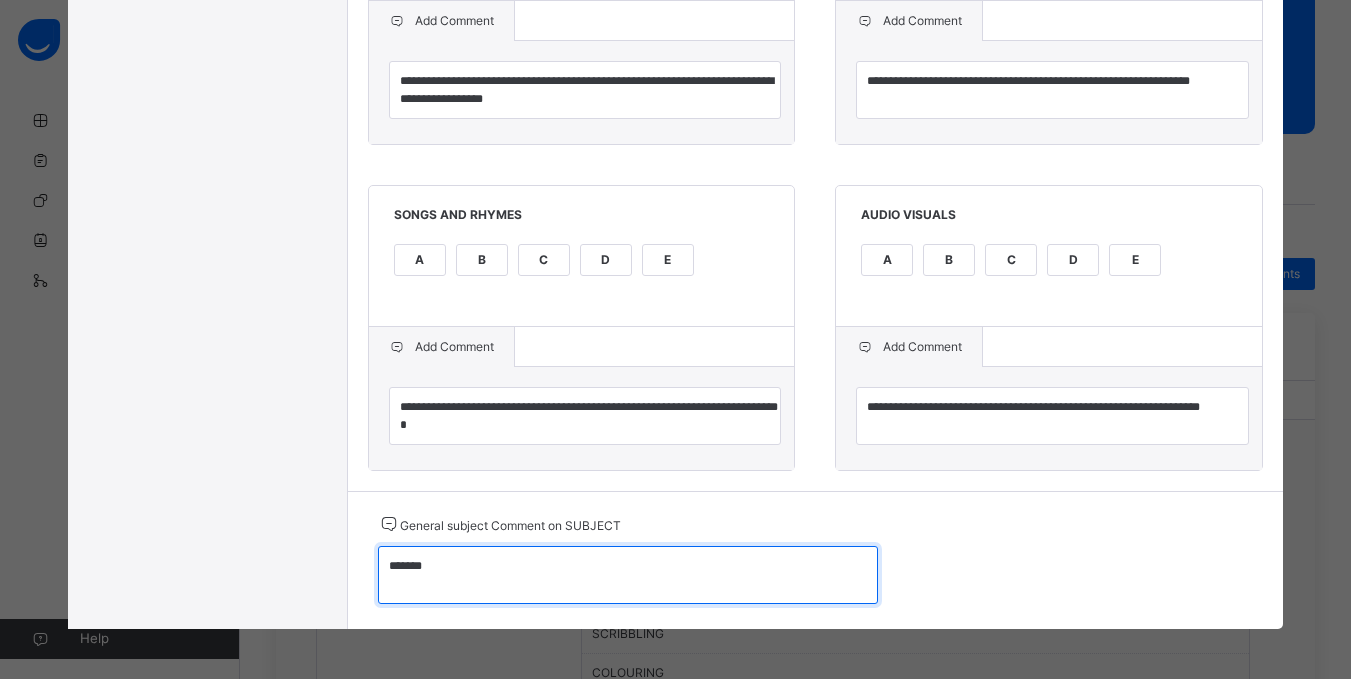 type on "*******" 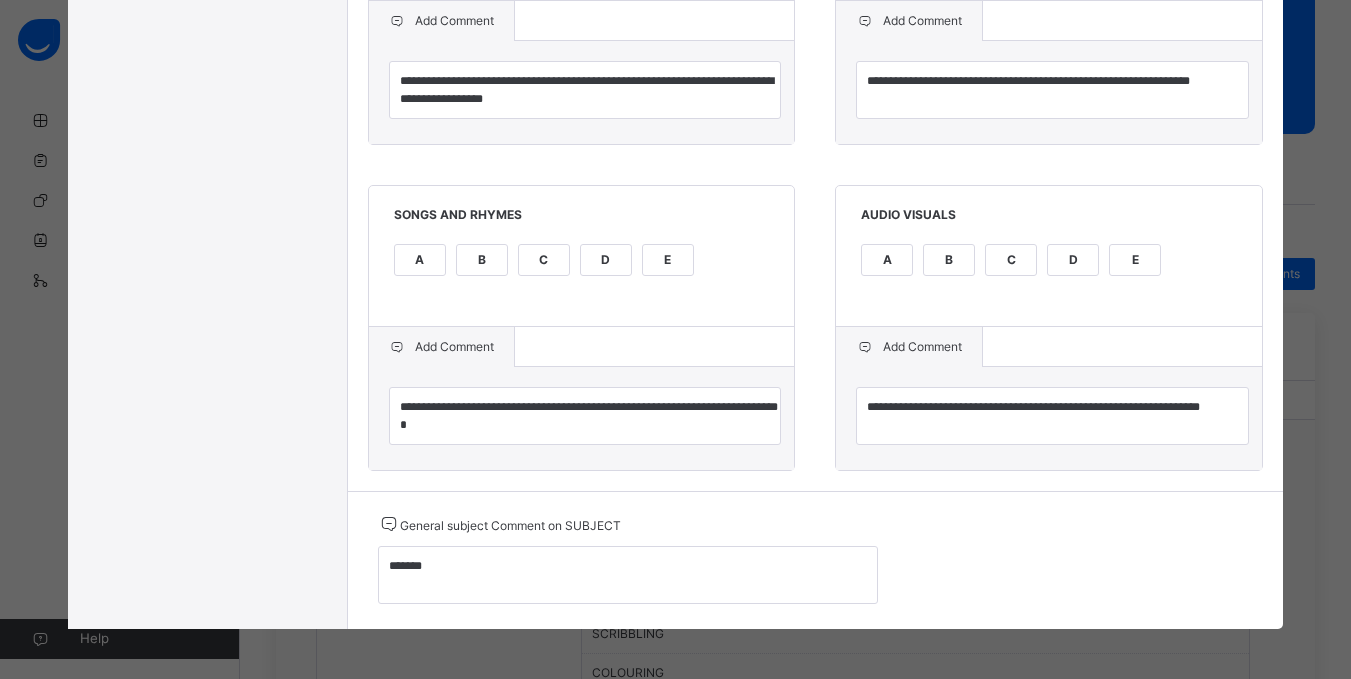 click on "General subject Comment on   SUBJECT *******" at bounding box center [816, 560] 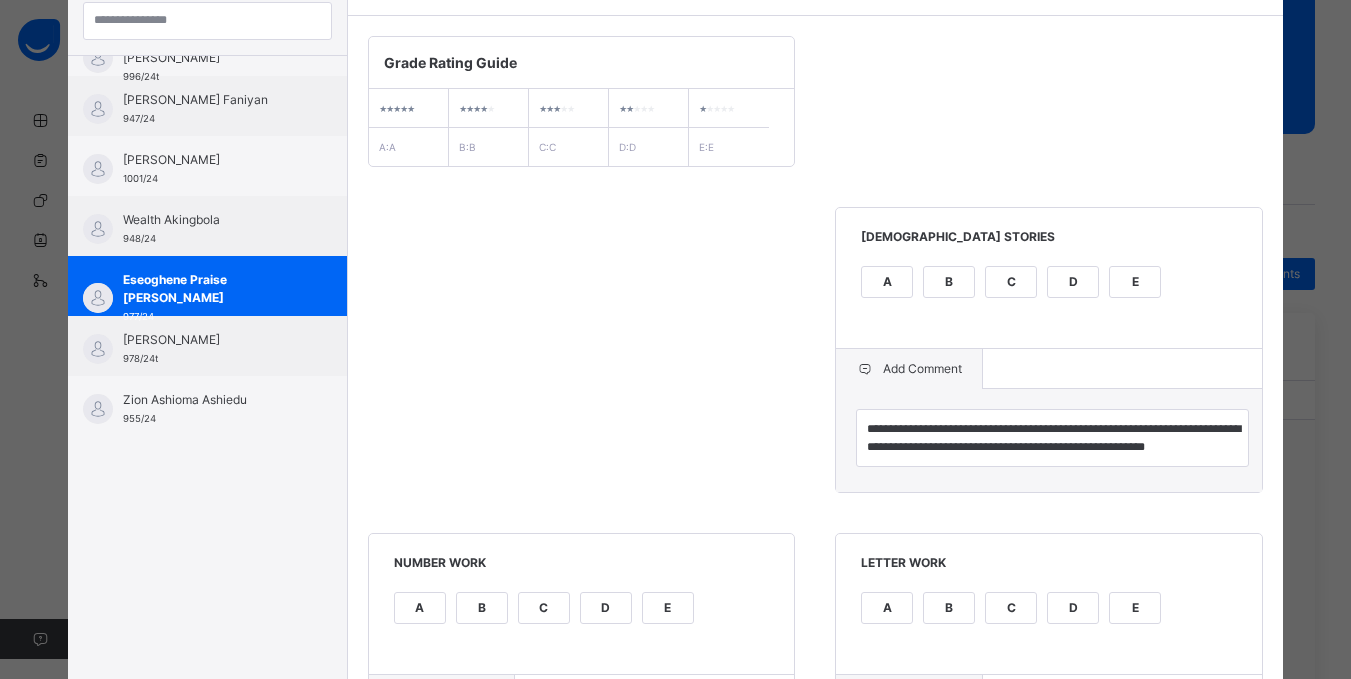 scroll, scrollTop: 5, scrollLeft: 0, axis: vertical 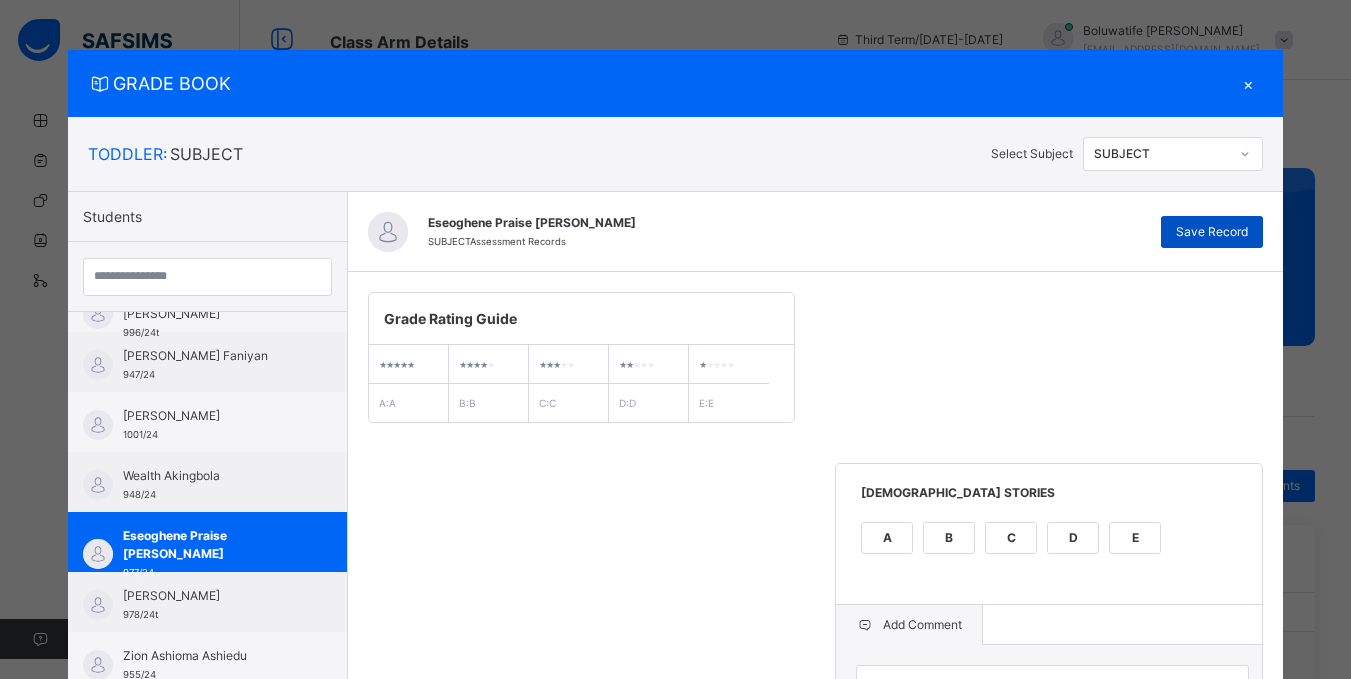 click on "Save Record" at bounding box center (1212, 232) 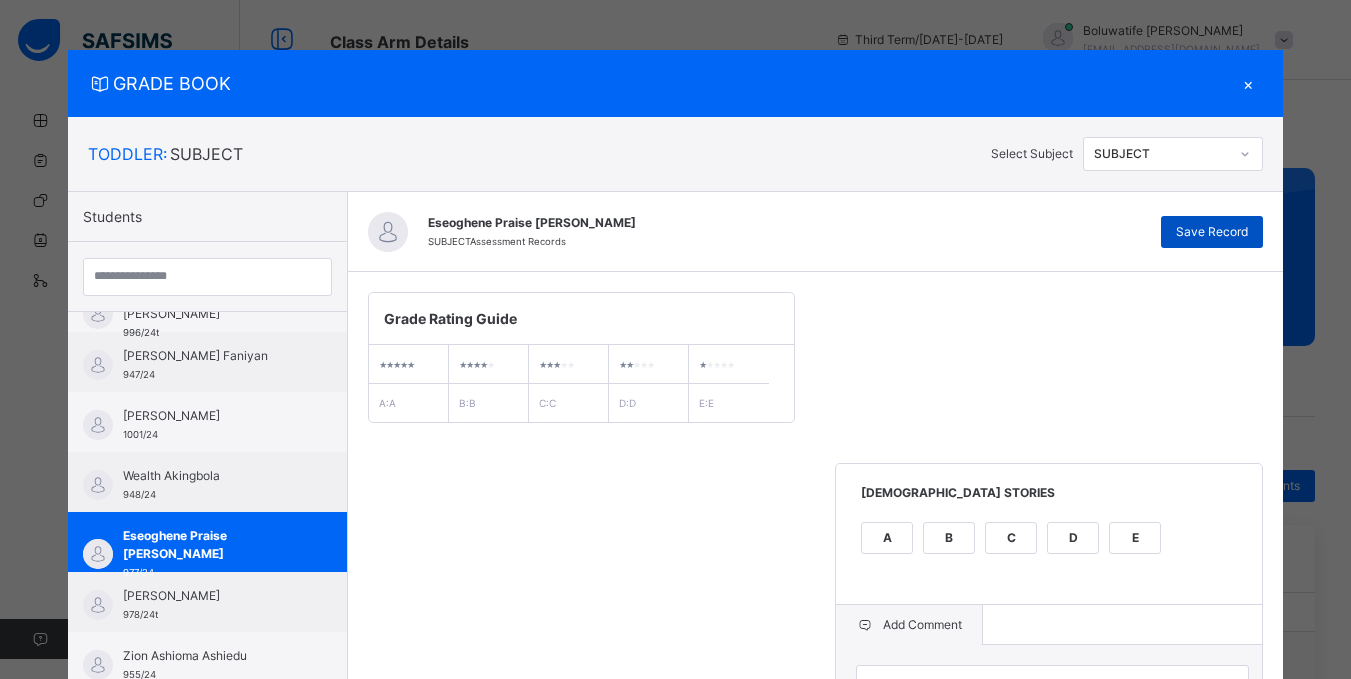 click on "Save Record" at bounding box center [1212, 232] 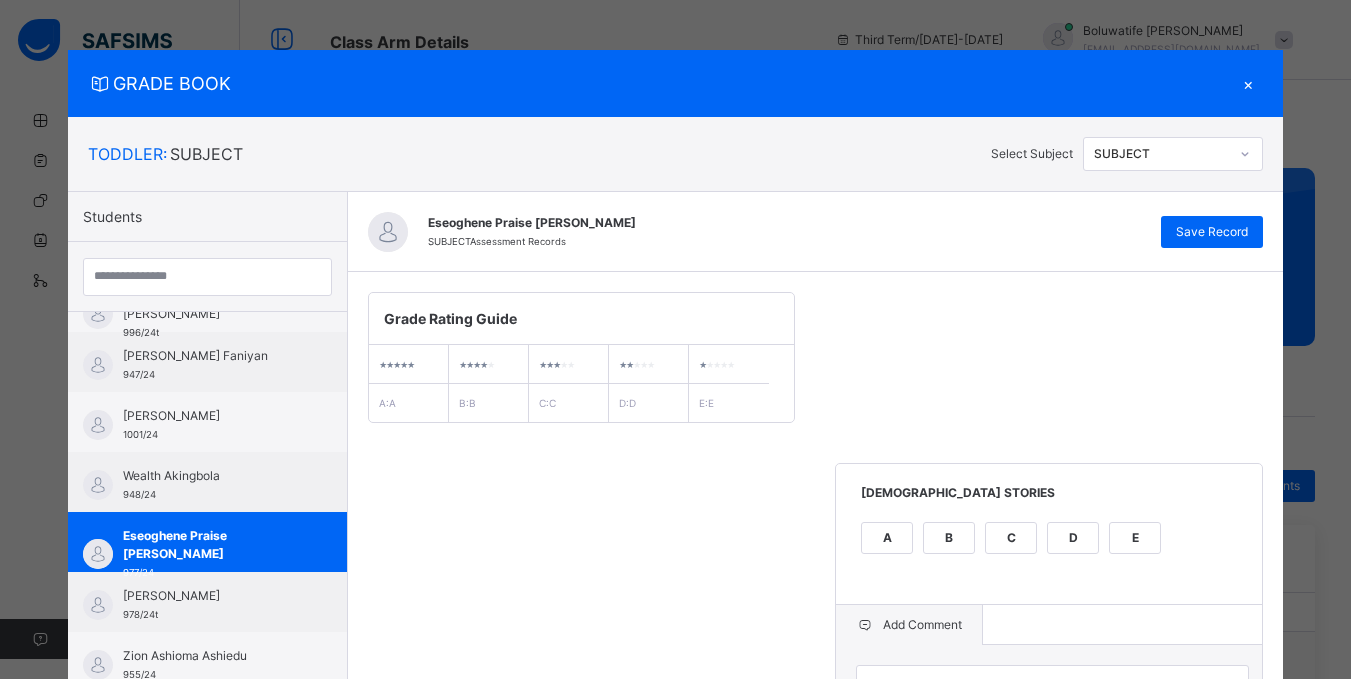 click on "×" at bounding box center (1248, 83) 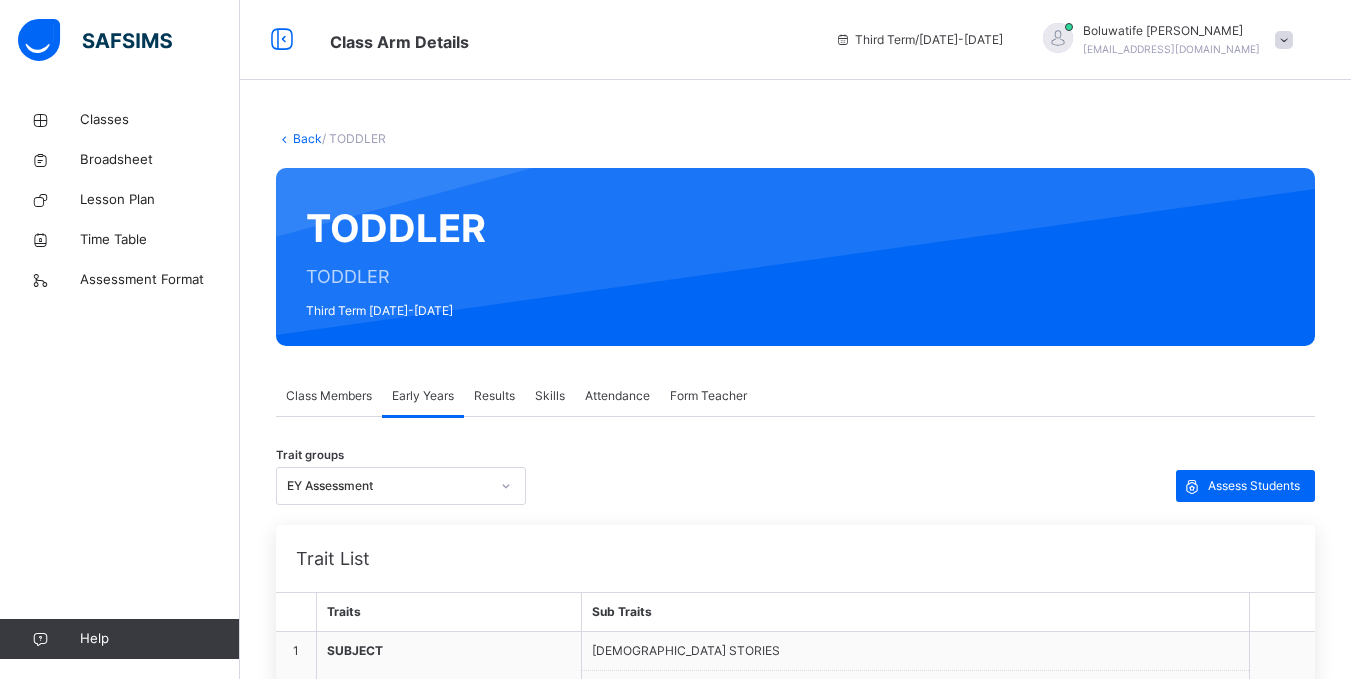 click on "Results" at bounding box center (494, 396) 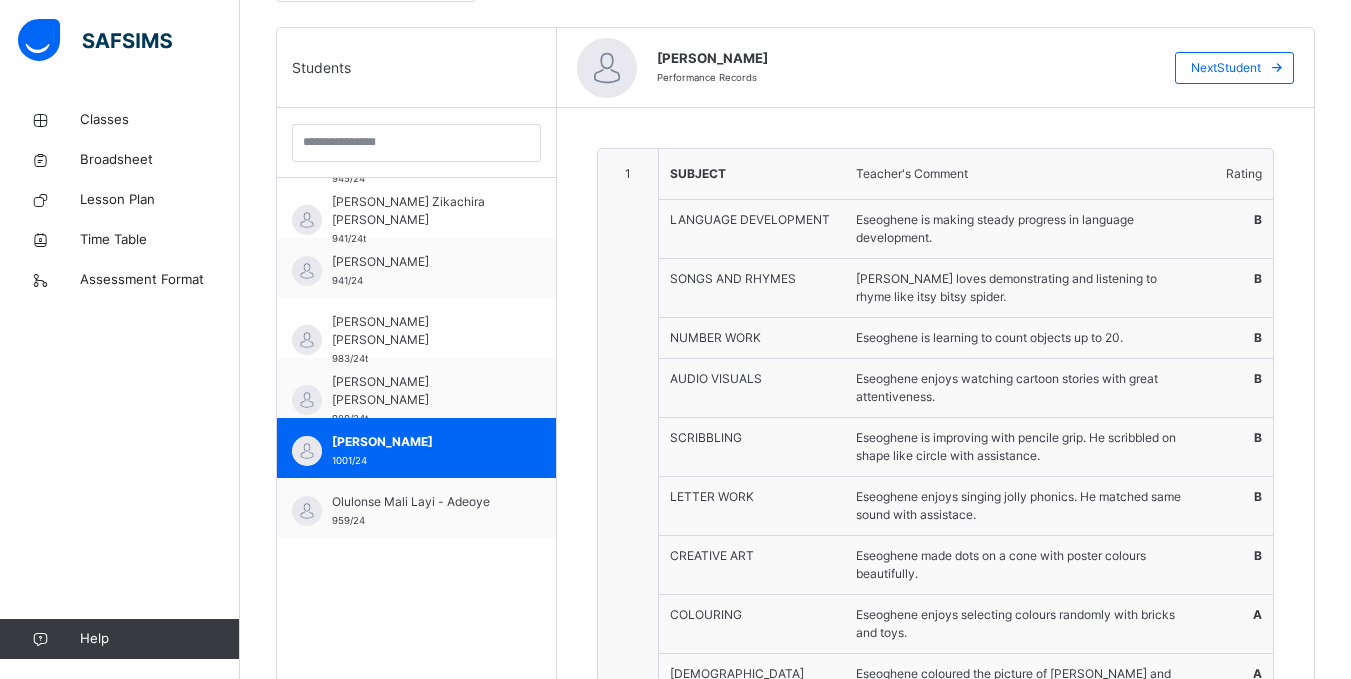 scroll, scrollTop: 520, scrollLeft: 0, axis: vertical 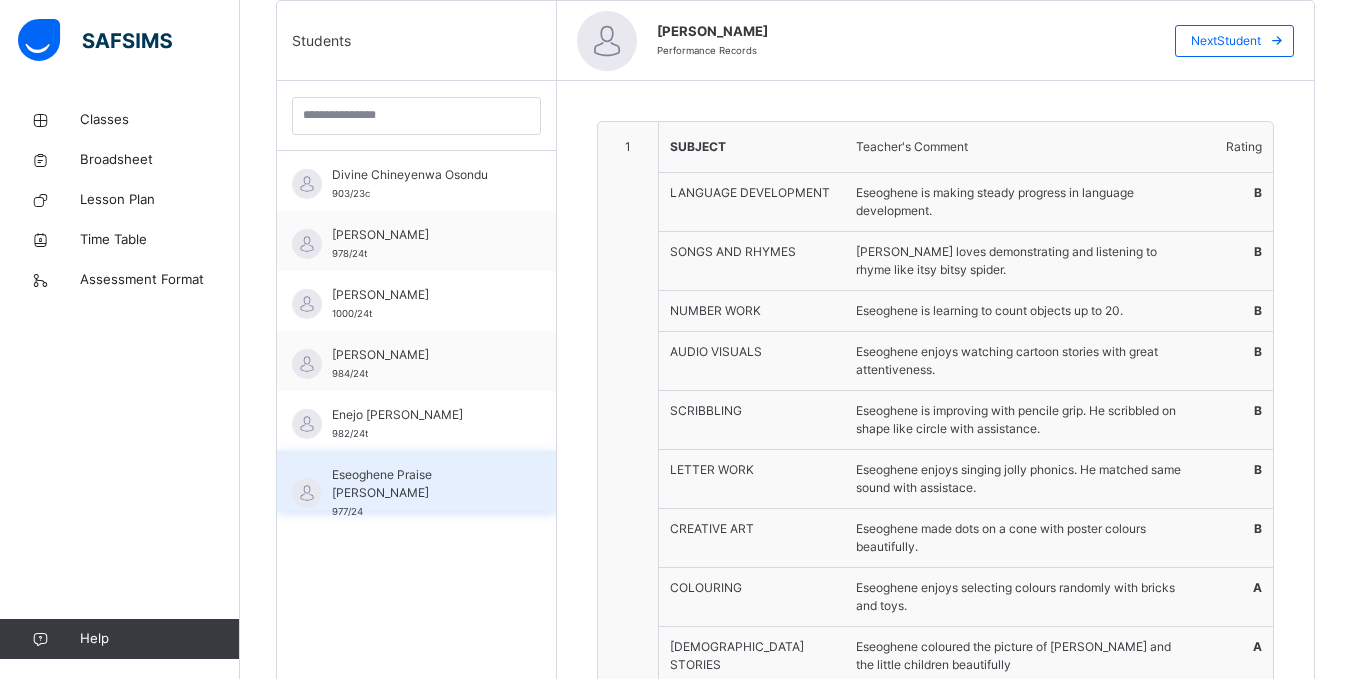 click on "Eseoghene Praise [PERSON_NAME]" at bounding box center [421, 484] 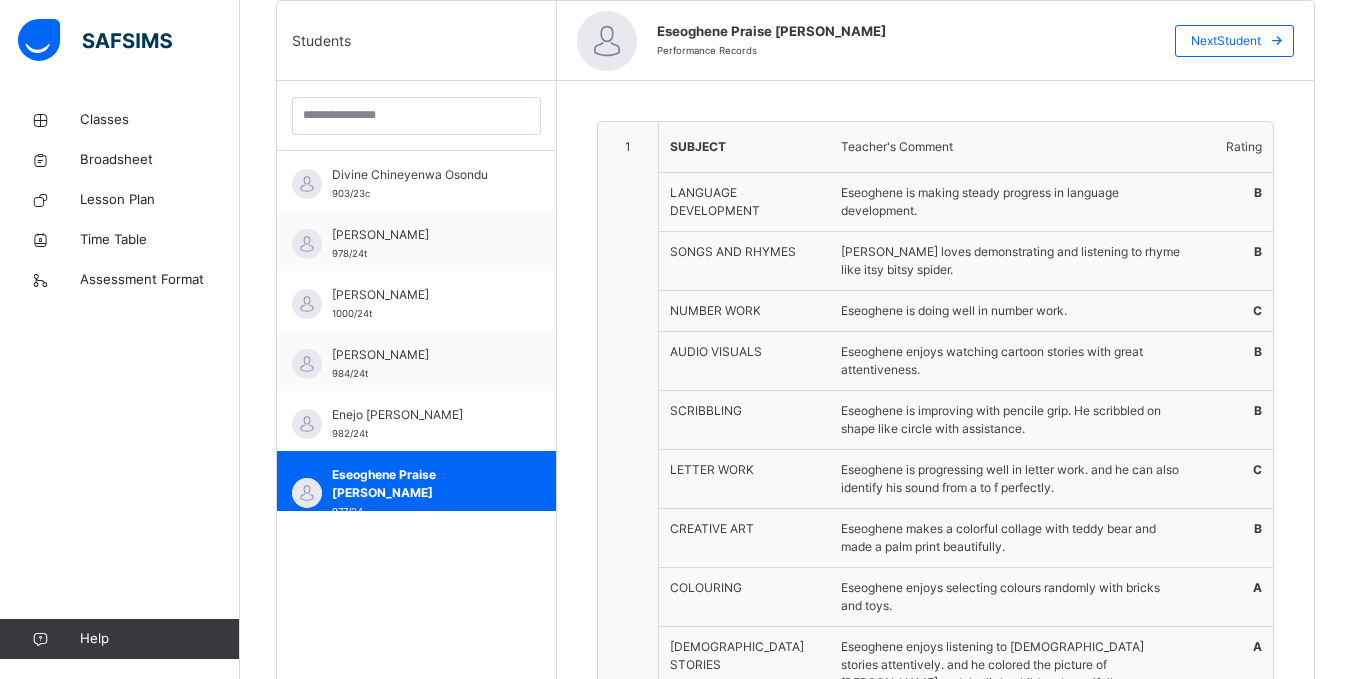 click on "1 SUBJECT Teacher's Comment Rating LANGUAGE DEVELOPMENT Eseoghene is making steady progress in language development. B SONGS AND RHYMES Eseoghene loves demonstrating and listening to rhyme like itsy bitsy spider. B NUMBER WORK Eseoghene is doing well in number work. C AUDIO VISUALS Eseoghene enjoys watching cartoon stories with great attentiveness. B SCRIBBLING Eseoghene is improving with pencile grip. He scribbled on shape like circle with assistance. B LETTER WORK Eseoghene is progressing well in letter work. and he can also identify his sound from a to f perfectly. C CREATIVE ART  Eseoghene makes a colorful collage with teddy bear and made a palm print  beautifully. B COLOURING Eseoghene enjoys selecting colours randomly with bricks and toys. A [DEMOGRAPHIC_DATA] STORIES Eseoghene enjoys listening to [DEMOGRAPHIC_DATA] stories attentively. and he  colored the picture of [PERSON_NAME] and the little  children beautifully. A Subject teacher's comment V. Good 2 CONDUCT Teacher's Comment Rating RESPECT EXCELLENT A INDEPENDENCE V. GOOD B B C B" at bounding box center (935, 730) 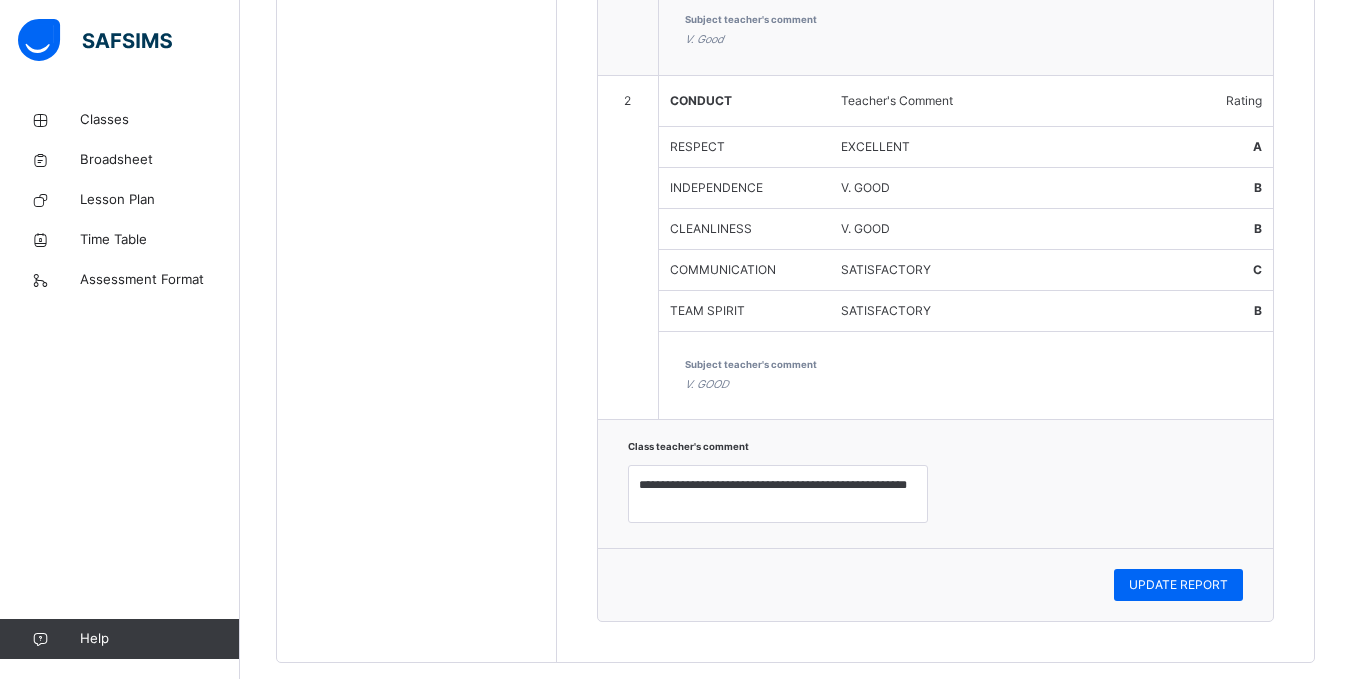 scroll, scrollTop: 1253, scrollLeft: 0, axis: vertical 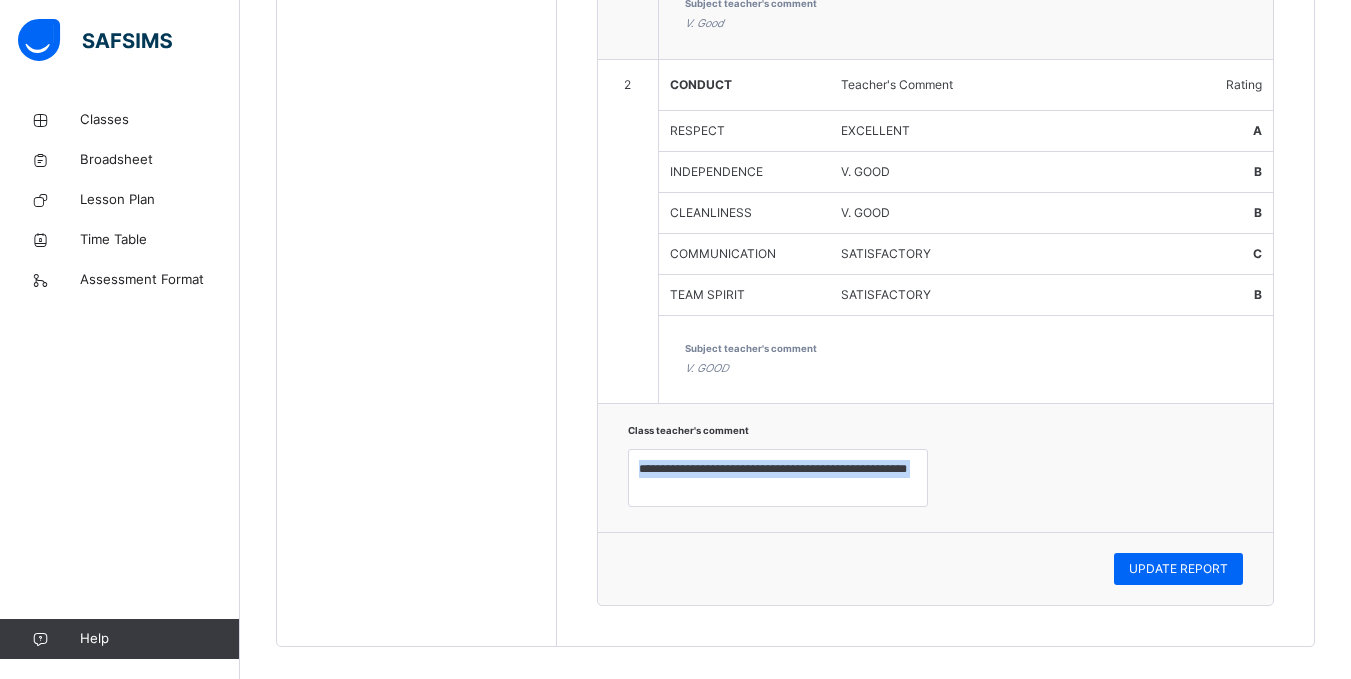 drag, startPoint x: 590, startPoint y: 568, endPoint x: 949, endPoint y: 510, distance: 363.65506 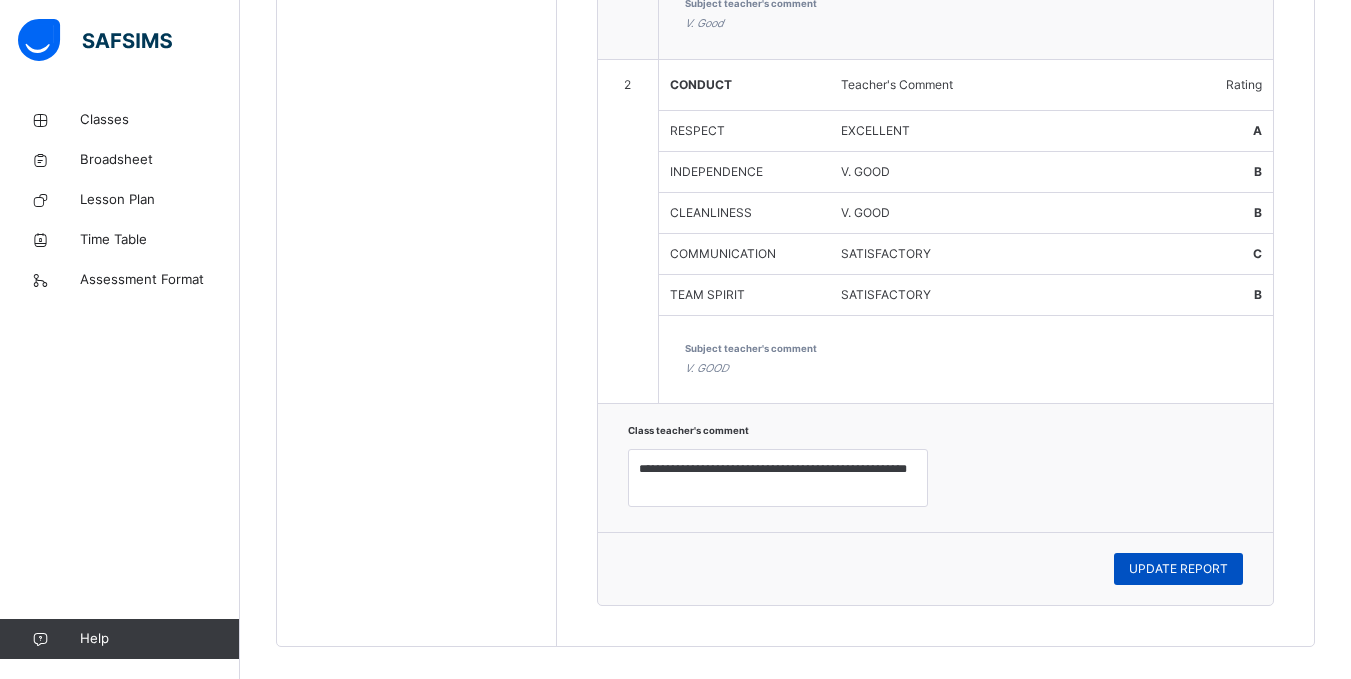 click on "UPDATE REPORT" at bounding box center (1178, 569) 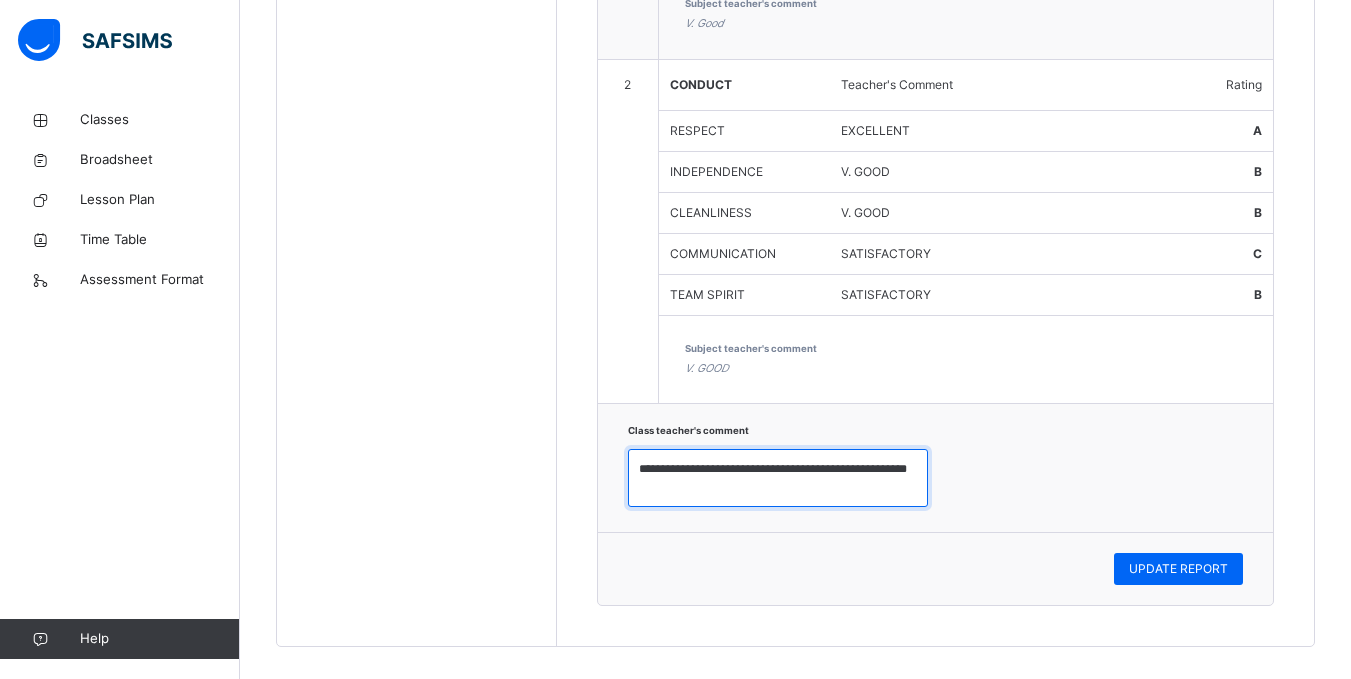 click on "**********" at bounding box center (778, 478) 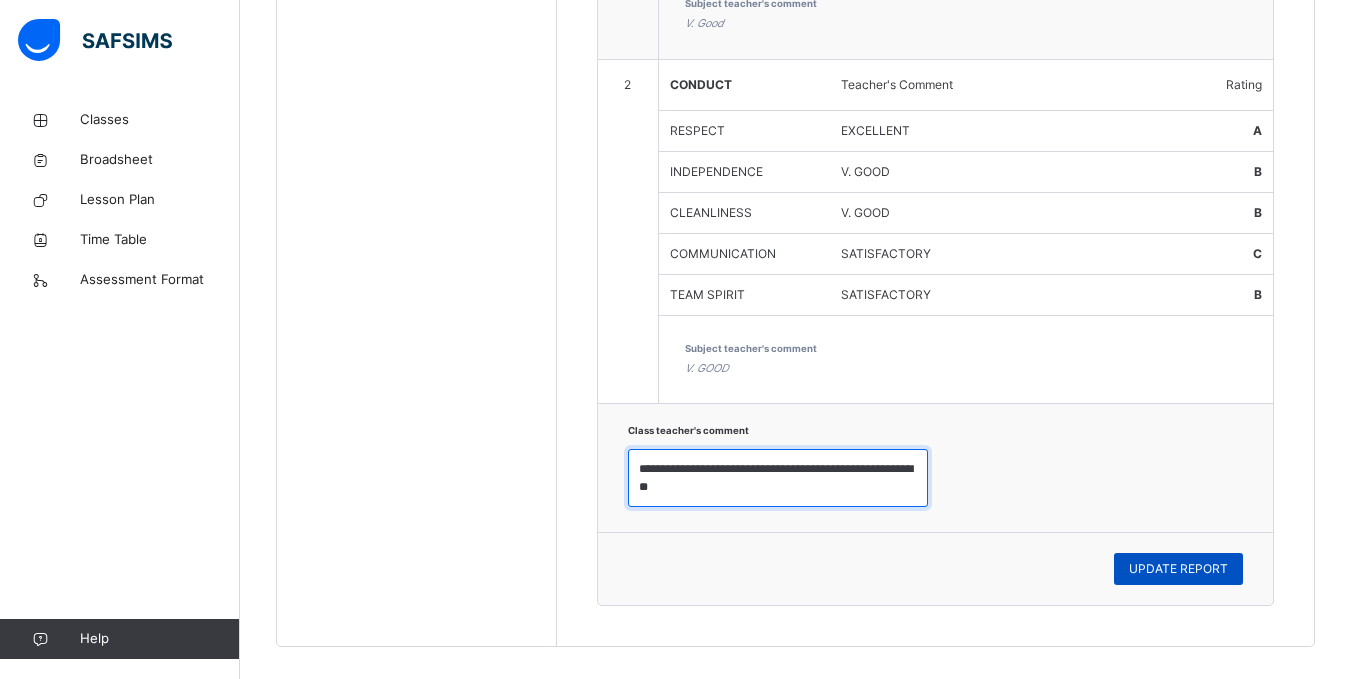 type on "**********" 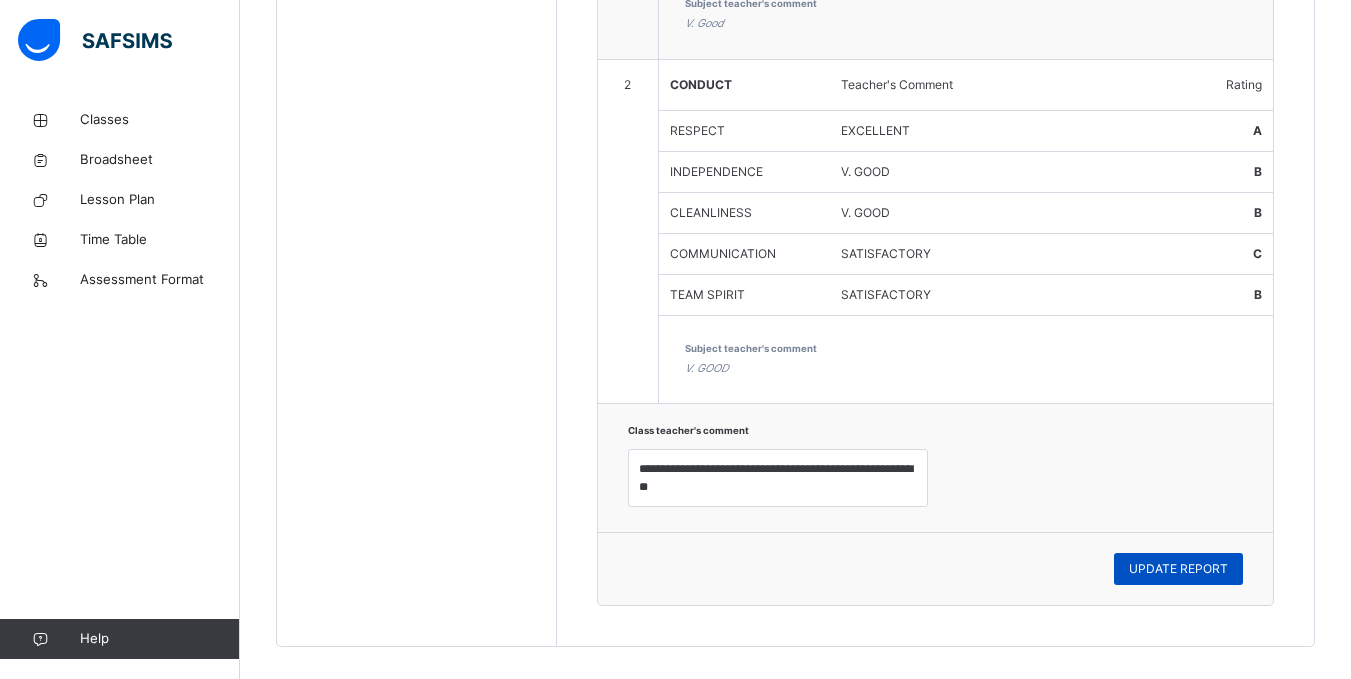 click on "UPDATE REPORT" at bounding box center [1178, 569] 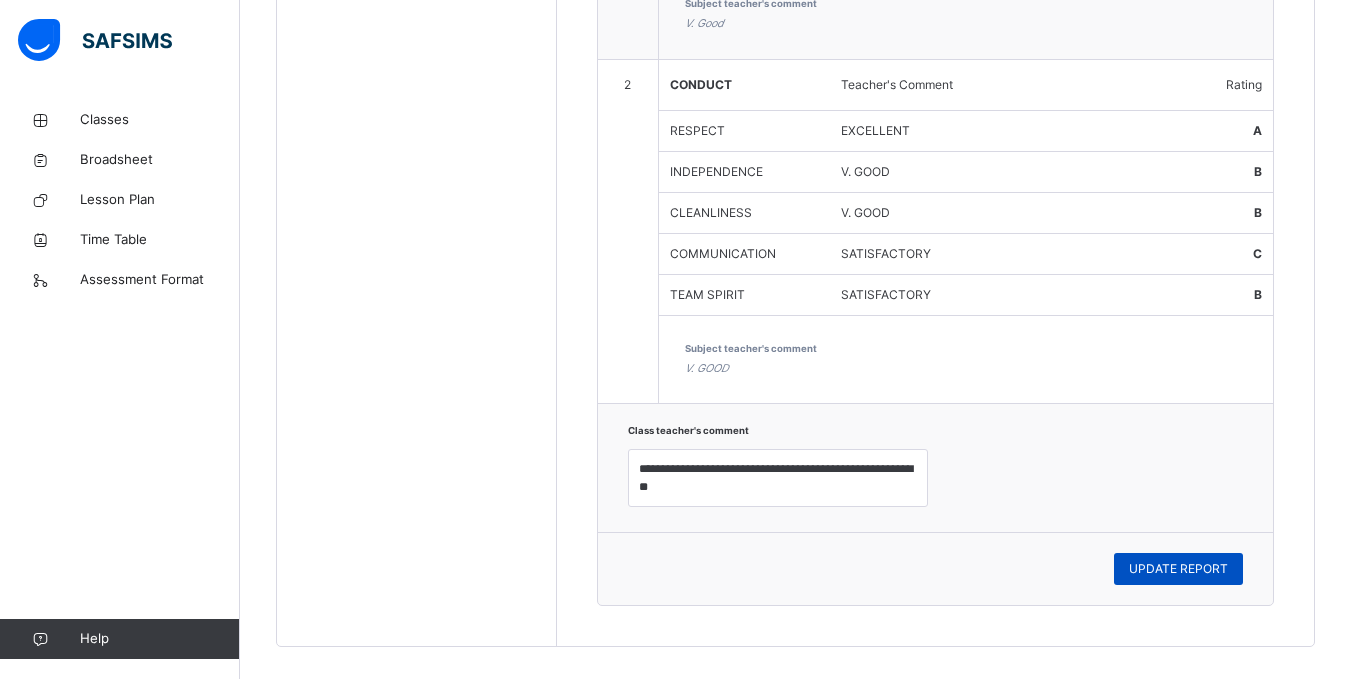 click on "UPDATE REPORT" at bounding box center (1178, 569) 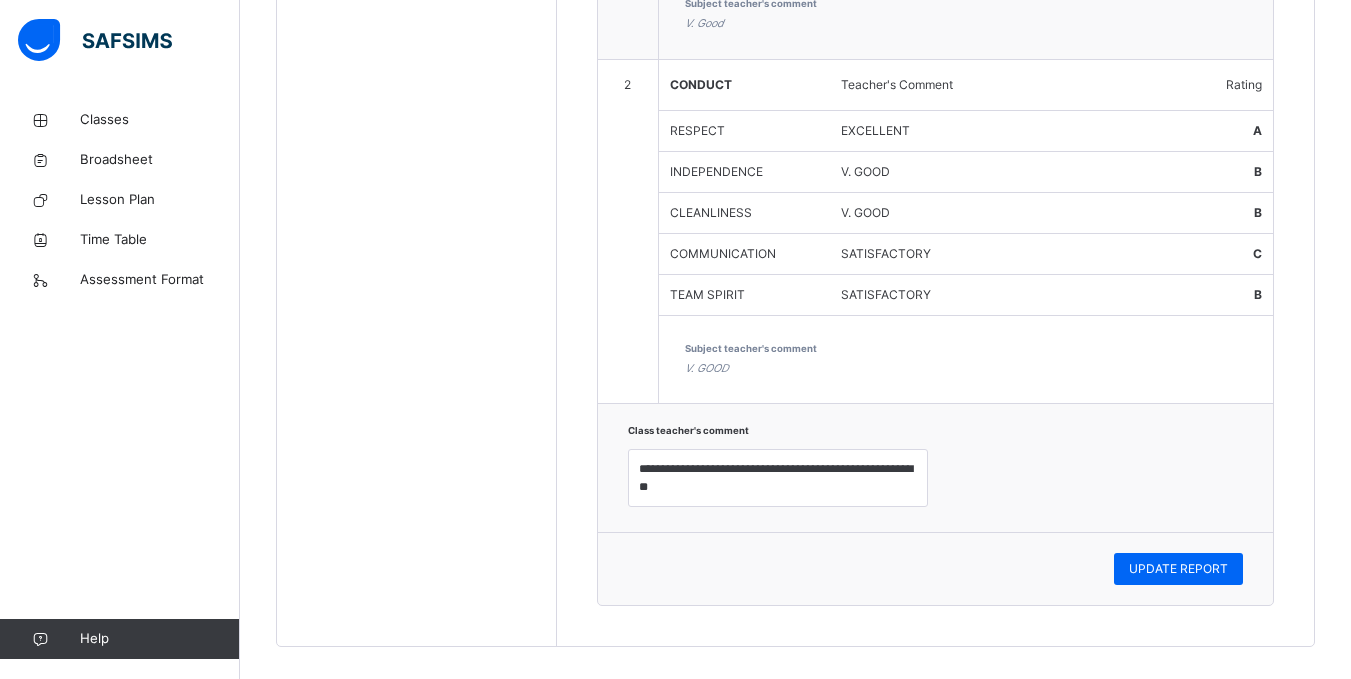click on "Students [PERSON_NAME] [PERSON_NAME] 996/24t [PERSON_NAME] - mudi  1007/24t Divine Chineyenwa Osondu 903/23c [PERSON_NAME] 978/24t [PERSON_NAME]  1000/24t [PERSON_NAME] 984/24t Enejo [PERSON_NAME] 982/24t Eseoghene Praise Favour - Moroh 977/24 [PERSON_NAME] Faniyan 947/24 [PERSON_NAME] [PERSON_NAME] 949/24 [PERSON_NAME] [PERSON_NAME] 995/24t [PERSON_NAME] [PERSON_NAME] 945/24 [PERSON_NAME]  Zikachira  [PERSON_NAME]  941/24t [PERSON_NAME] 941/24 [PERSON_NAME] [PERSON_NAME] 983/24t [PERSON_NAME] [PERSON_NAME] 980/24t [PERSON_NAME]  1001/24 Olulonse Mali Layi - Adeoye 959/24 Reign [PERSON_NAME] 906/23c Smile Dera Ilurimi 1011/24t Wealth  Akingbola 948/24 Zion Ashioma Ashiedu 955/24 Zuriel Oghenerume Onoro 956/24" at bounding box center [417, -43] 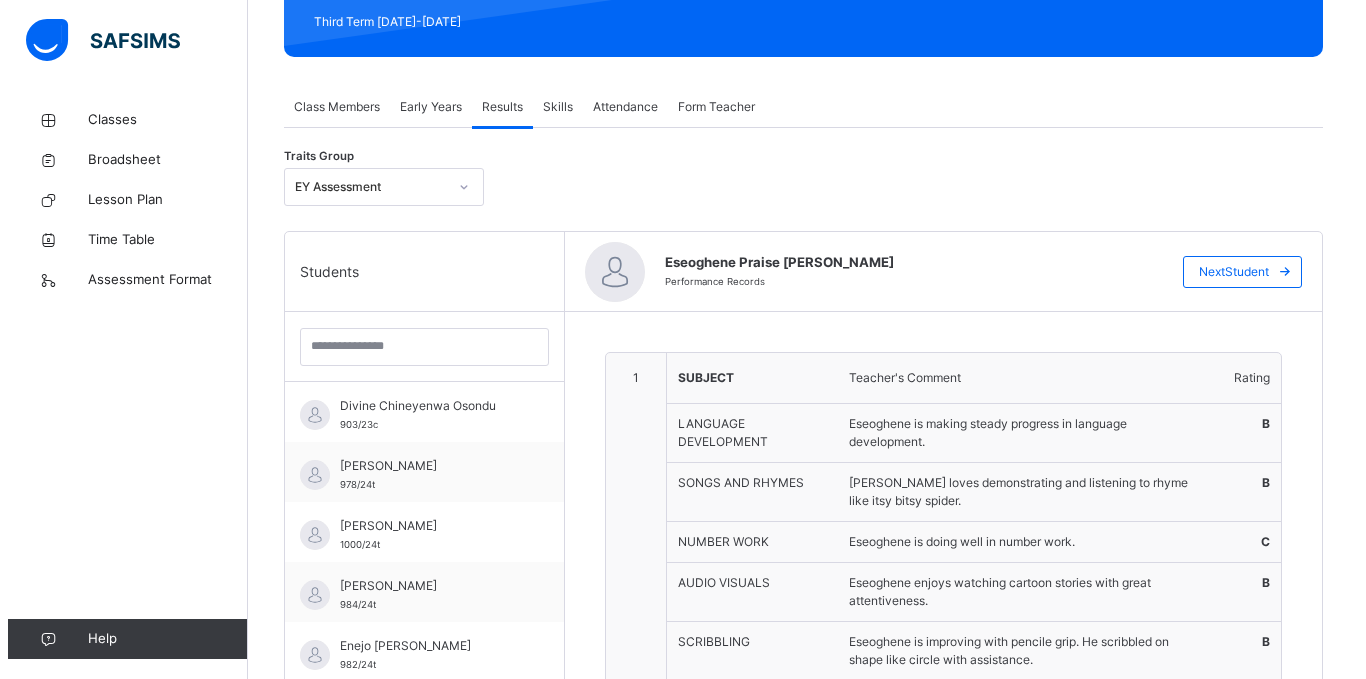 scroll, scrollTop: 253, scrollLeft: 0, axis: vertical 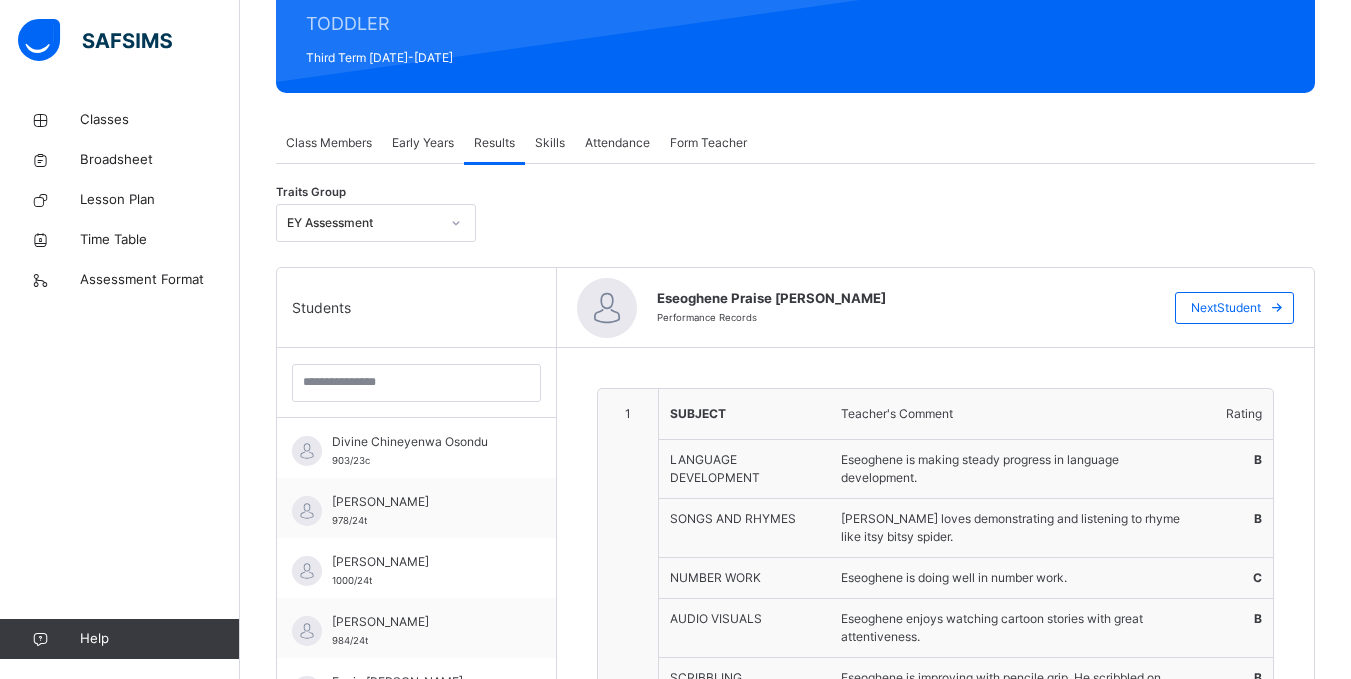 click on "Early Years" at bounding box center (423, 143) 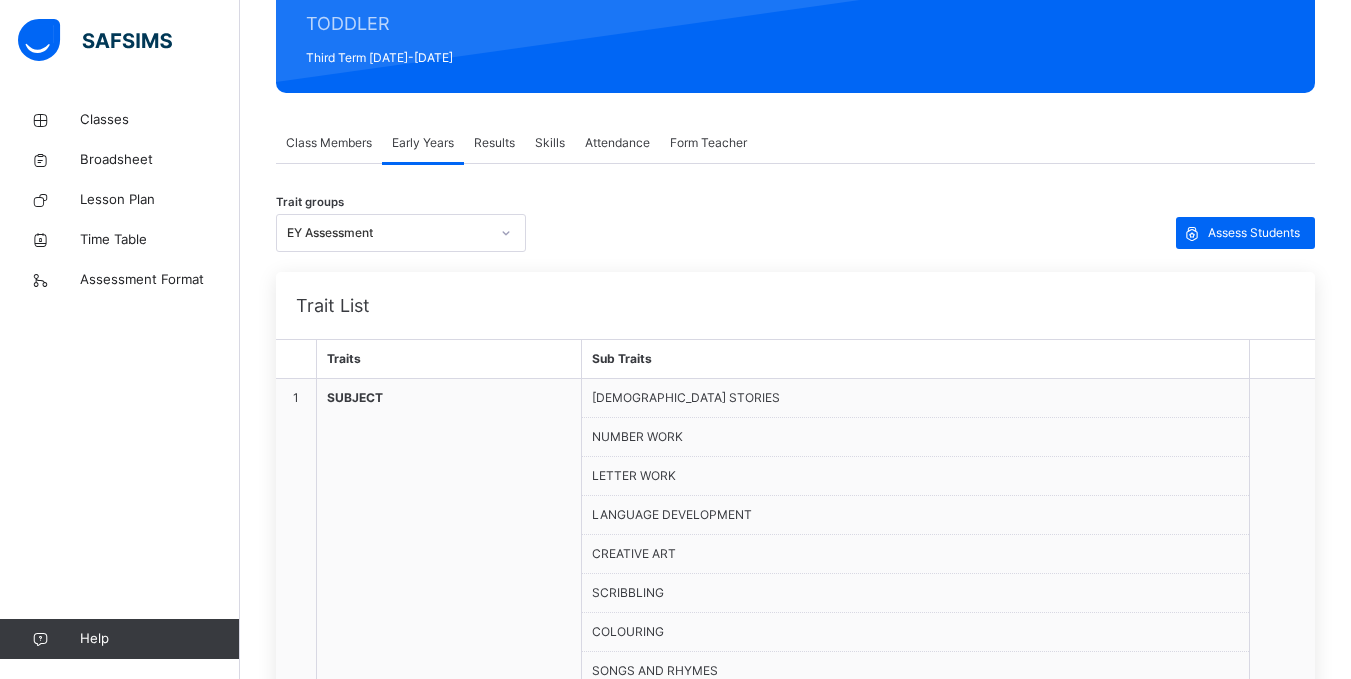 click on "Early Years" at bounding box center (423, 143) 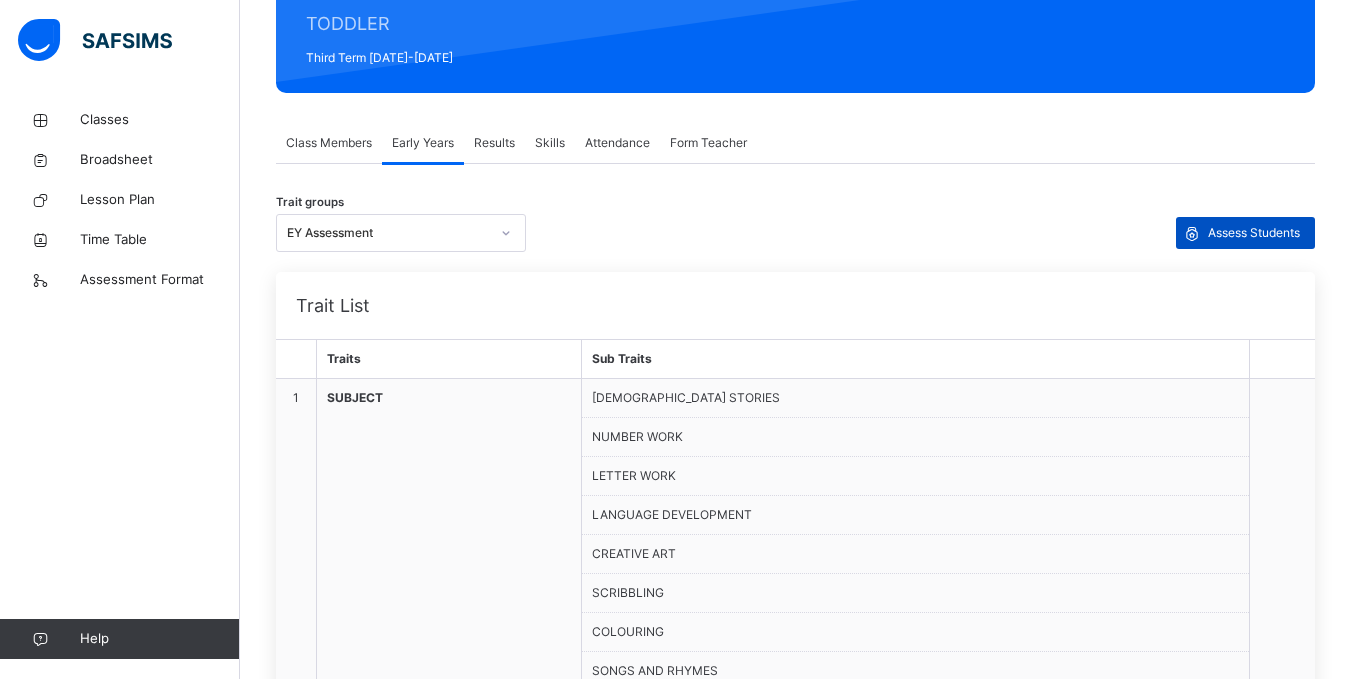 click on "Assess Students" at bounding box center (1245, 233) 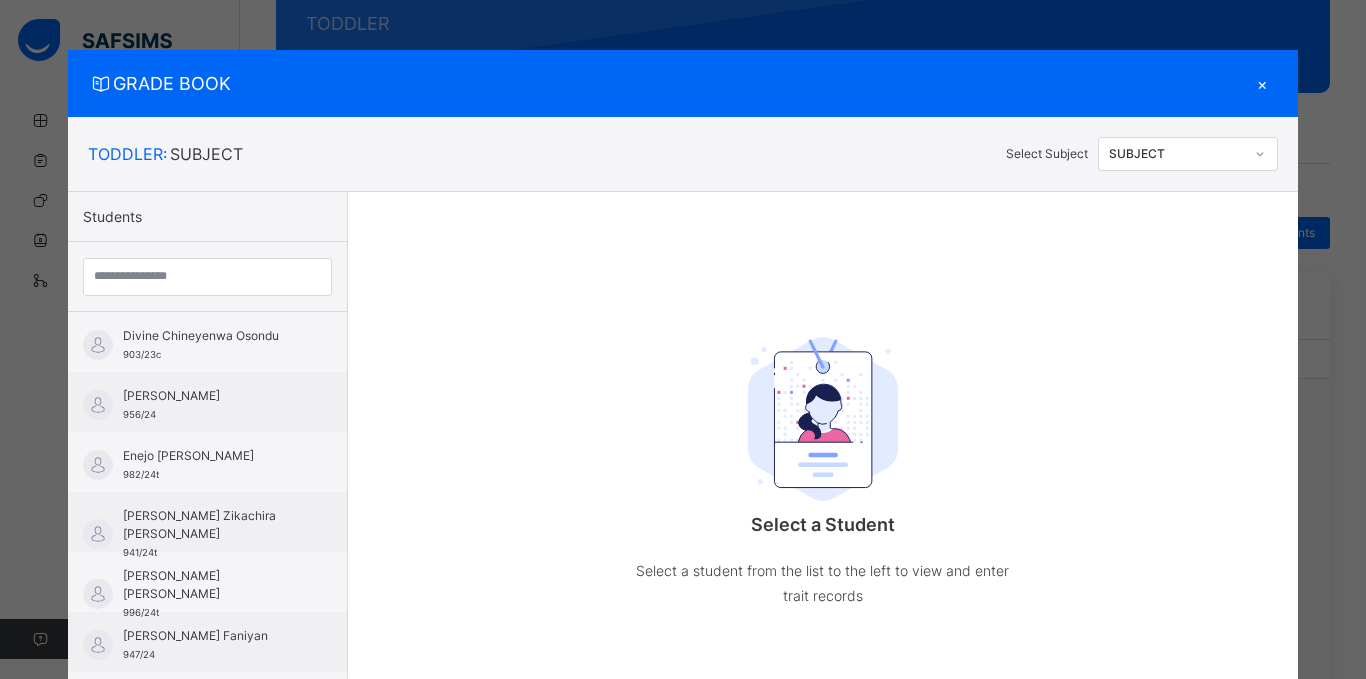 scroll, scrollTop: 440, scrollLeft: 0, axis: vertical 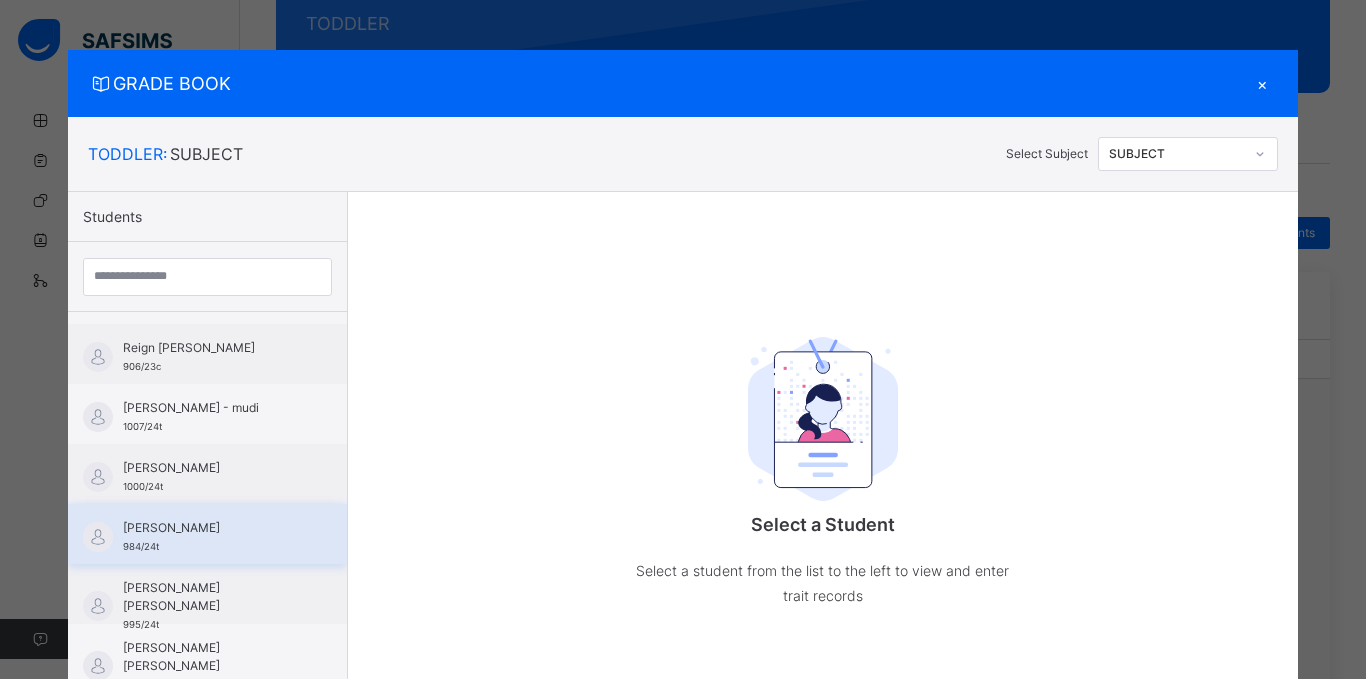 click on "[PERSON_NAME]" at bounding box center (212, 528) 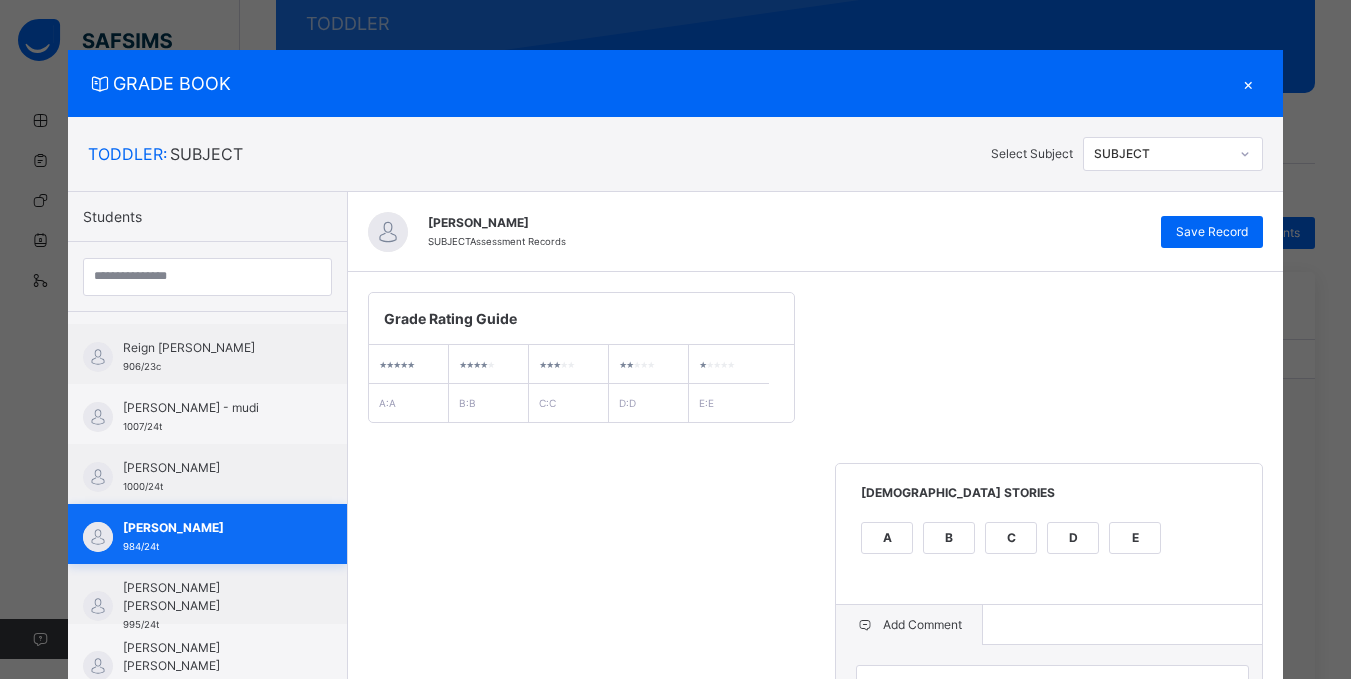 click on "[PERSON_NAME]" at bounding box center [212, 528] 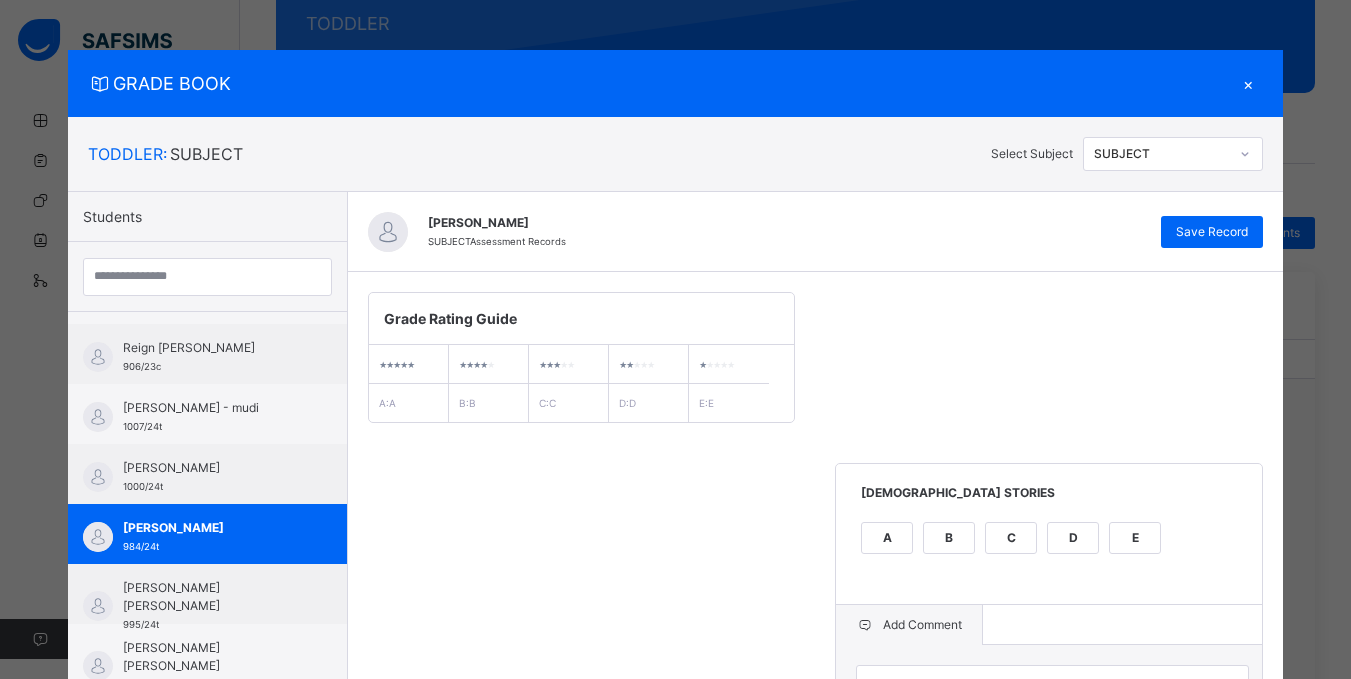 click on "**********" at bounding box center (816, 1172) 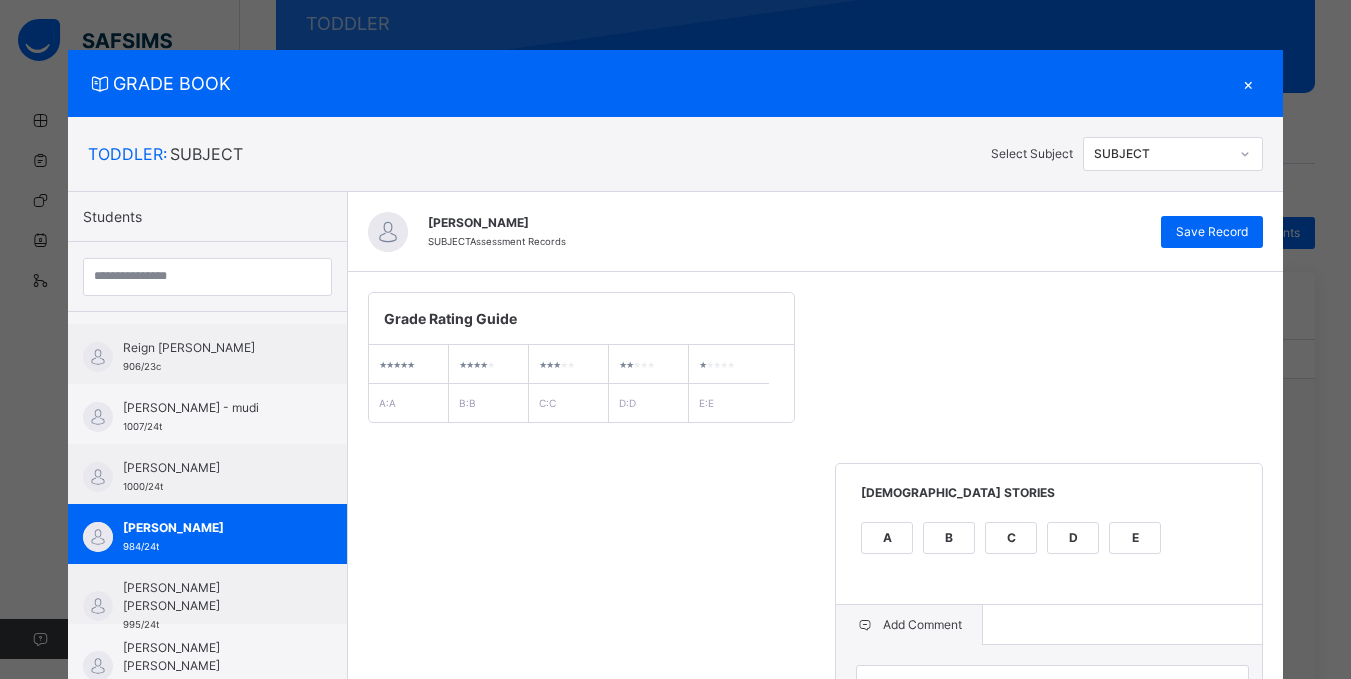 click on "**********" at bounding box center [816, 1172] 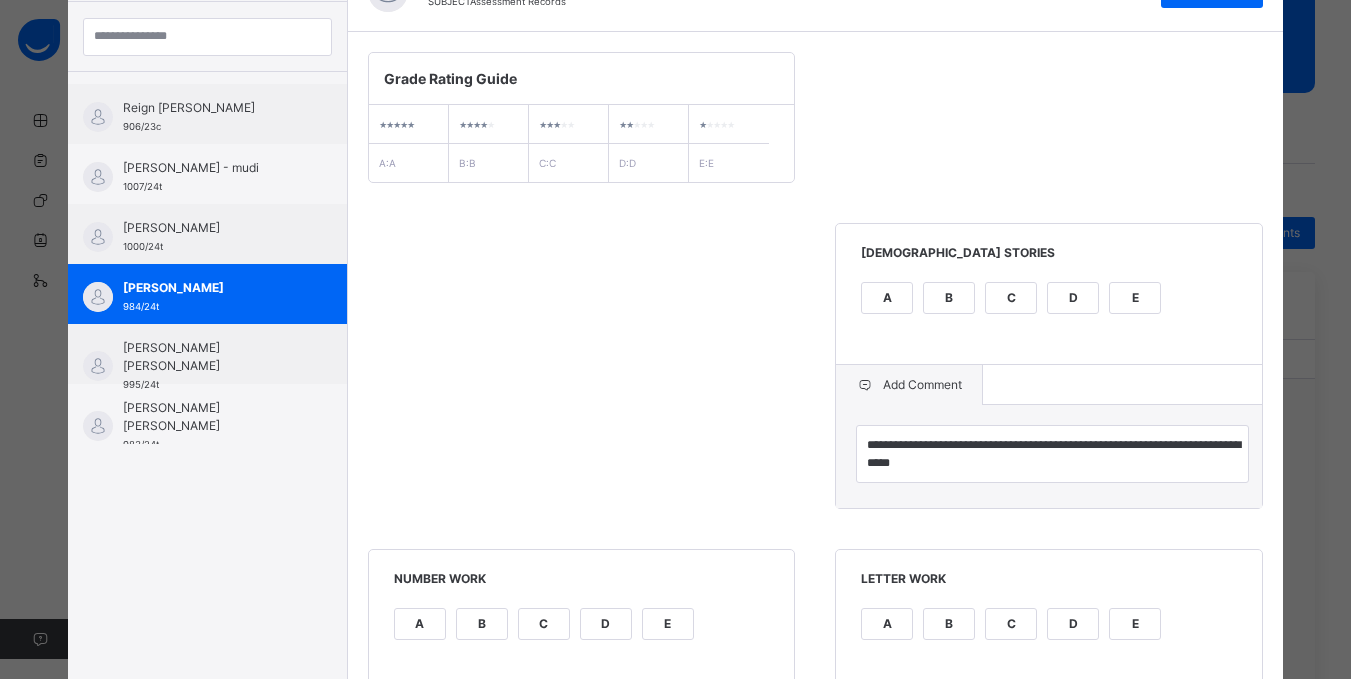 scroll, scrollTop: 280, scrollLeft: 0, axis: vertical 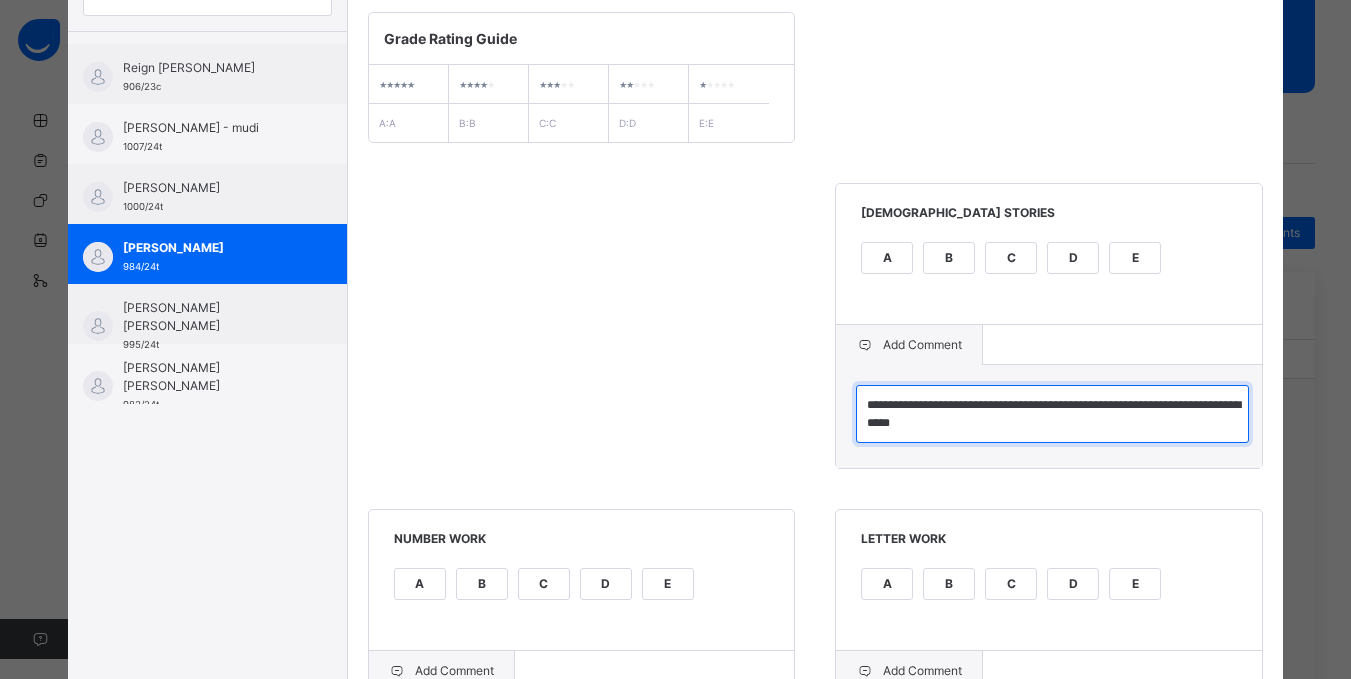 click on "**********" at bounding box center [1052, 414] 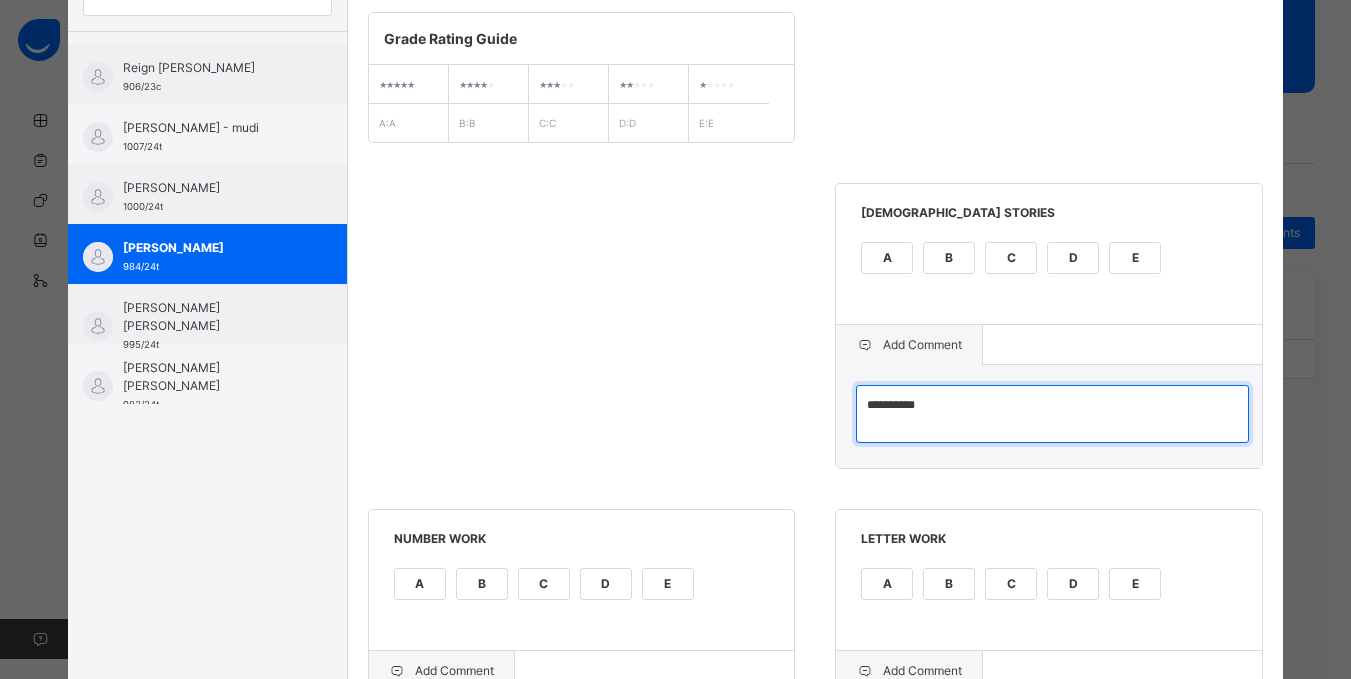 type on "**********" 